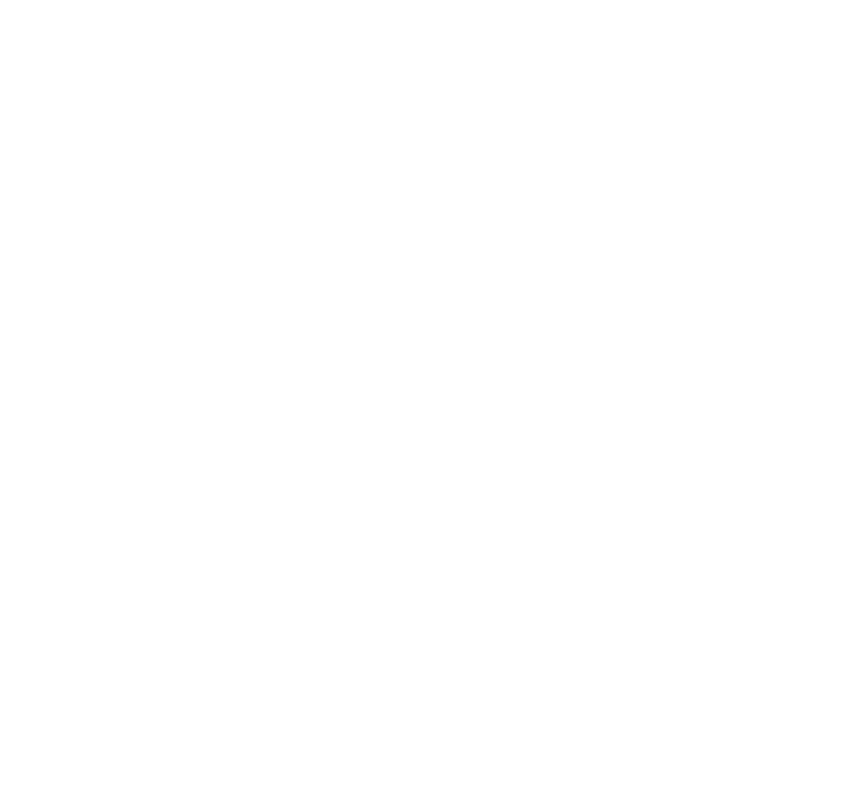 scroll, scrollTop: 0, scrollLeft: 0, axis: both 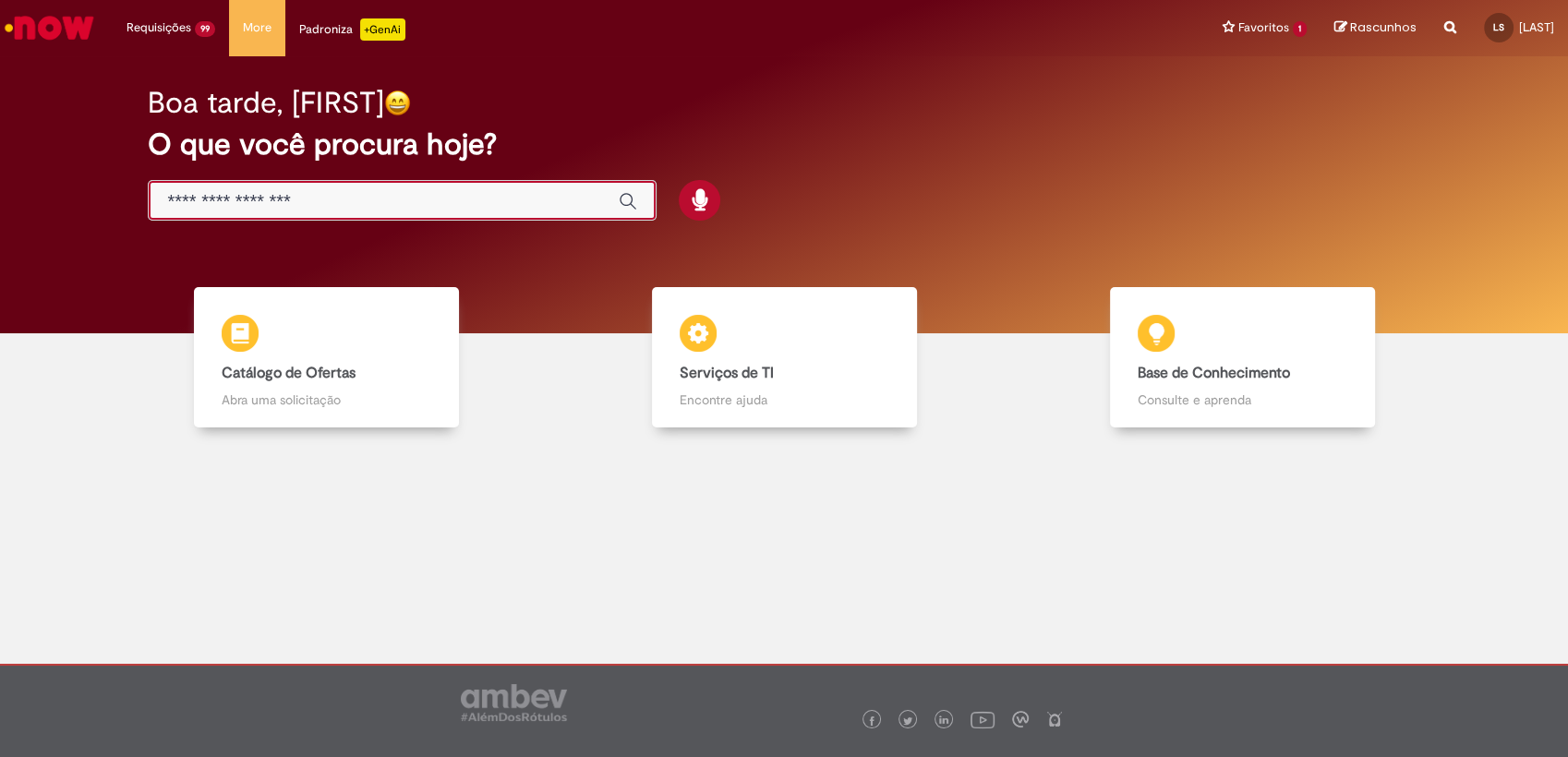 click at bounding box center (383, 201) 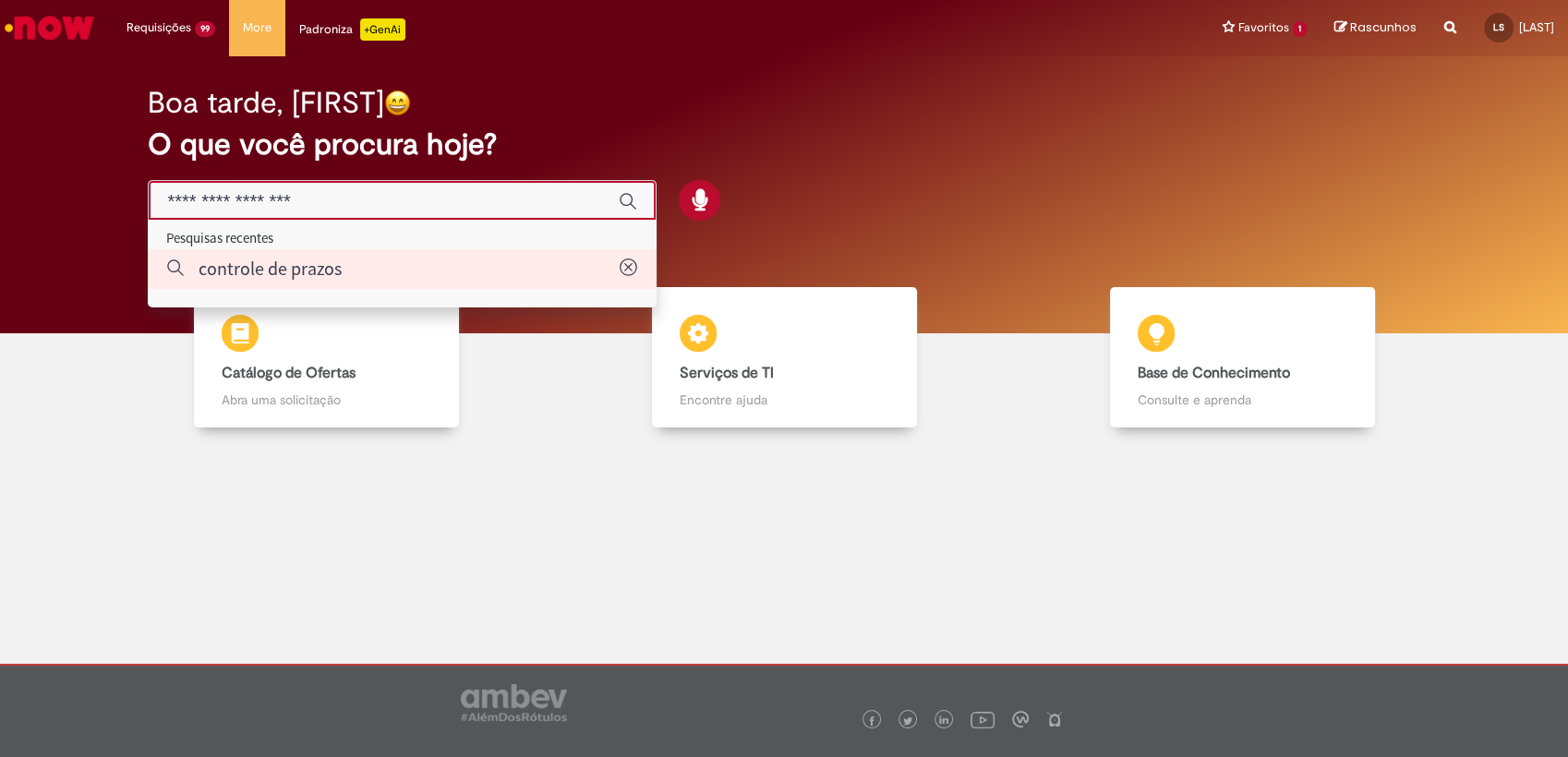 type on "**********" 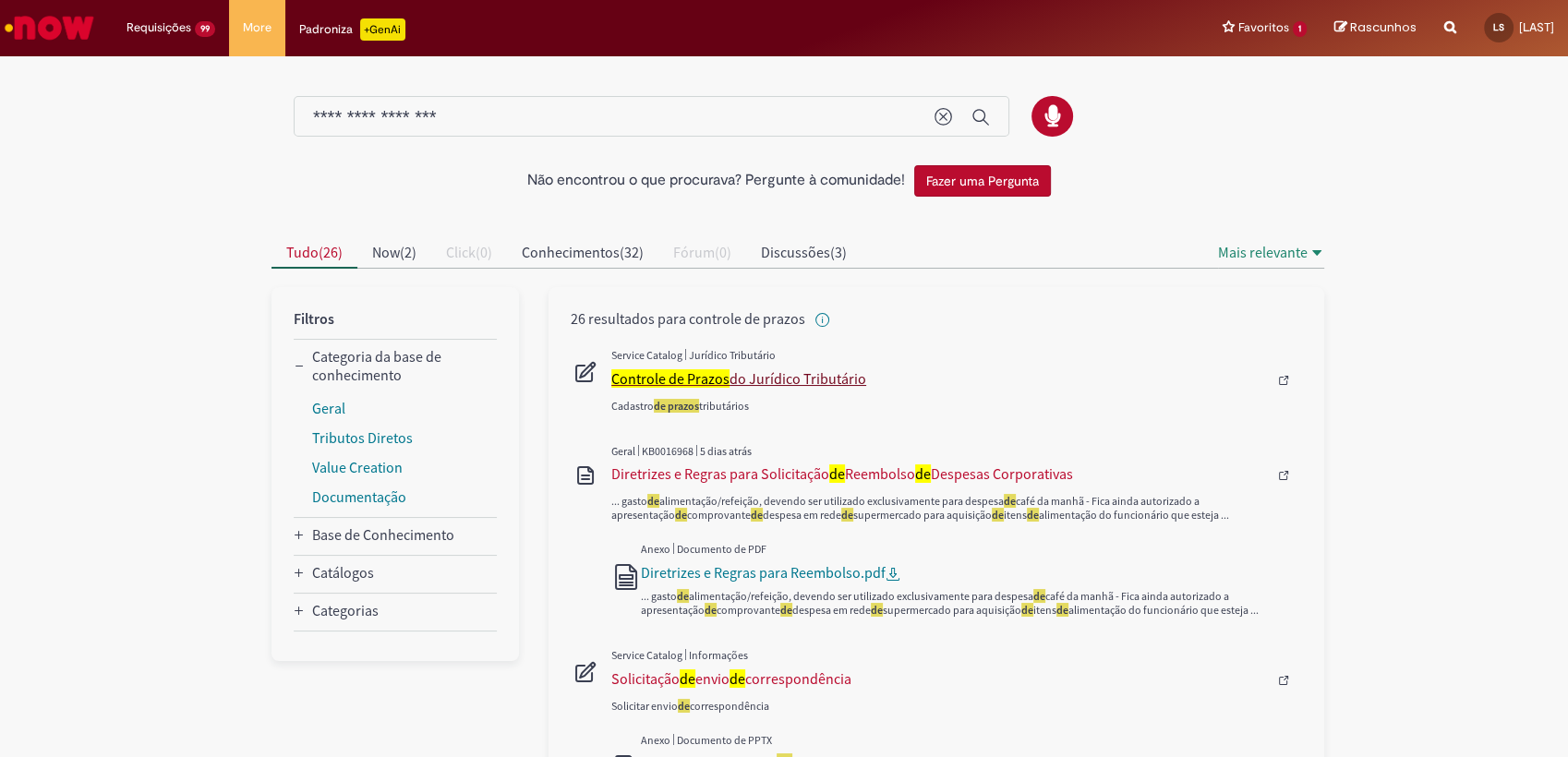 click on "Controle de Prazos  do Jurídico Tributário" at bounding box center (939, 378) 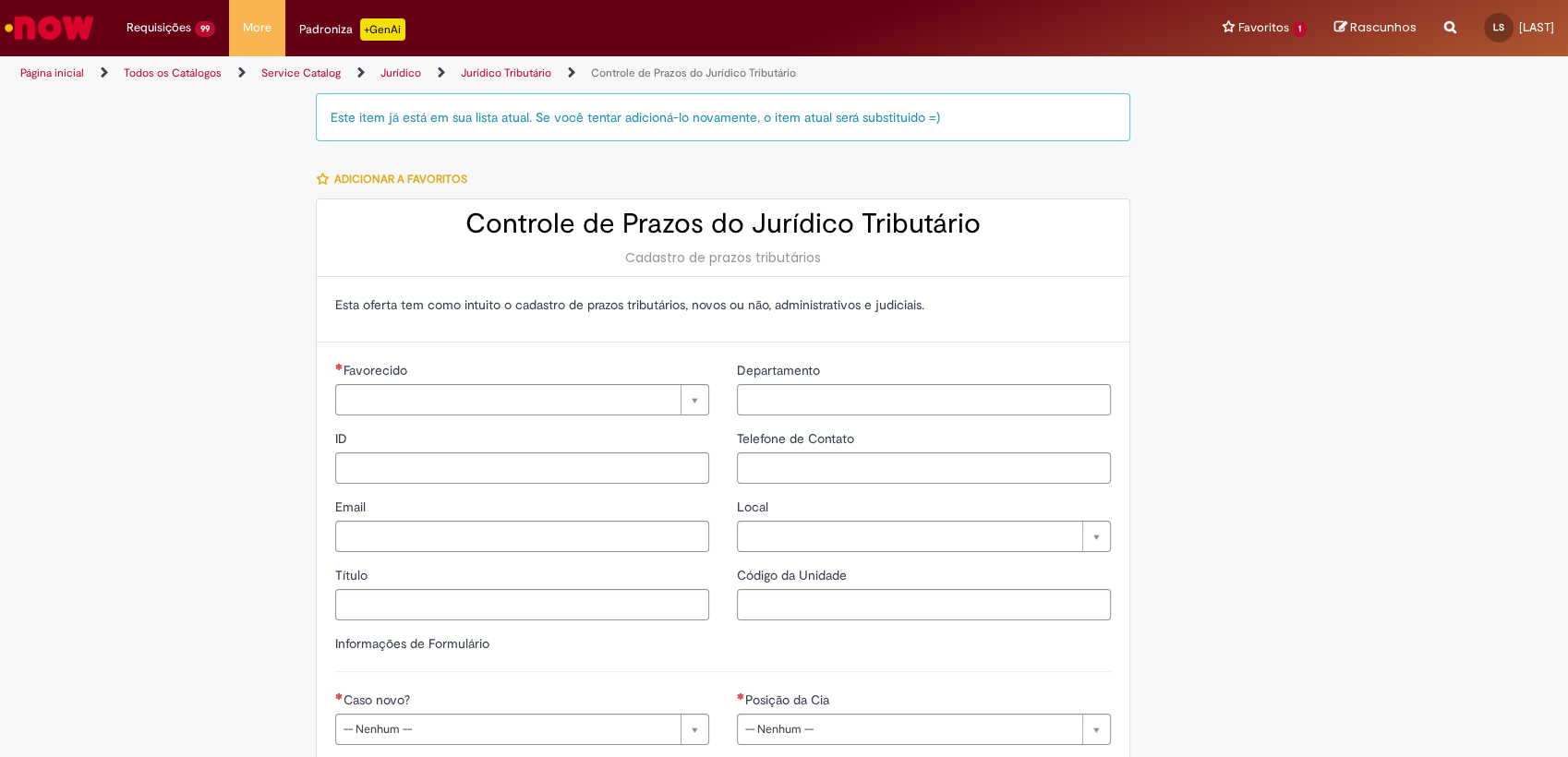 type on "**********" 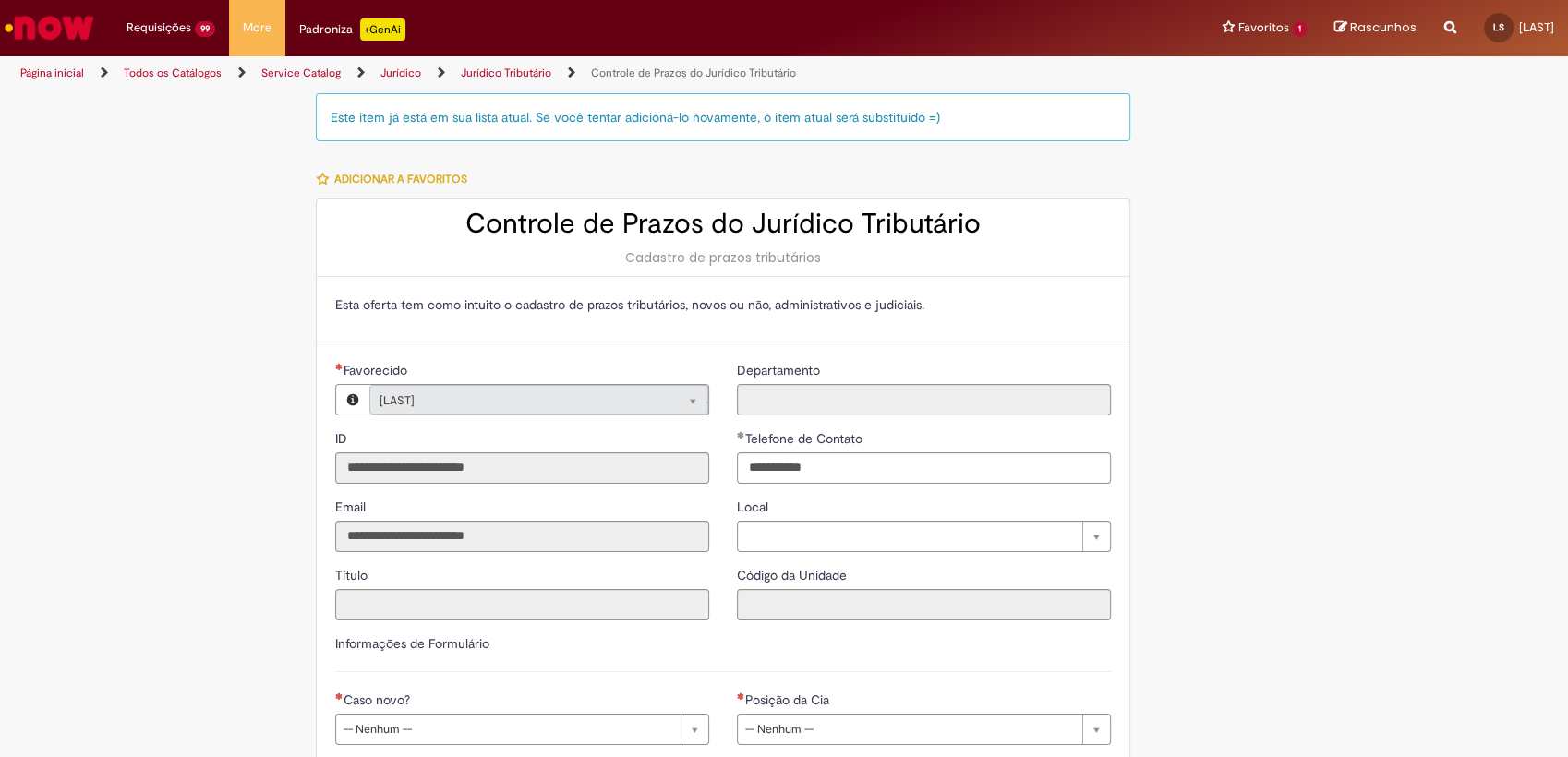 type on "**********" 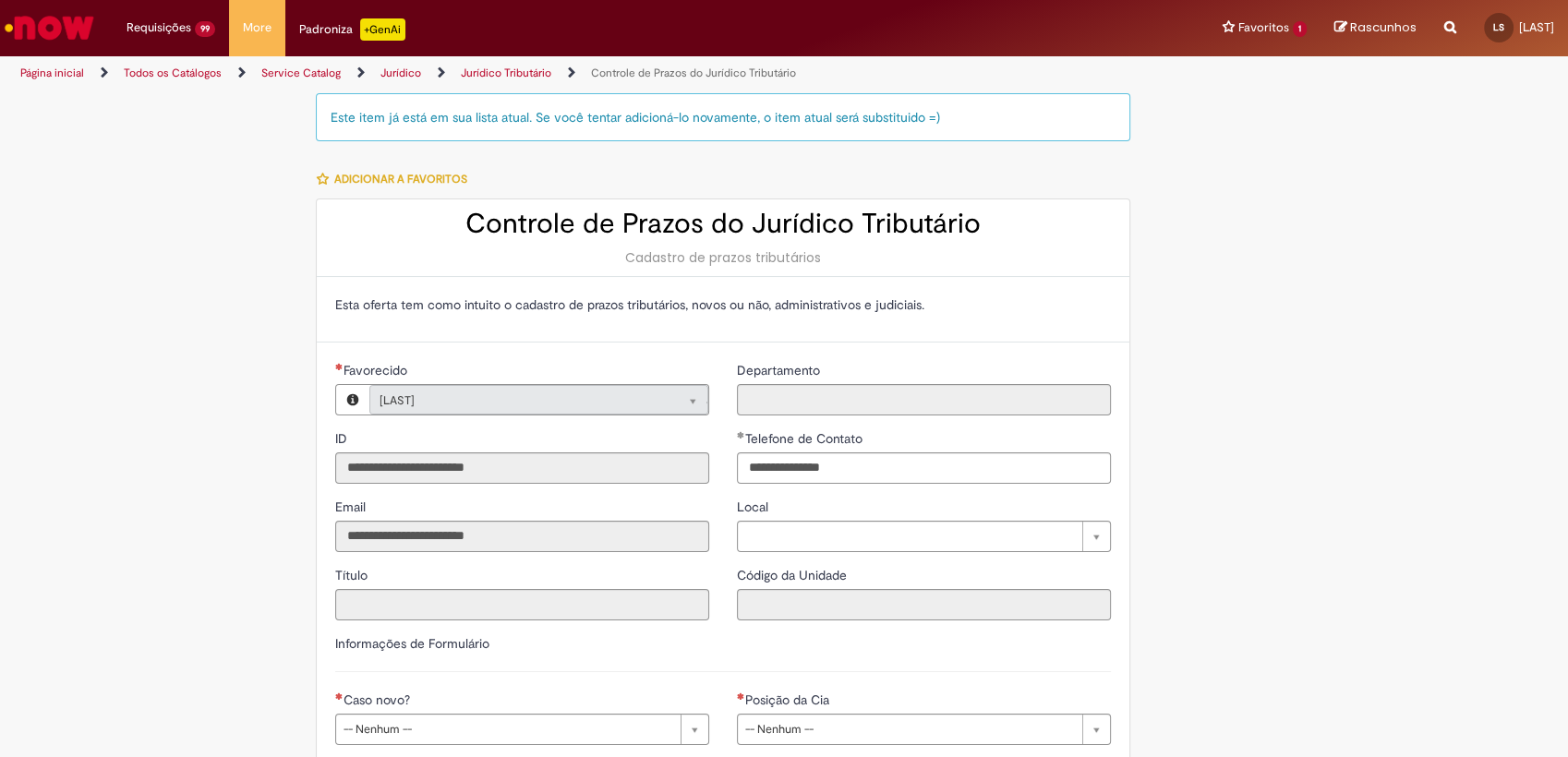 type on "**********" 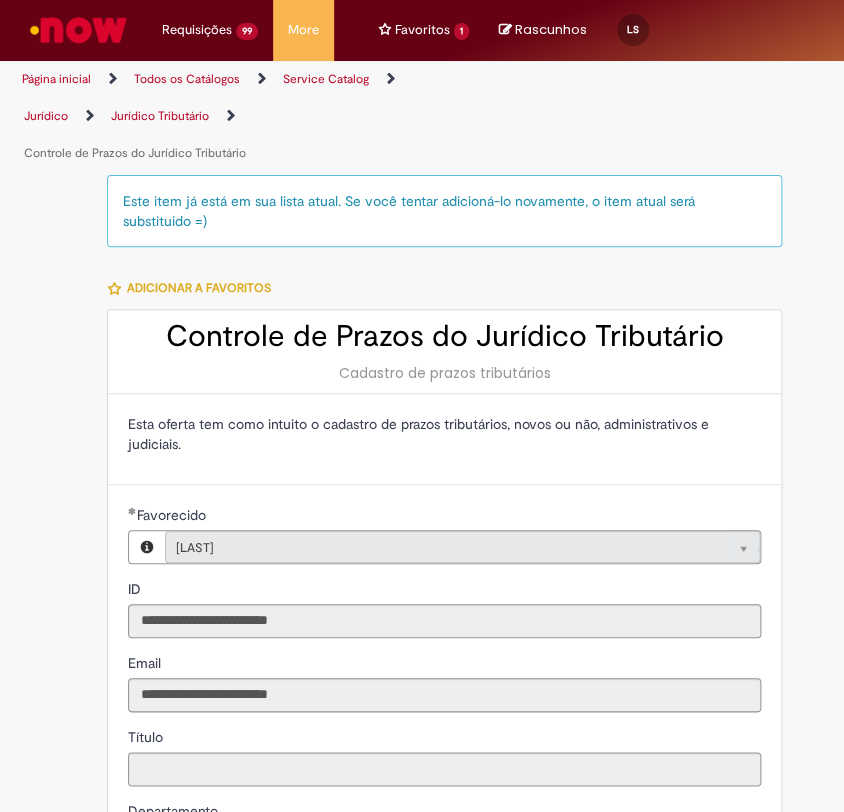 click on "Cadastro de prazos tributários" at bounding box center (444, 373) 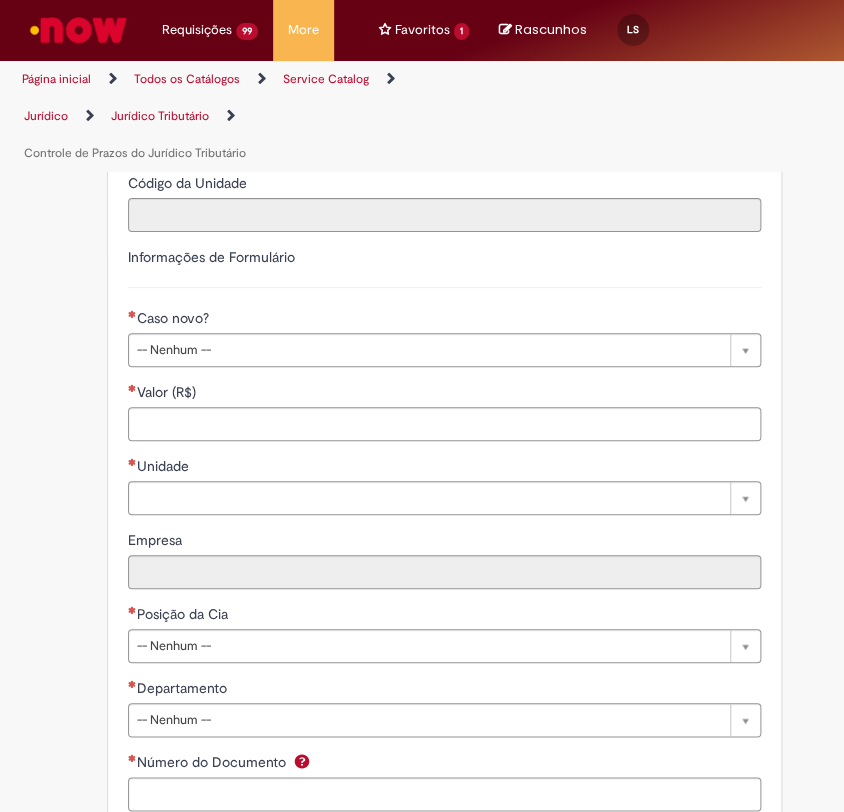 scroll, scrollTop: 888, scrollLeft: 0, axis: vertical 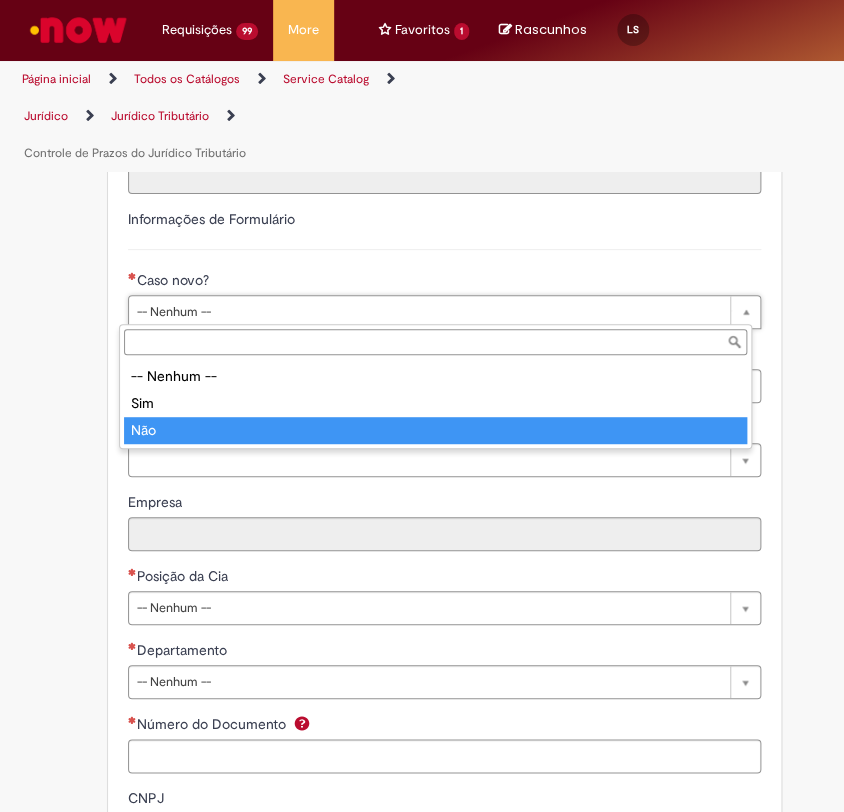 type on "***" 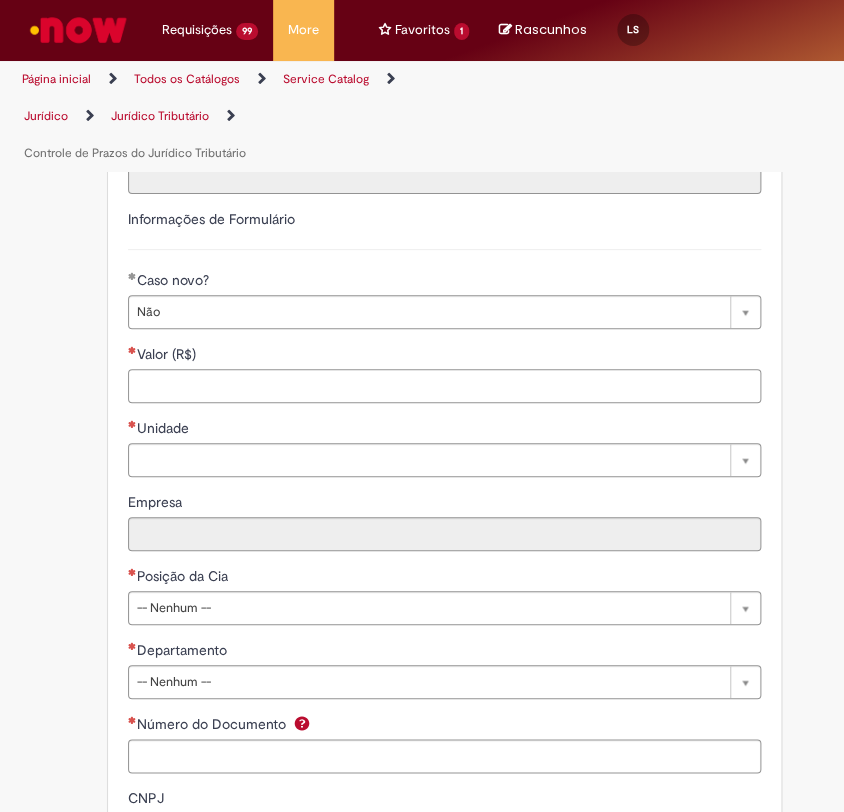 click on "Valor (R$)" at bounding box center (444, 386) 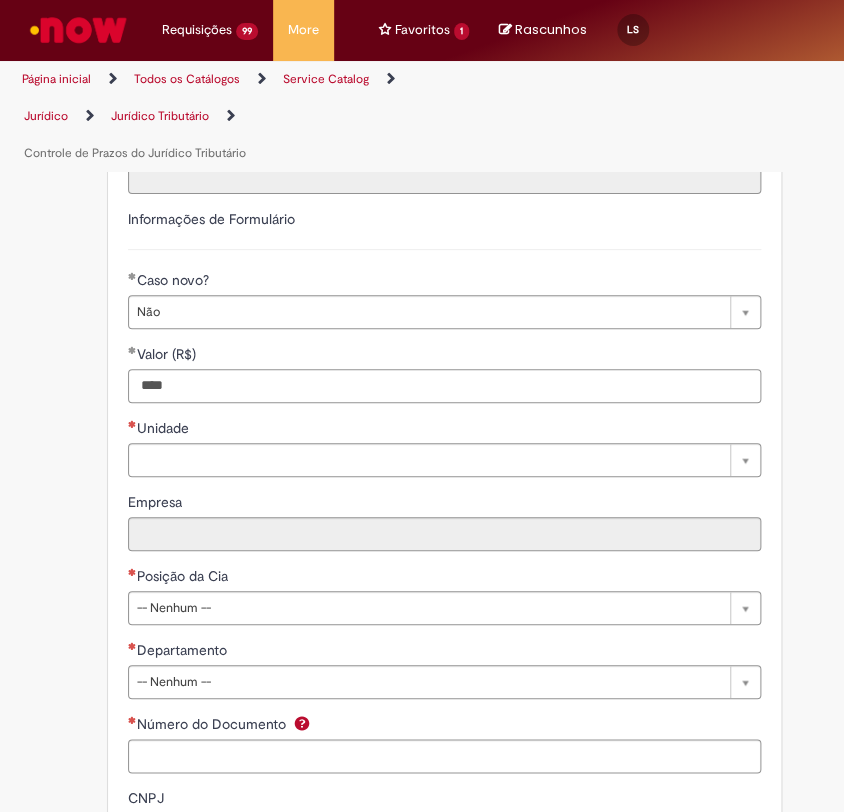 type on "****" 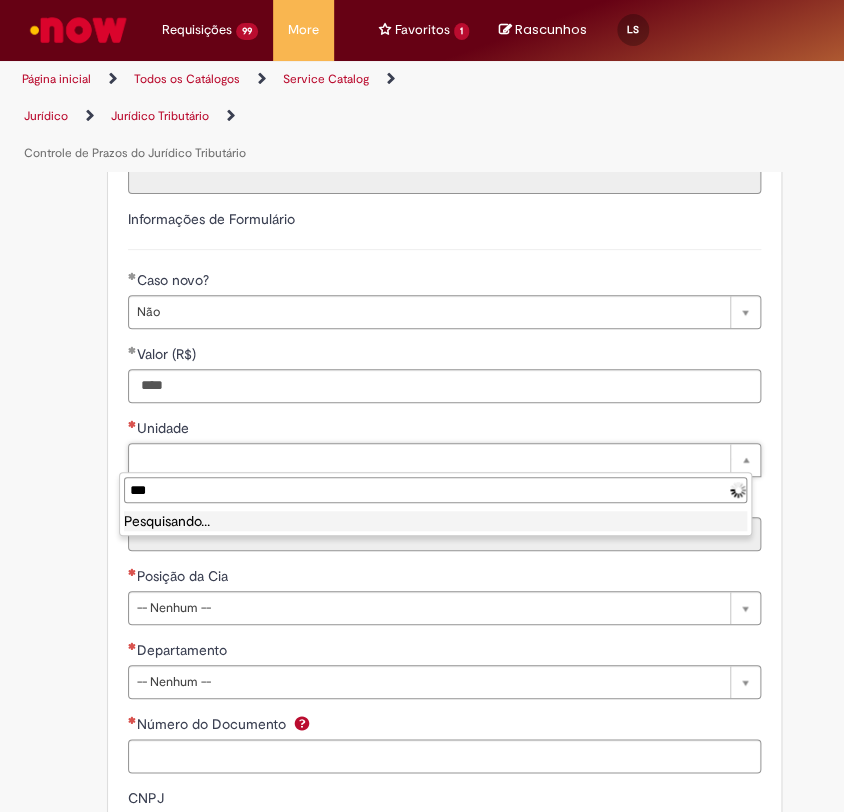 type on "****" 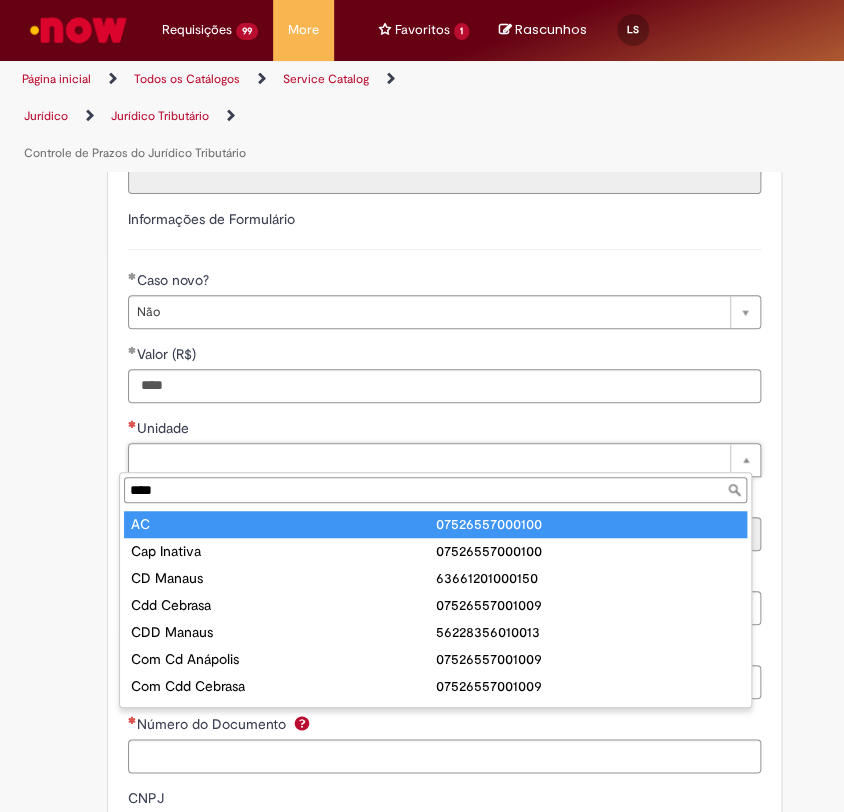 type on "**" 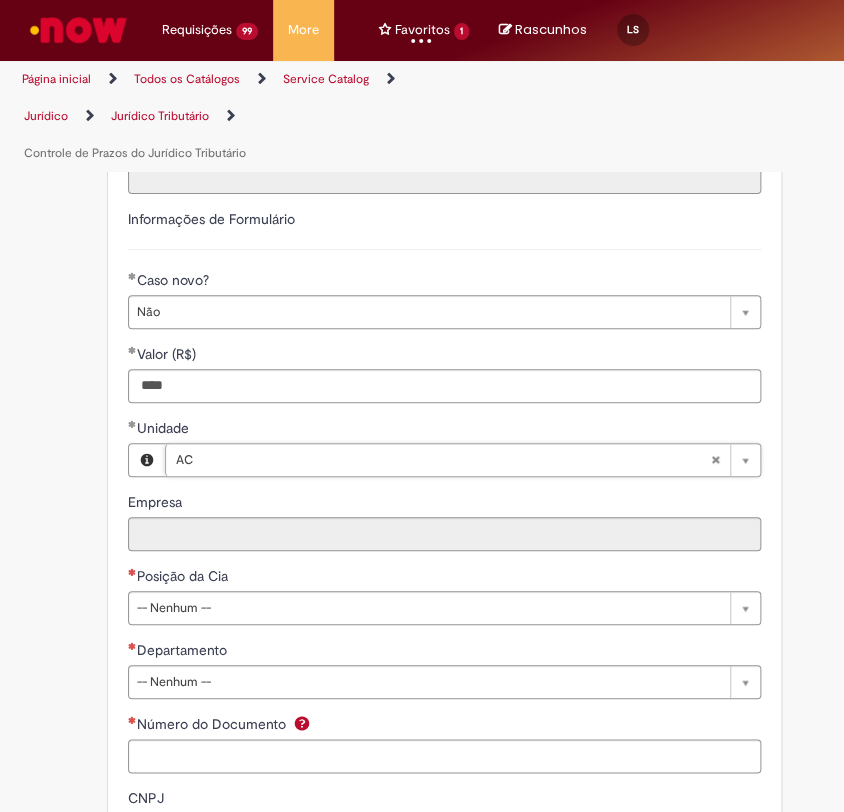 type on "**********" 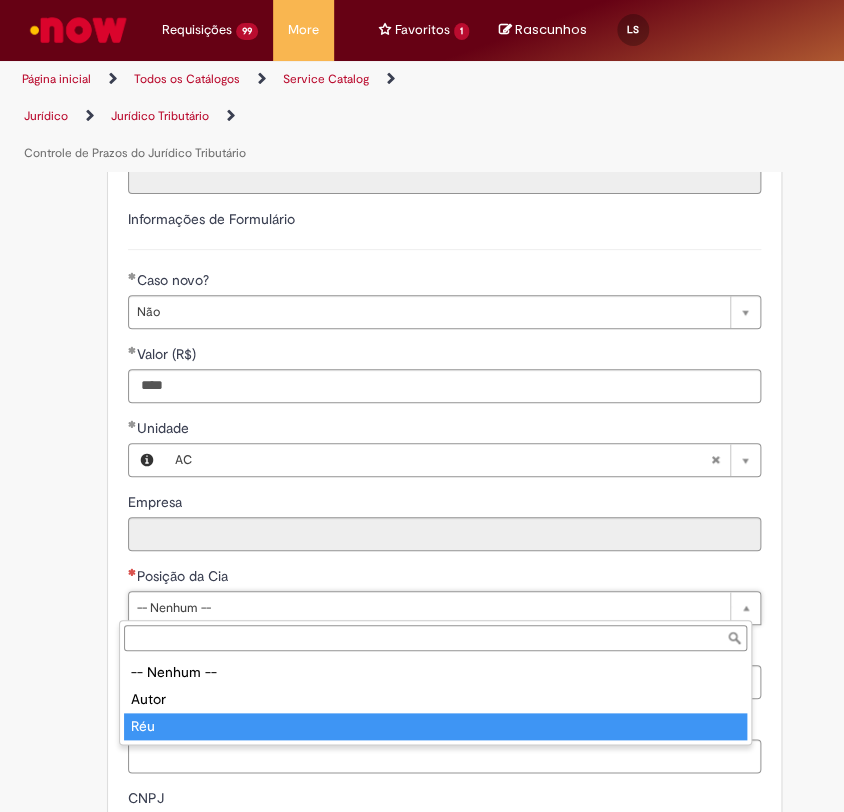 type on "***" 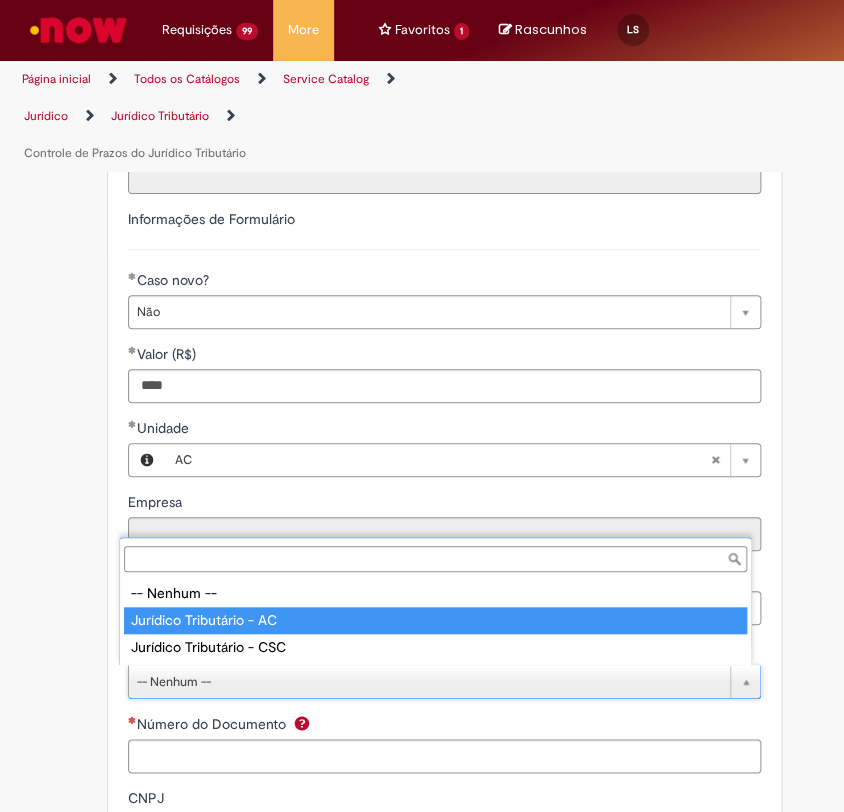 type on "**********" 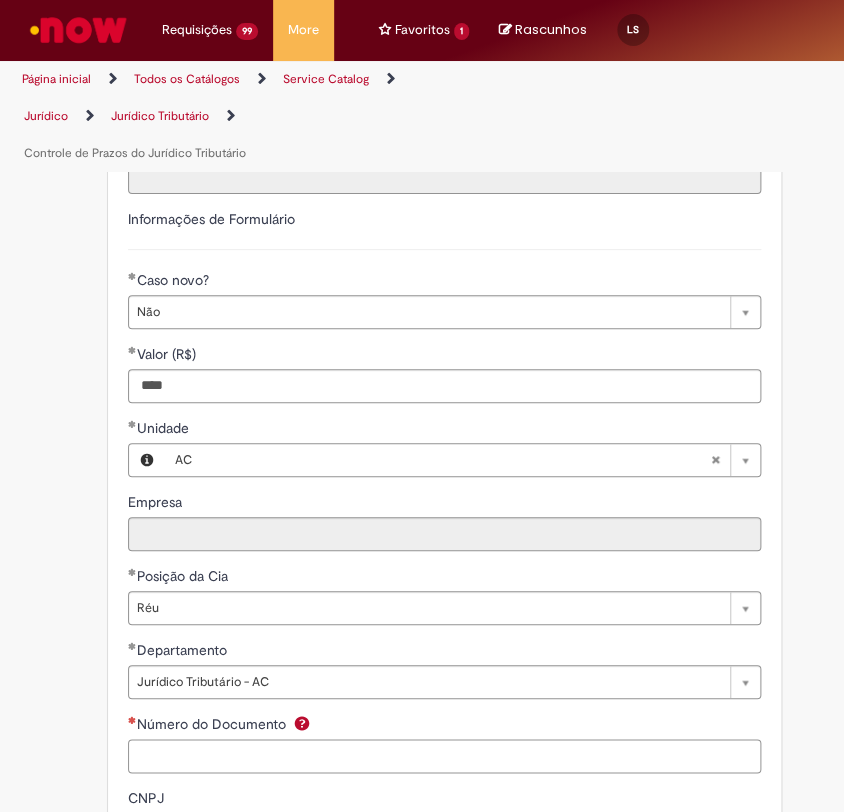 click on "Número do Documento" at bounding box center [444, 756] 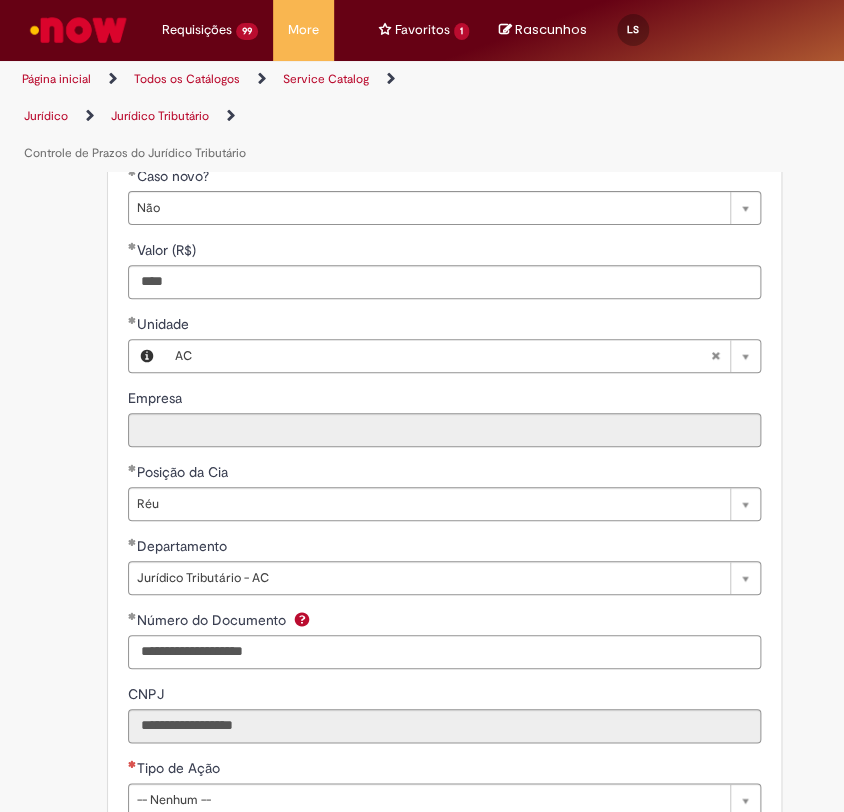 scroll, scrollTop: 1222, scrollLeft: 0, axis: vertical 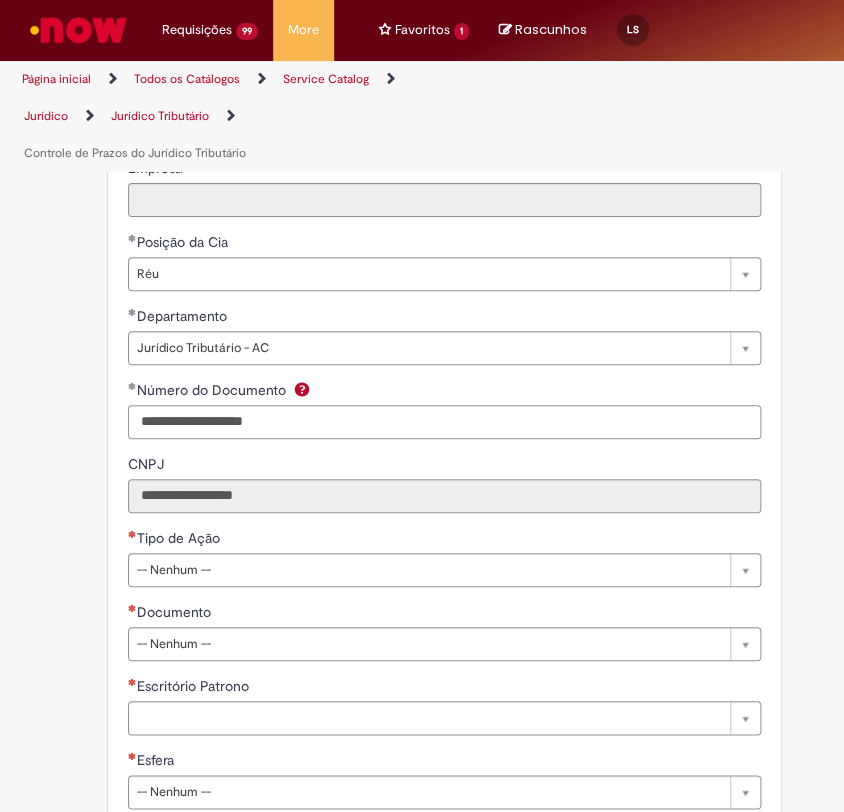 type on "**********" 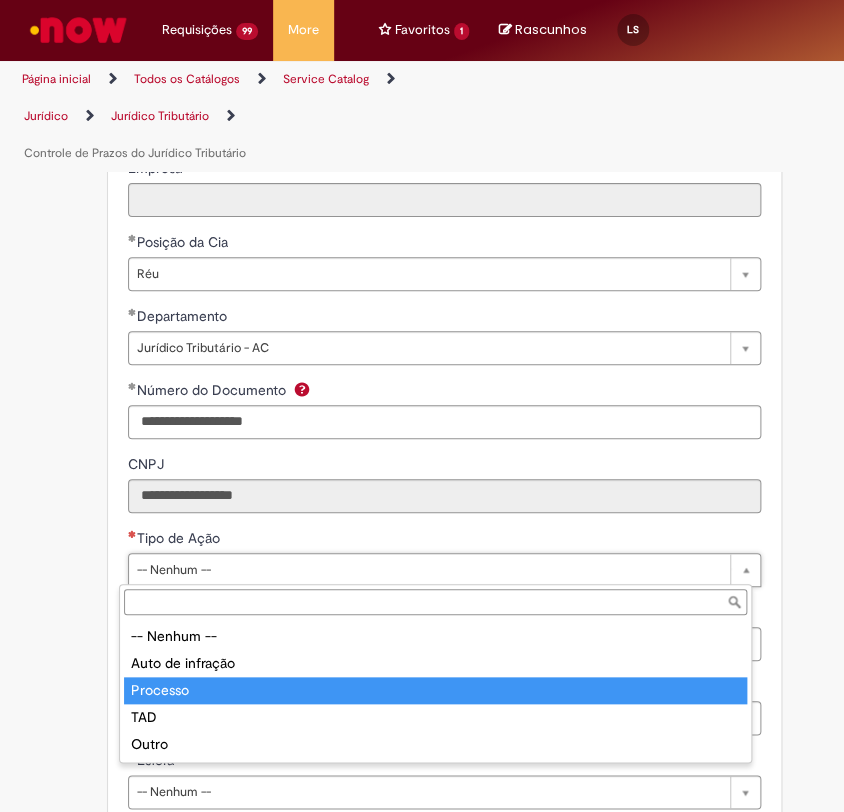 drag, startPoint x: 233, startPoint y: 657, endPoint x: 227, endPoint y: 686, distance: 29.614185 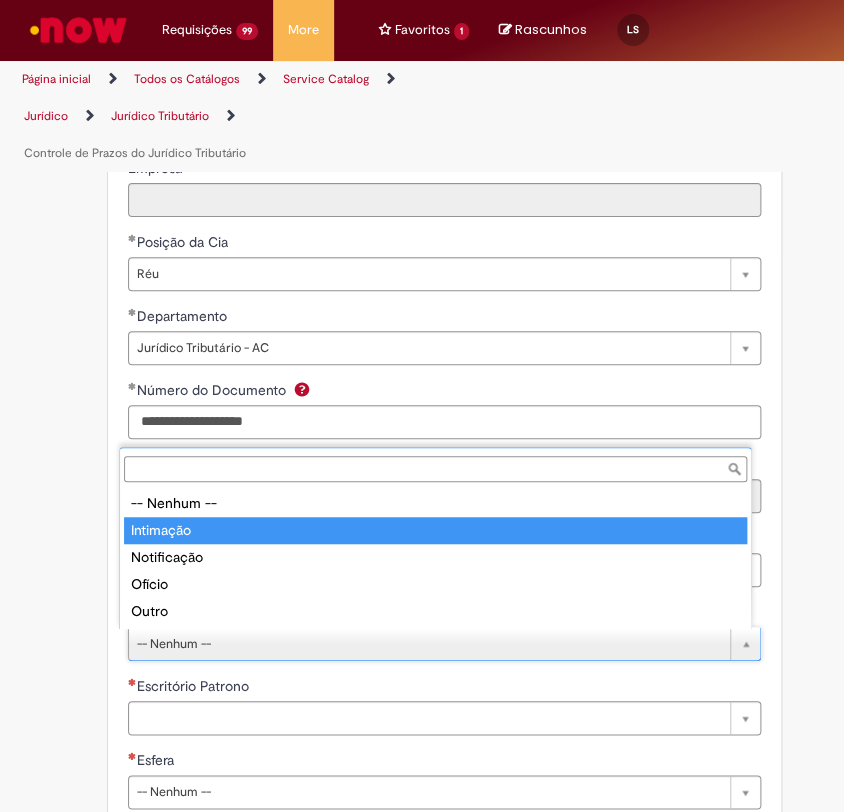 type on "*********" 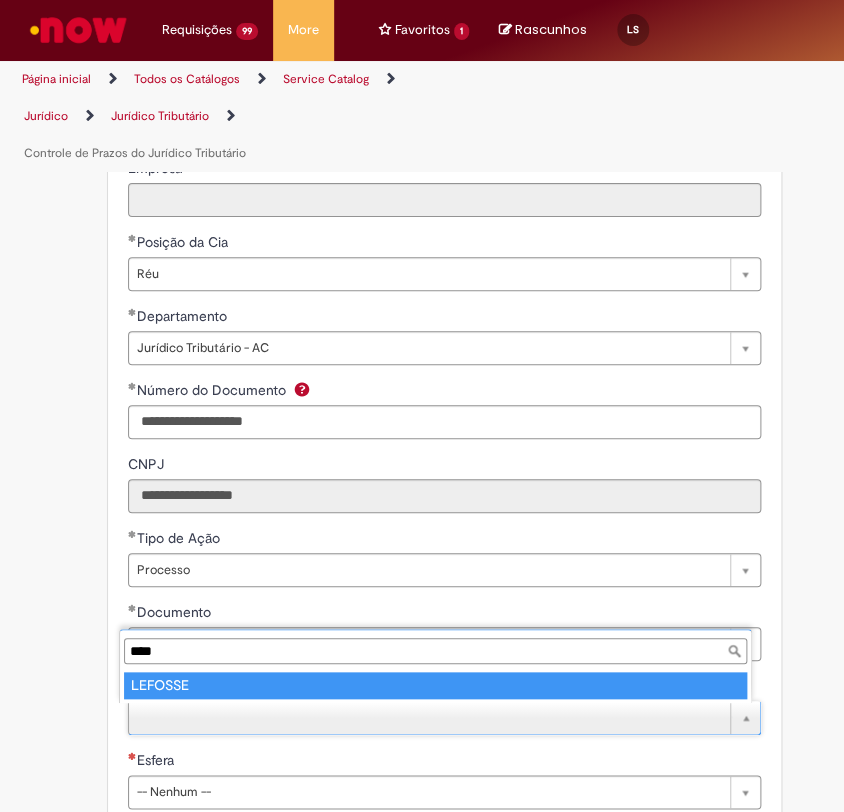 type on "****" 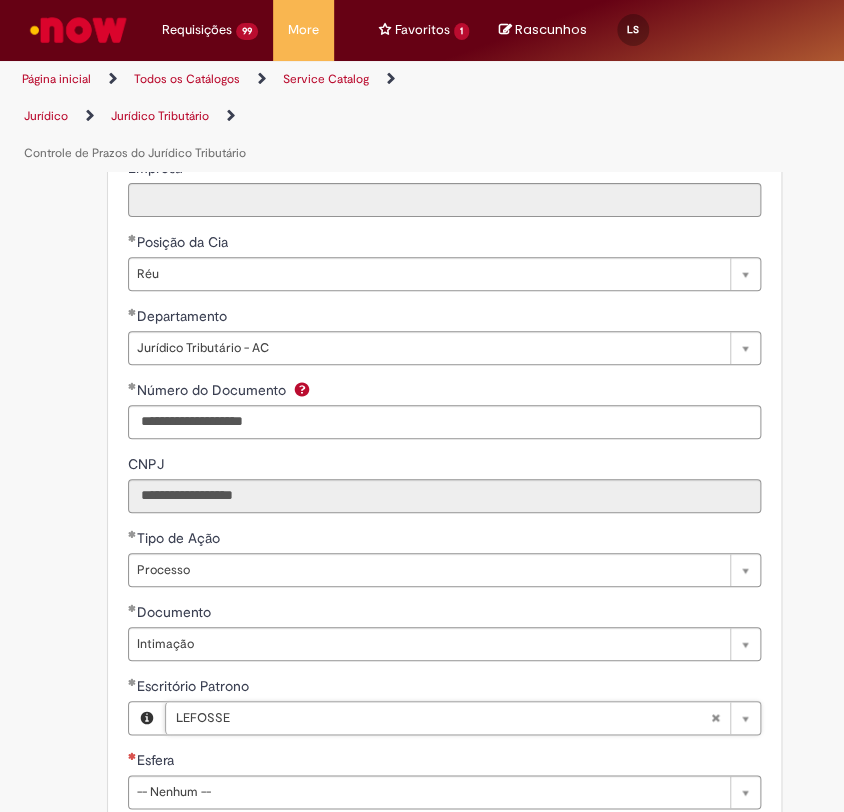 scroll, scrollTop: 1333, scrollLeft: 0, axis: vertical 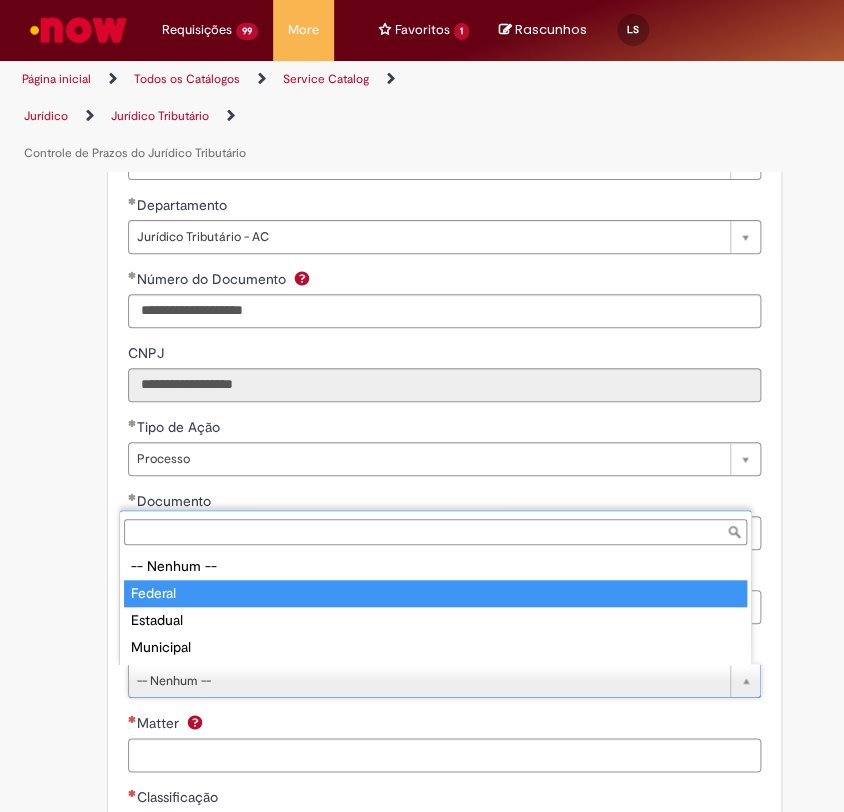 type on "*******" 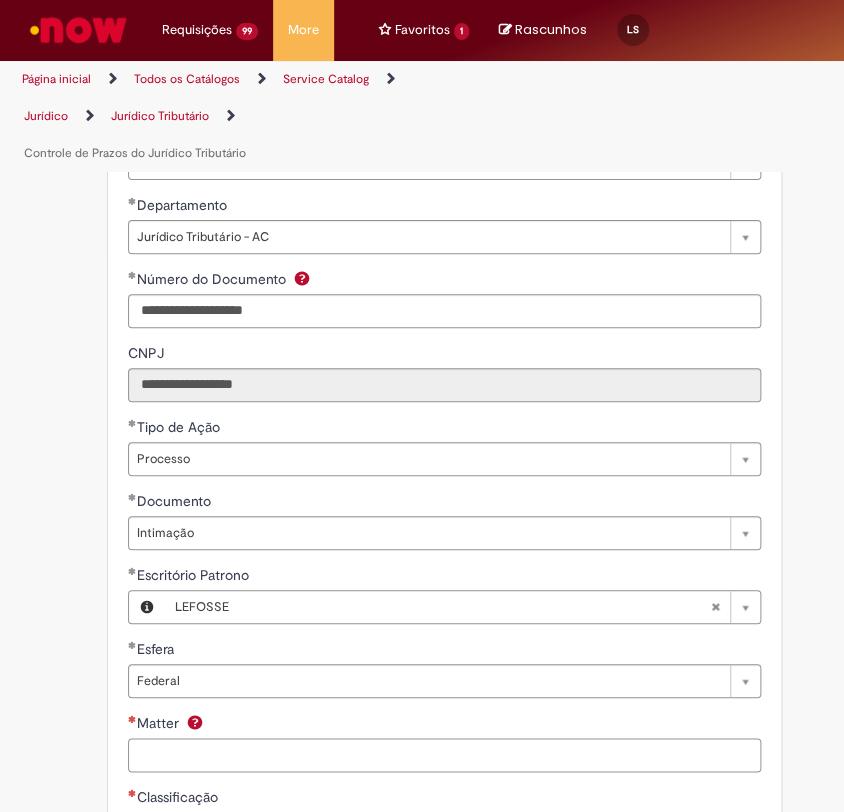 click on "Matter" at bounding box center [444, 755] 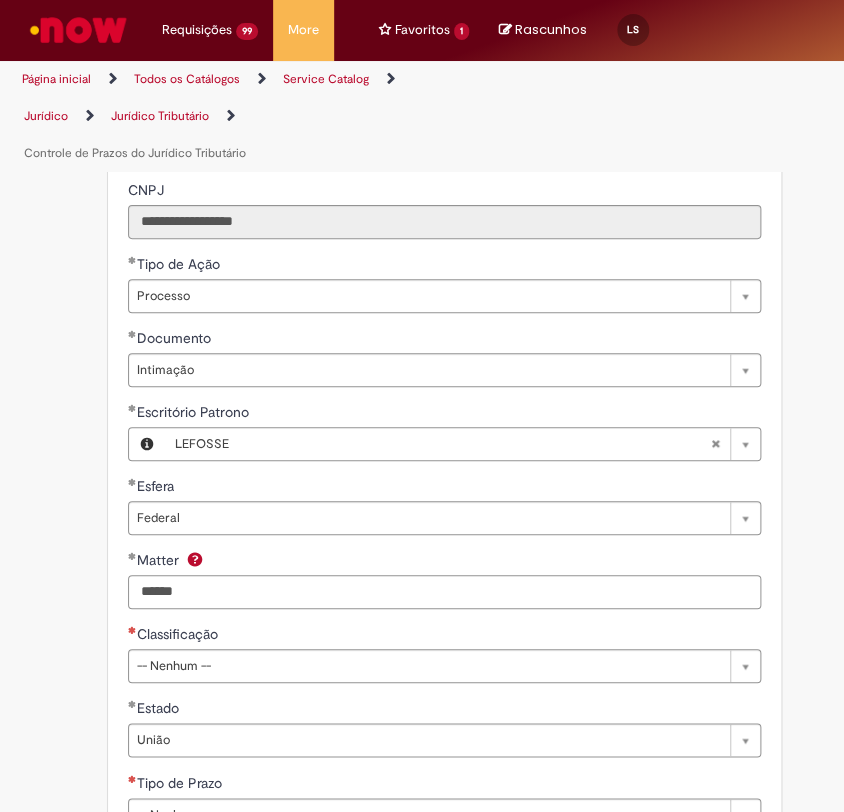 scroll, scrollTop: 1777, scrollLeft: 0, axis: vertical 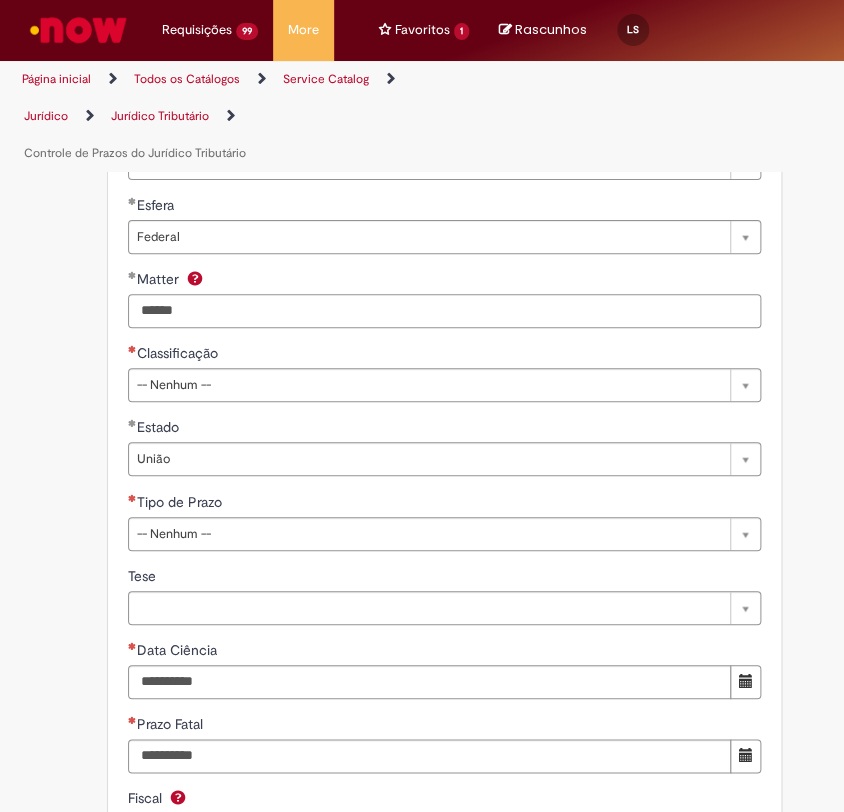 type on "******" 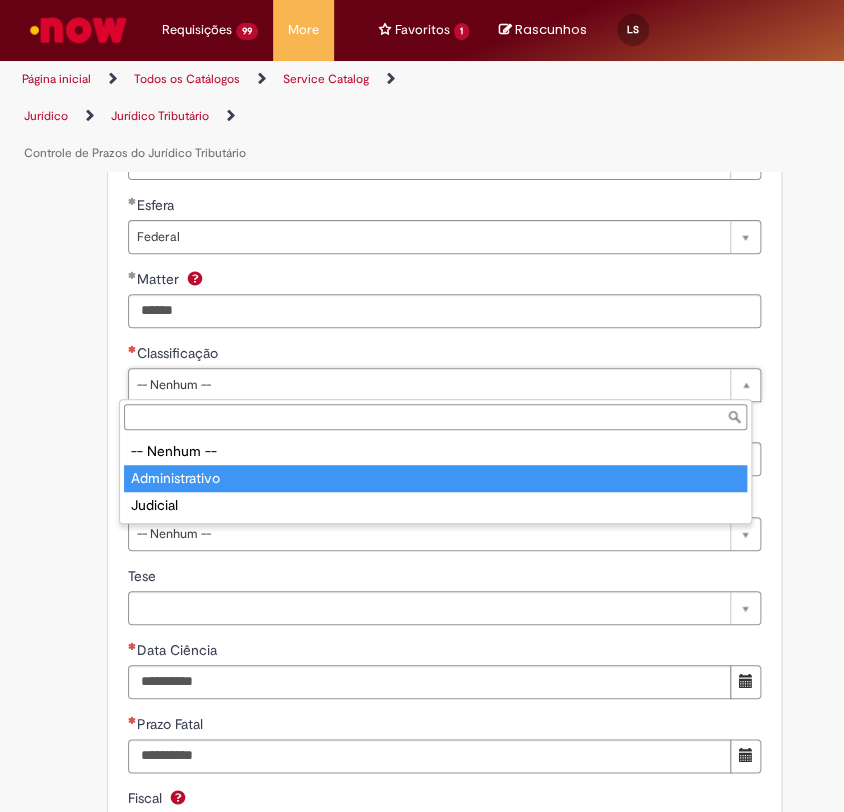 type on "**********" 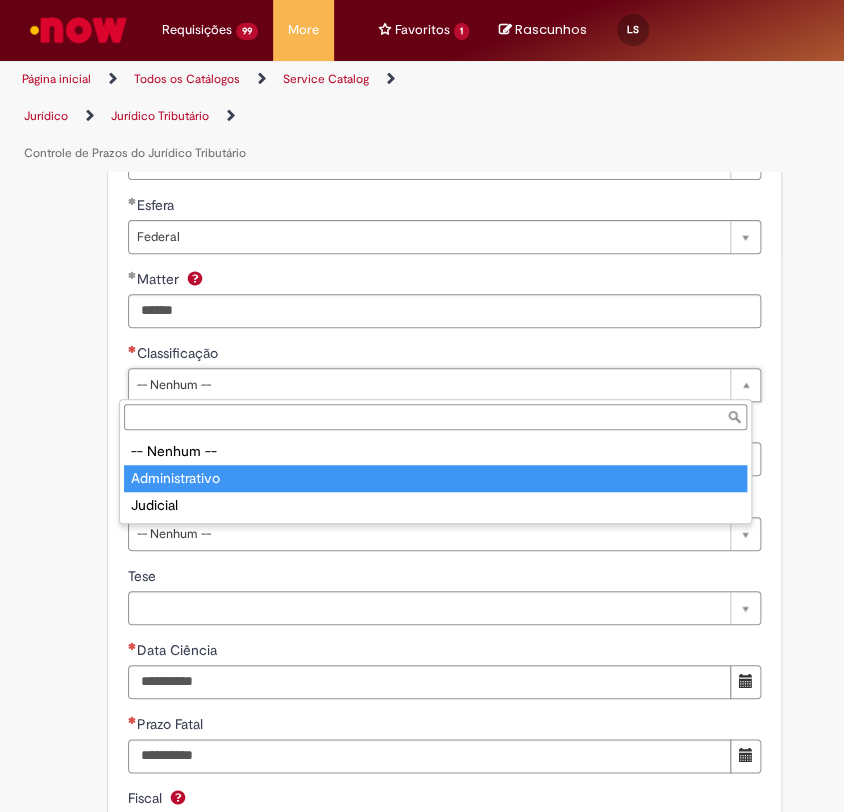 select on "**********" 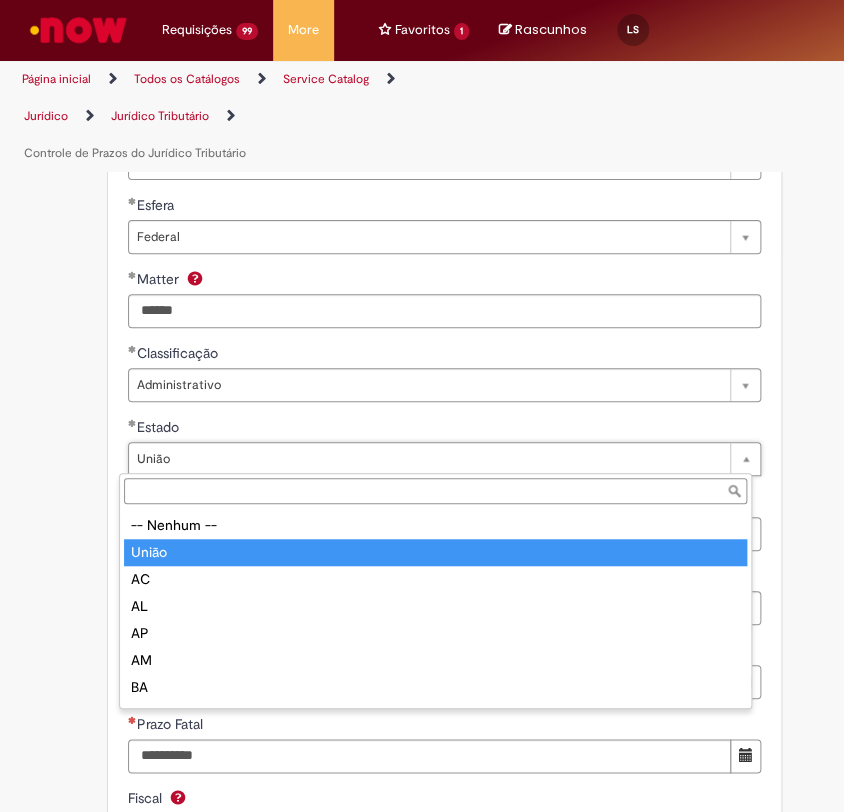 click on "Estado                 -- Nenhum -- União AC AL AP AM BA CE ES DF GO MA MG MS MT PA PB PE PI PR RJ RN RO RR RS SC SE SP TO" at bounding box center [435, 591] 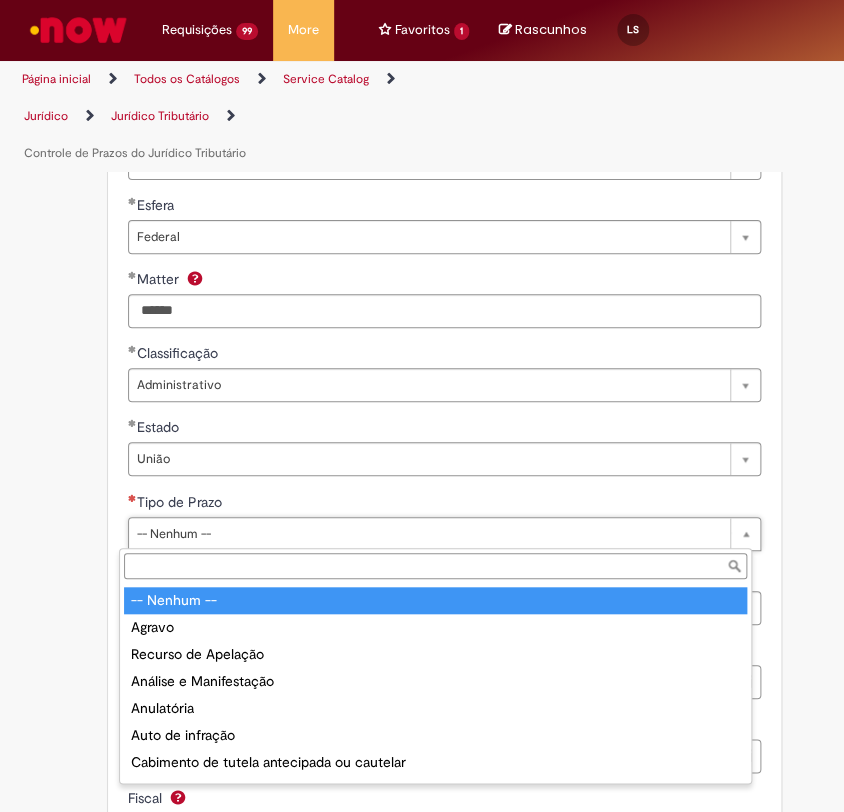 scroll, scrollTop: 0, scrollLeft: 0, axis: both 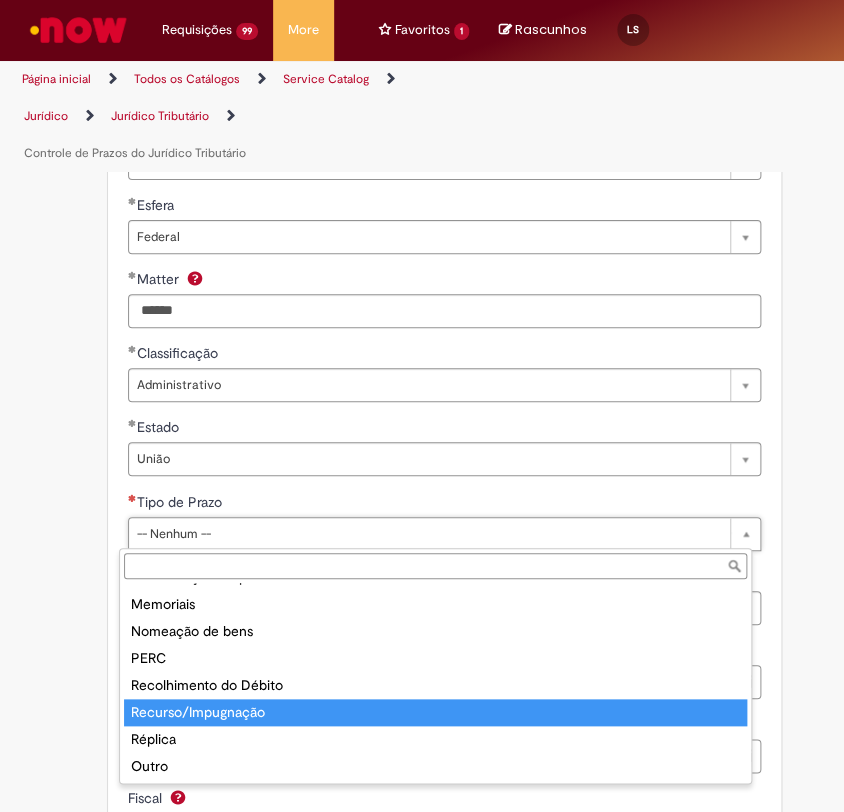 type on "**********" 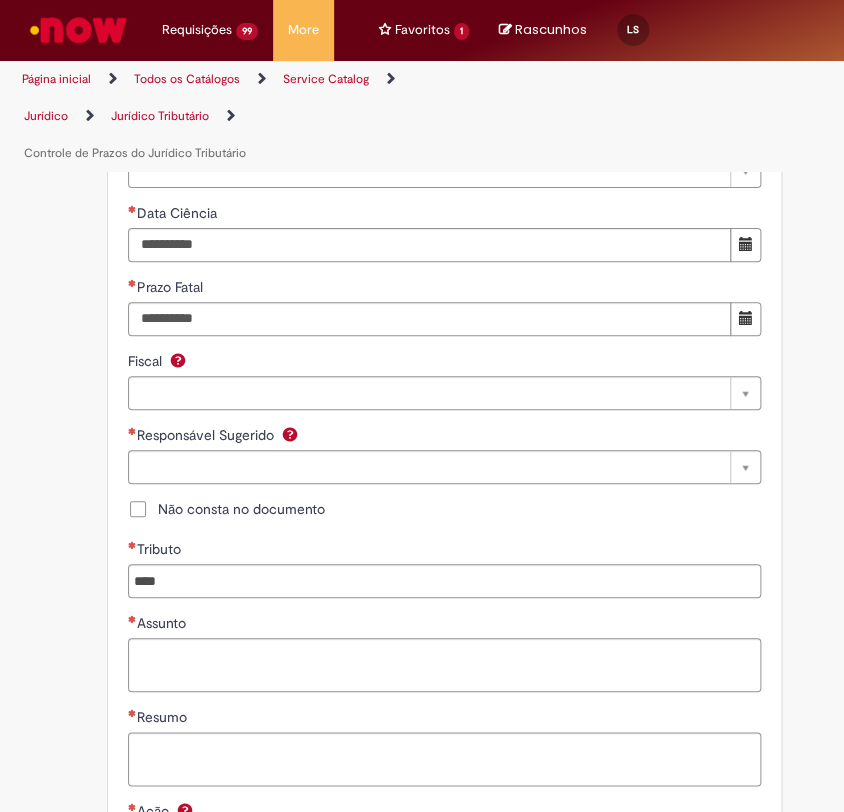 scroll, scrollTop: 2444, scrollLeft: 0, axis: vertical 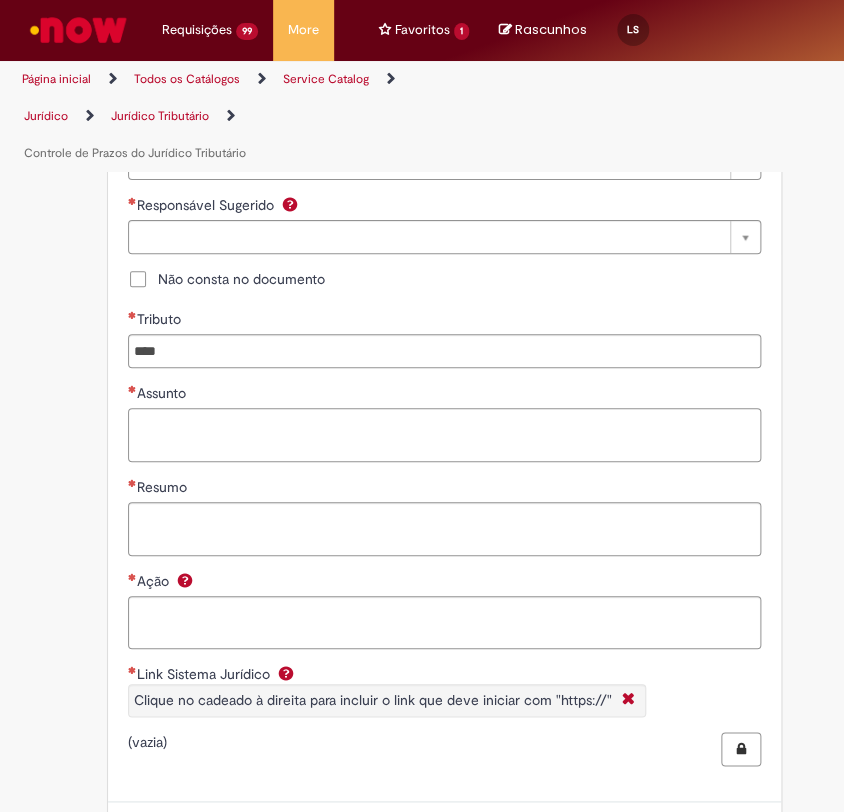 click on "Assunto" at bounding box center [444, 435] 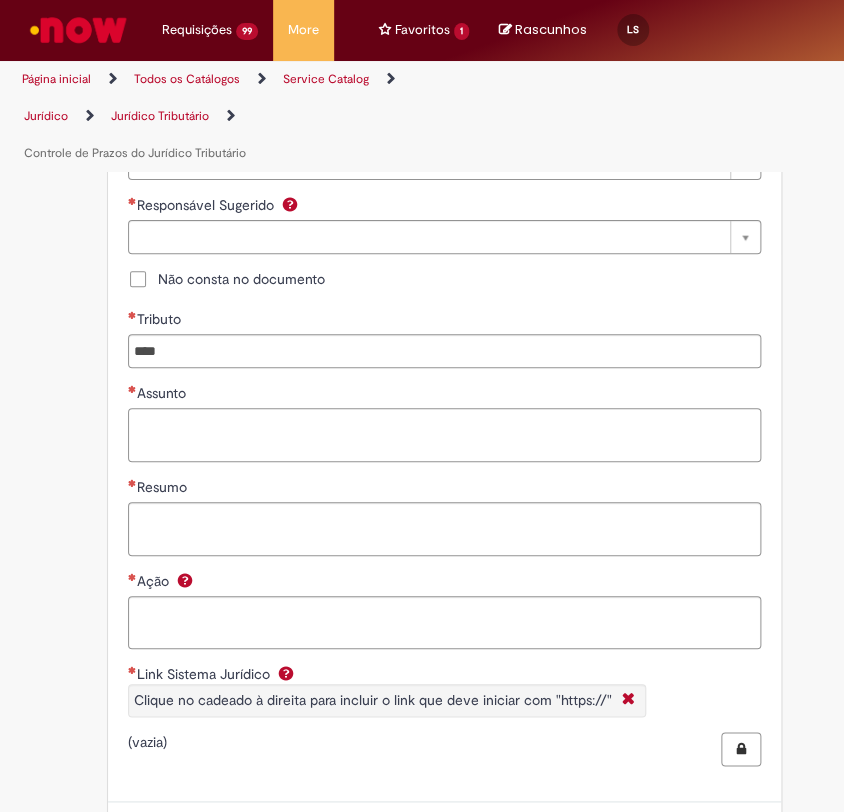 paste on "**********" 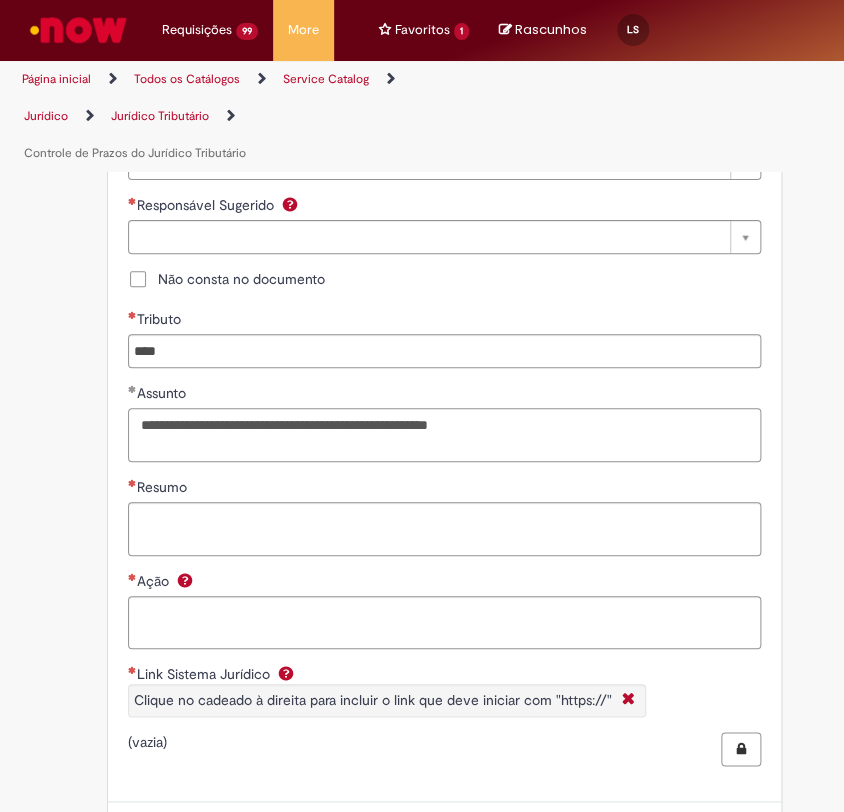 type on "**********" 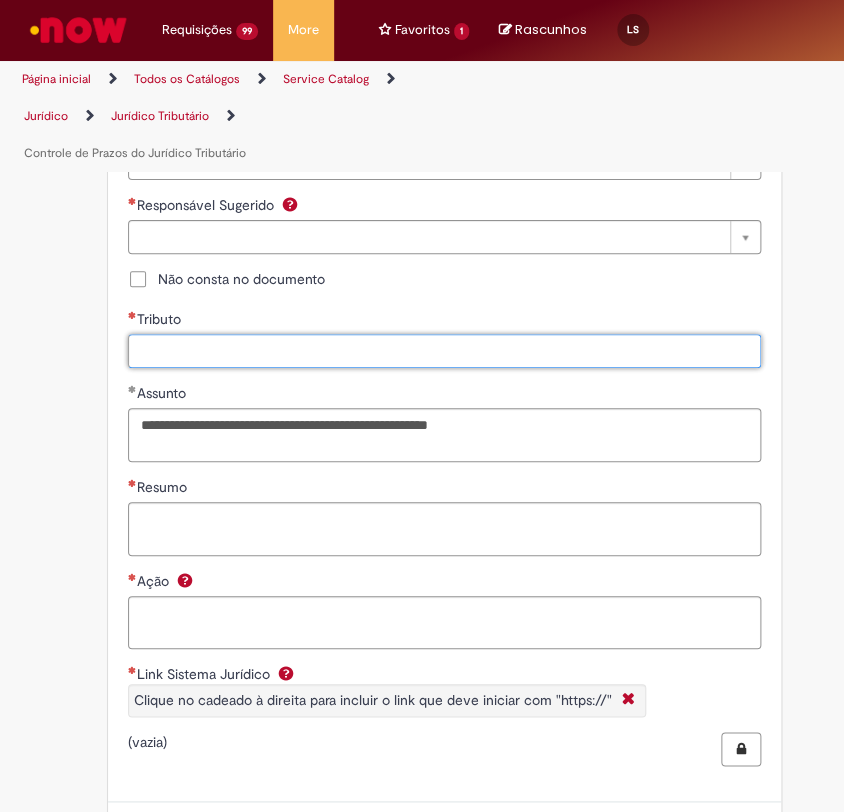 click on "Tributo" at bounding box center [548, 351] 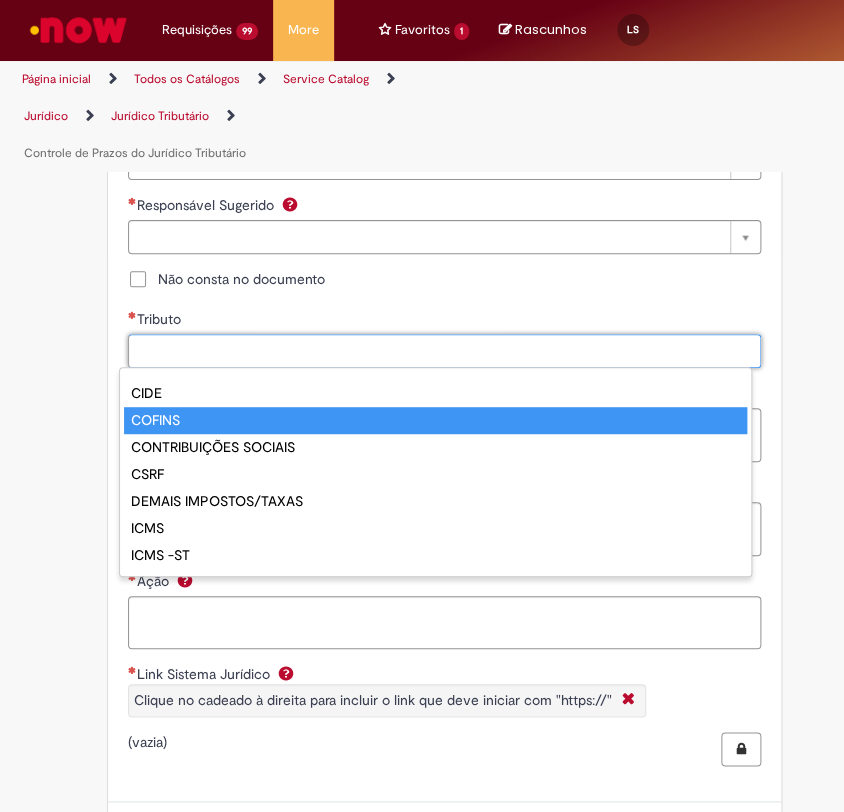 drag, startPoint x: 72, startPoint y: 388, endPoint x: 39, endPoint y: 387, distance: 33.01515 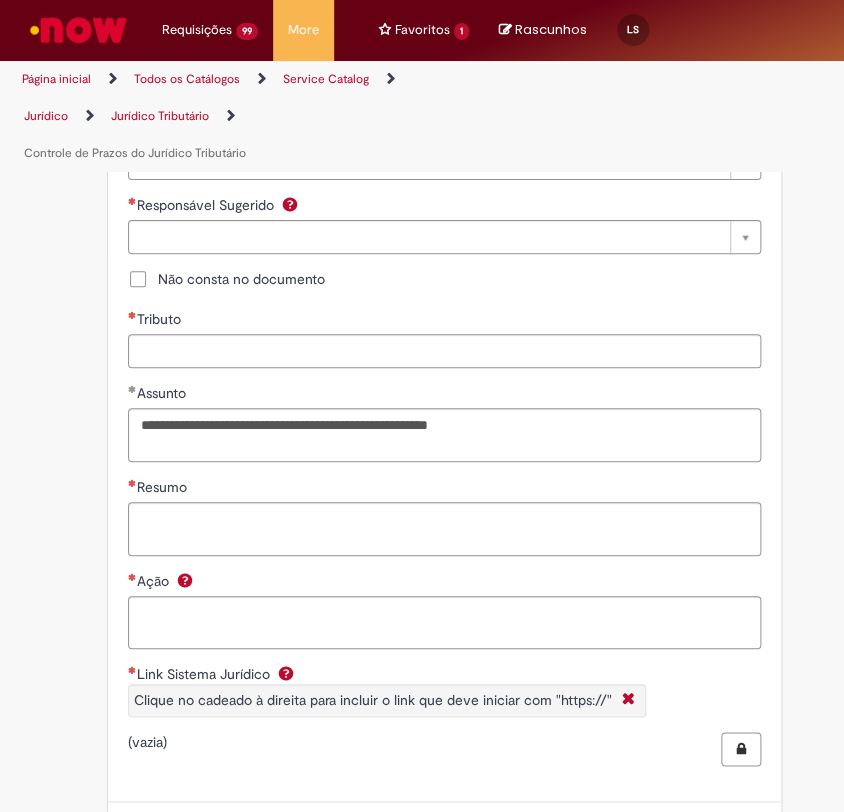 click on "Tributo" at bounding box center (444, 351) 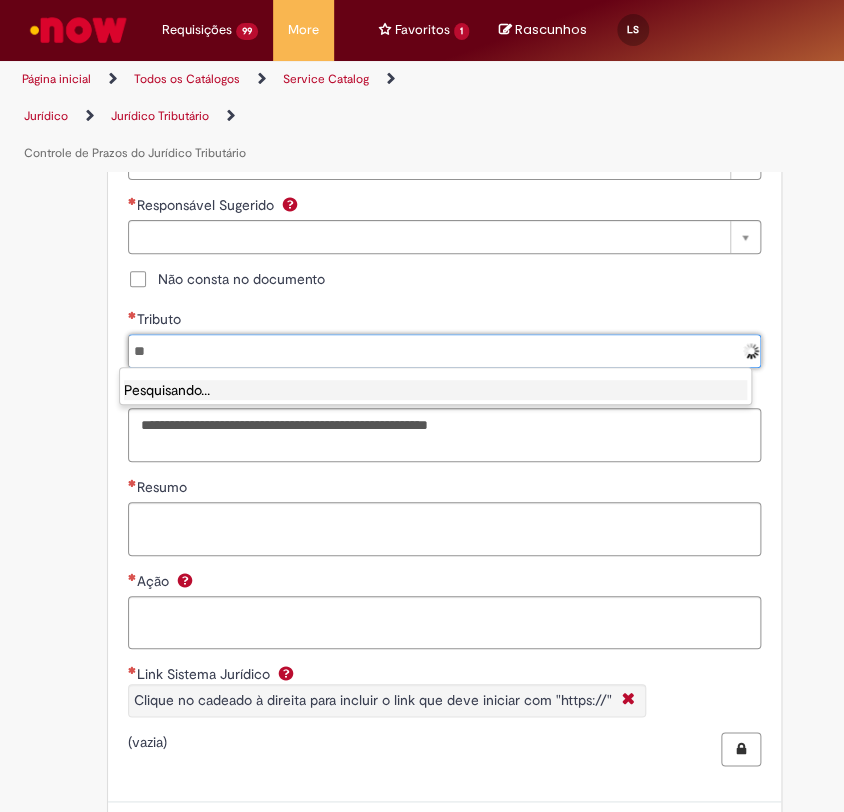 type on "*" 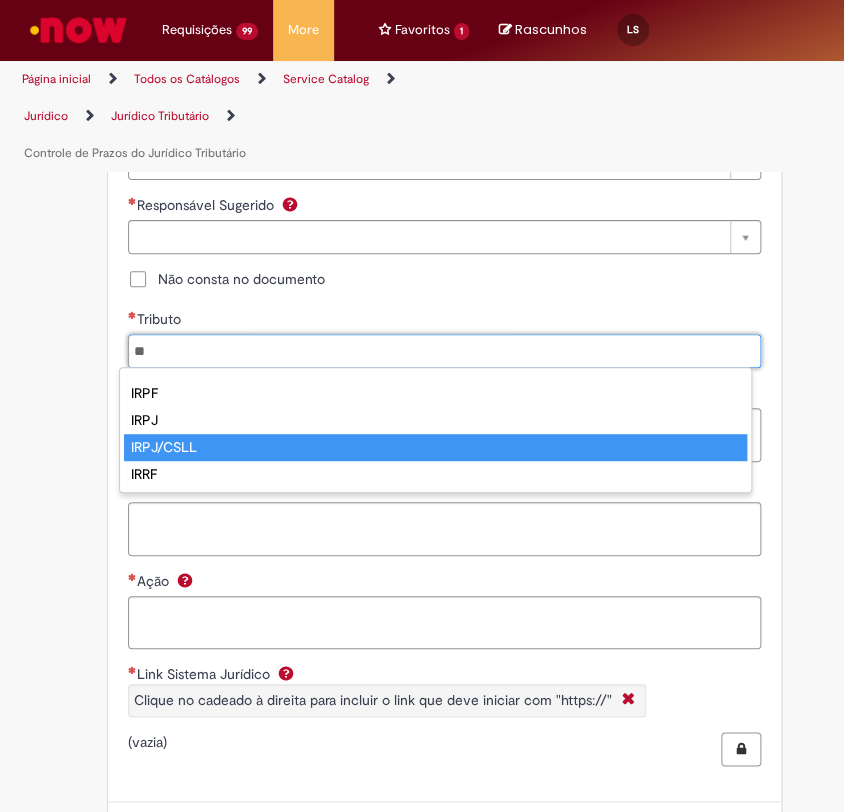 type on "**" 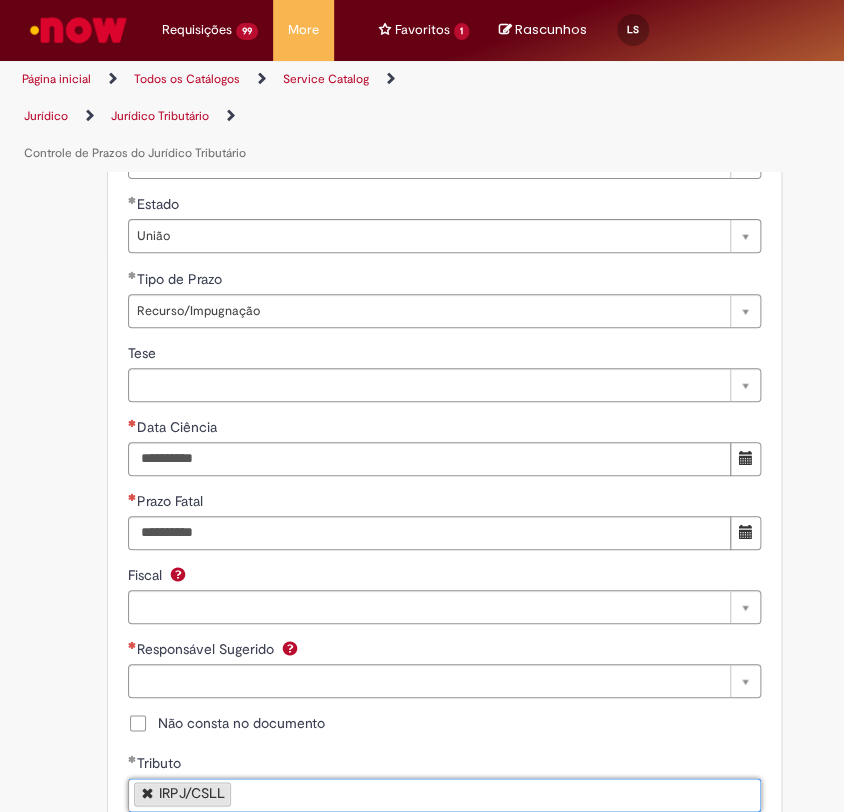scroll, scrollTop: 2000, scrollLeft: 0, axis: vertical 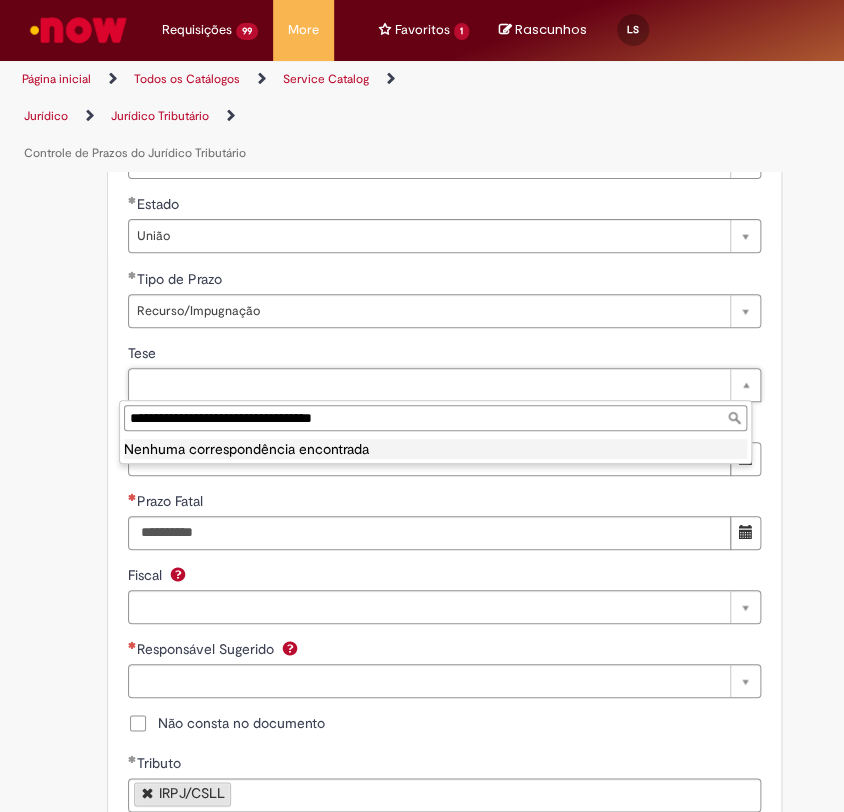 click on "**********" at bounding box center (435, 418) 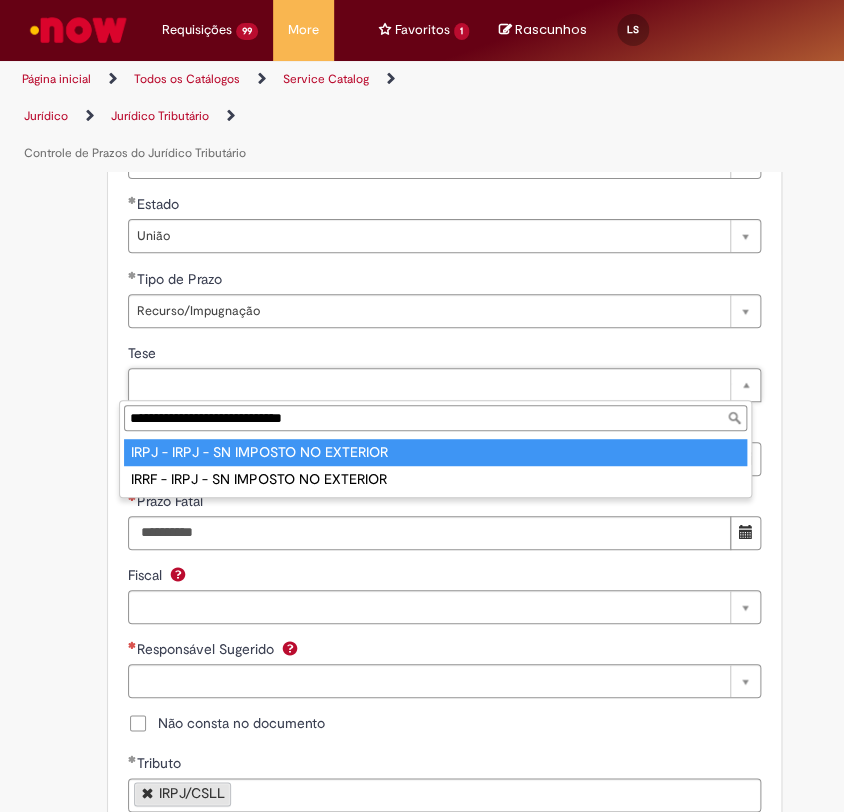 type on "**********" 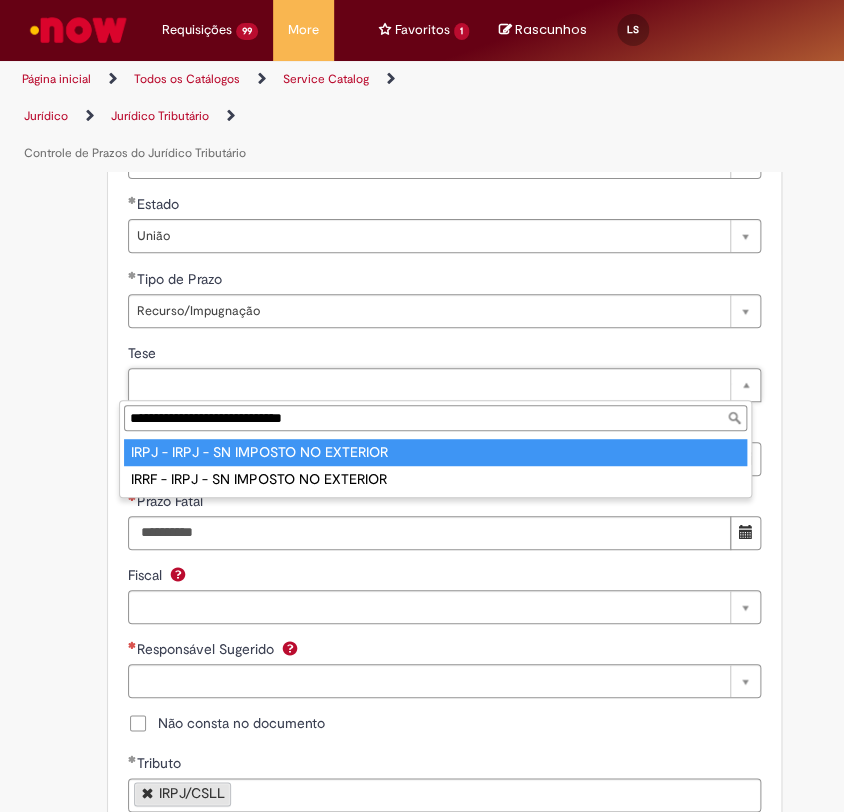 type on "**********" 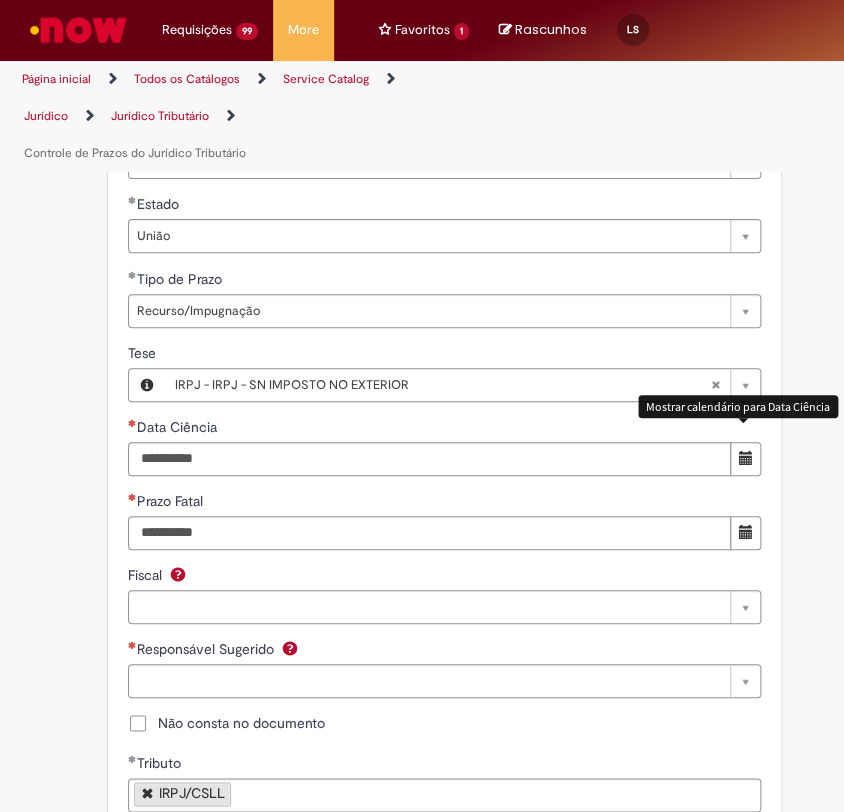 click at bounding box center [746, 458] 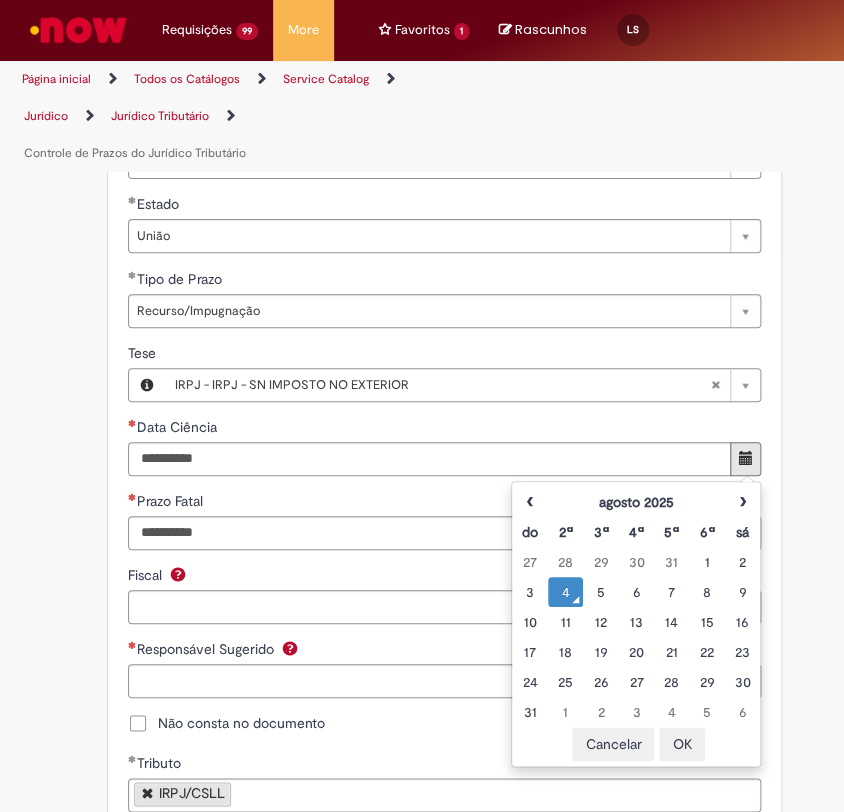click on "OK" at bounding box center (682, 744) 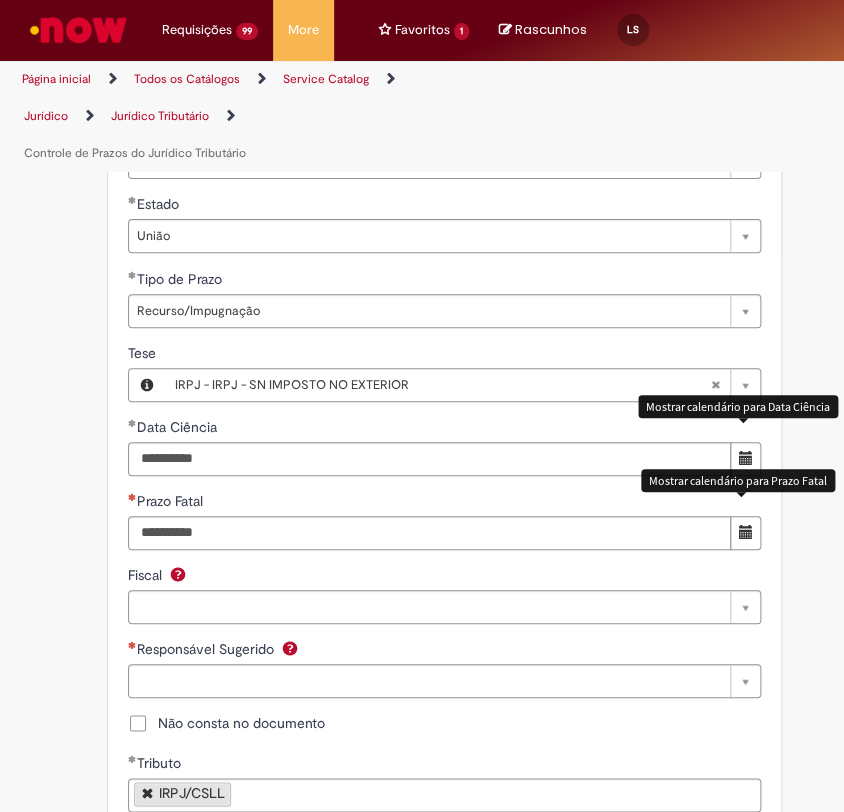 click at bounding box center [745, 533] 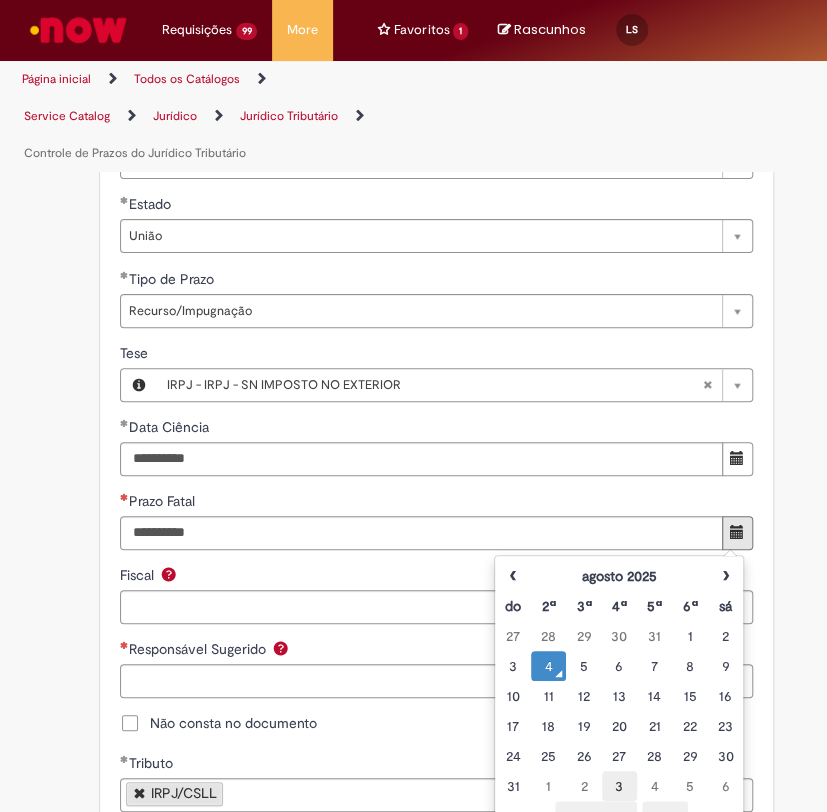 click on "3" at bounding box center [619, 786] 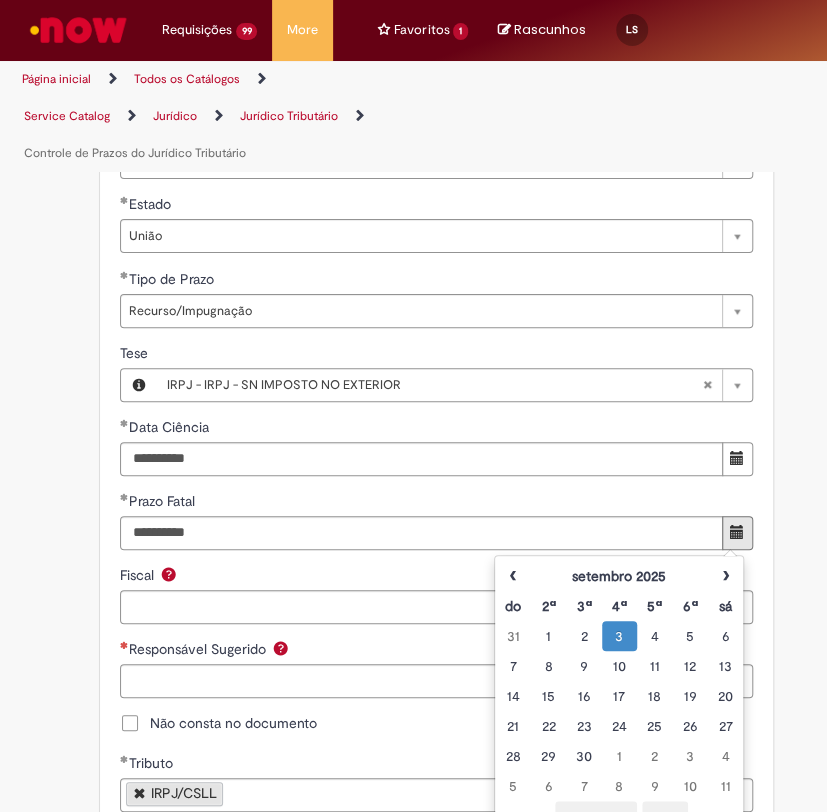 click on "OK" at bounding box center [665, 818] 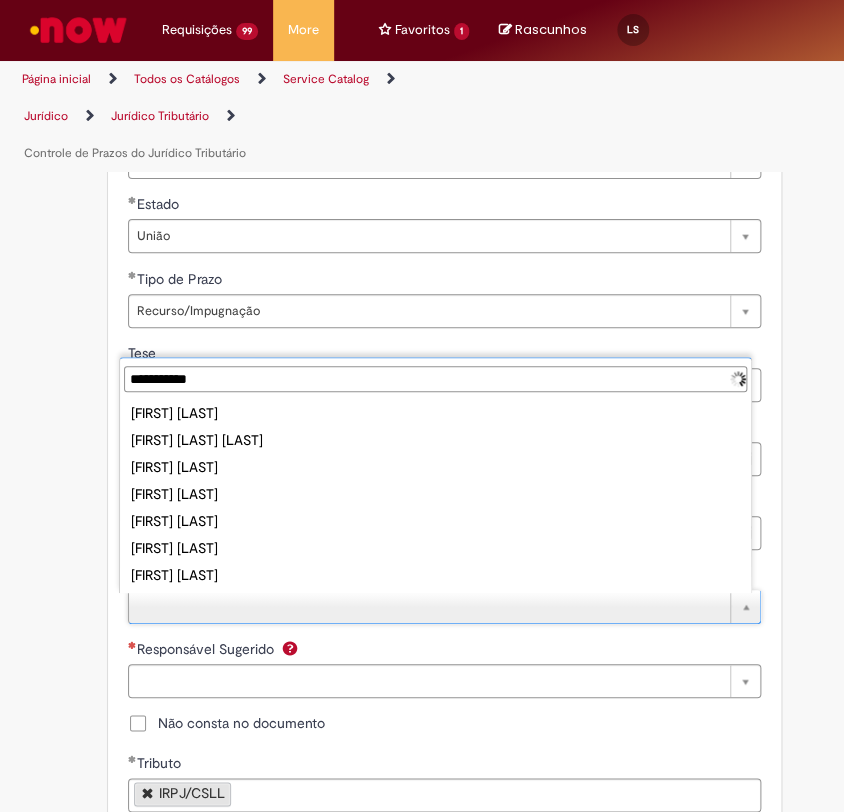 type on "**********" 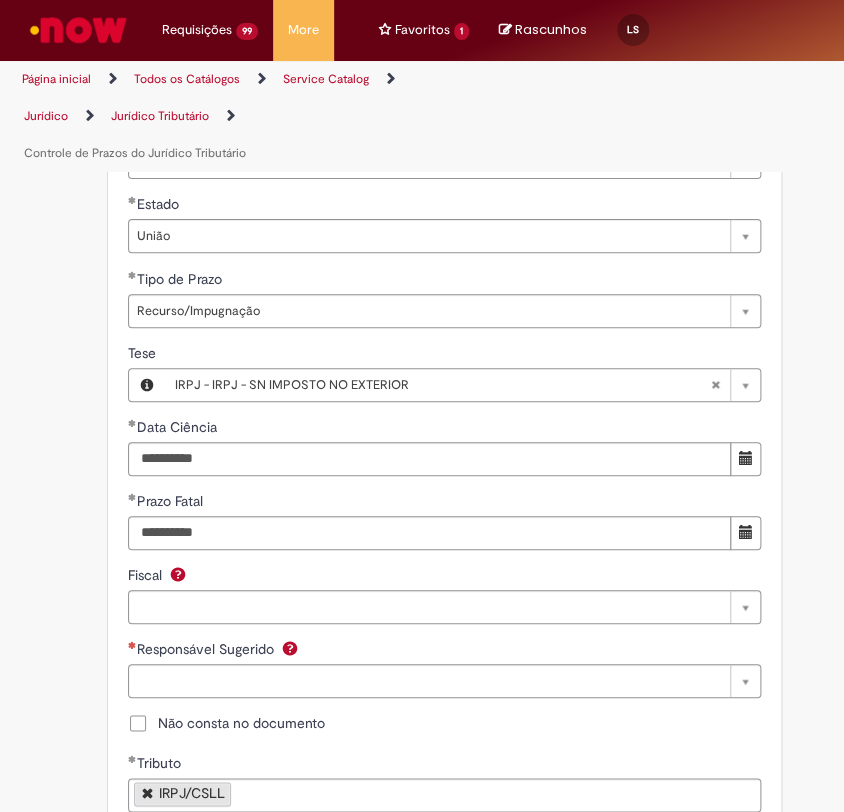 click on "Não consta no documento" at bounding box center [241, 723] 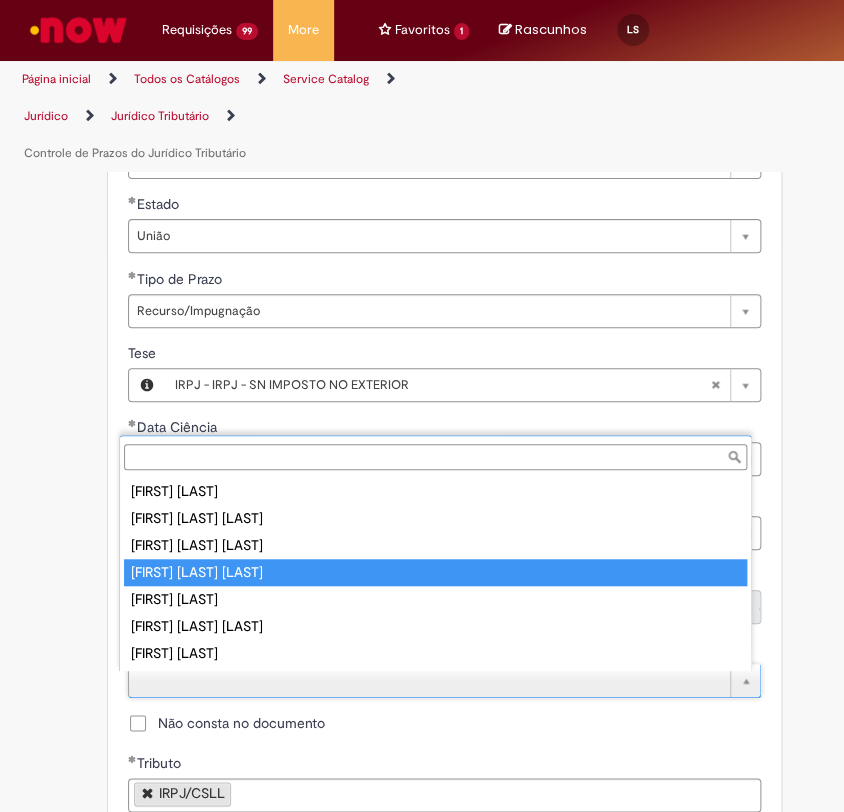type on "**********" 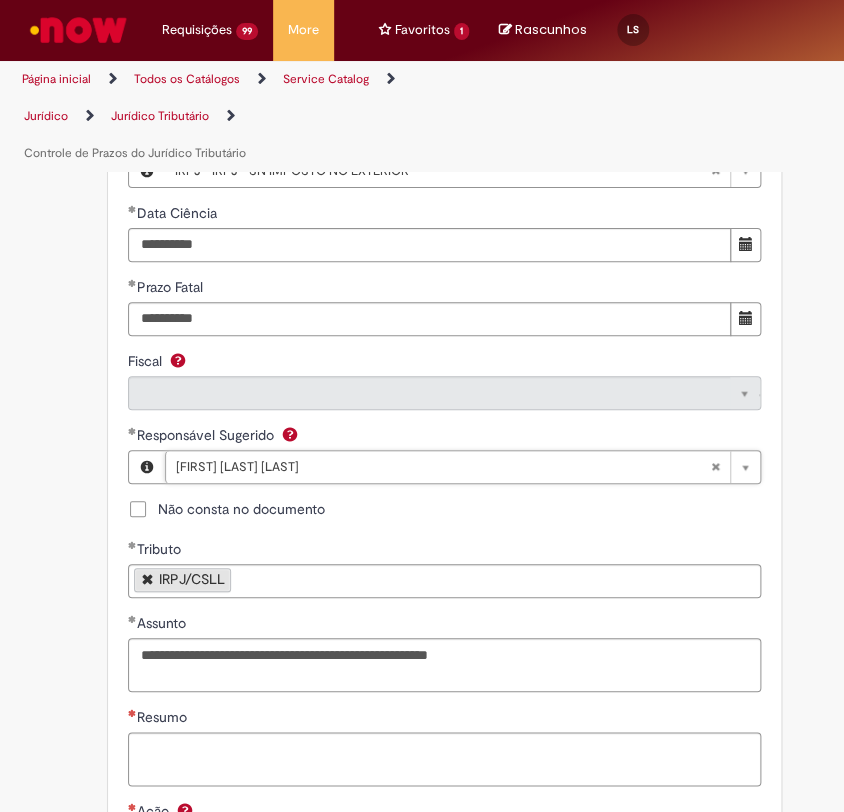 scroll, scrollTop: 2333, scrollLeft: 0, axis: vertical 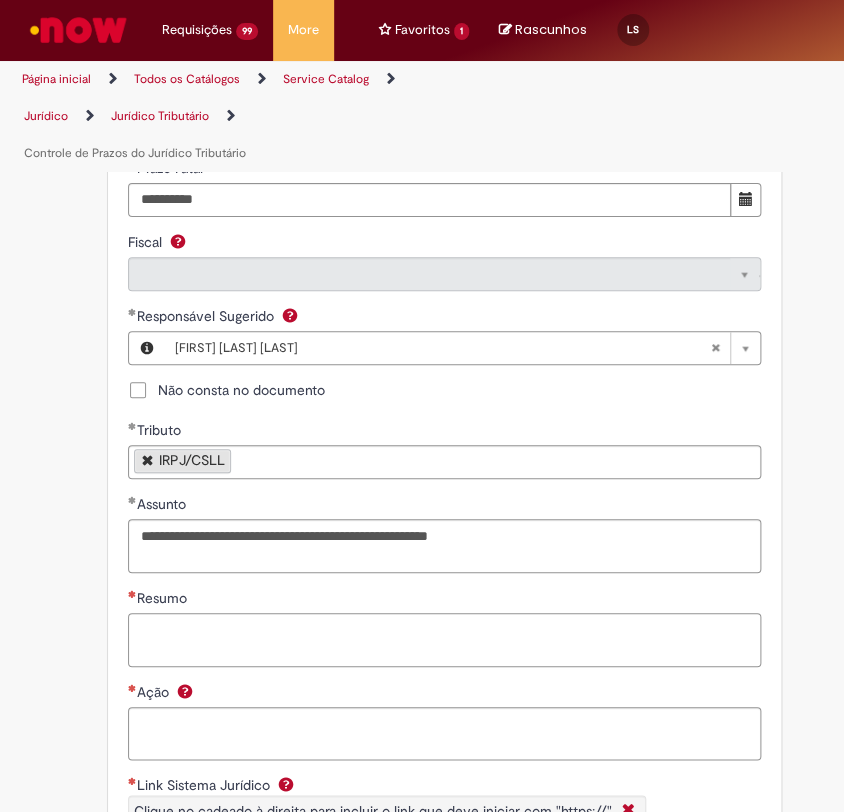click on "Resumo" at bounding box center (444, 640) 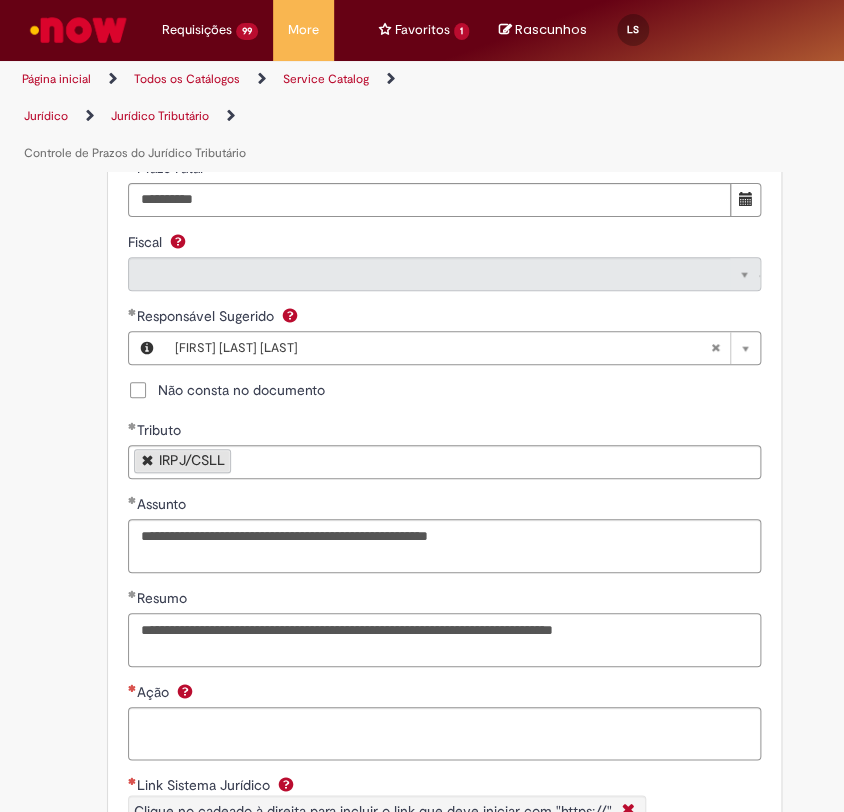 type on "**********" 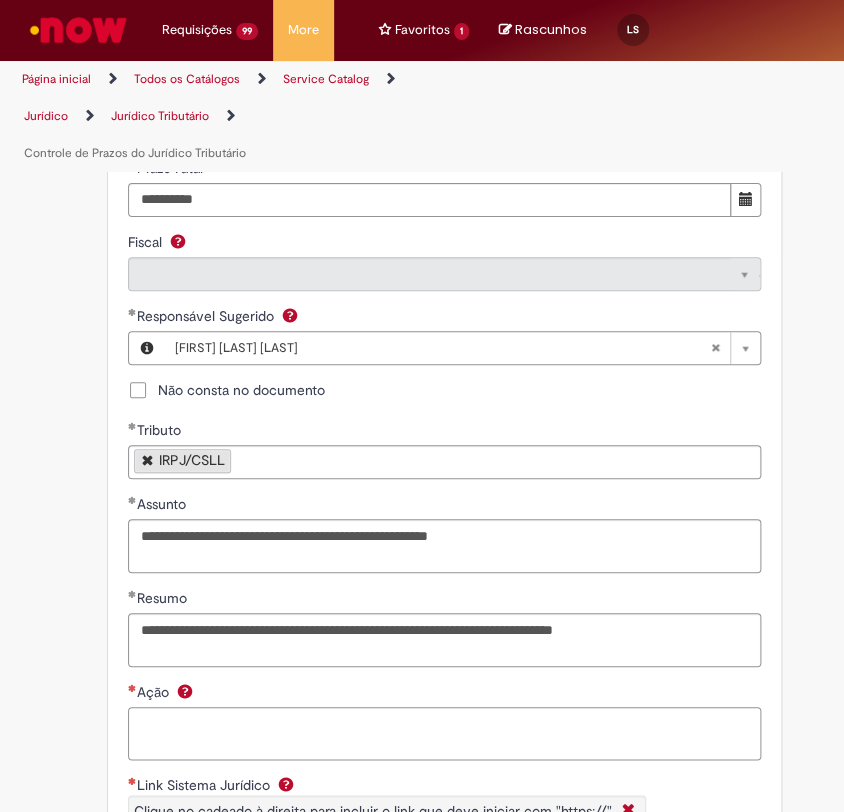 click on "Ação" at bounding box center [444, 734] 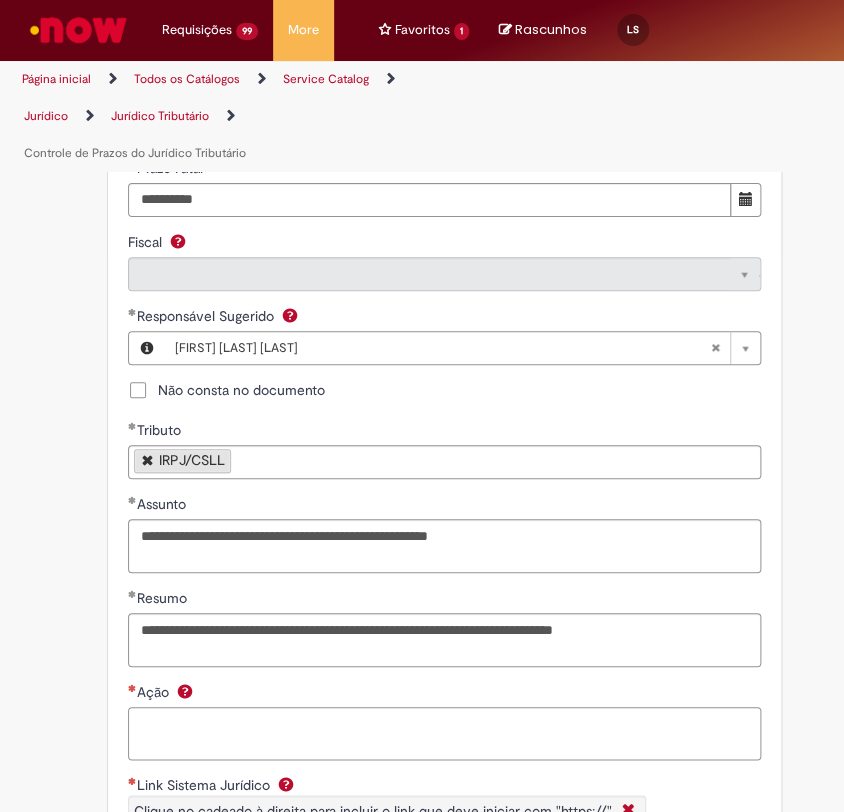 paste on "**********" 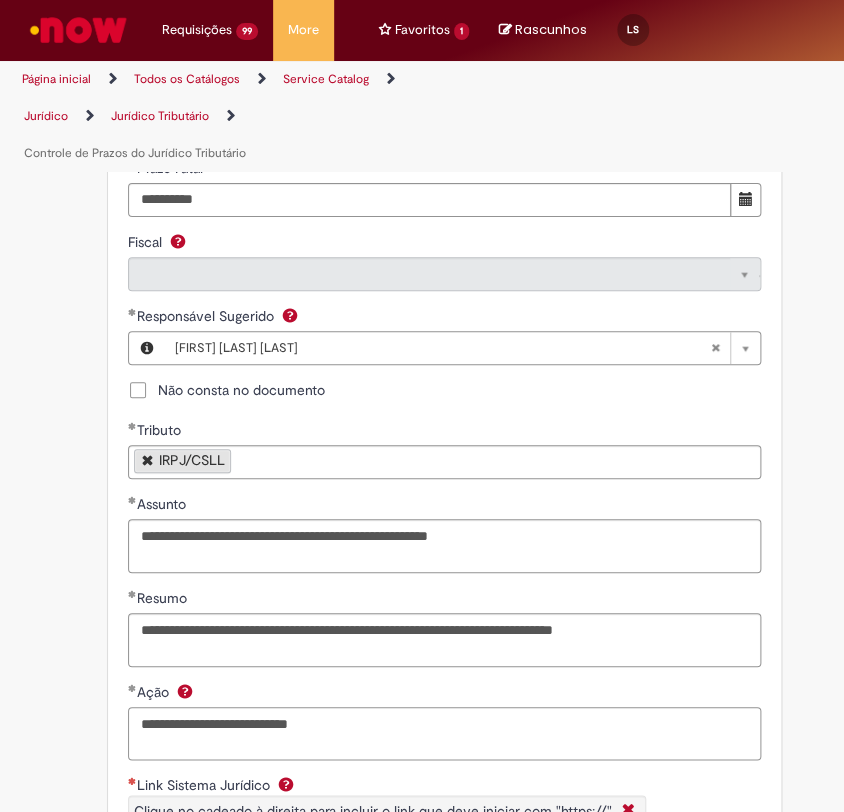 type on "**********" 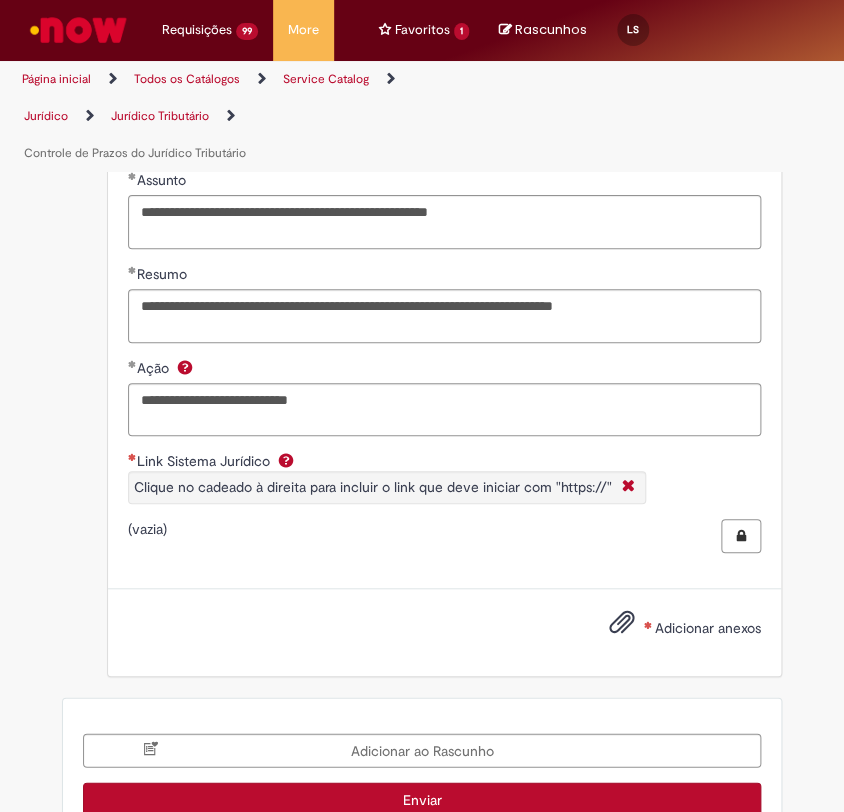 scroll, scrollTop: 2666, scrollLeft: 0, axis: vertical 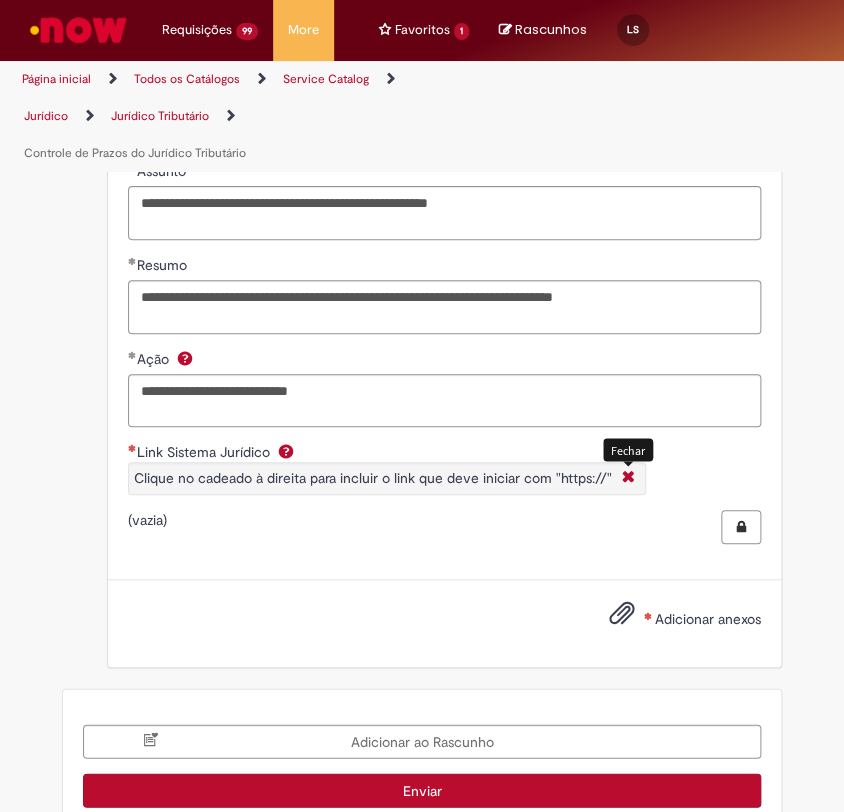 drag, startPoint x: 621, startPoint y: 472, endPoint x: 626, endPoint y: 481, distance: 10.29563 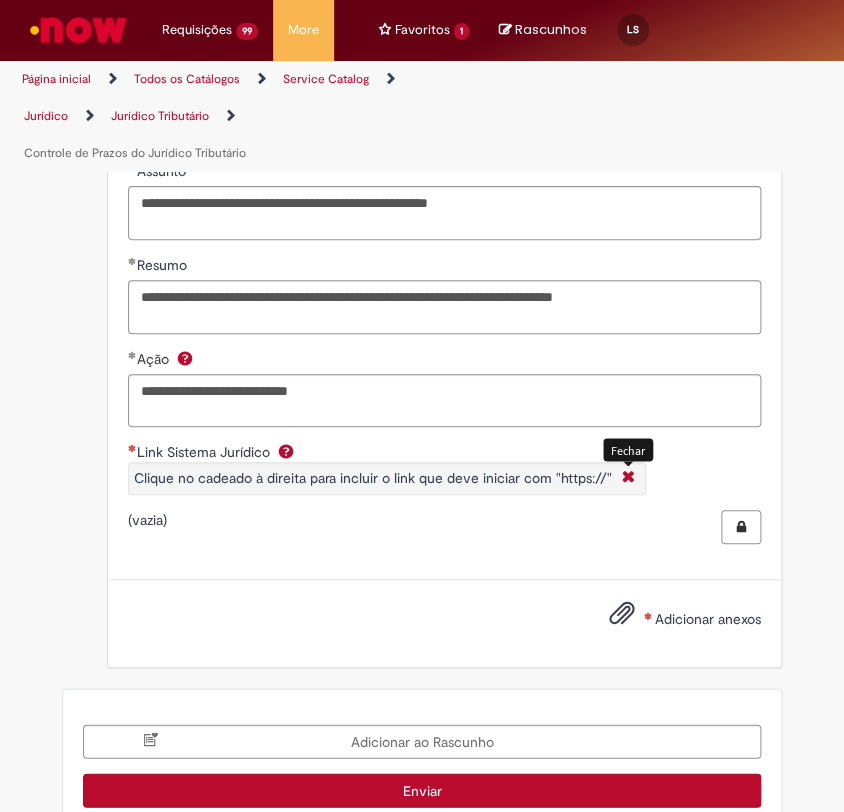 click at bounding box center (628, 478) 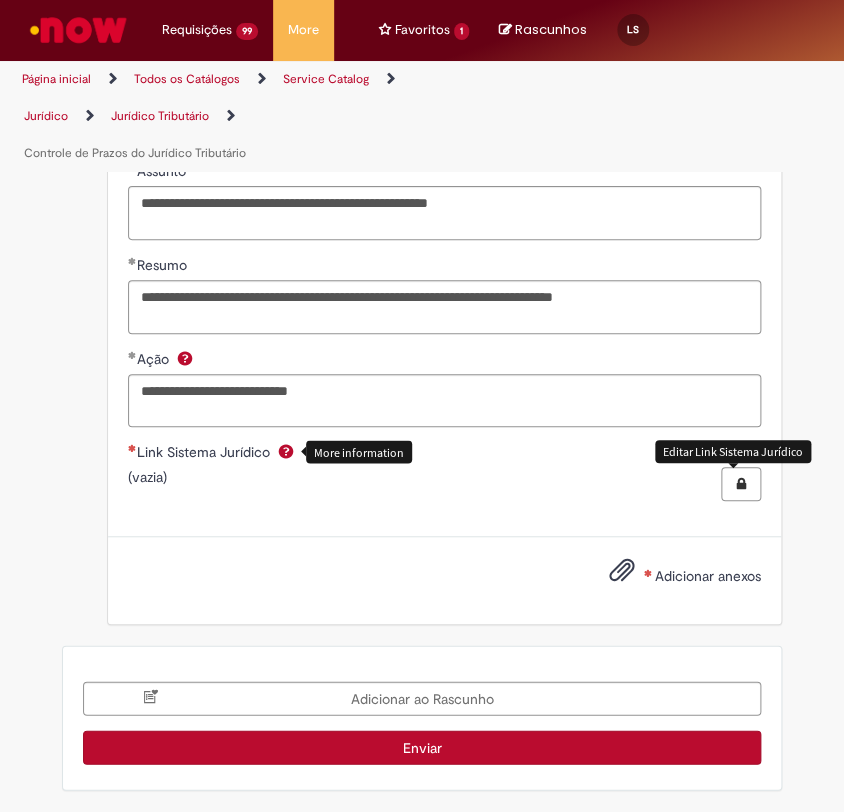 click at bounding box center (741, 484) 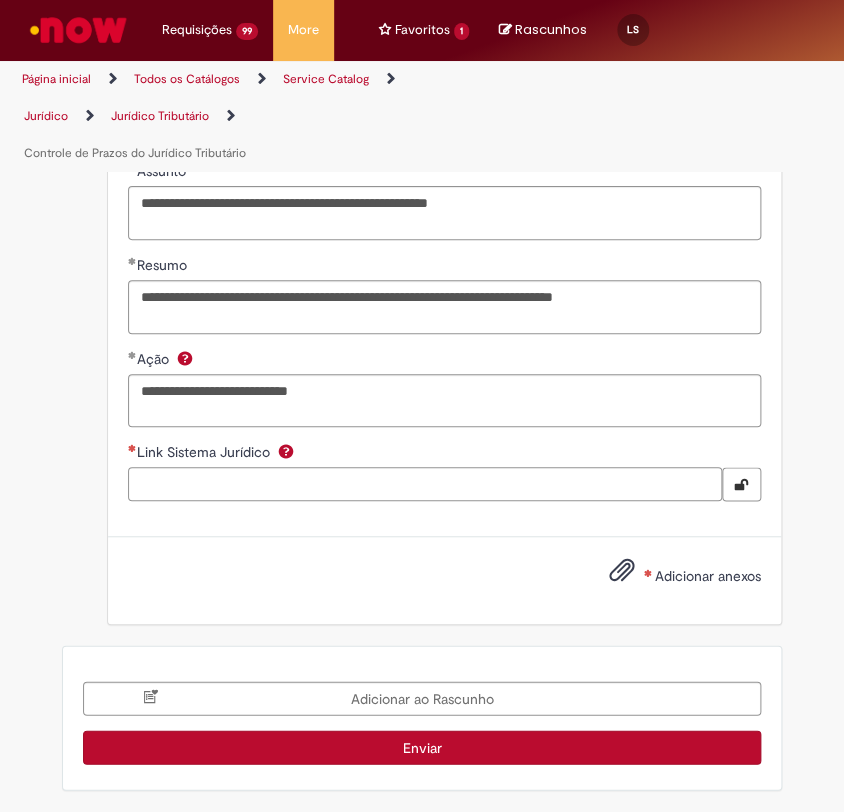 click on "Link Sistema Jurídico" at bounding box center [425, 484] 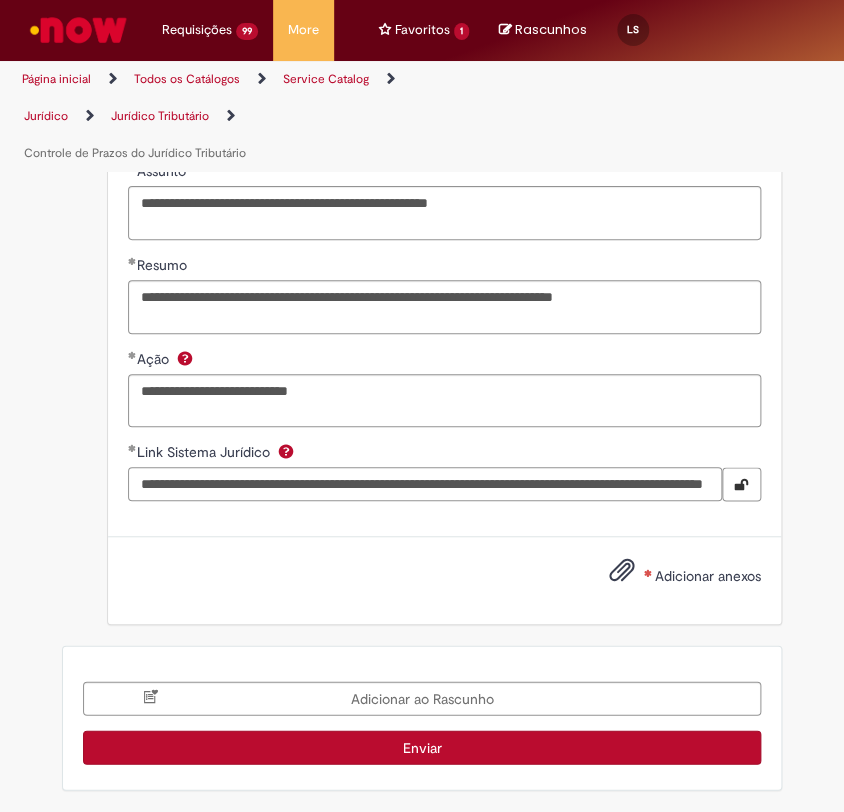 scroll, scrollTop: 0, scrollLeft: 246, axis: horizontal 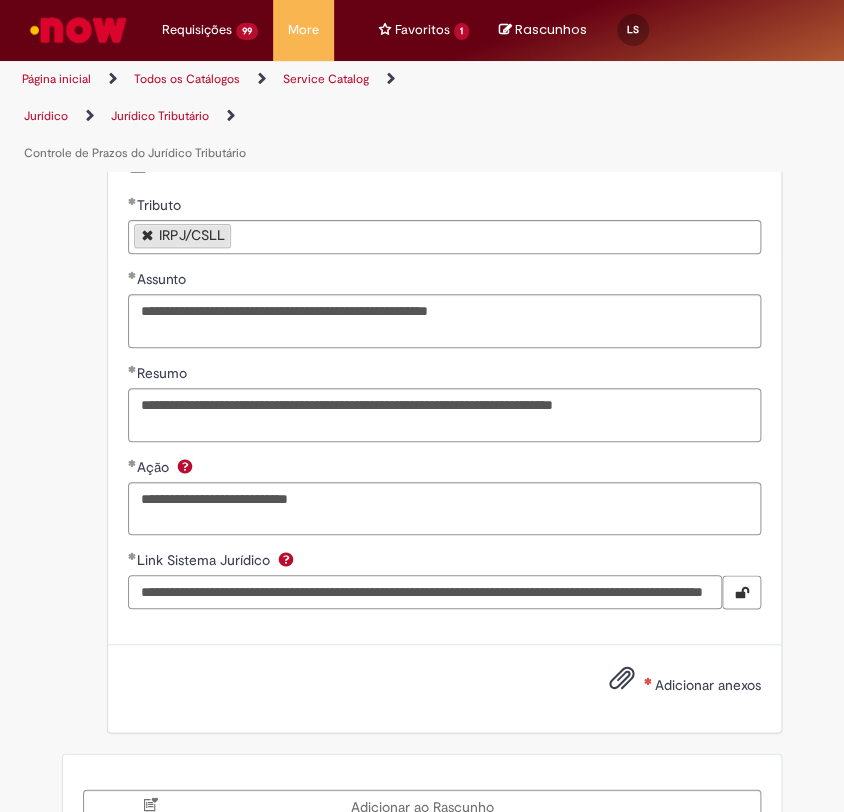 type on "**********" 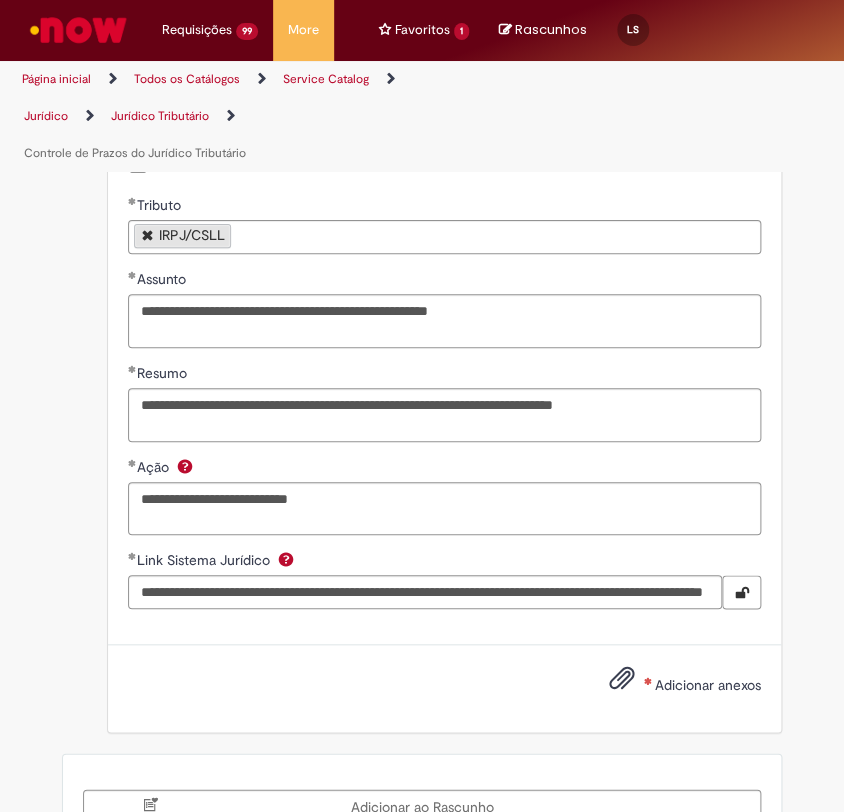 click on "Adicionar anexos" at bounding box center (708, 684) 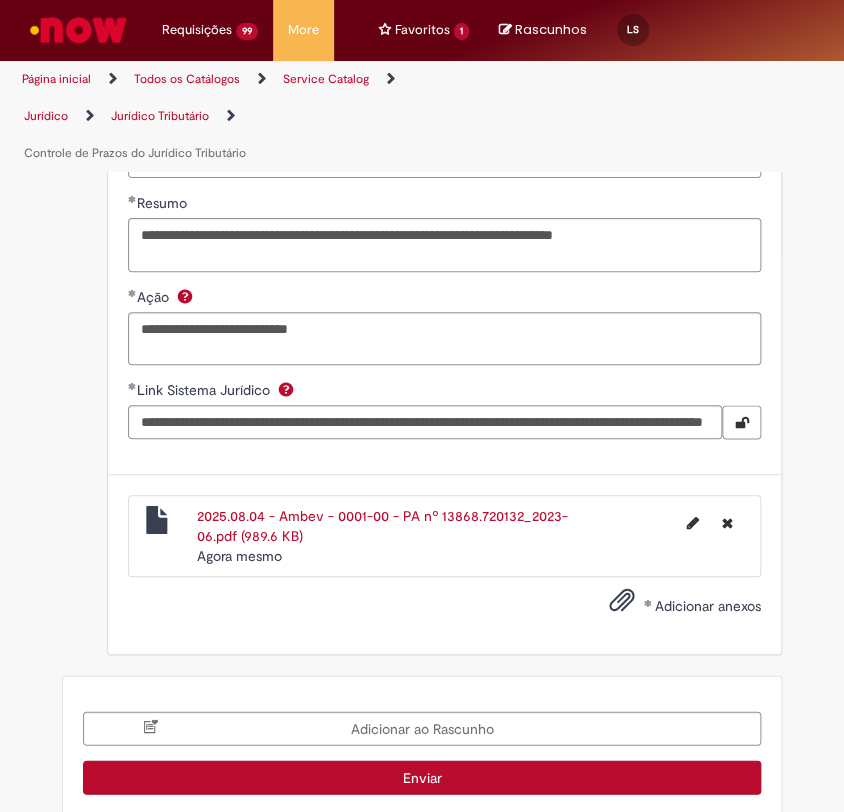 scroll, scrollTop: 2760, scrollLeft: 0, axis: vertical 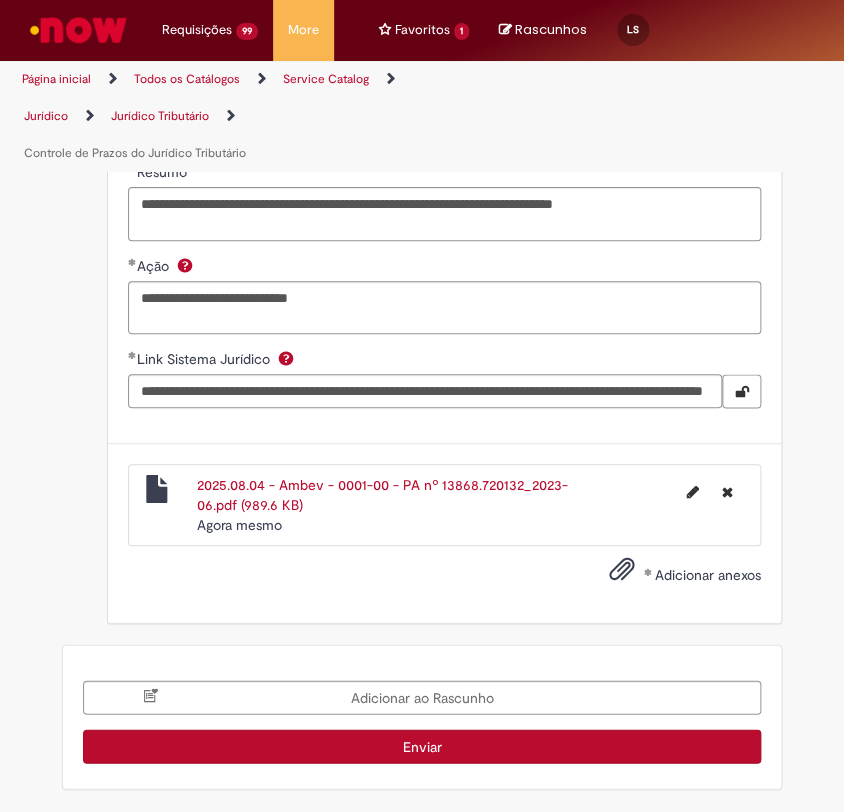 click on "Enviar" at bounding box center (422, 746) 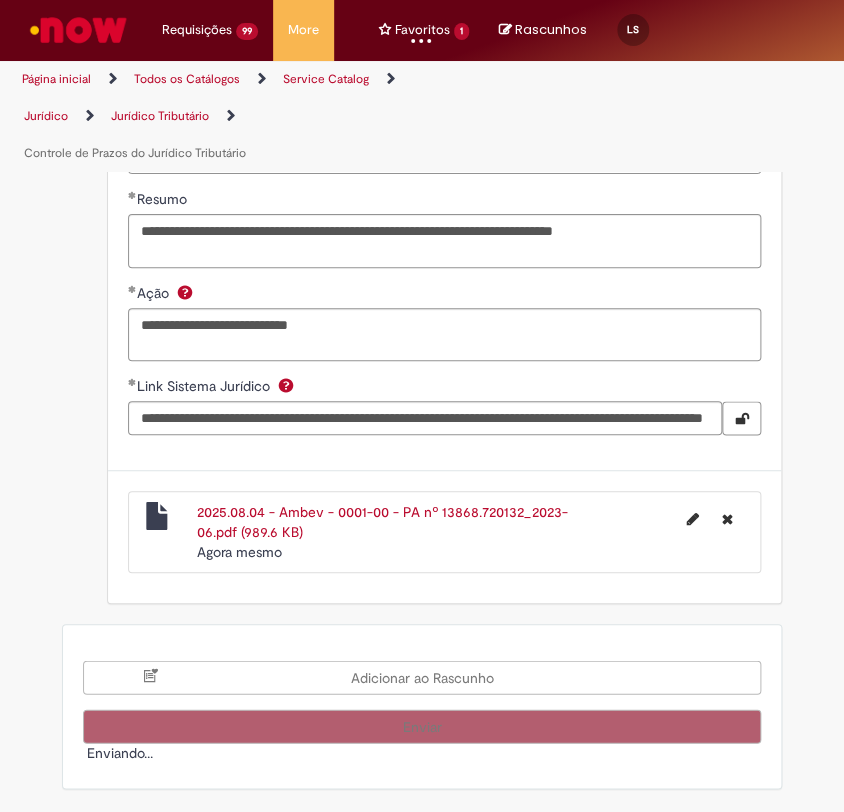 scroll, scrollTop: 2735, scrollLeft: 0, axis: vertical 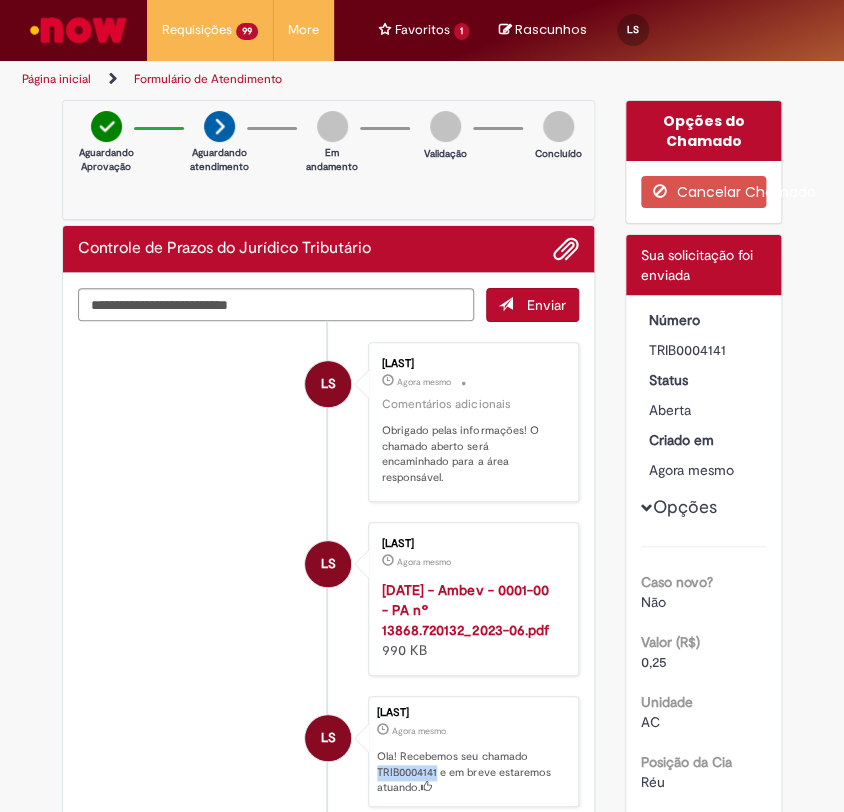 drag, startPoint x: 364, startPoint y: 755, endPoint x: 431, endPoint y: 751, distance: 67.11929 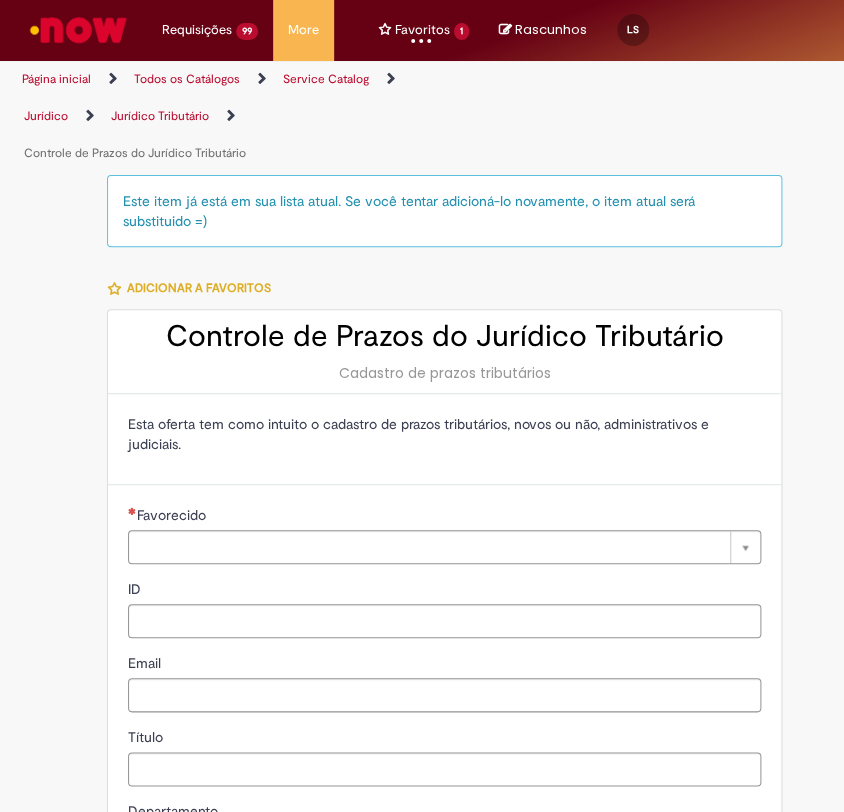 type on "**********" 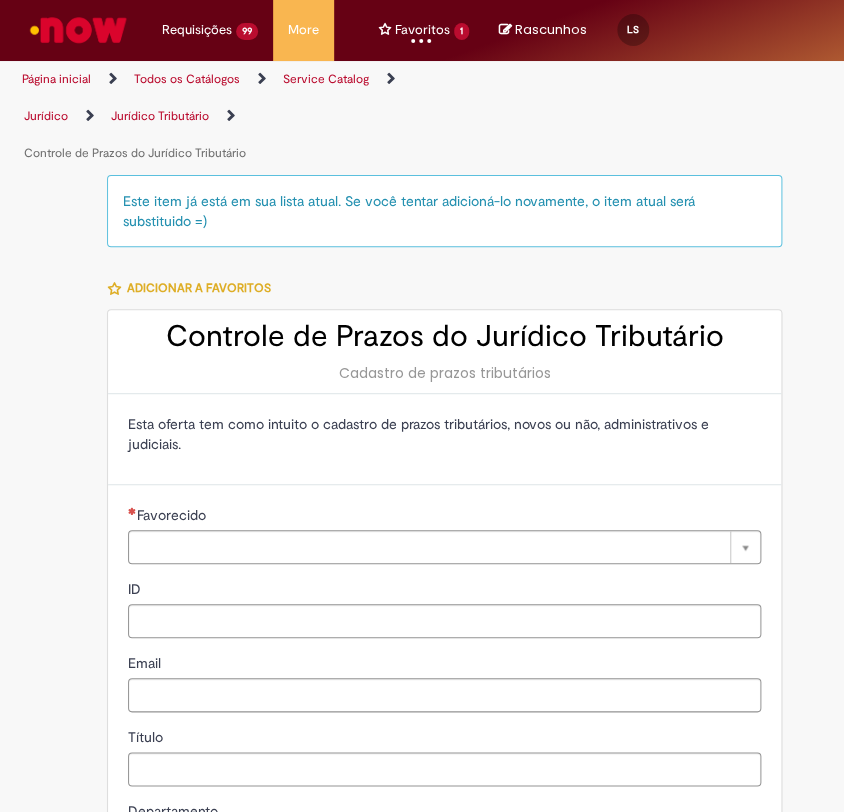 type on "**********" 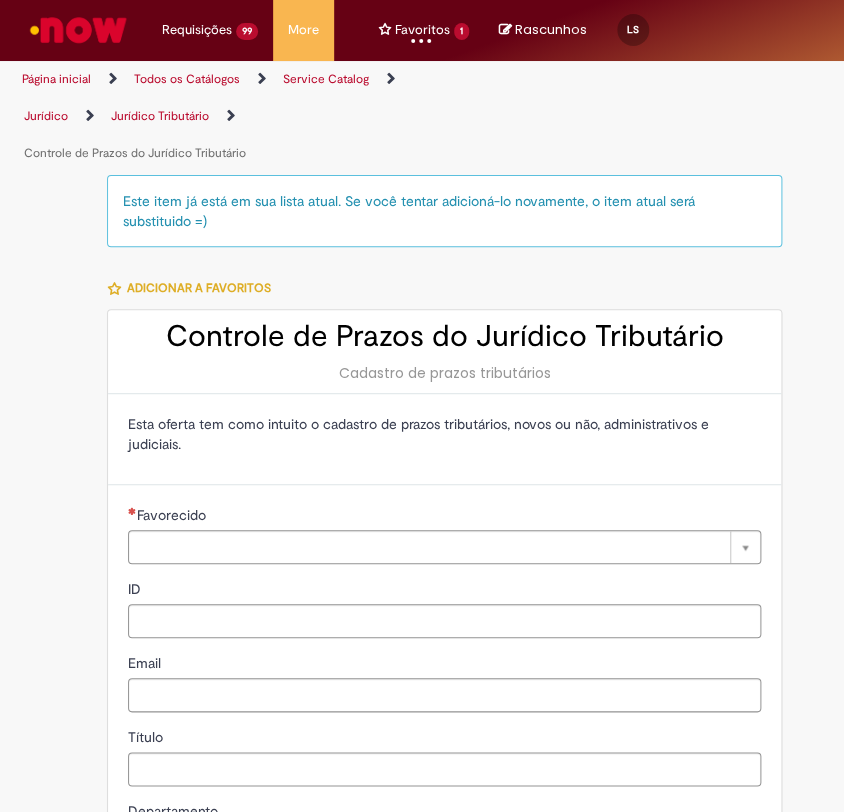type on "**********" 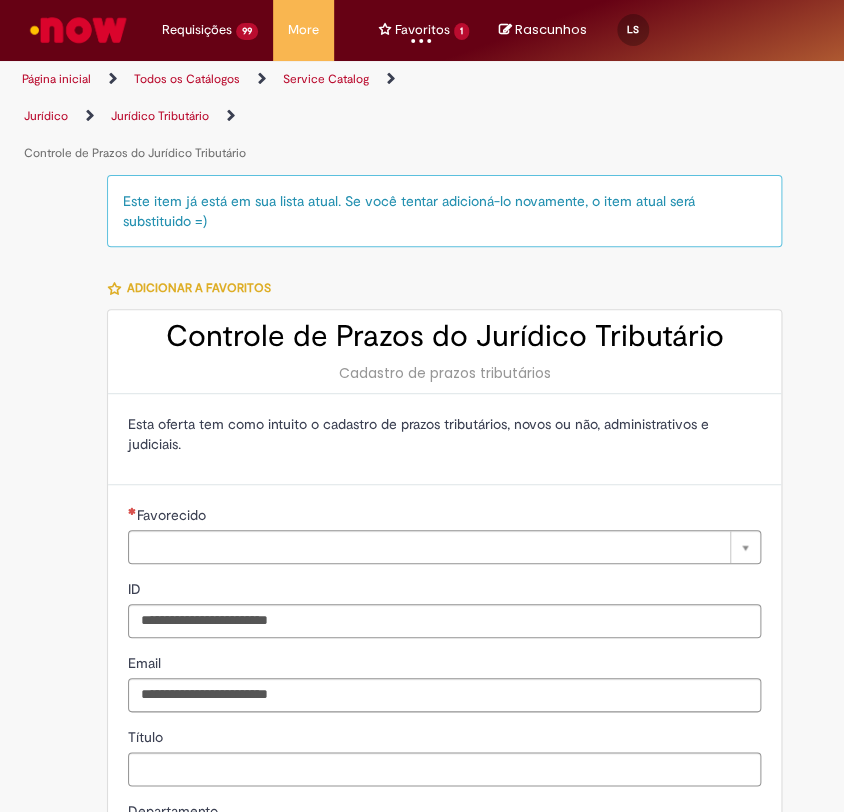 type on "**********" 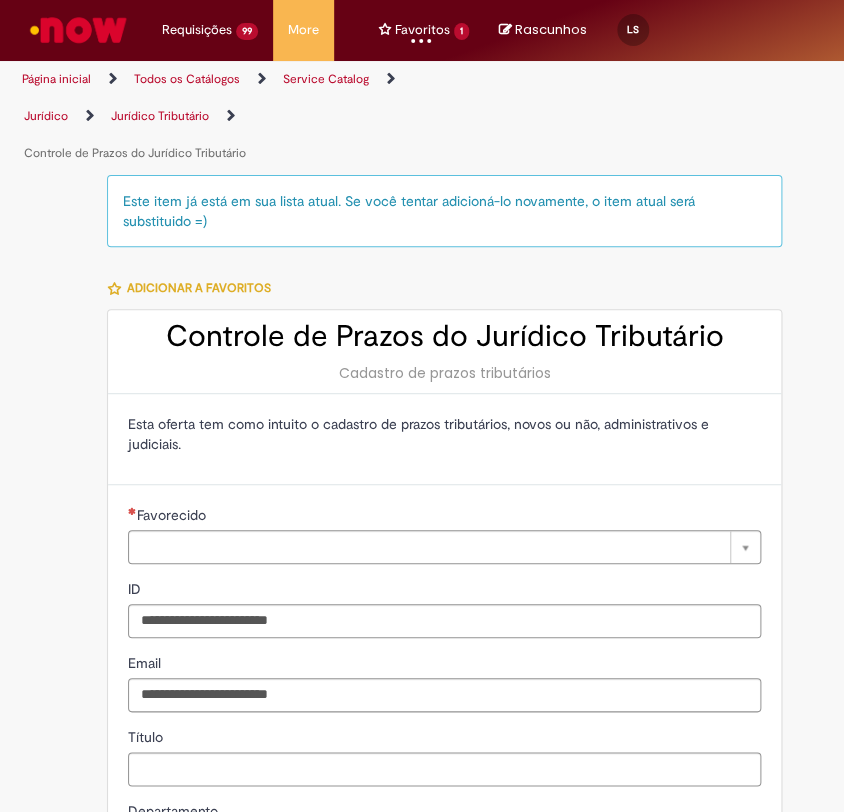 type on "**********" 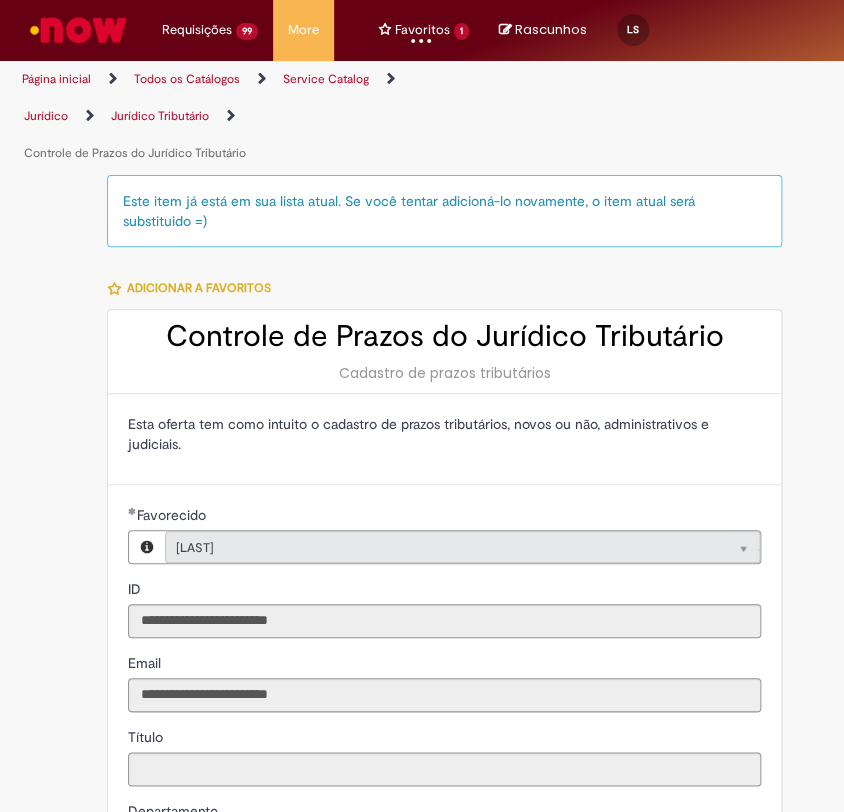 type on "**********" 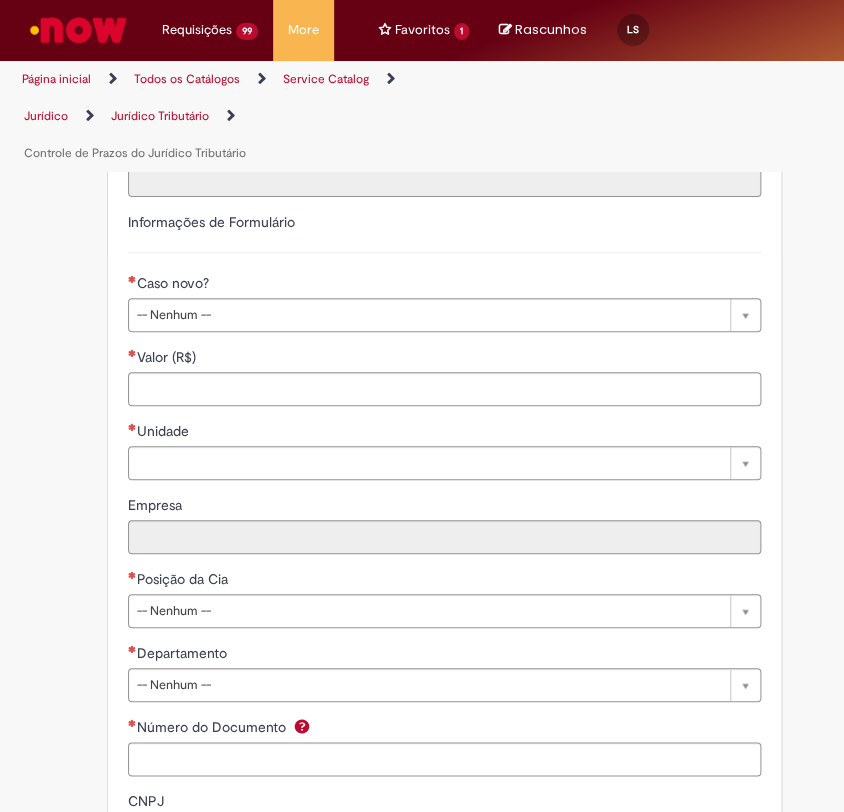 scroll, scrollTop: 1000, scrollLeft: 0, axis: vertical 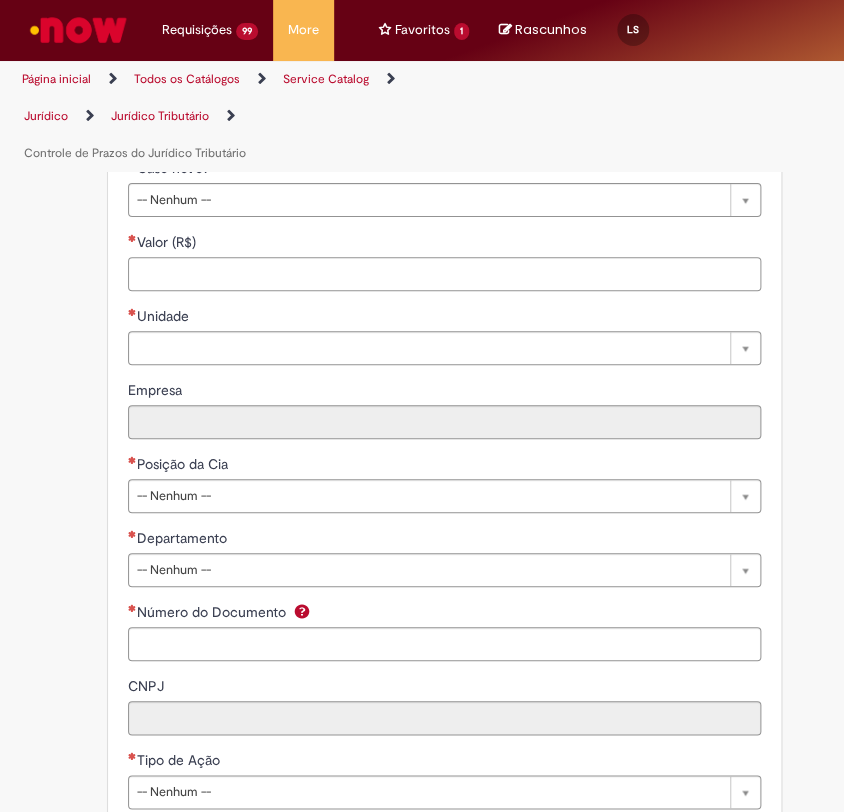 click on "Valor (R$)" at bounding box center [444, 274] 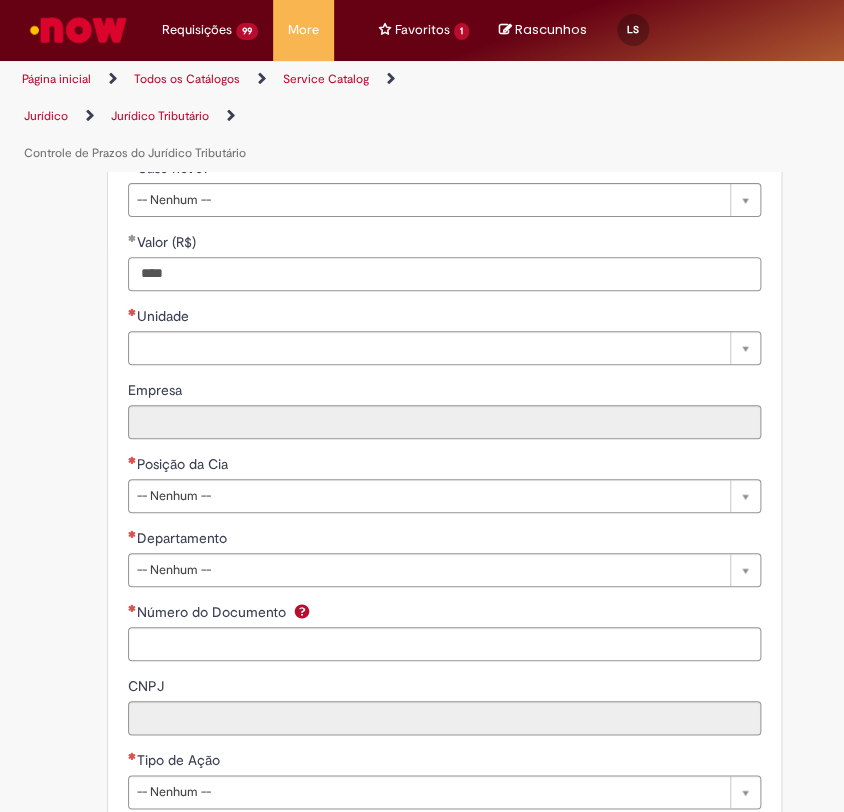 type on "****" 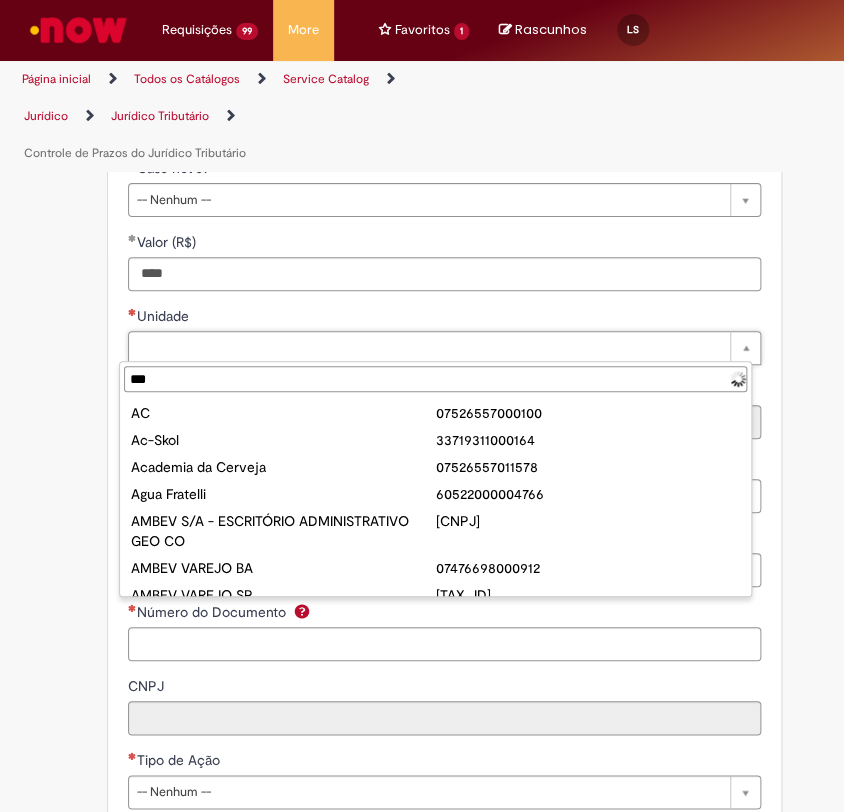 type on "****" 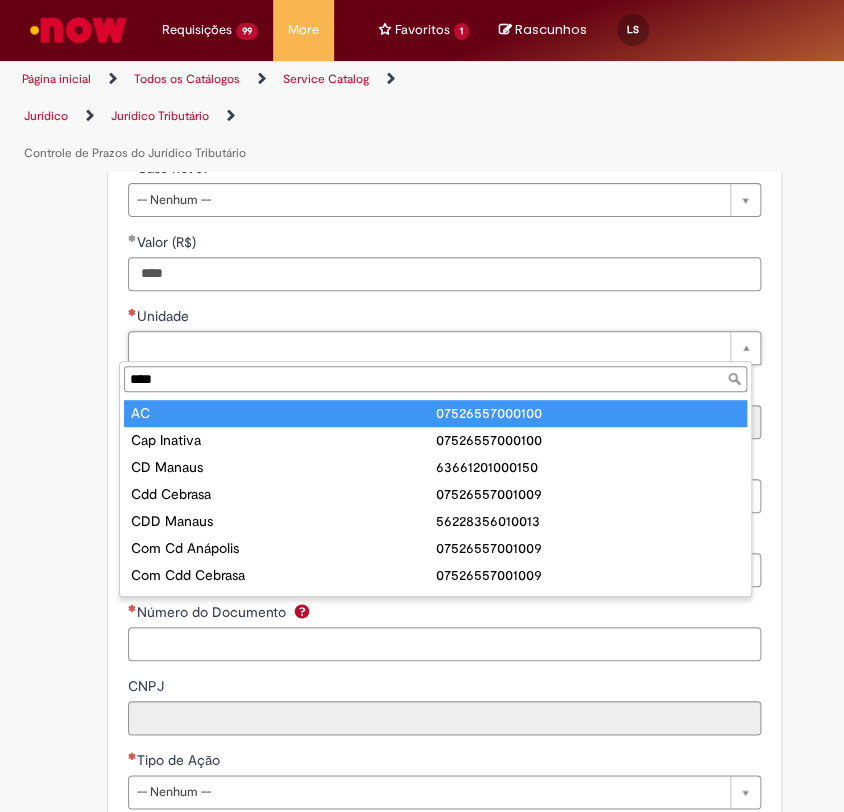 type on "**" 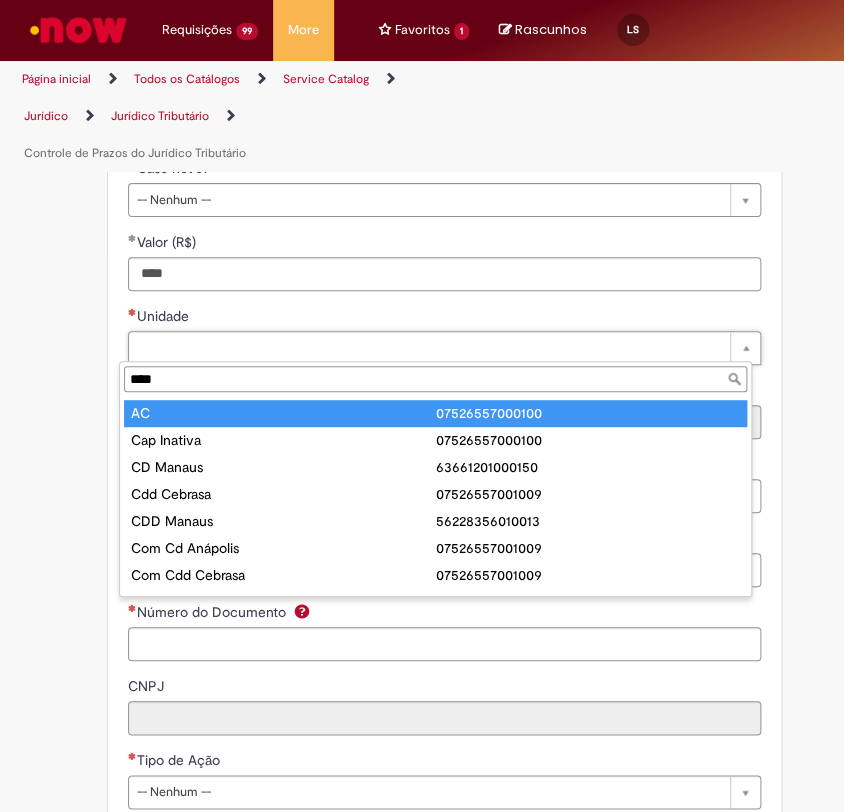 type on "**********" 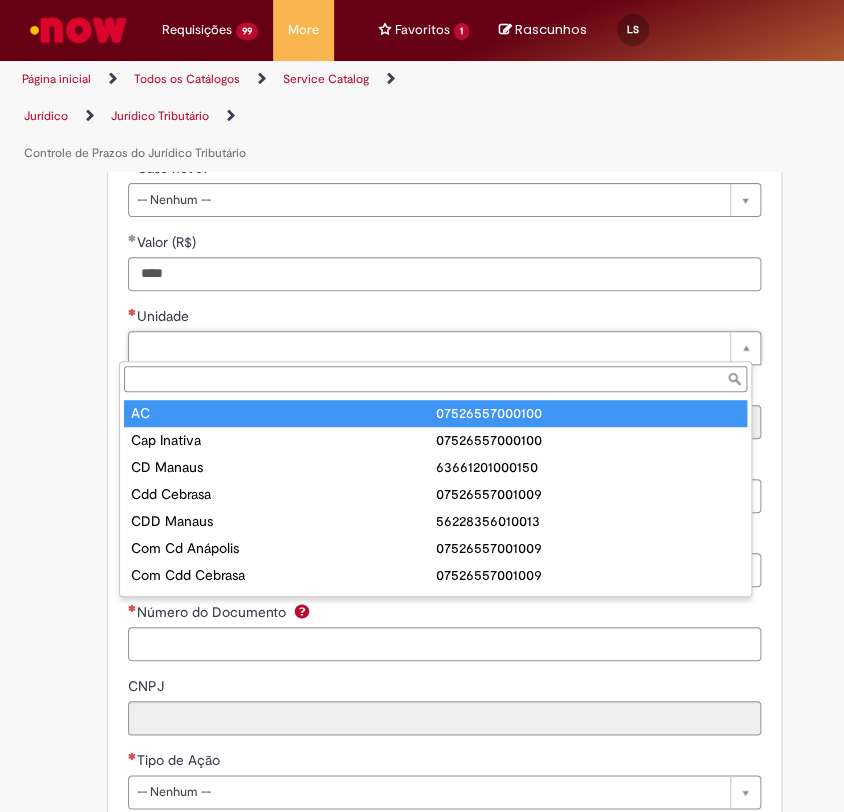 type on "**********" 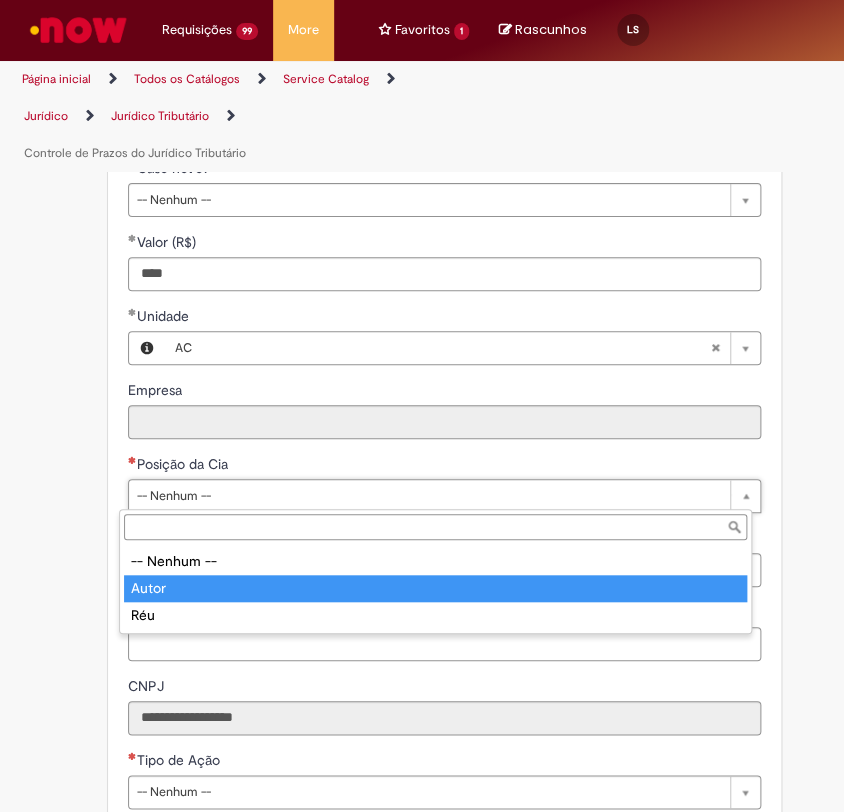 type on "*****" 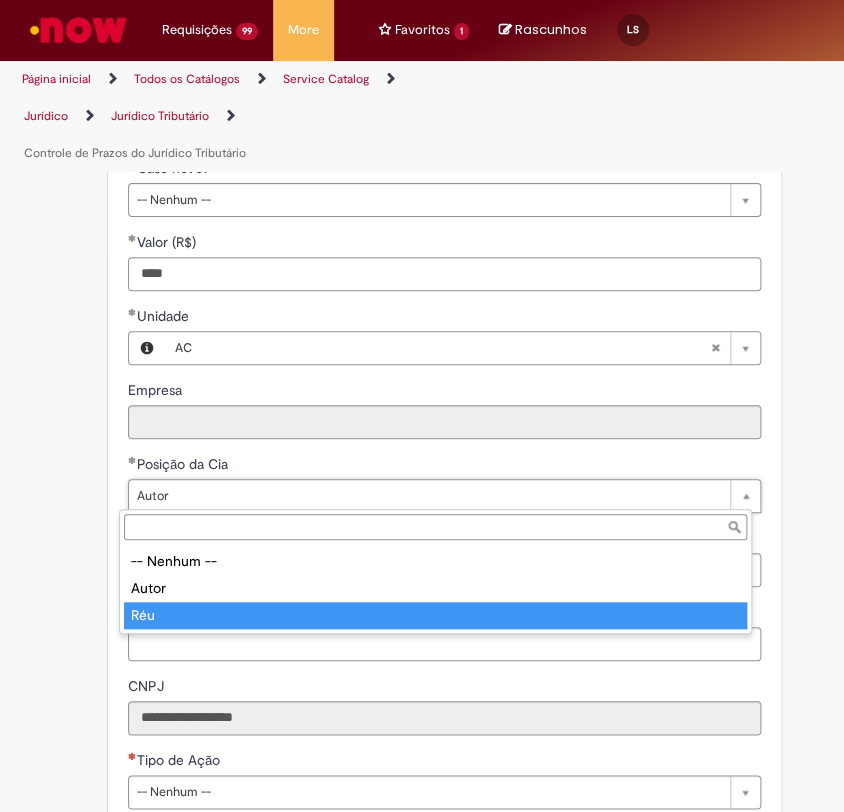 type on "***" 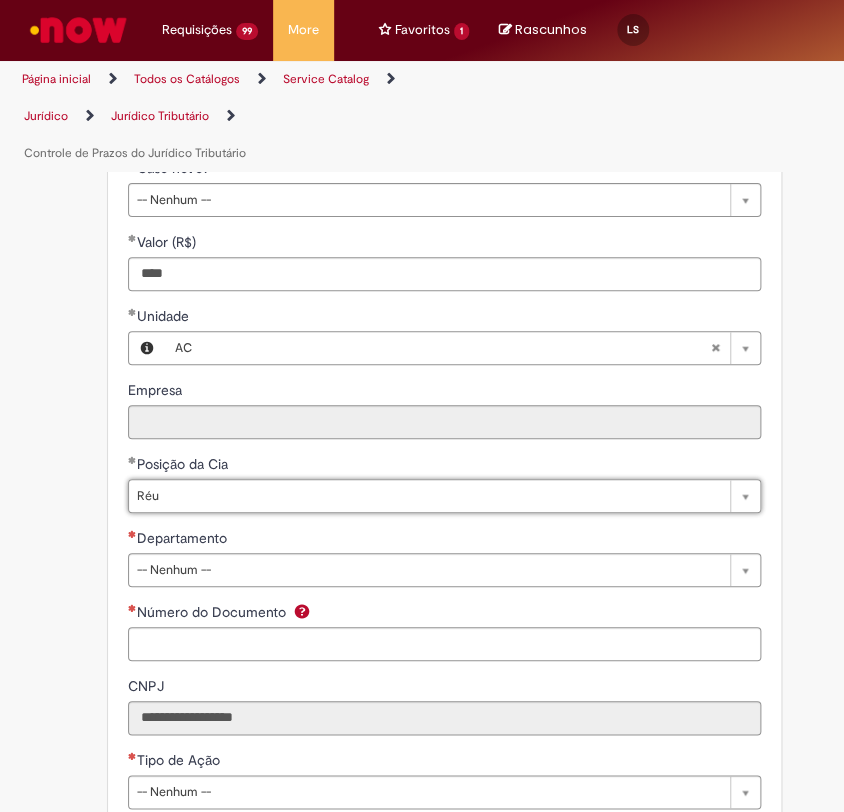scroll, scrollTop: 0, scrollLeft: 22, axis: horizontal 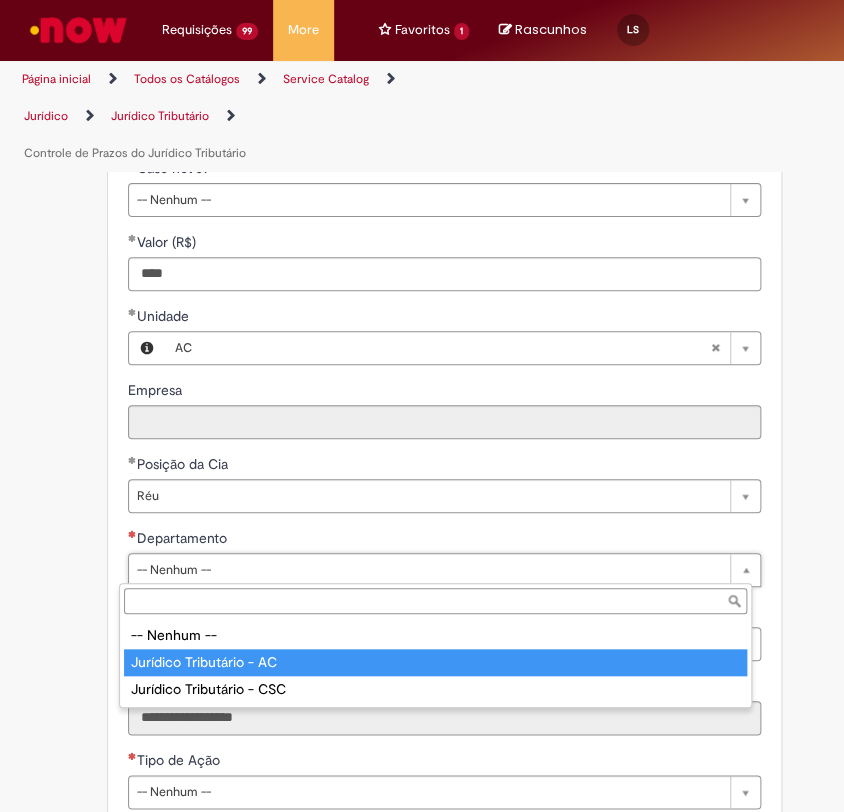 type on "**********" 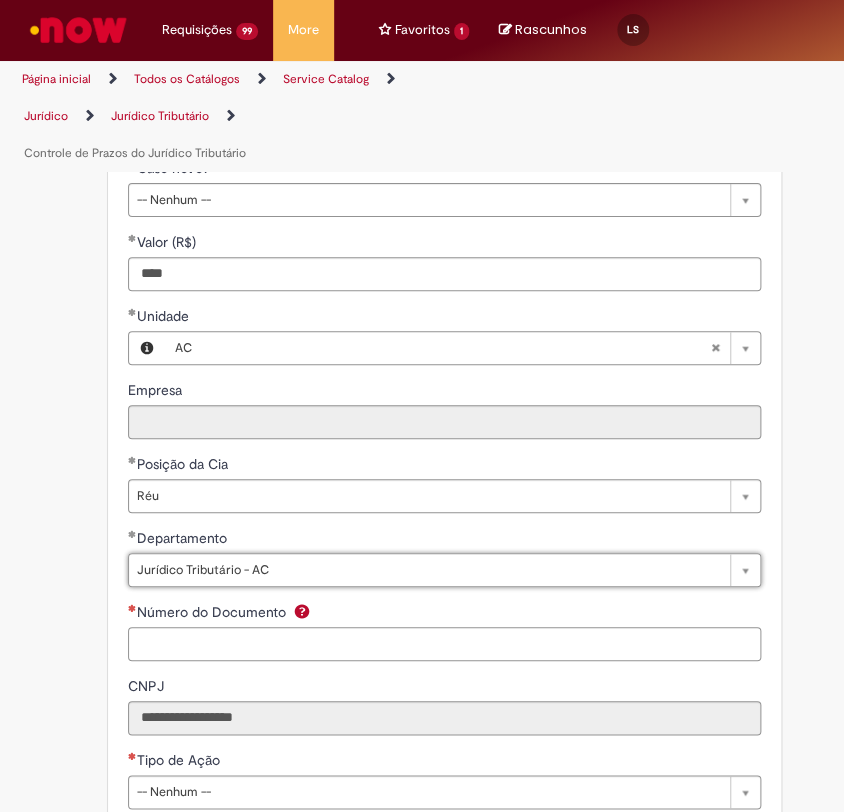 click on "Número do Documento" at bounding box center (444, 644) 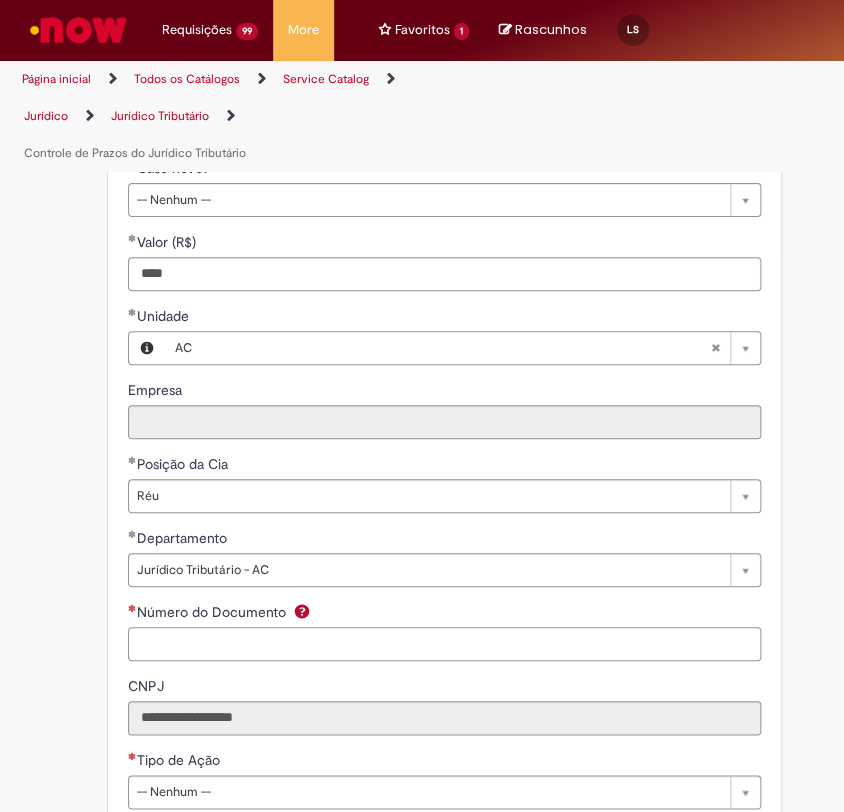 paste on "**********" 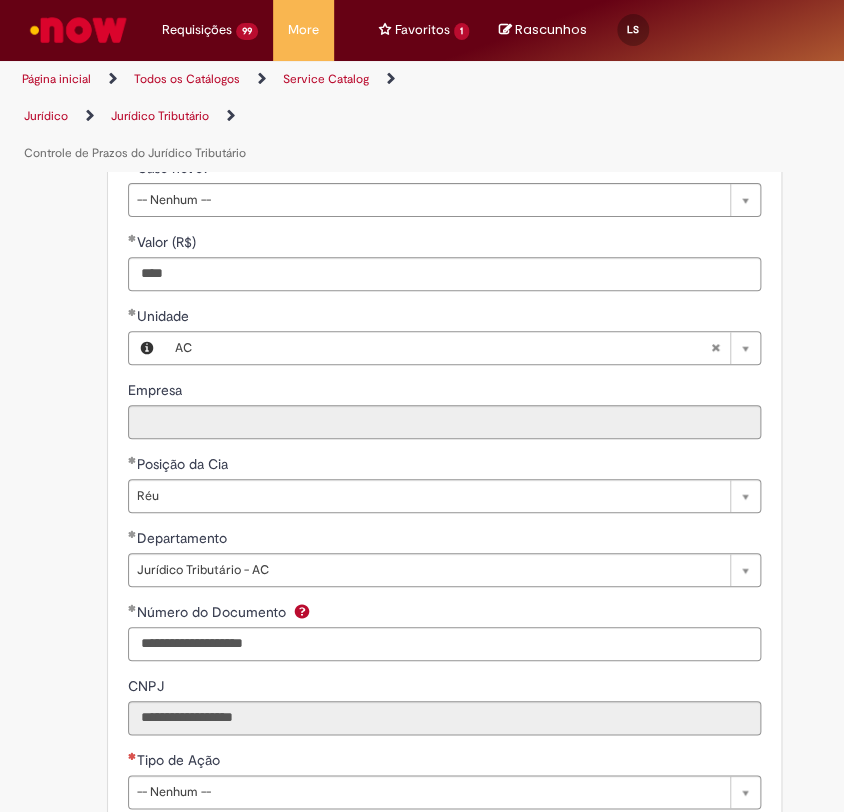 type on "**********" 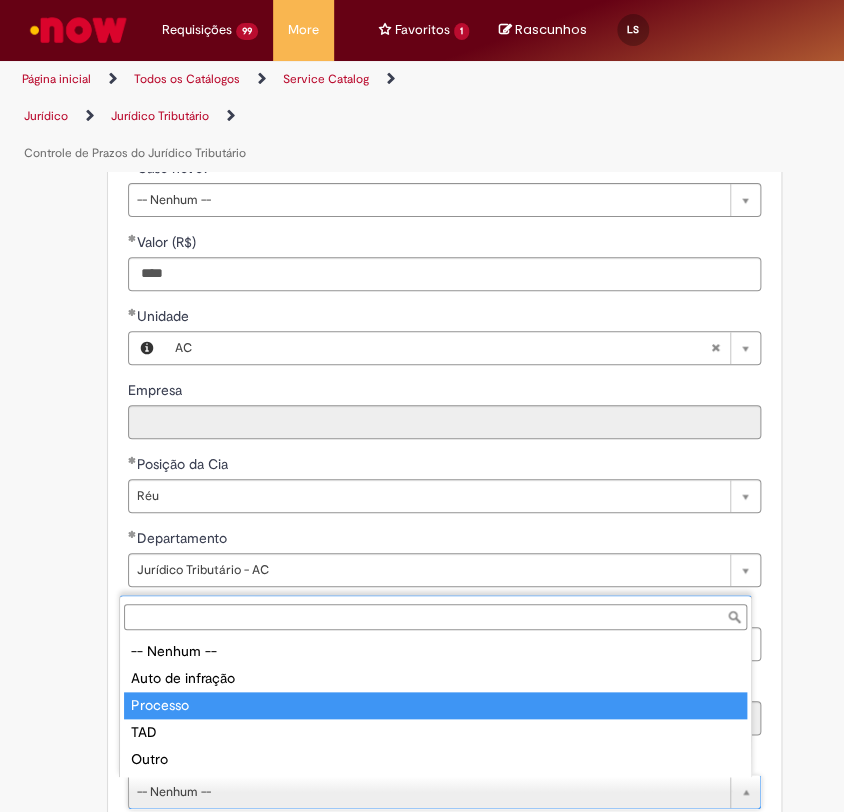 type on "********" 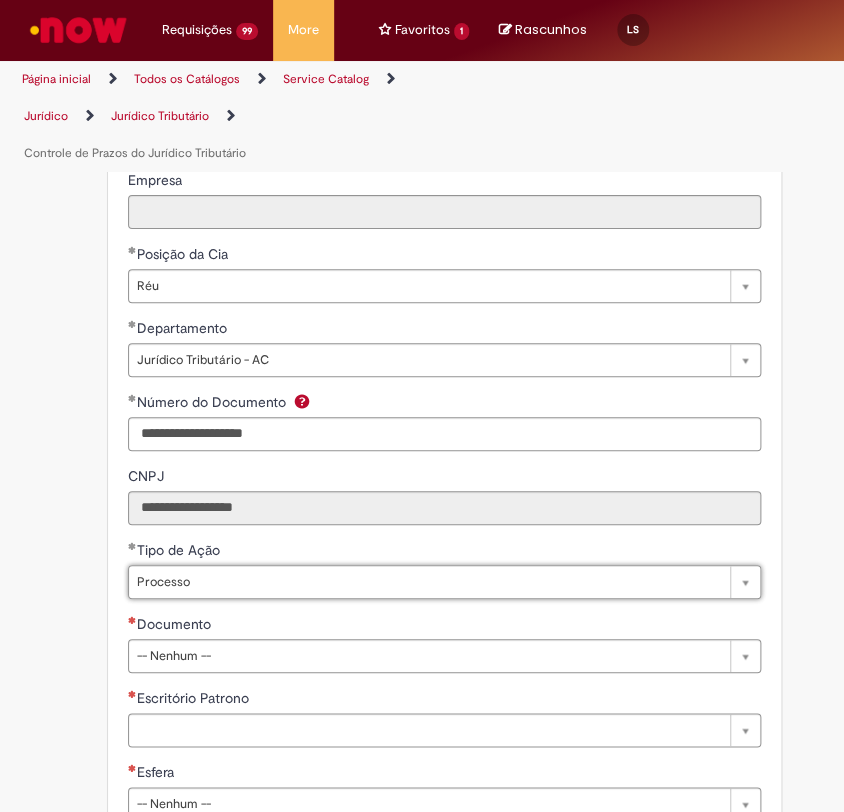 scroll, scrollTop: 1222, scrollLeft: 0, axis: vertical 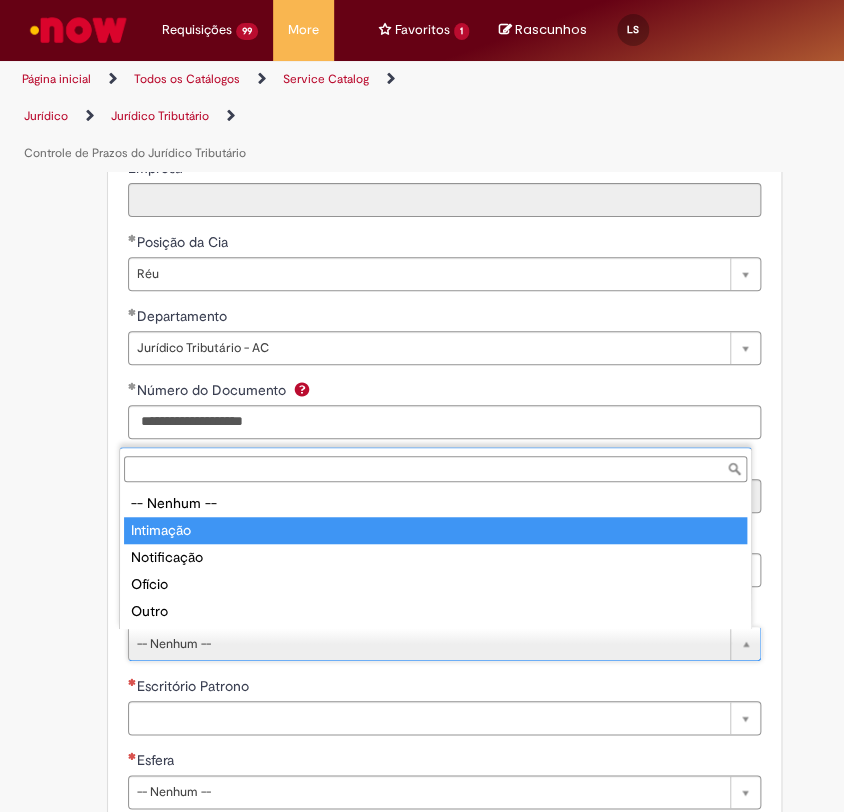 type on "*********" 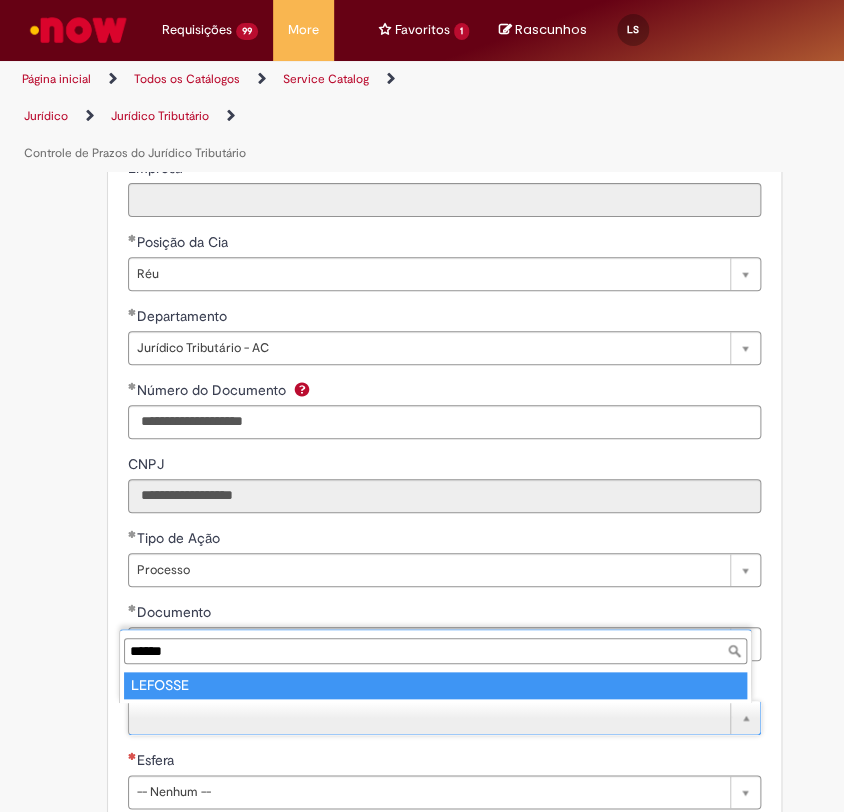 type on "******" 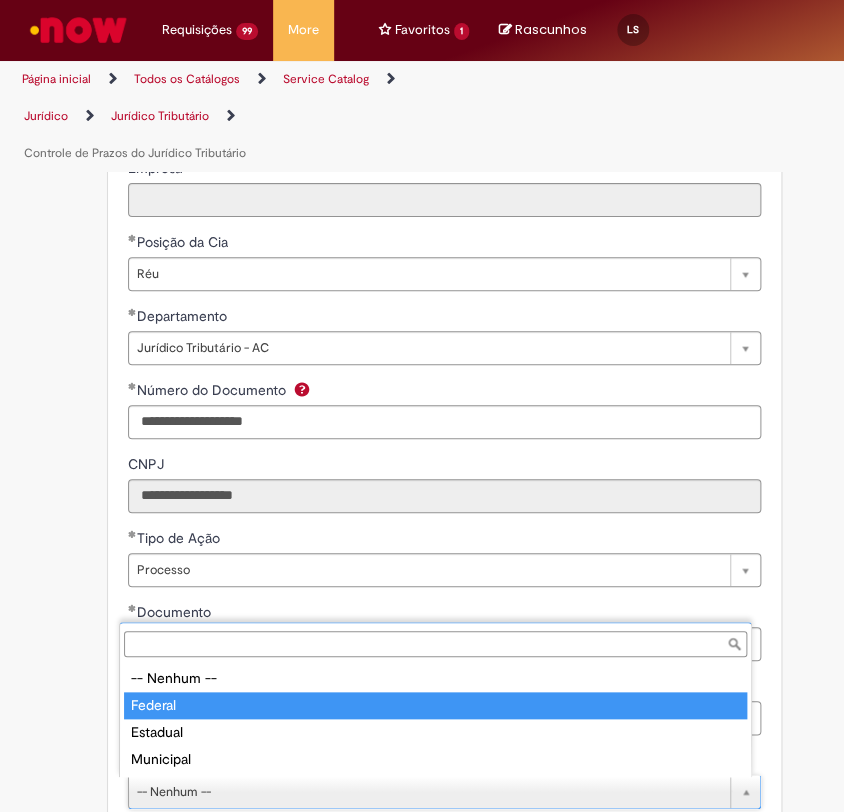 type on "*******" 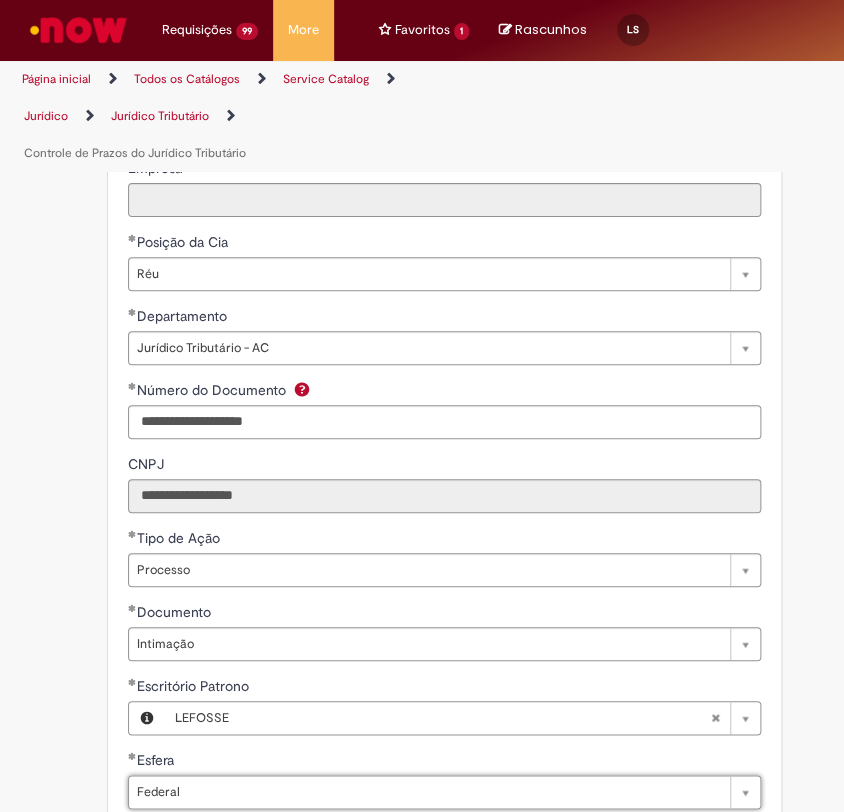 scroll, scrollTop: 1333, scrollLeft: 0, axis: vertical 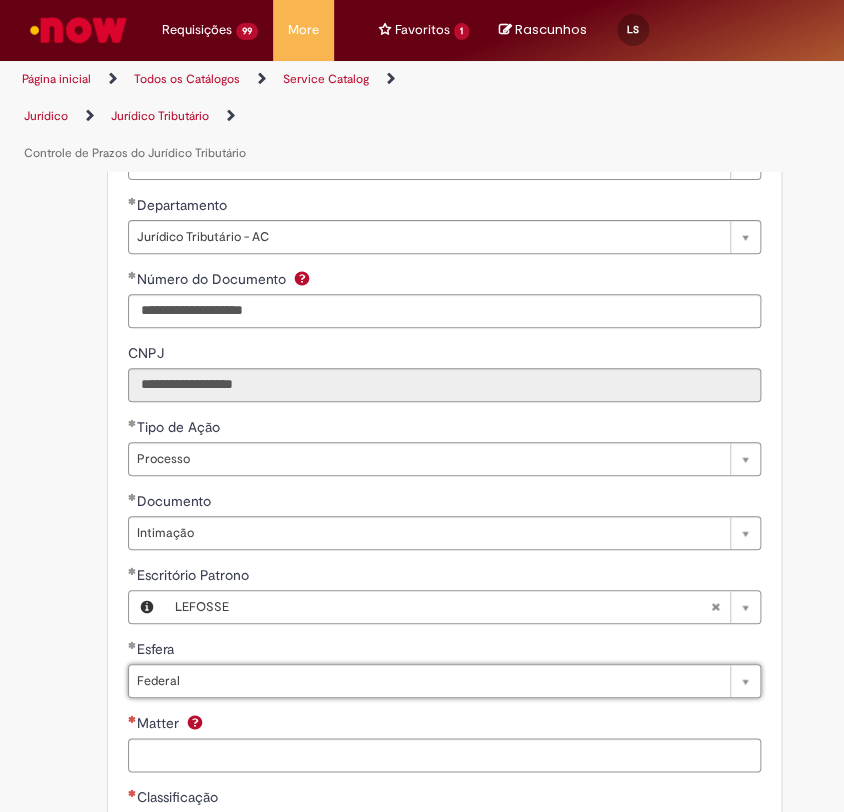 click on "Documento" at bounding box center [444, 503] 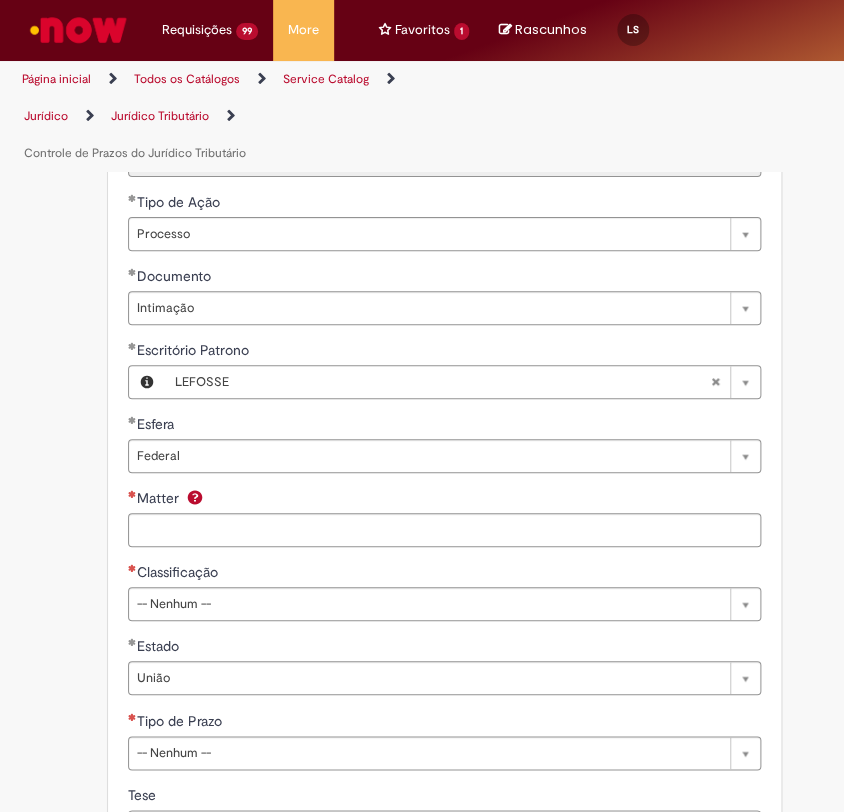 scroll, scrollTop: 1666, scrollLeft: 0, axis: vertical 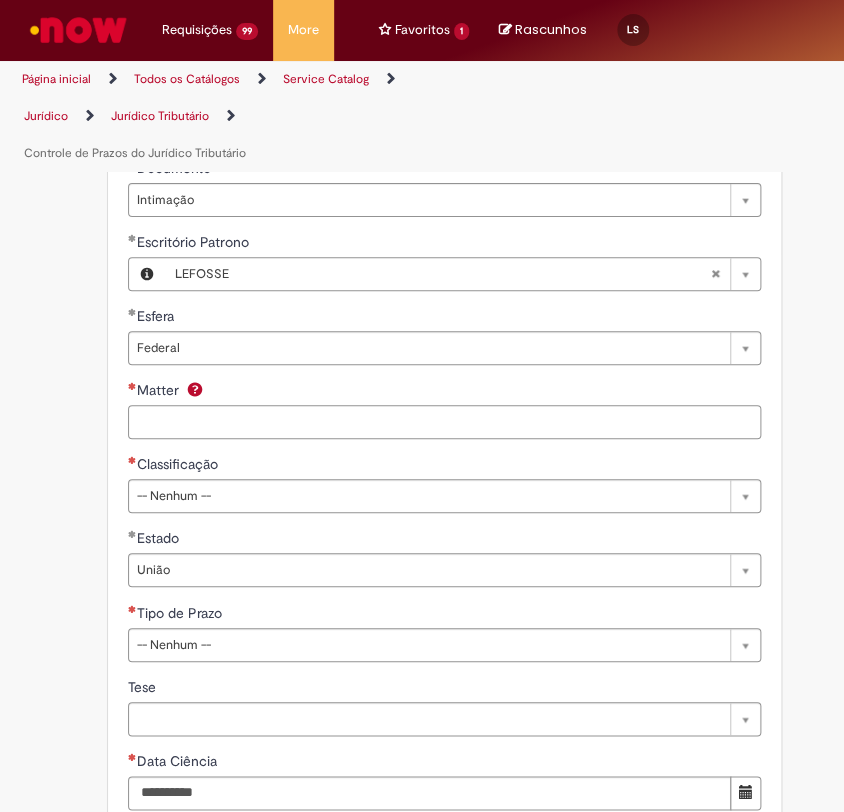 click on "Matter" at bounding box center [444, 422] 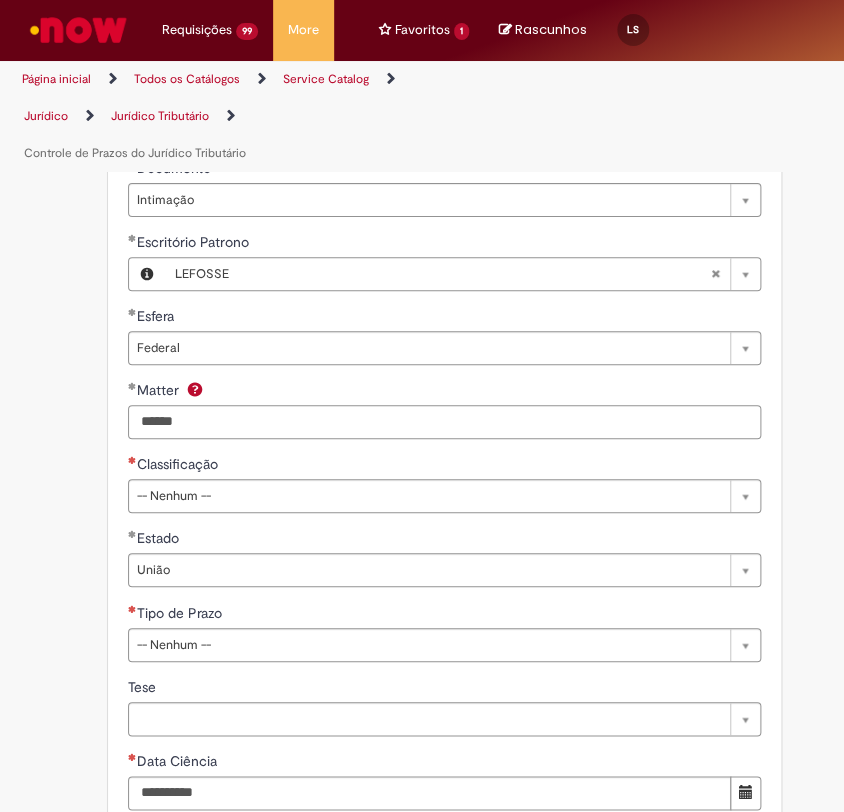 type on "******" 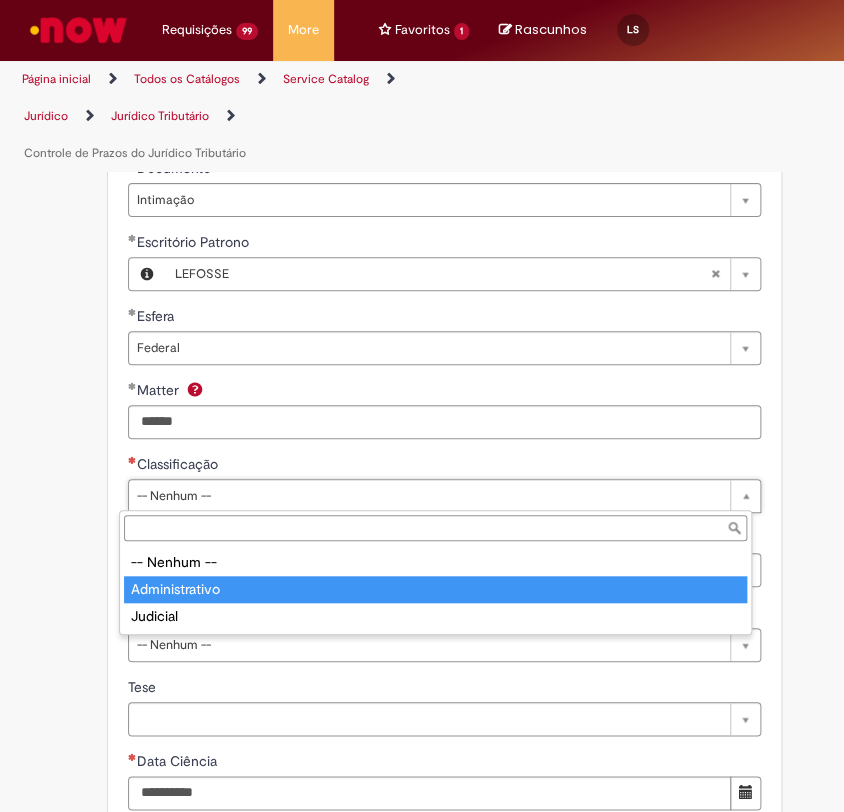 type on "**********" 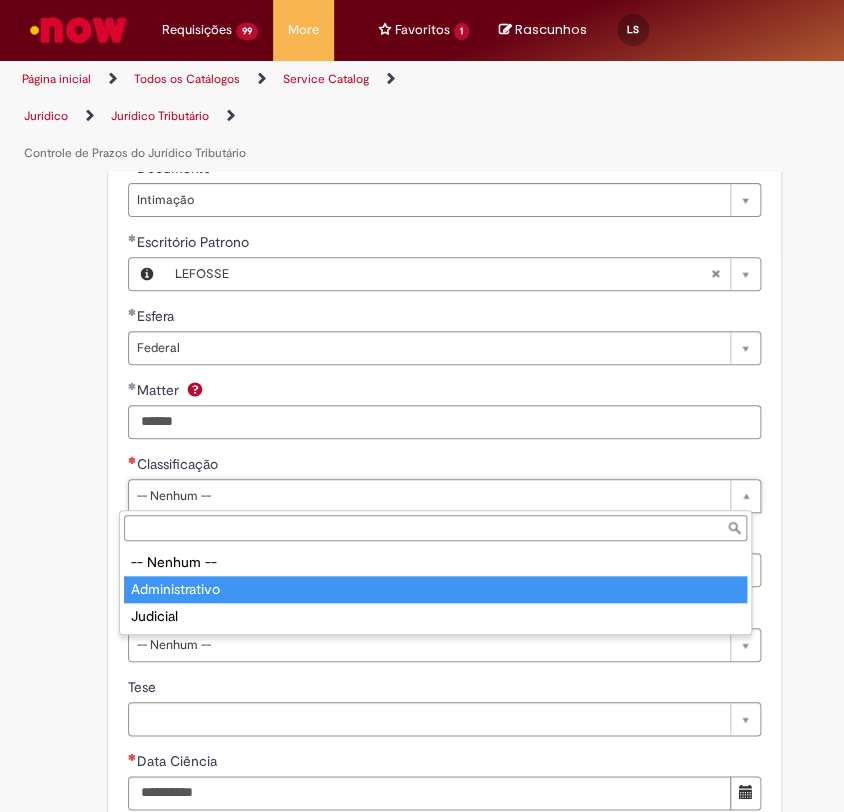 select on "**********" 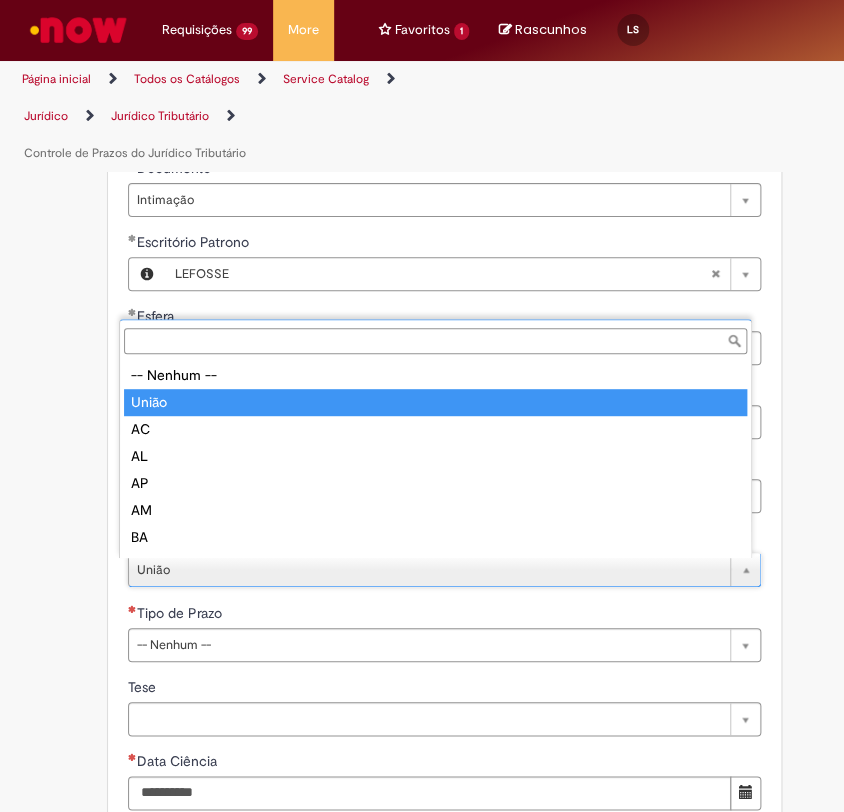 drag, startPoint x: 176, startPoint y: 668, endPoint x: 181, endPoint y: 645, distance: 23.537205 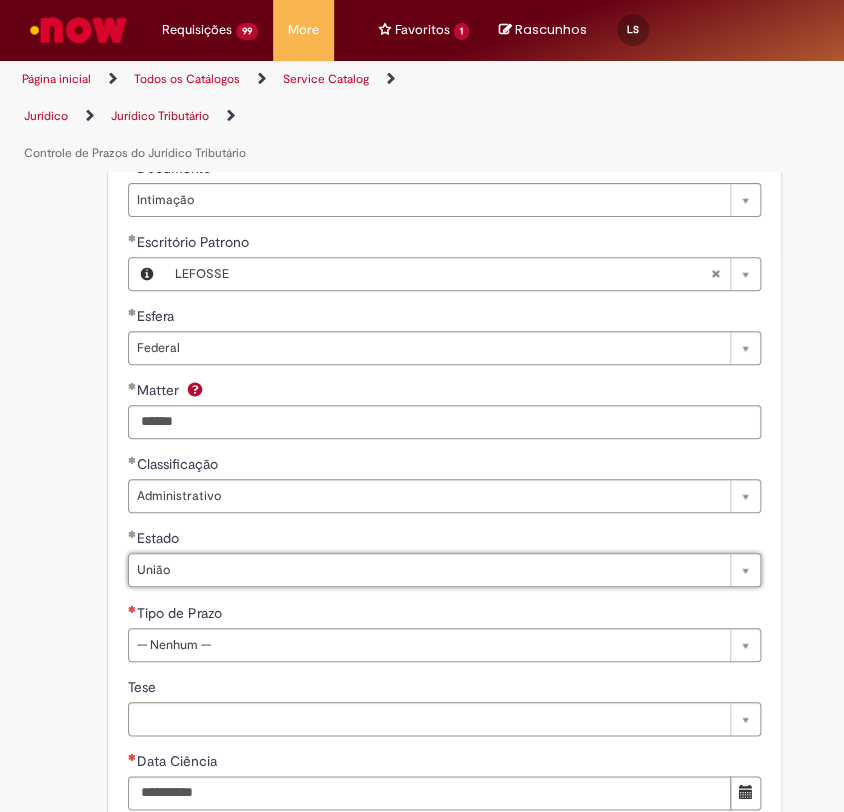 scroll, scrollTop: 0, scrollLeft: 0, axis: both 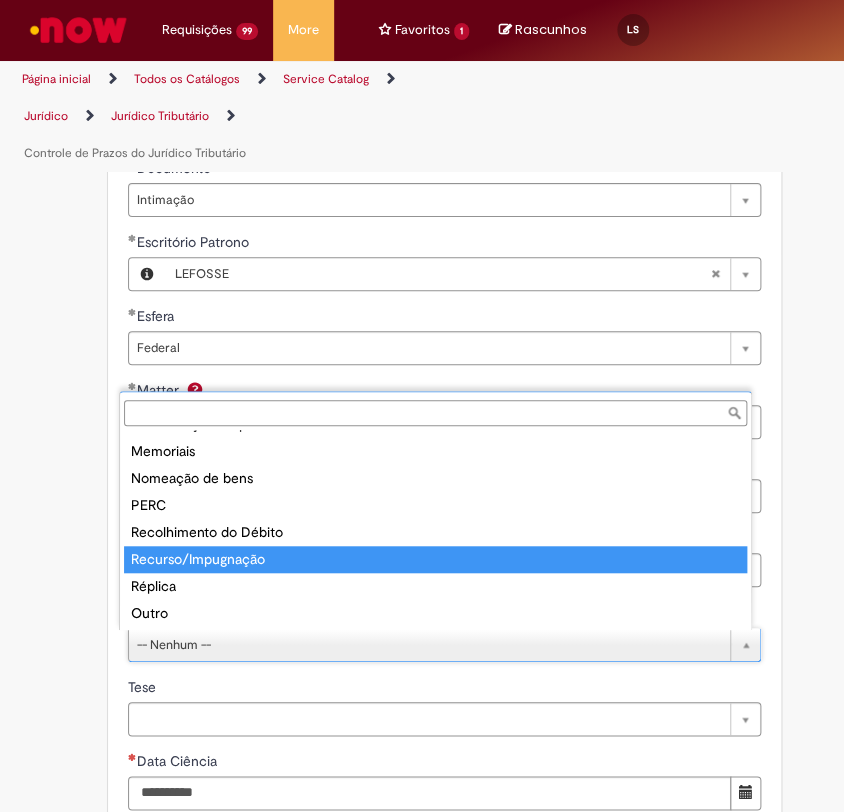 type on "**********" 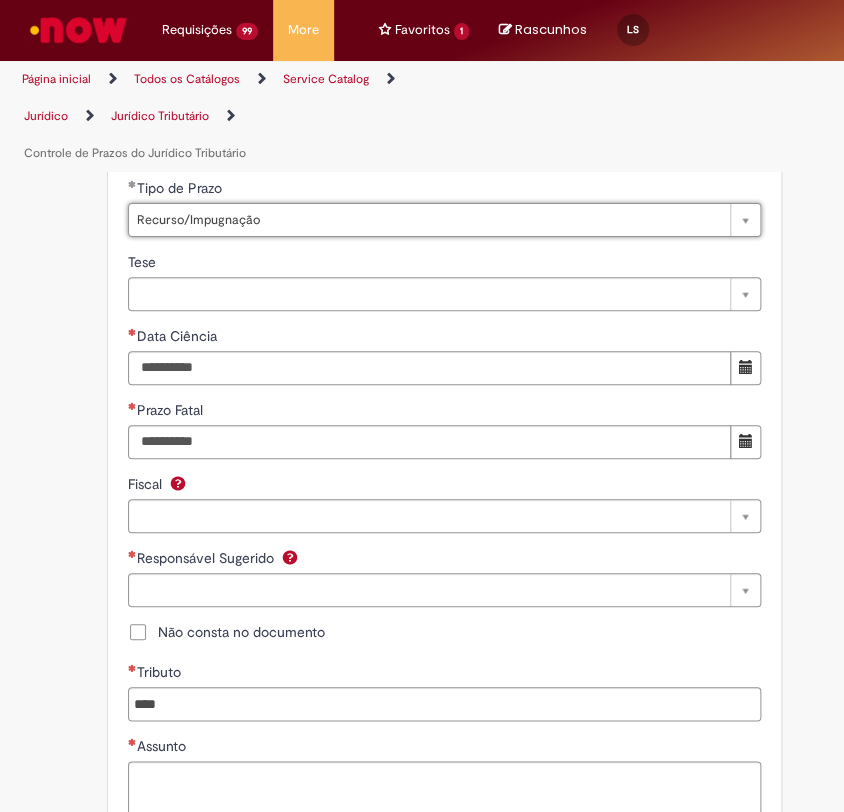 scroll, scrollTop: 2222, scrollLeft: 0, axis: vertical 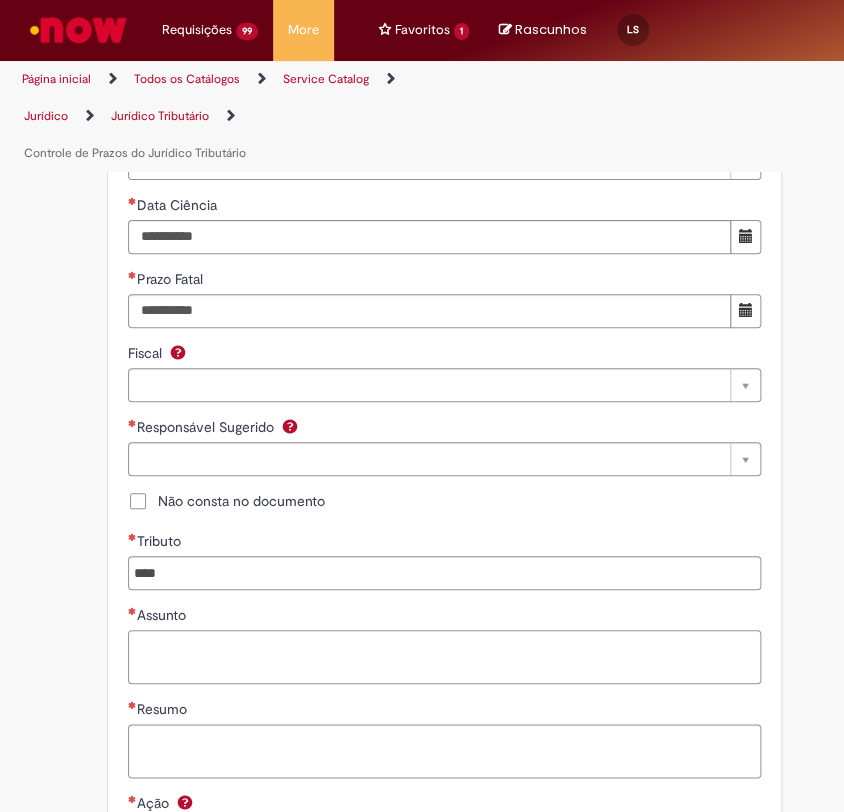 click on "Assunto" at bounding box center [444, 657] 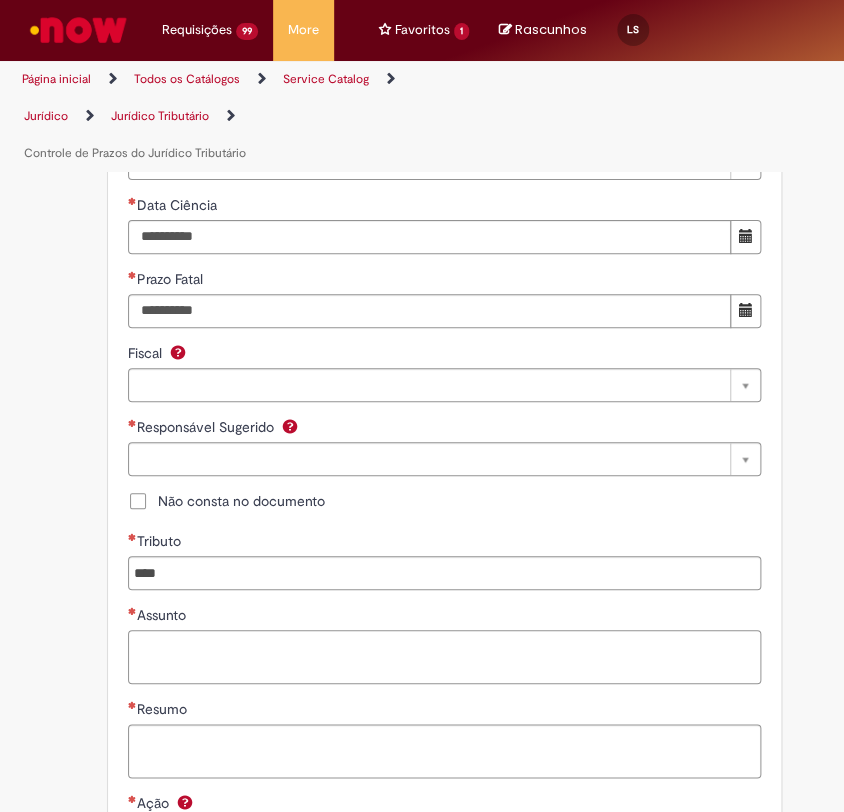 paste on "**********" 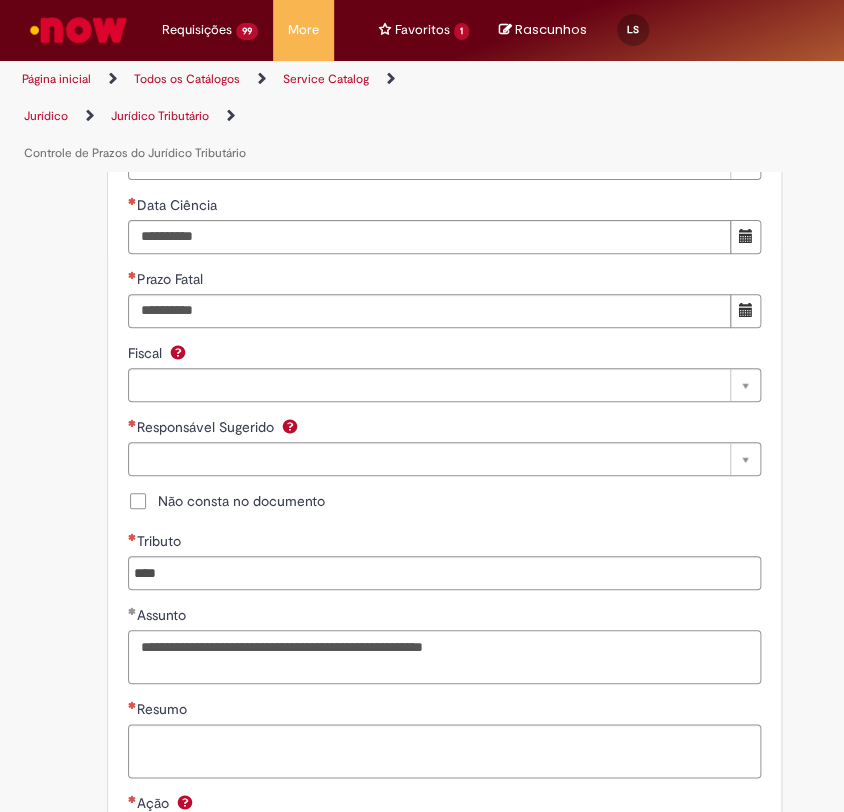 type on "**********" 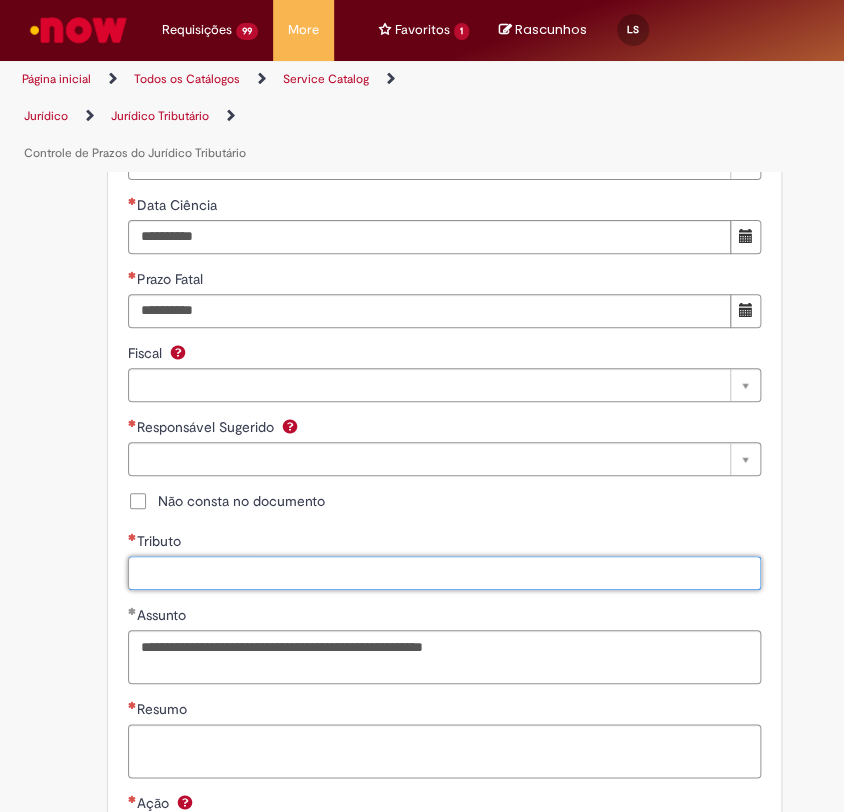 click on "Tributo" at bounding box center (444, 573) 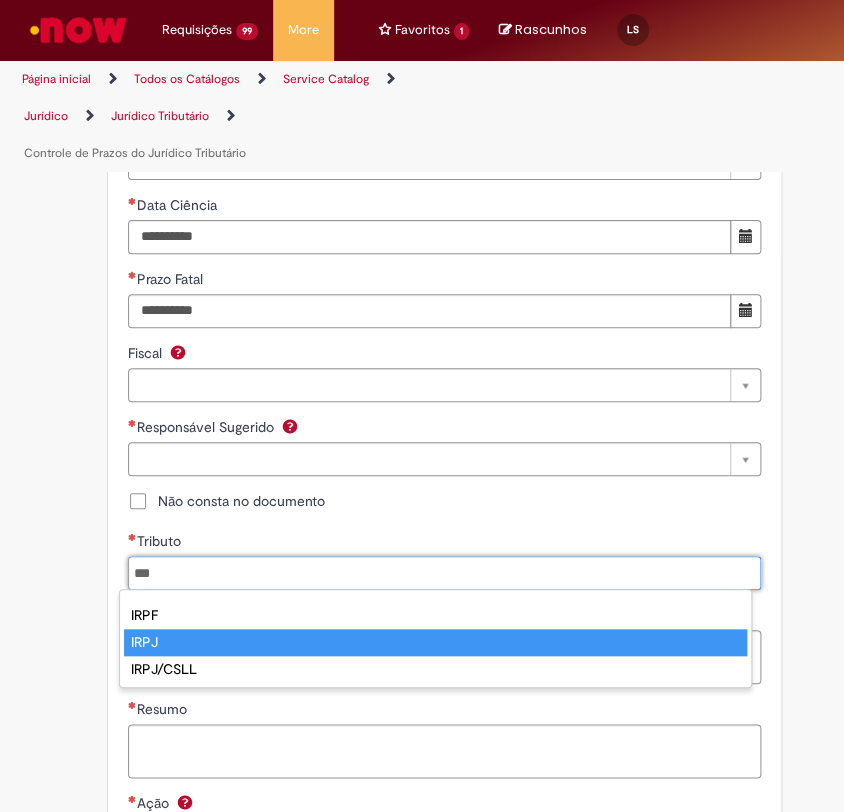 type on "***" 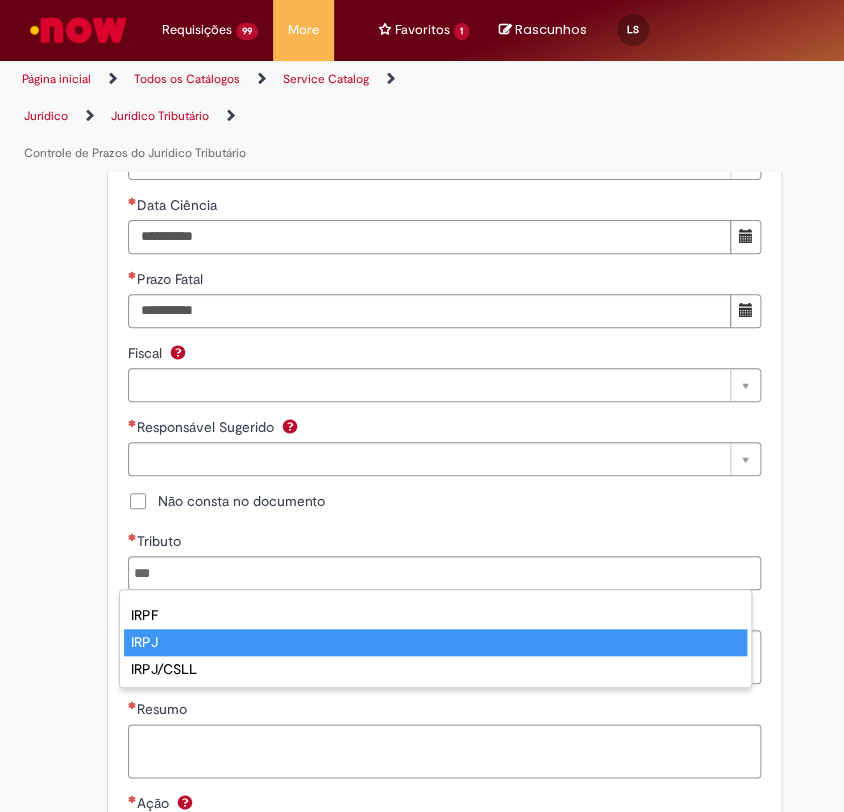 type 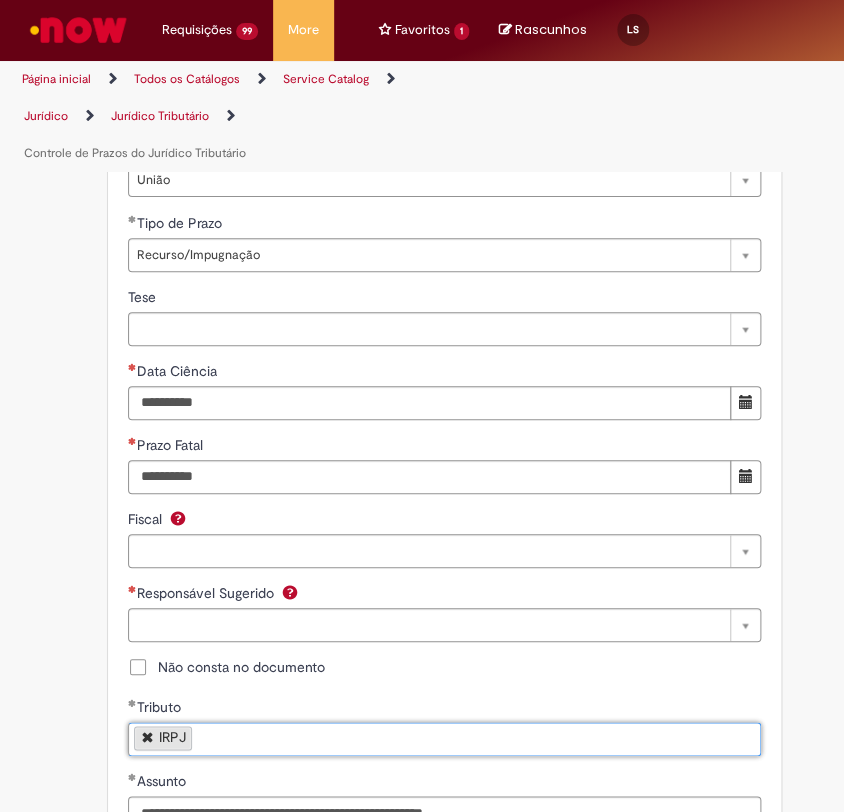scroll, scrollTop: 2000, scrollLeft: 0, axis: vertical 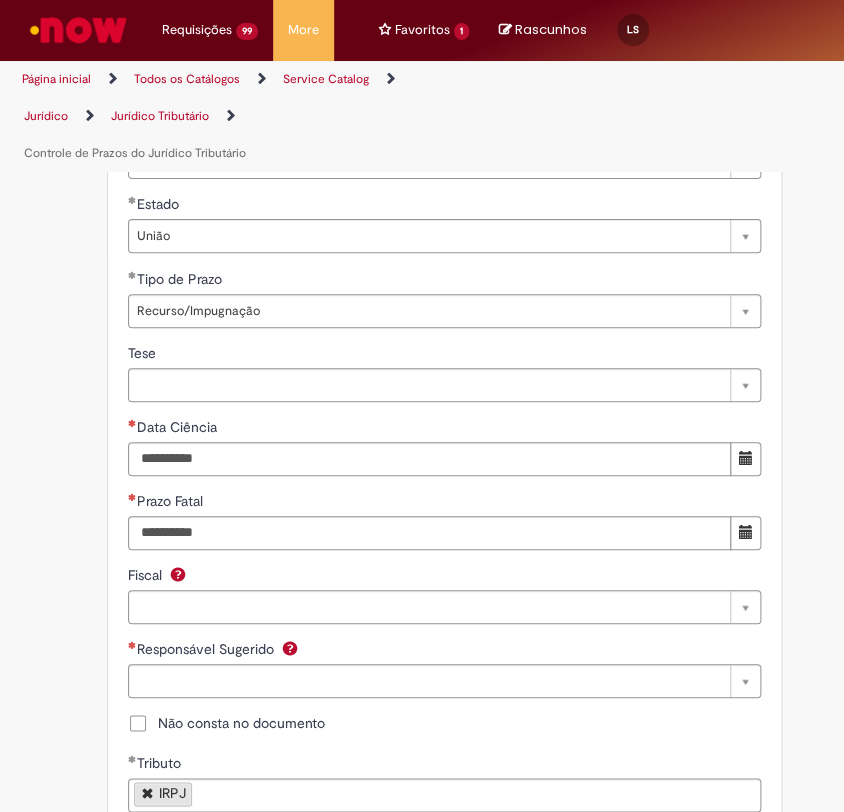 click on "Não consta no documento" at bounding box center (241, 723) 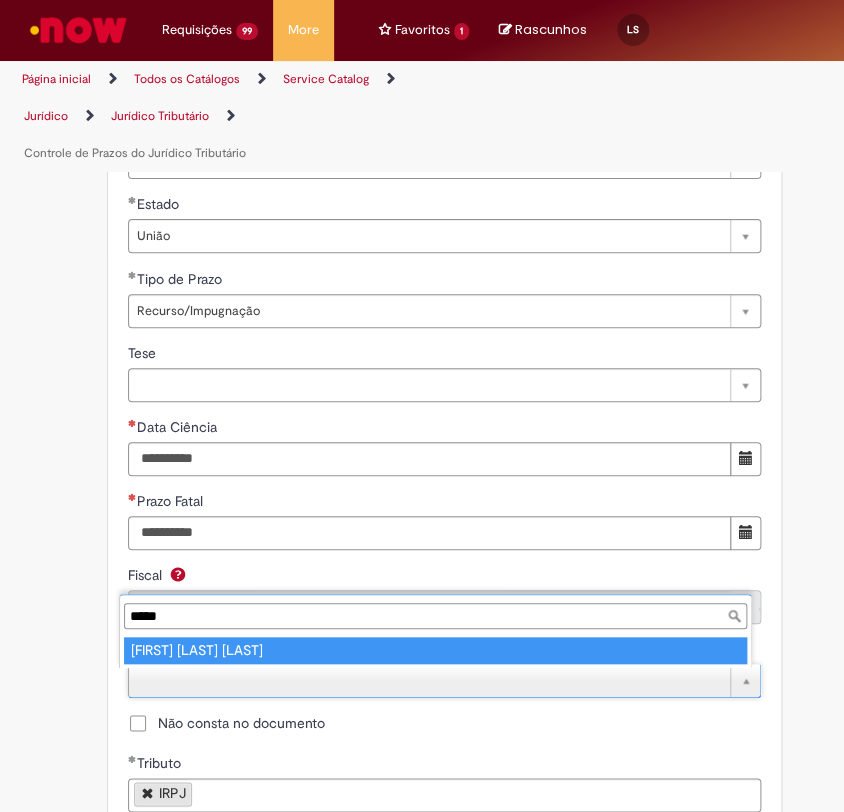 type on "*****" 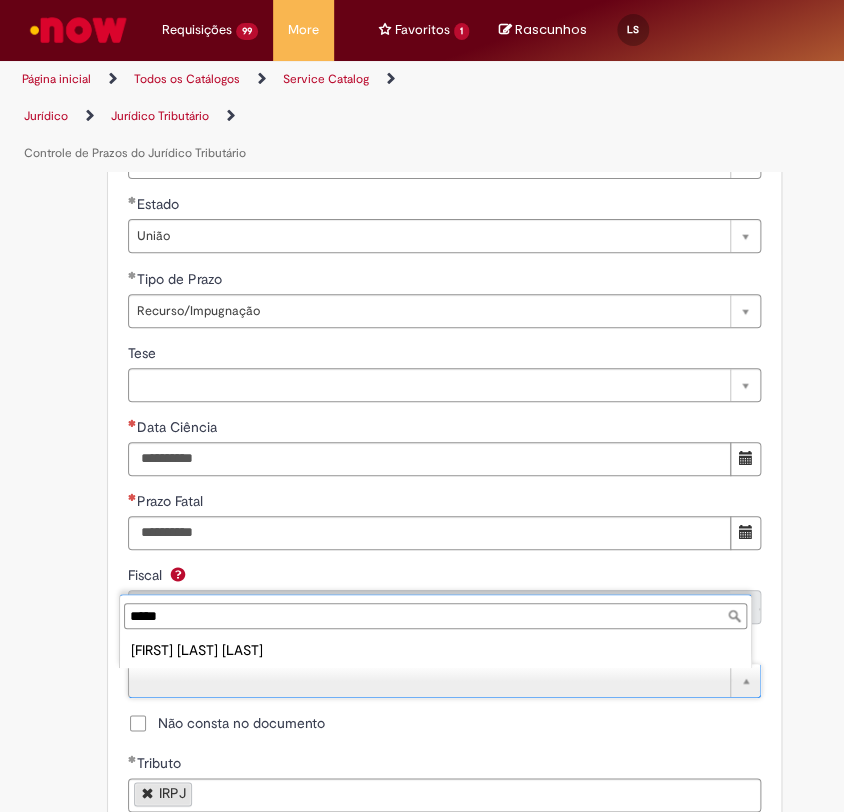 click on "Responsável Sugerido         *****         [FIRST] [LAST]" at bounding box center [435, 631] 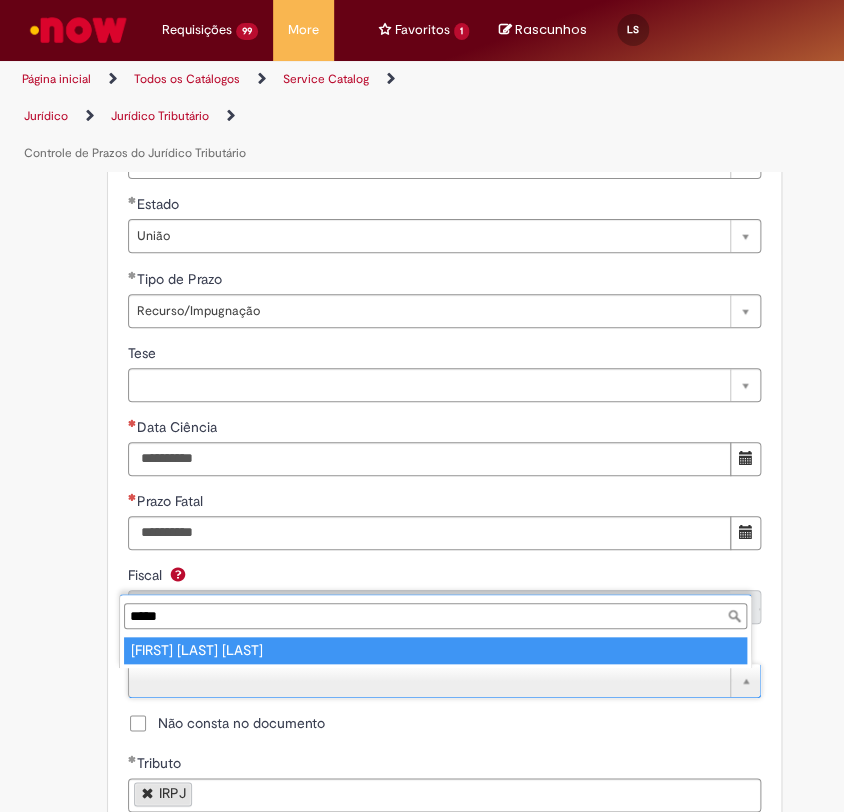 type on "**********" 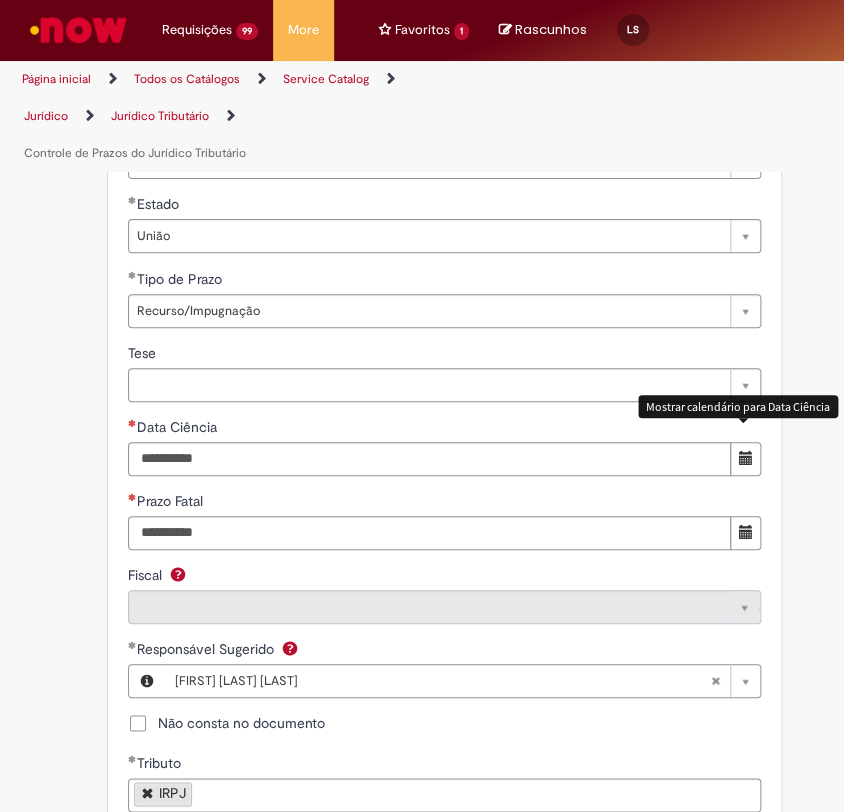 click at bounding box center (745, 459) 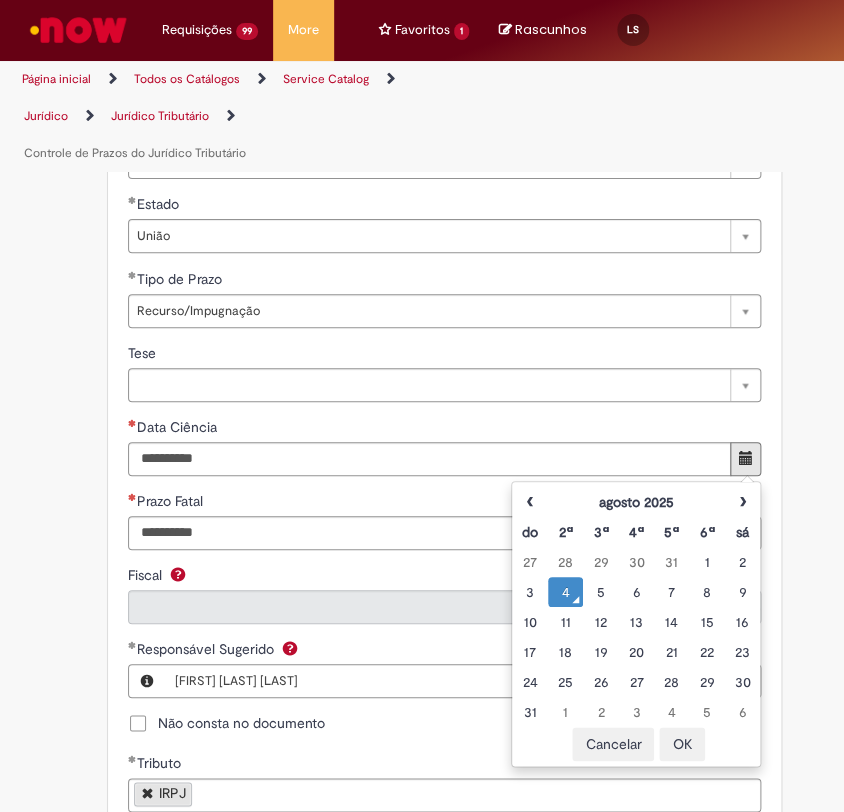 click on "OK" at bounding box center [682, 744] 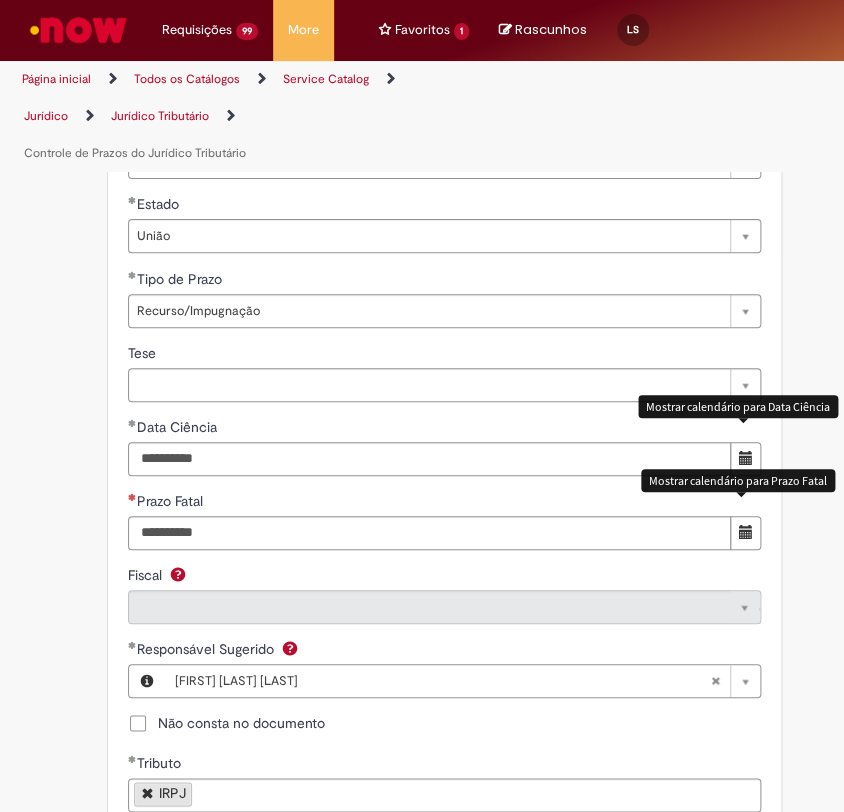 click at bounding box center (745, 533) 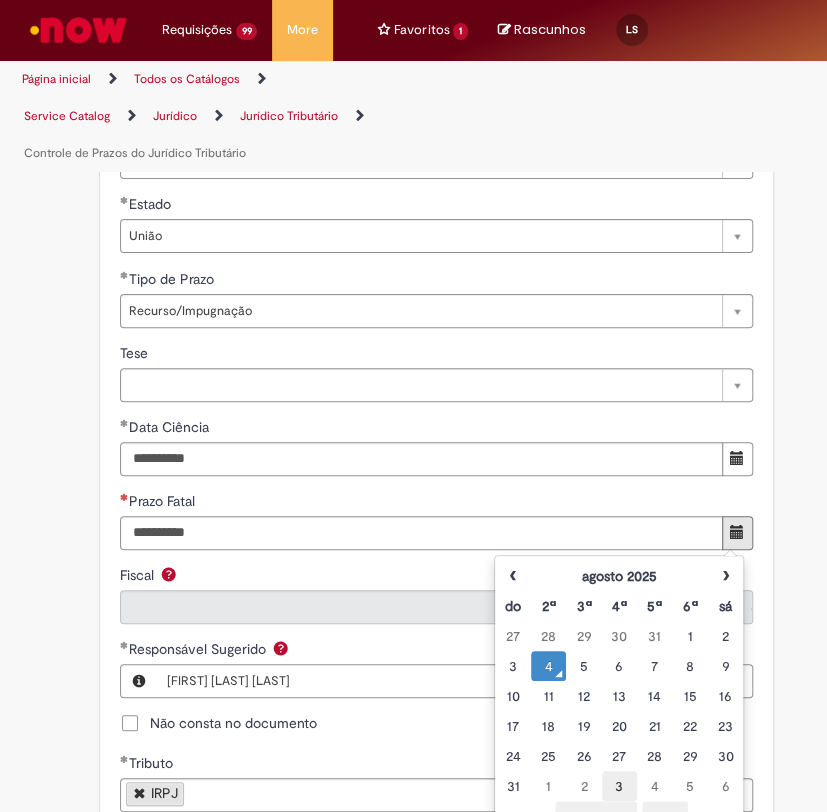 click on "3" at bounding box center (619, 786) 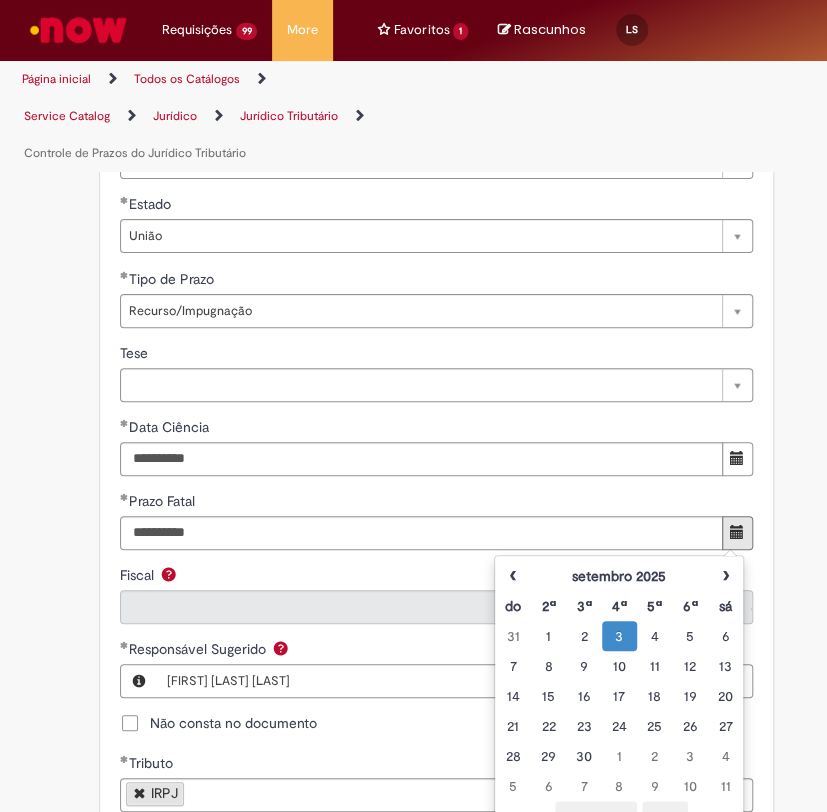 click on "OK" at bounding box center (665, 818) 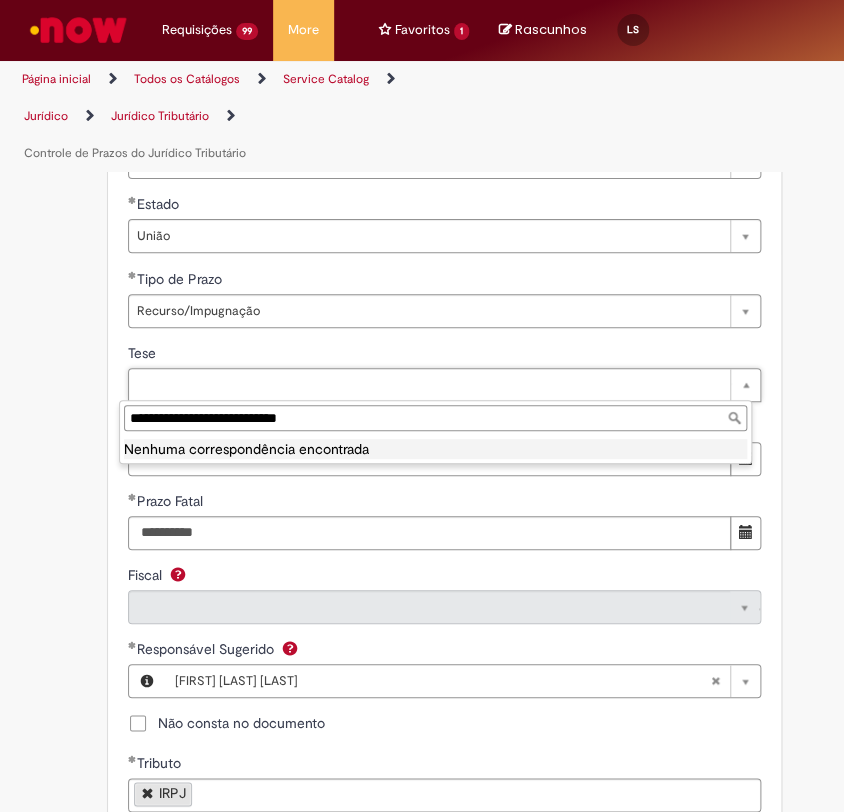 click on "**********" at bounding box center [435, 418] 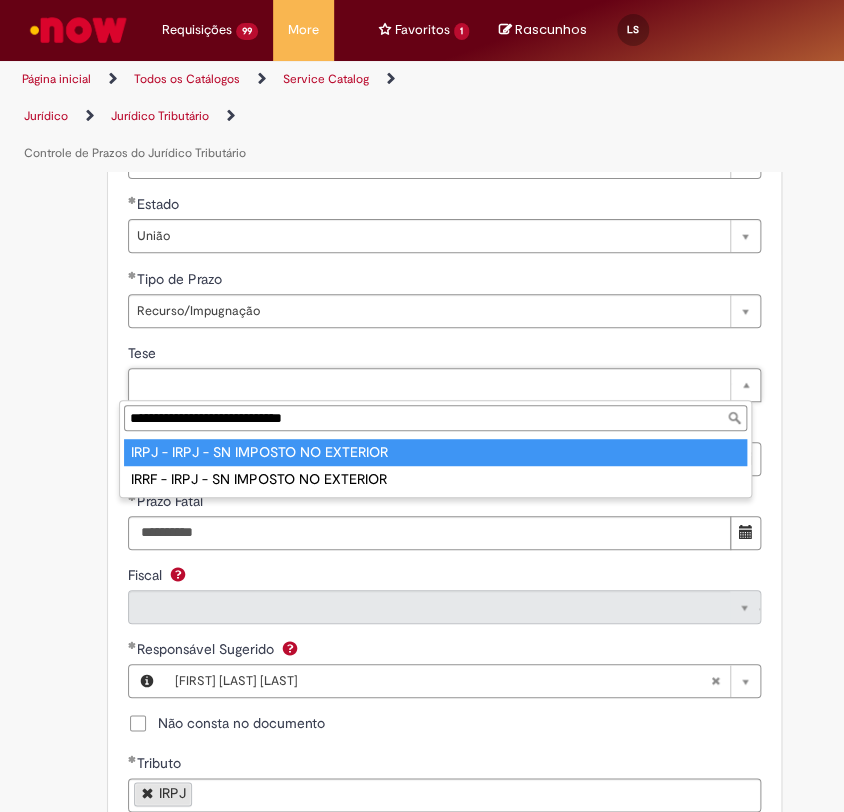 type on "**********" 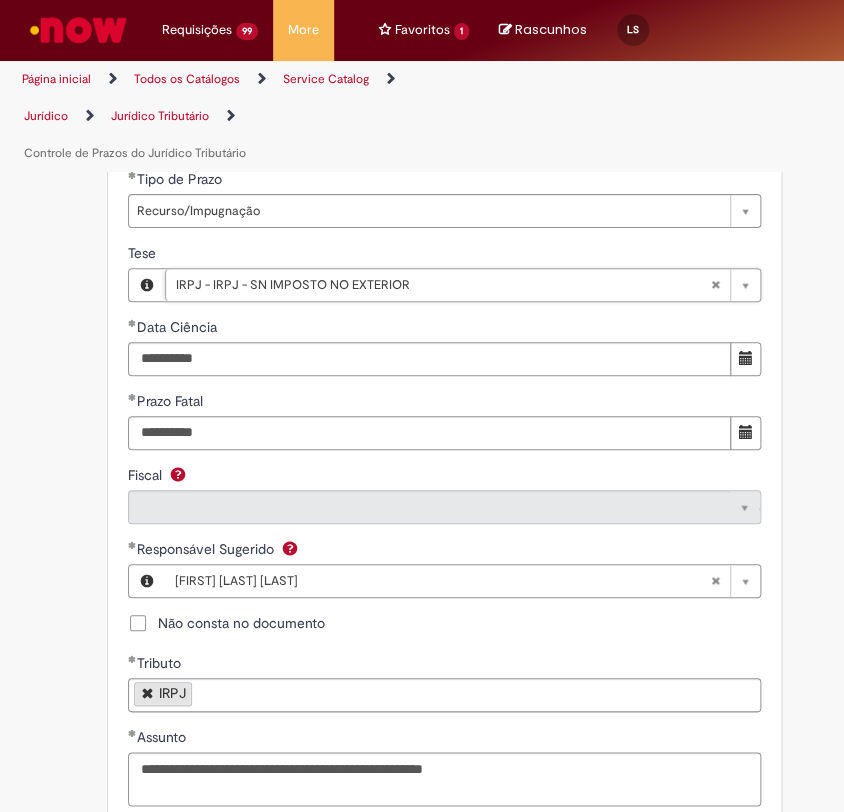 scroll, scrollTop: 2333, scrollLeft: 0, axis: vertical 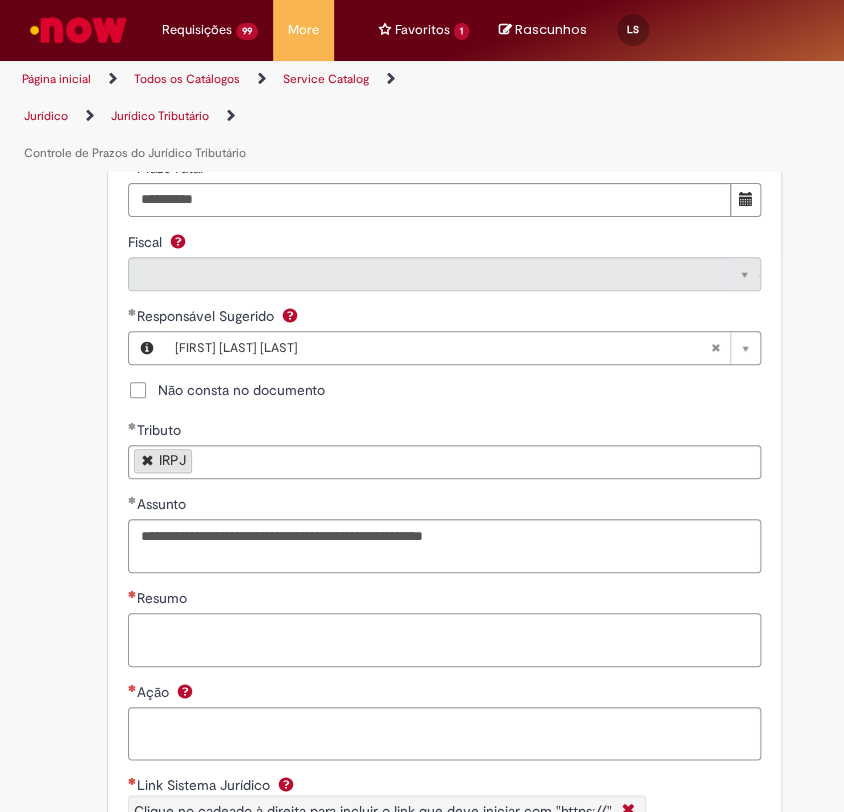 click on "Resumo" at bounding box center [444, 640] 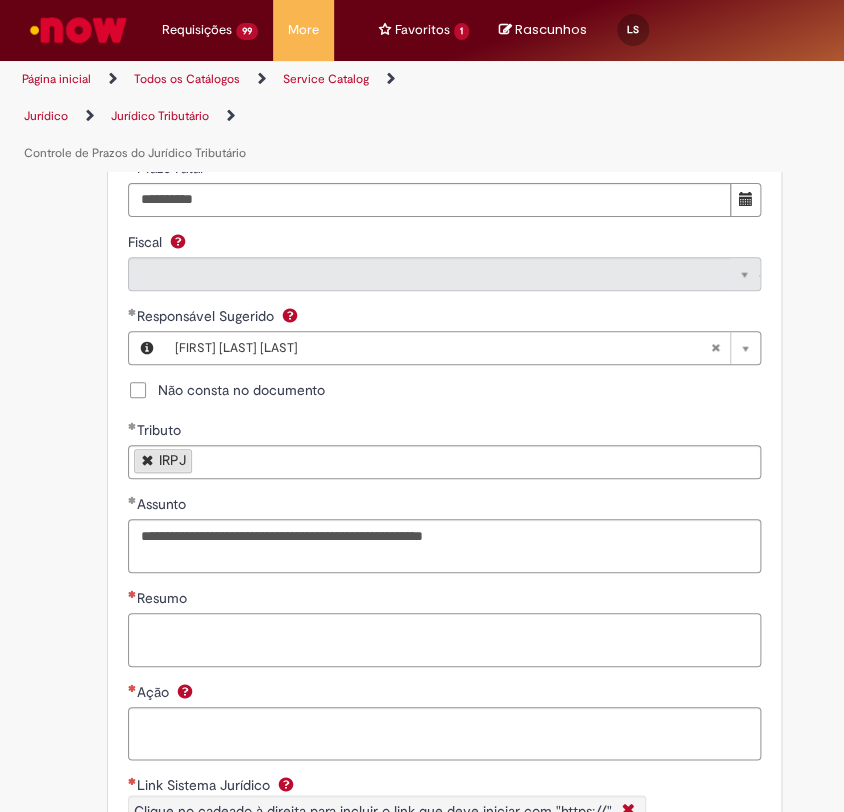 paste on "**********" 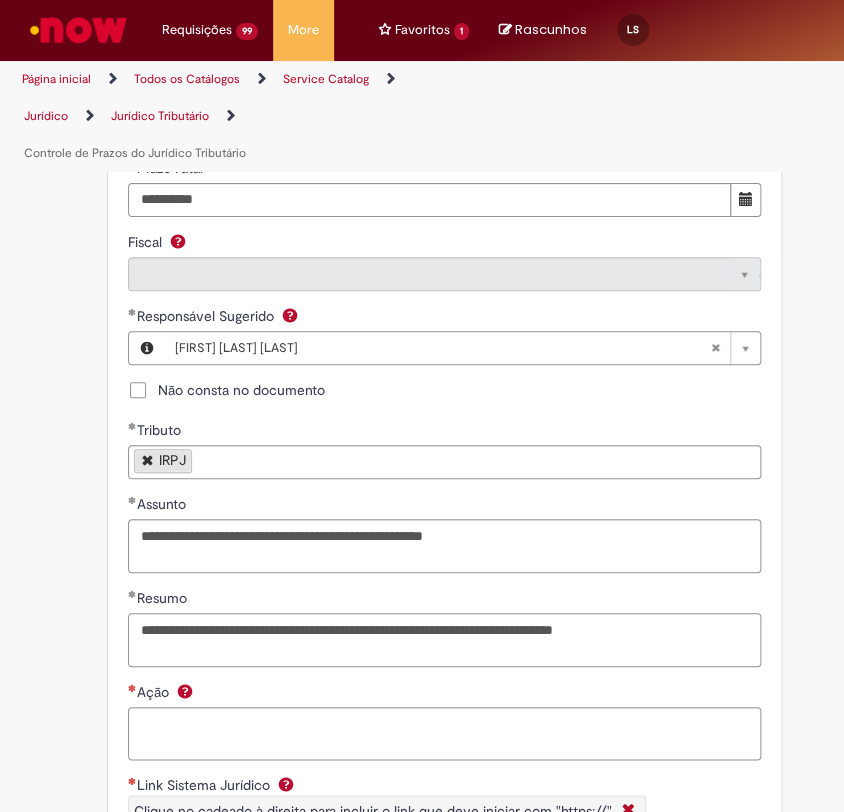 type on "**********" 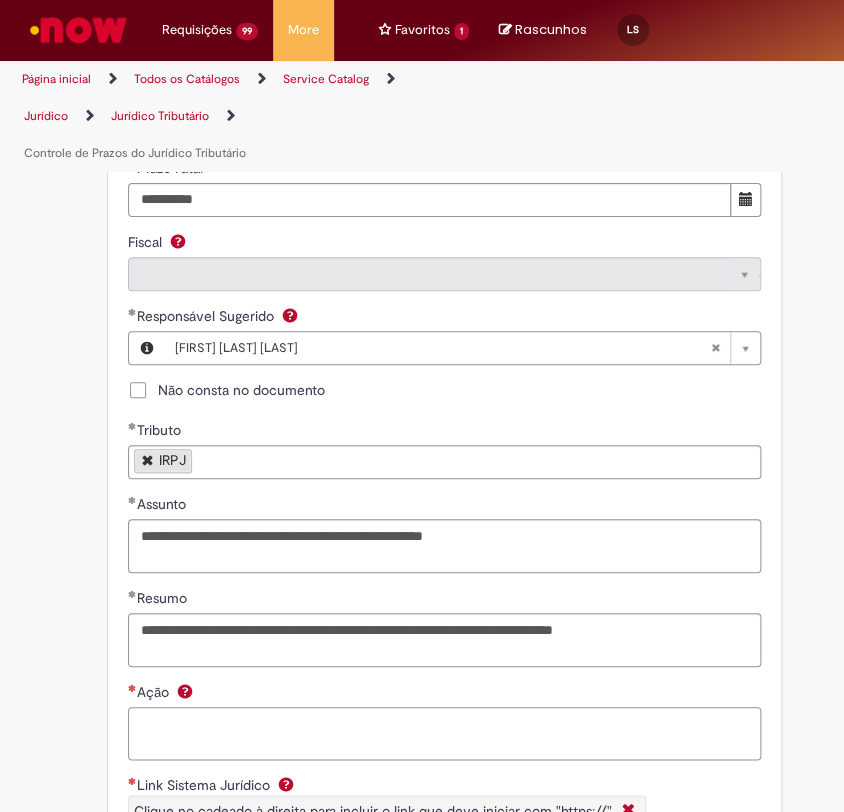 click on "Ação" at bounding box center (444, 734) 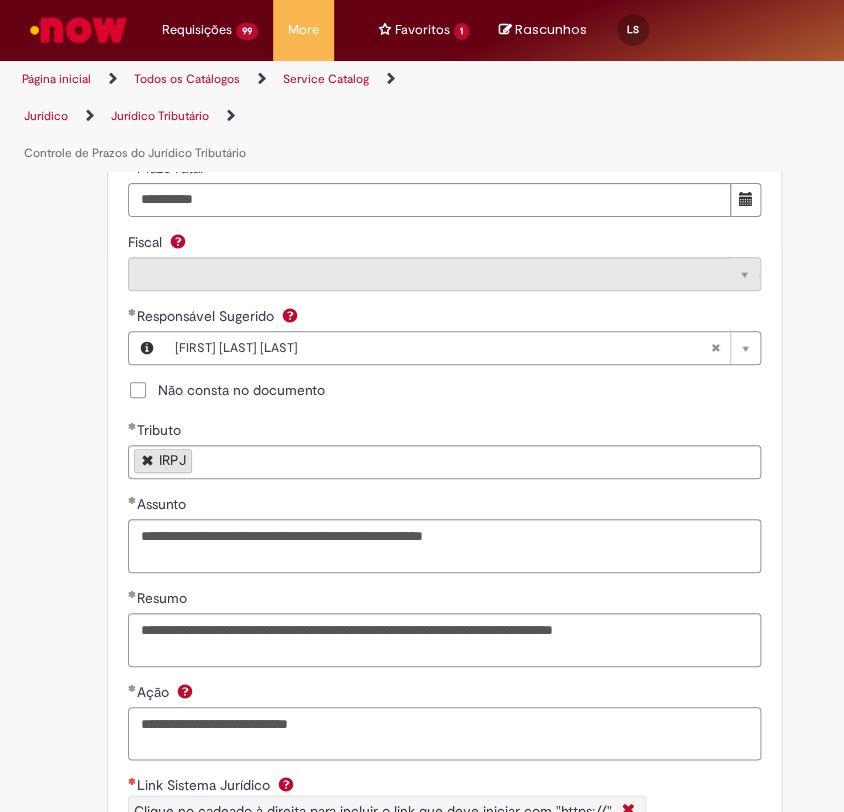 scroll, scrollTop: 2666, scrollLeft: 0, axis: vertical 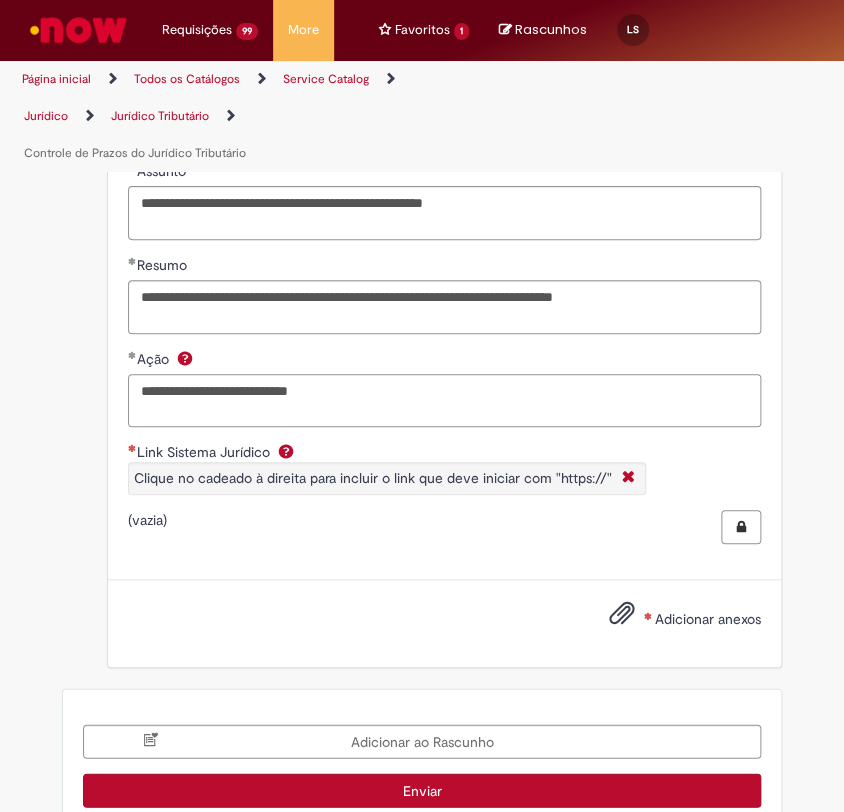 type on "**********" 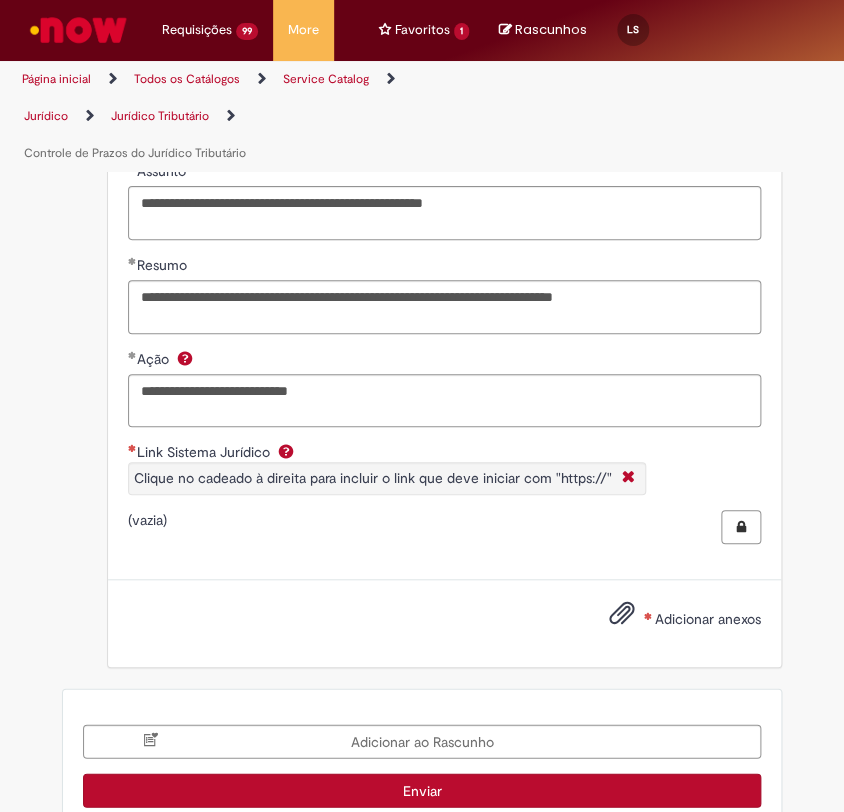 click on "Adicionar anexos" at bounding box center [670, 620] 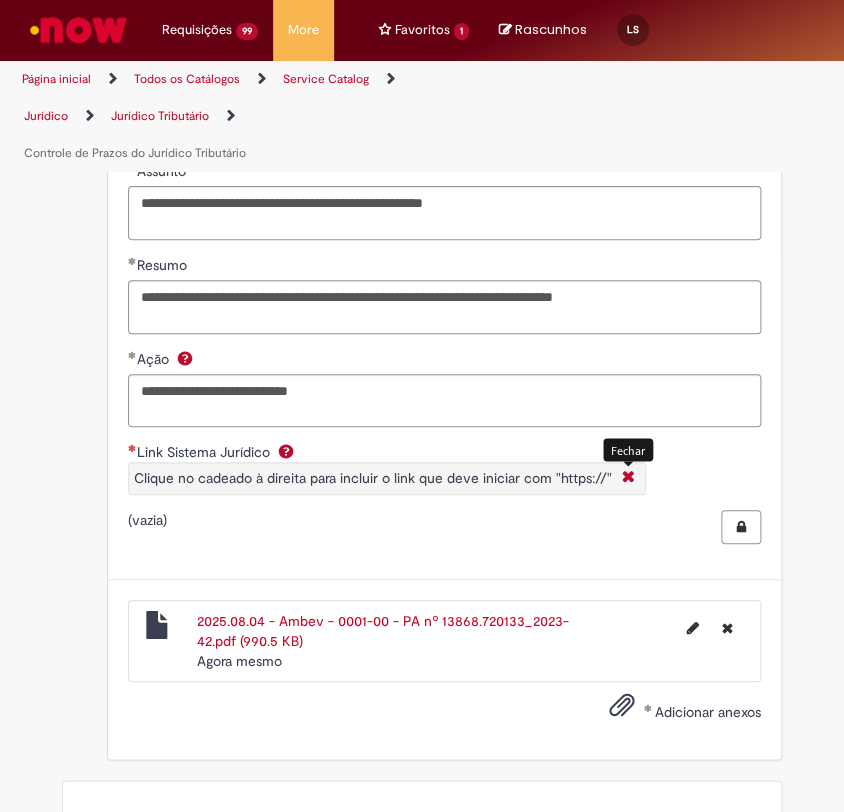 drag, startPoint x: 623, startPoint y: 485, endPoint x: 638, endPoint y: 492, distance: 16.552946 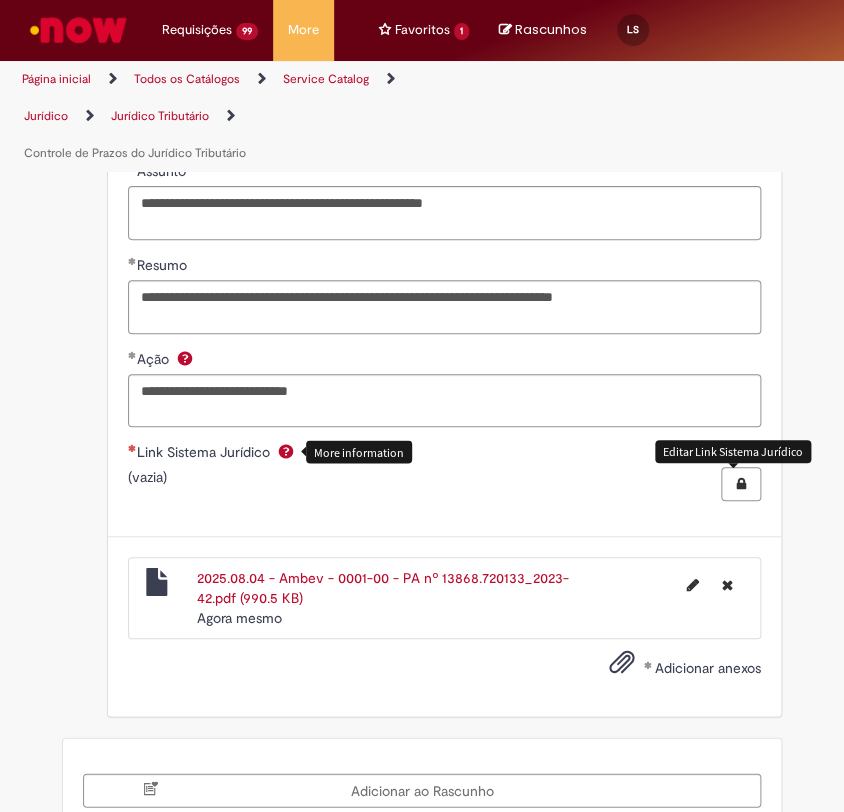 click at bounding box center (741, 484) 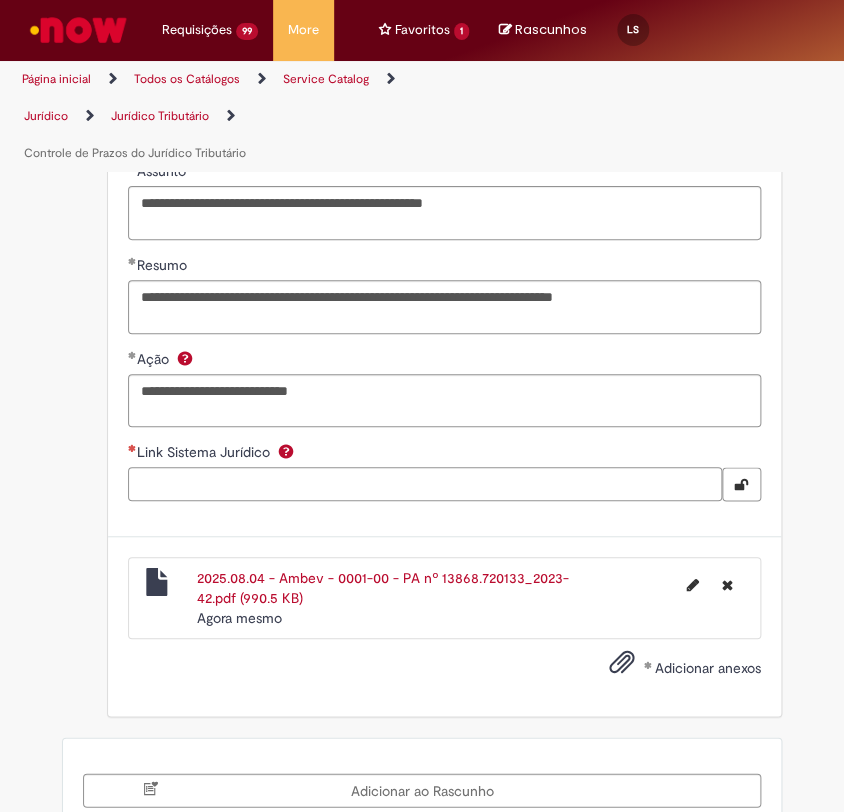 click on "Link Sistema Jurídico" at bounding box center (425, 484) 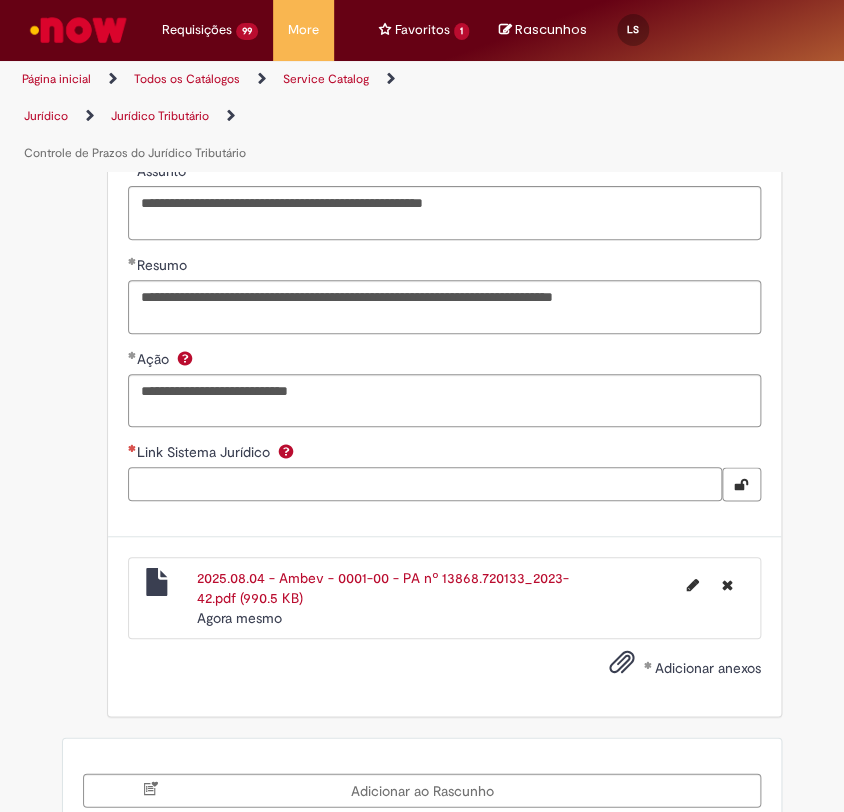 paste on "**********" 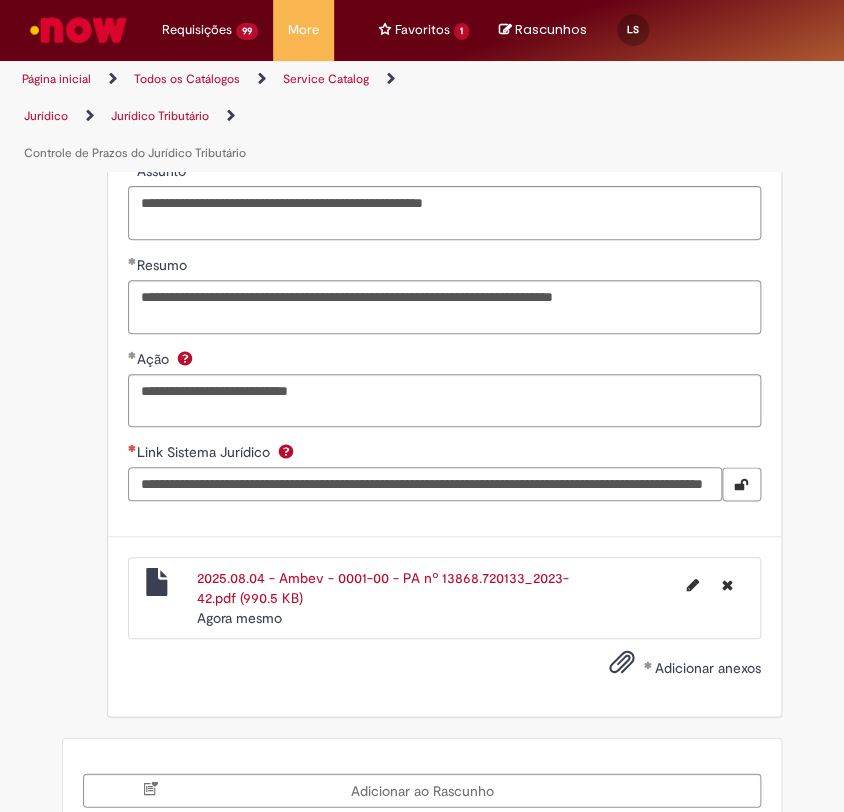 scroll, scrollTop: 0, scrollLeft: 243, axis: horizontal 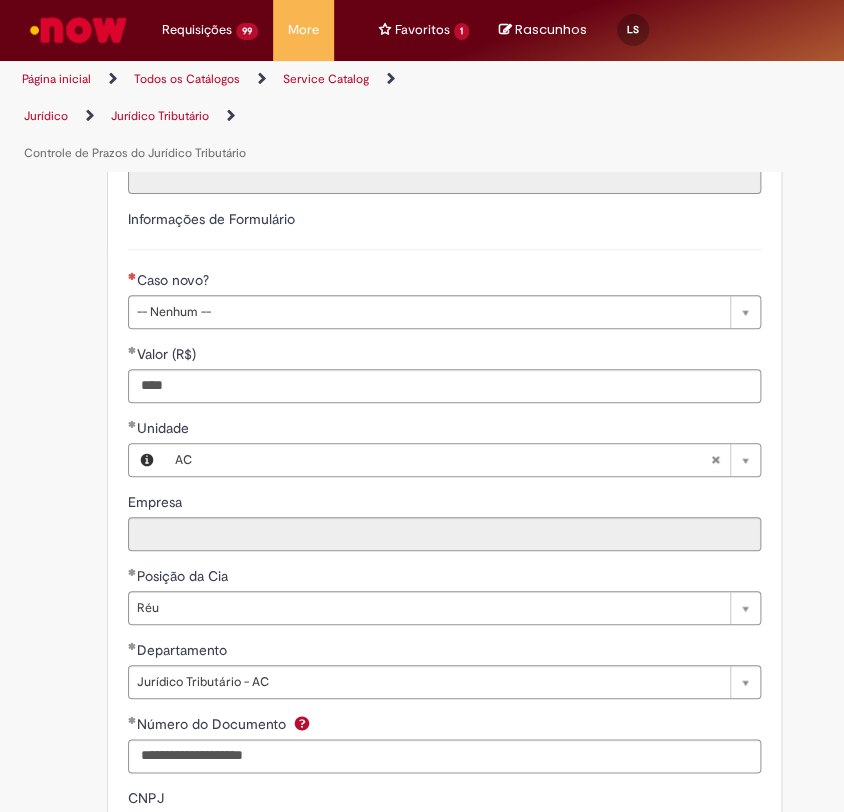 type on "**********" 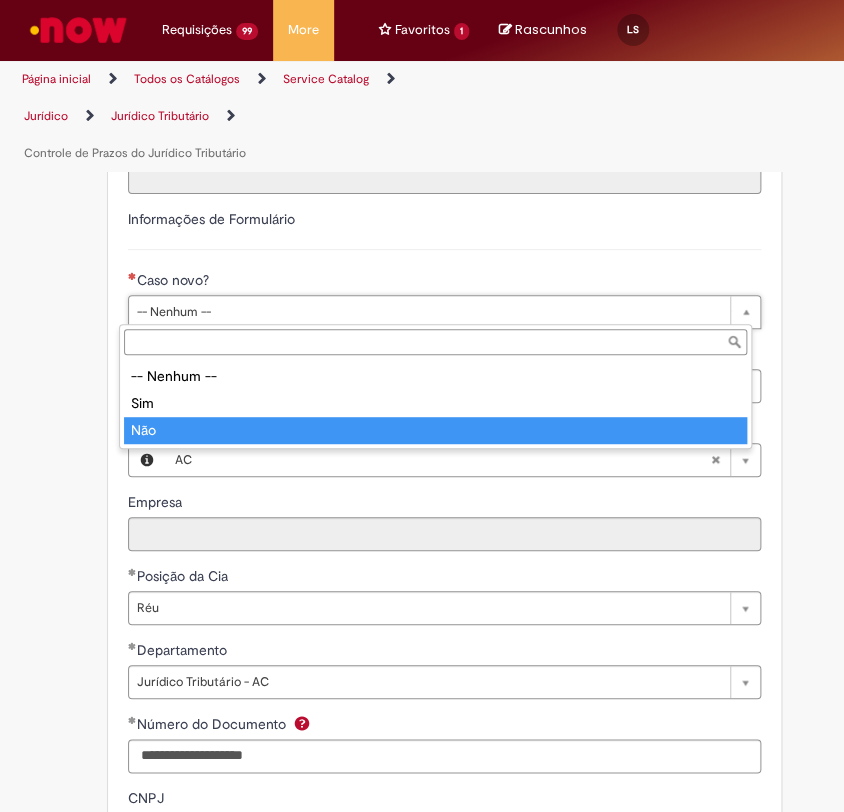type on "***" 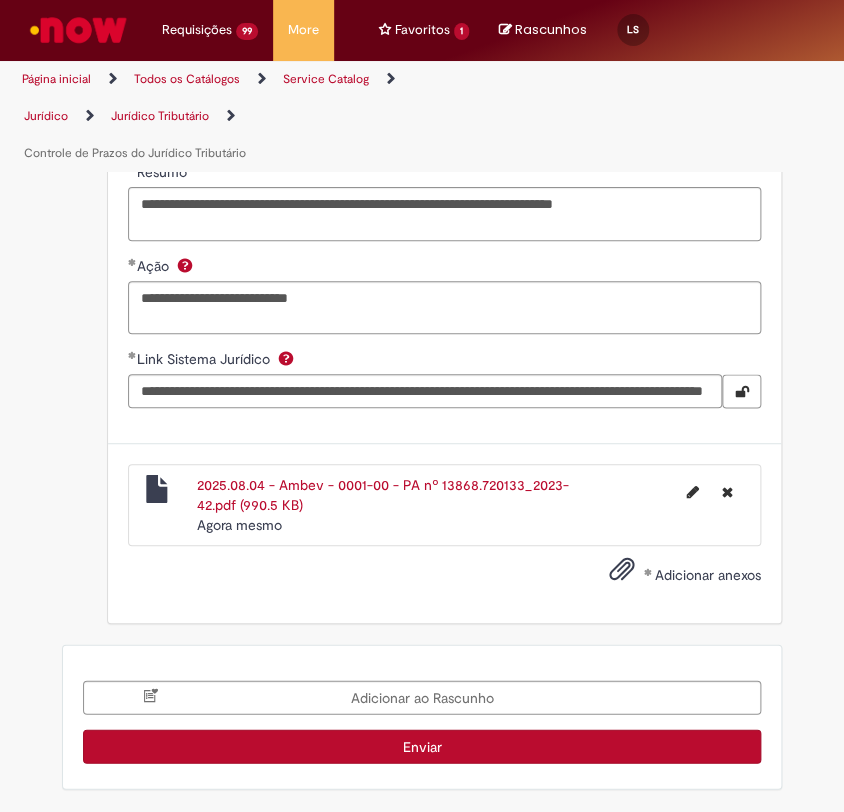 click on "Enviar" at bounding box center [422, 746] 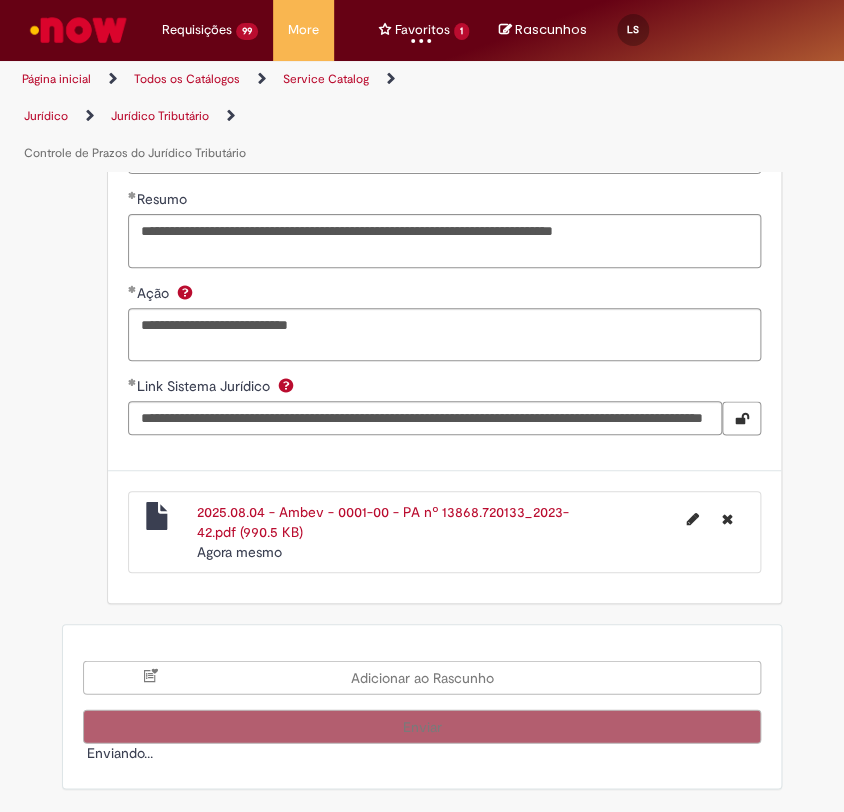 scroll, scrollTop: 2735, scrollLeft: 0, axis: vertical 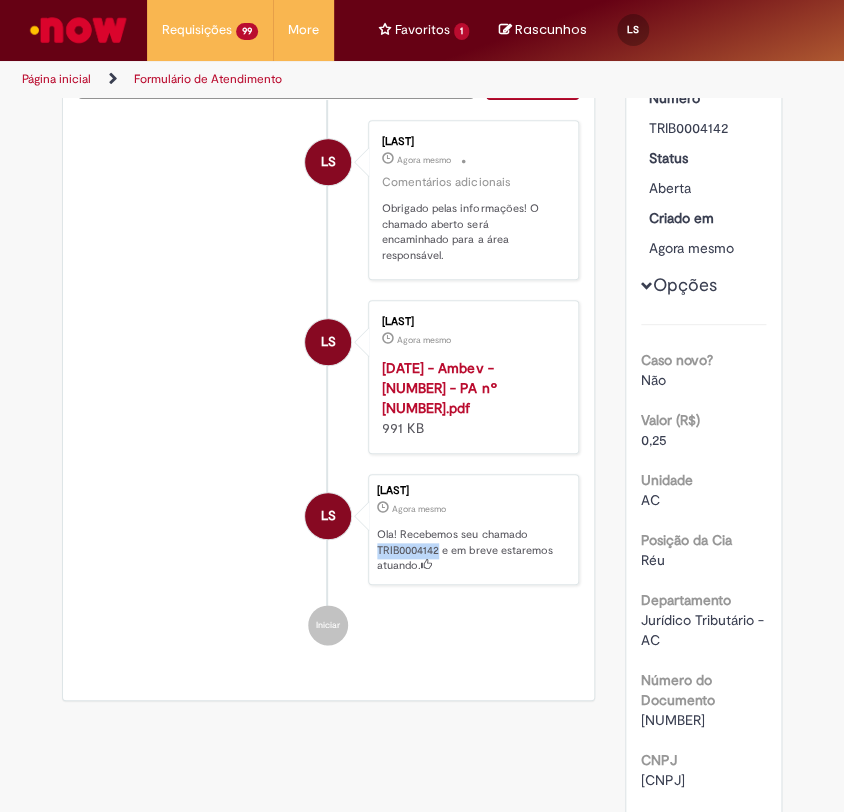 drag, startPoint x: 366, startPoint y: 532, endPoint x: 432, endPoint y: 531, distance: 66.007576 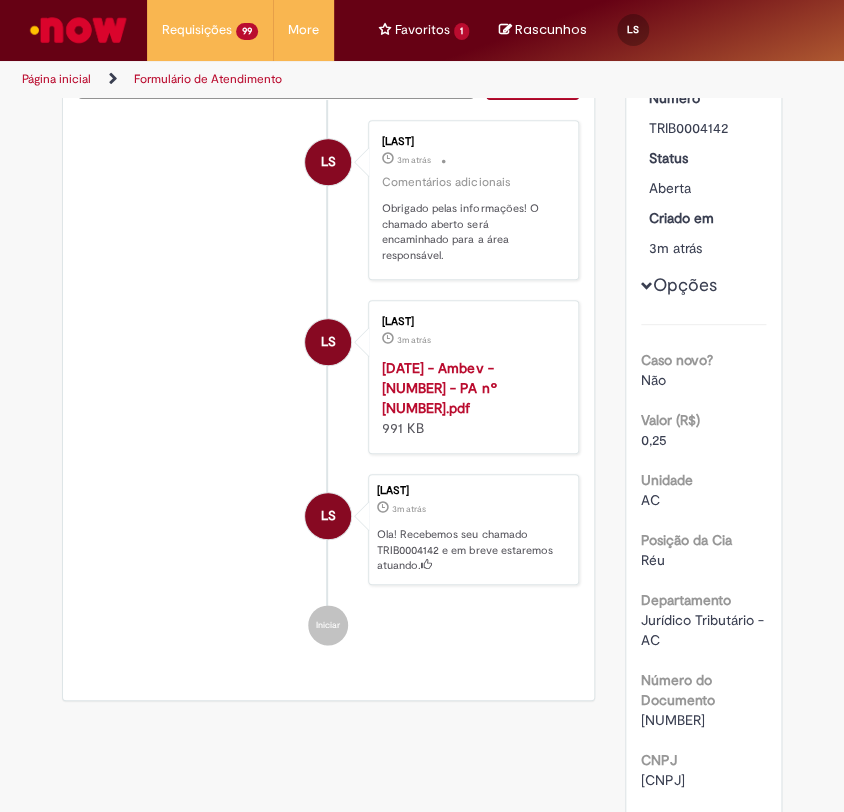 click on "LS
[FIRST] [LAST]
3m atrás 3 minutos atrás     Comentários adicionais
Obrigado pelas informações! O chamado aberto será encaminhado para a área responsável.
LS
[FIRST] [LAST]
3m atrás 3 minutos atrás
[DATE] - Ambev - [NUMBER] - PA nº [NUMBER].pdf  [NUMBER] KB
LS" at bounding box center (328, 382) 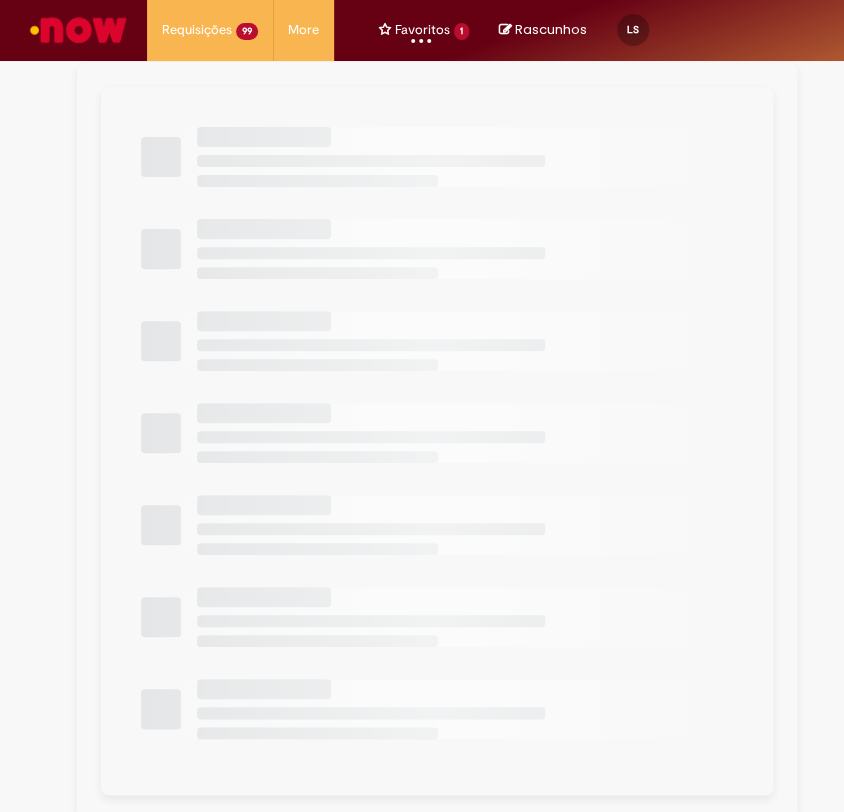 type on "**********" 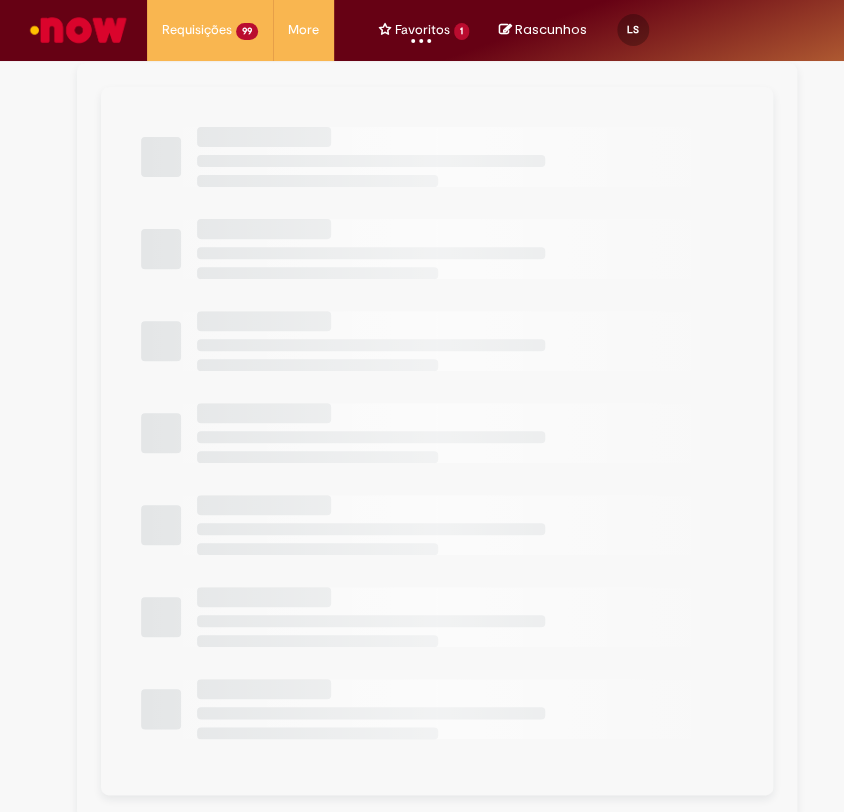 scroll, scrollTop: 0, scrollLeft: 0, axis: both 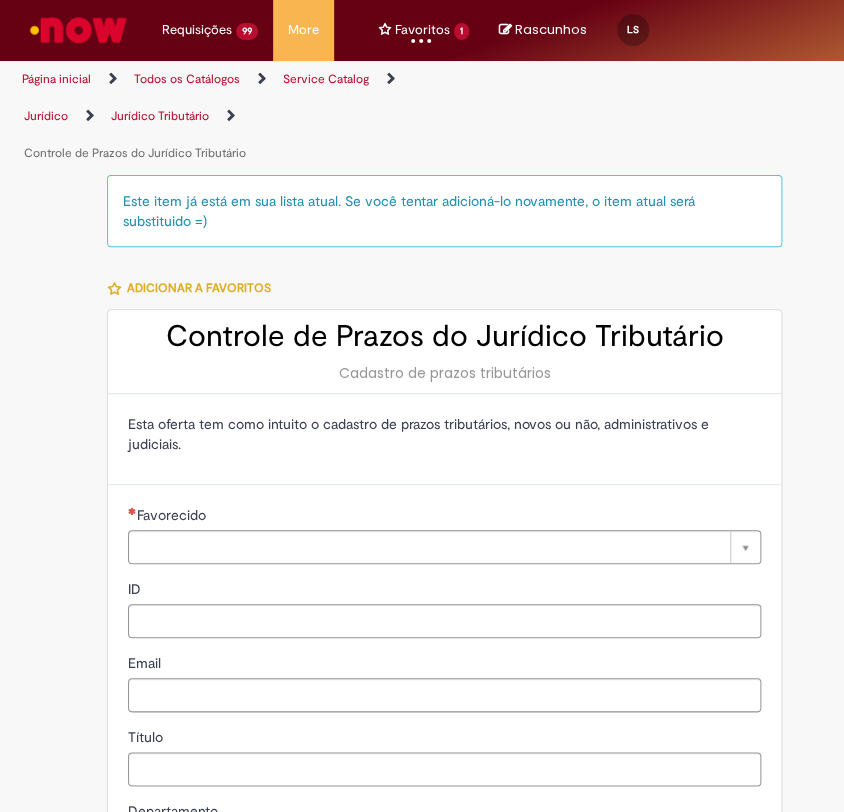 type on "**********" 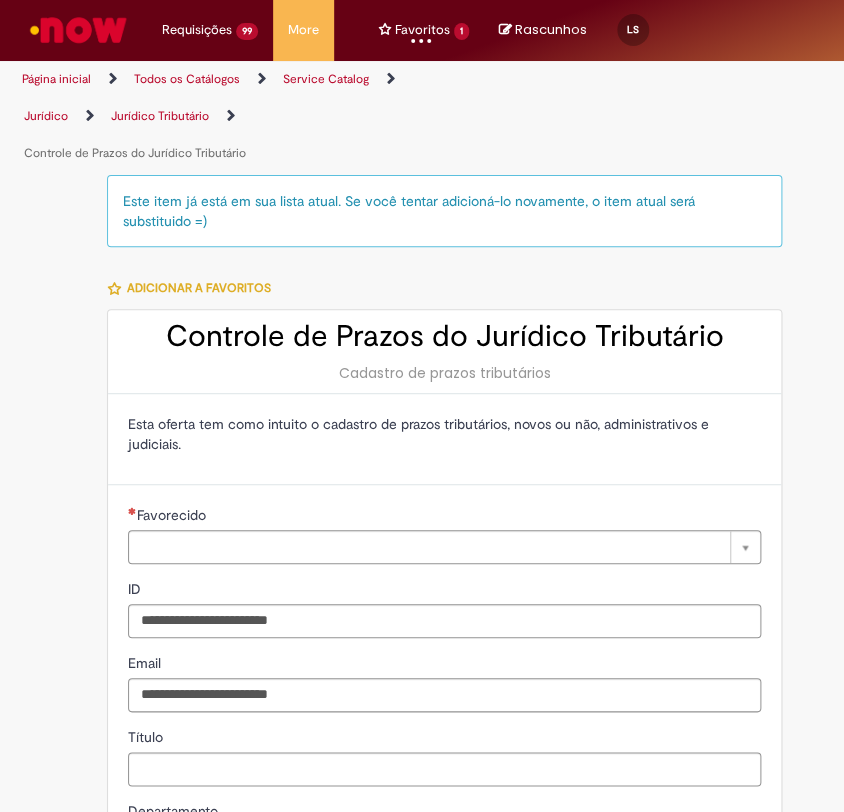 type on "**********" 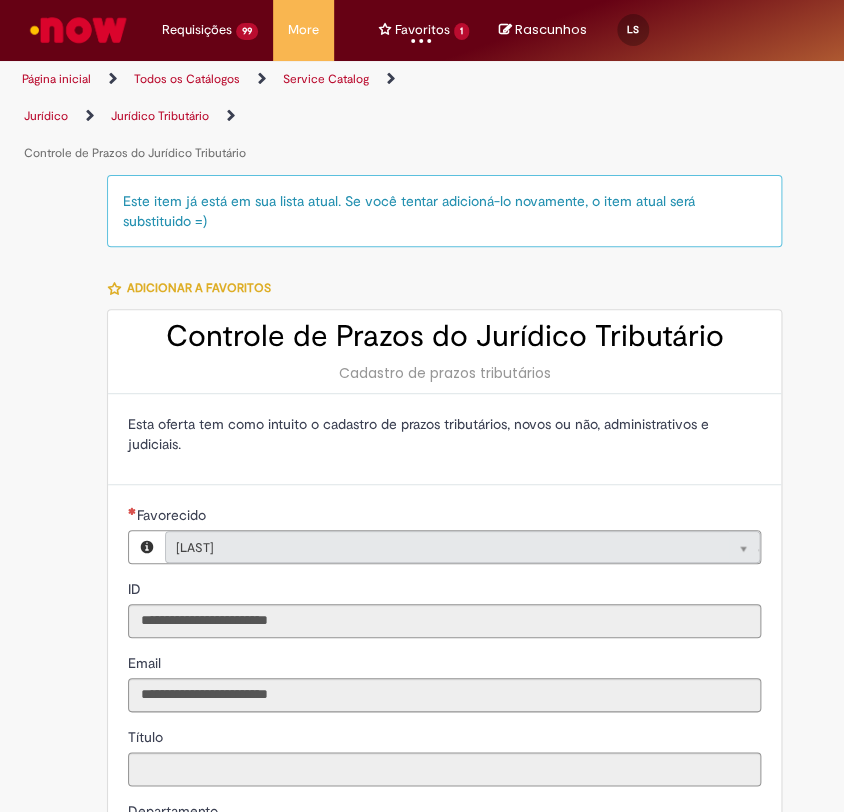 type on "**********" 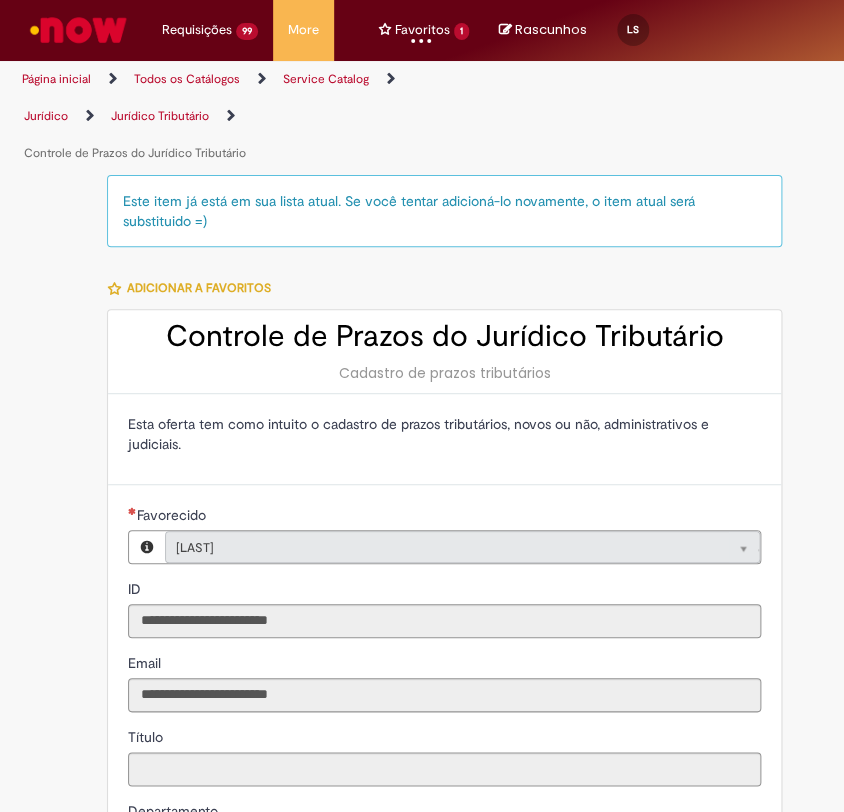 type on "**********" 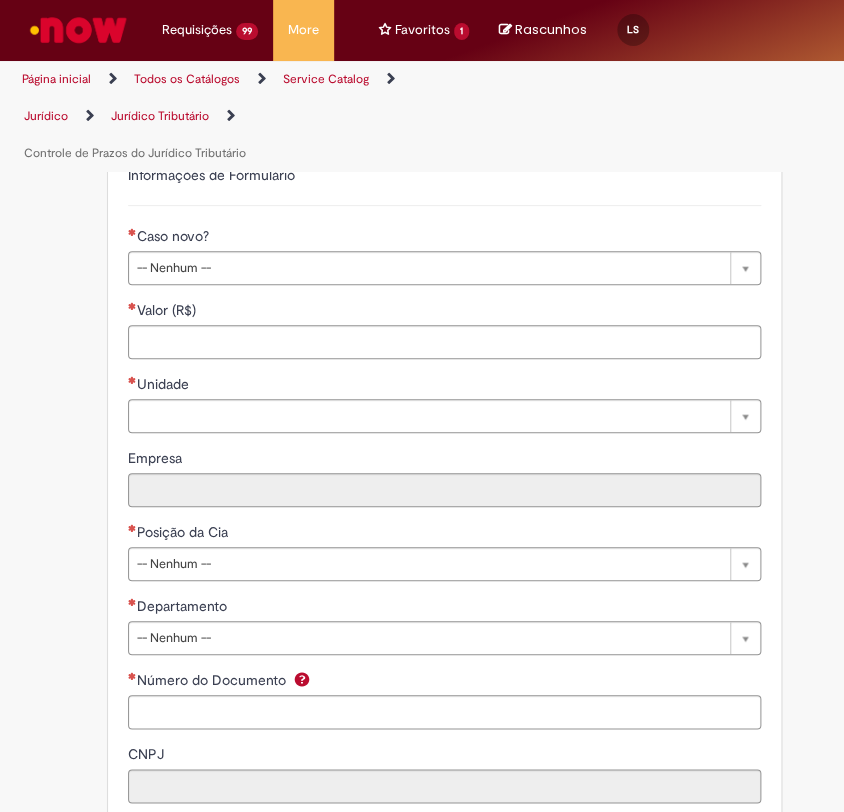 scroll, scrollTop: 1000, scrollLeft: 0, axis: vertical 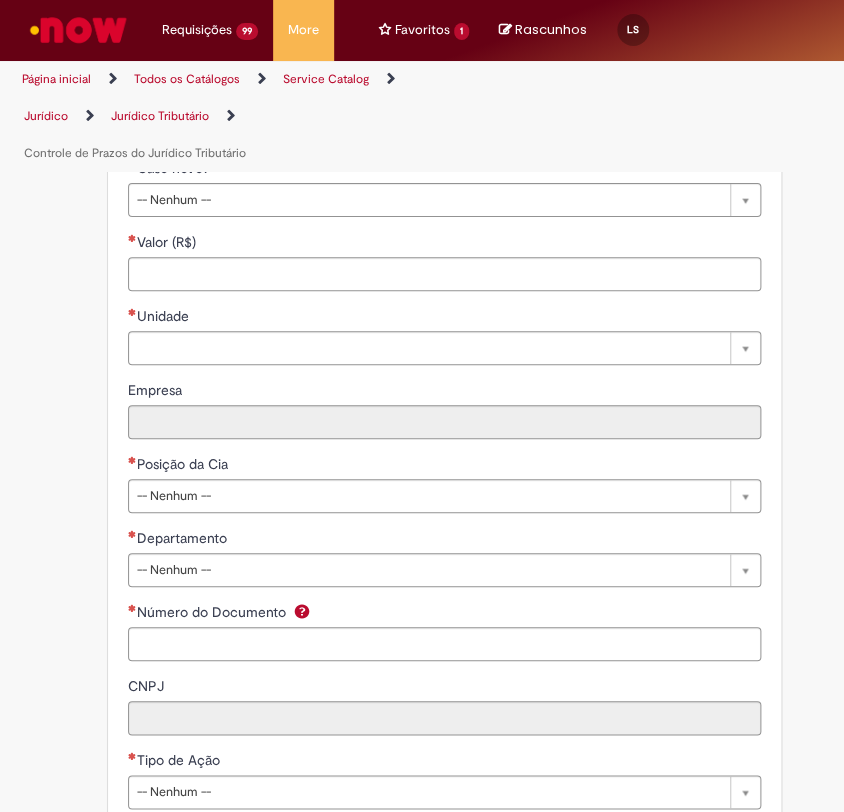 click on "Caso novo?" at bounding box center (444, 170) 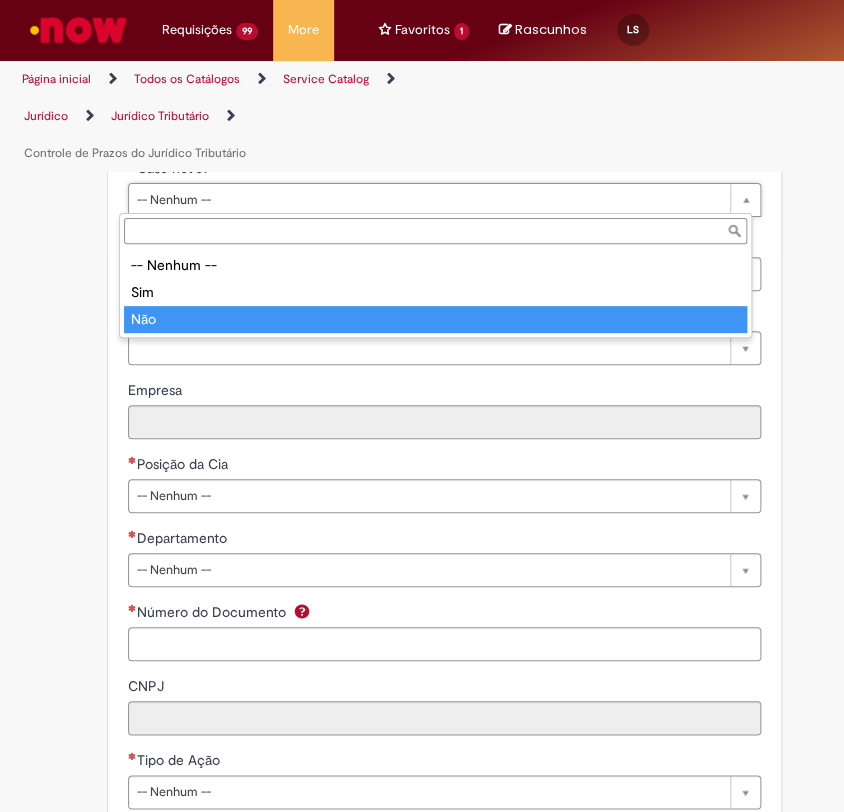 type on "***" 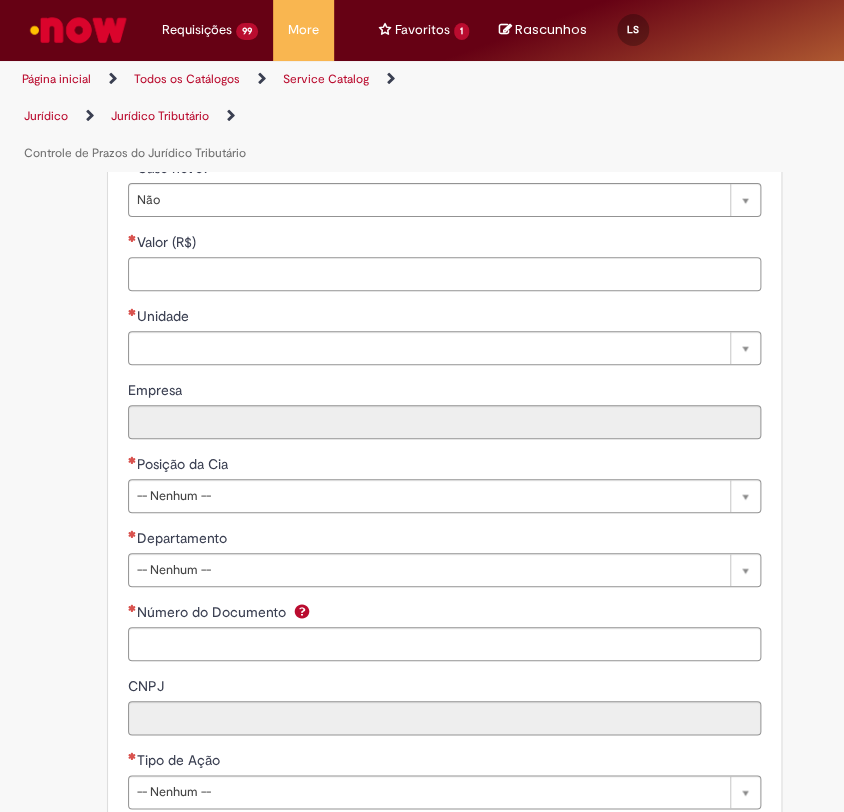 click on "Valor (R$)" at bounding box center (444, 274) 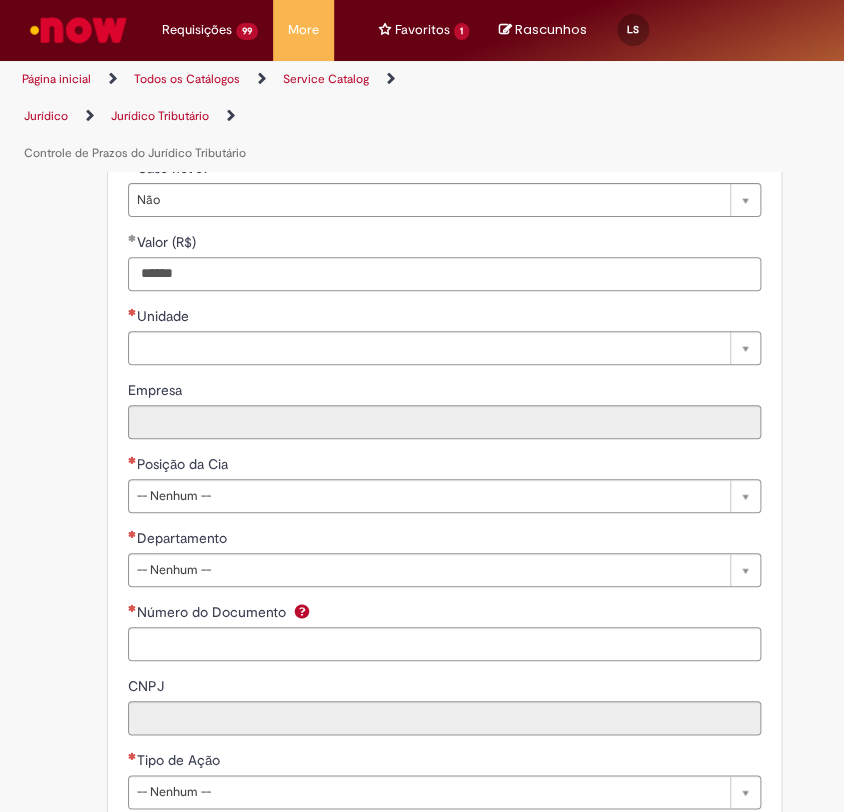 type on "******" 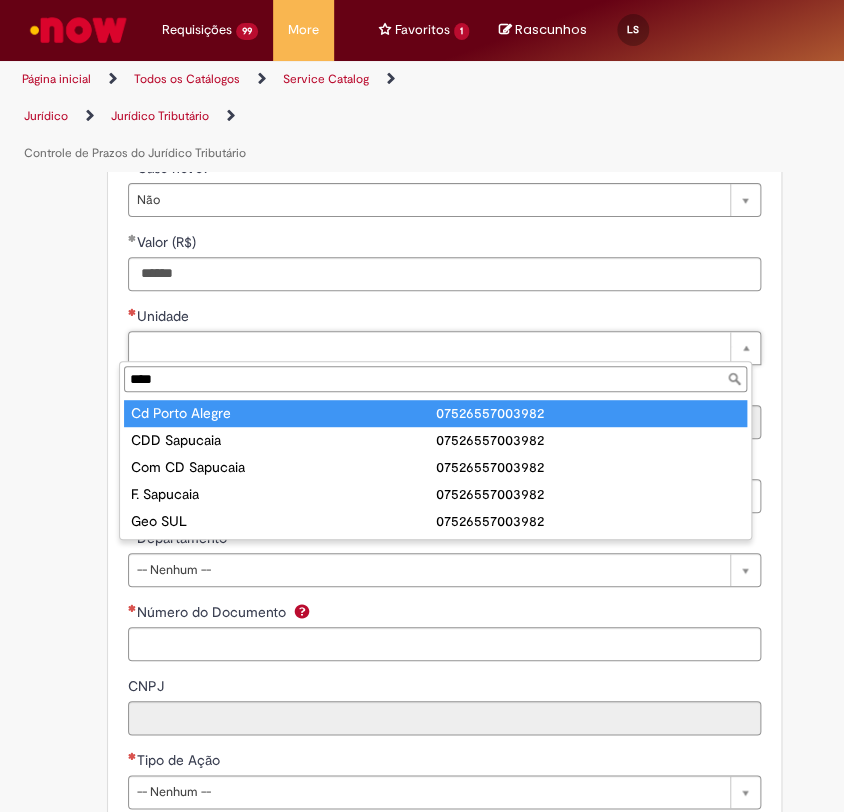 type on "****" 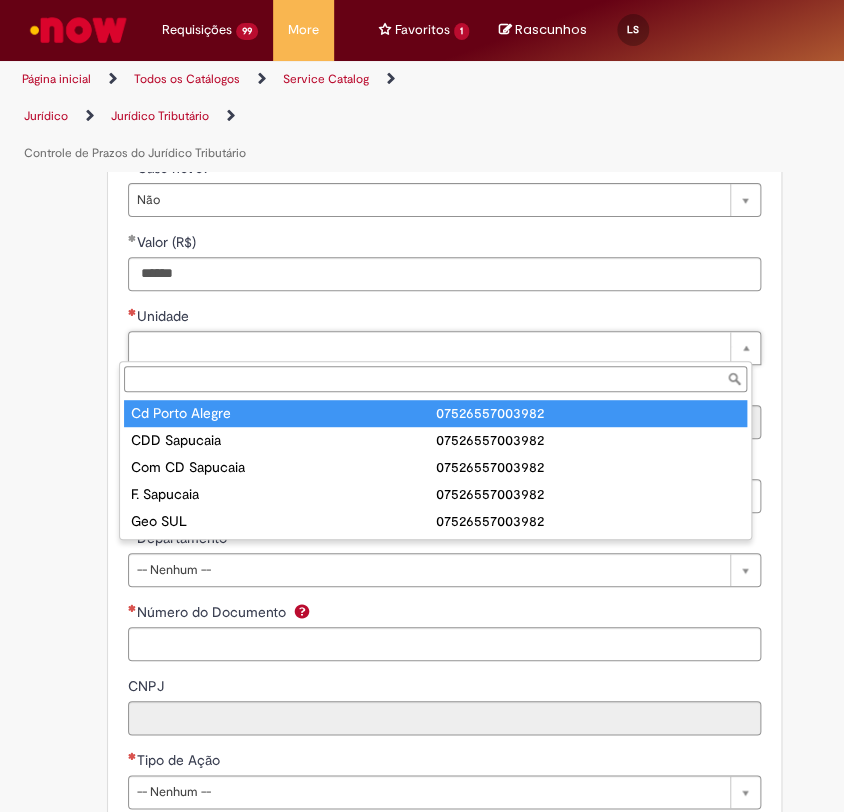 type on "**********" 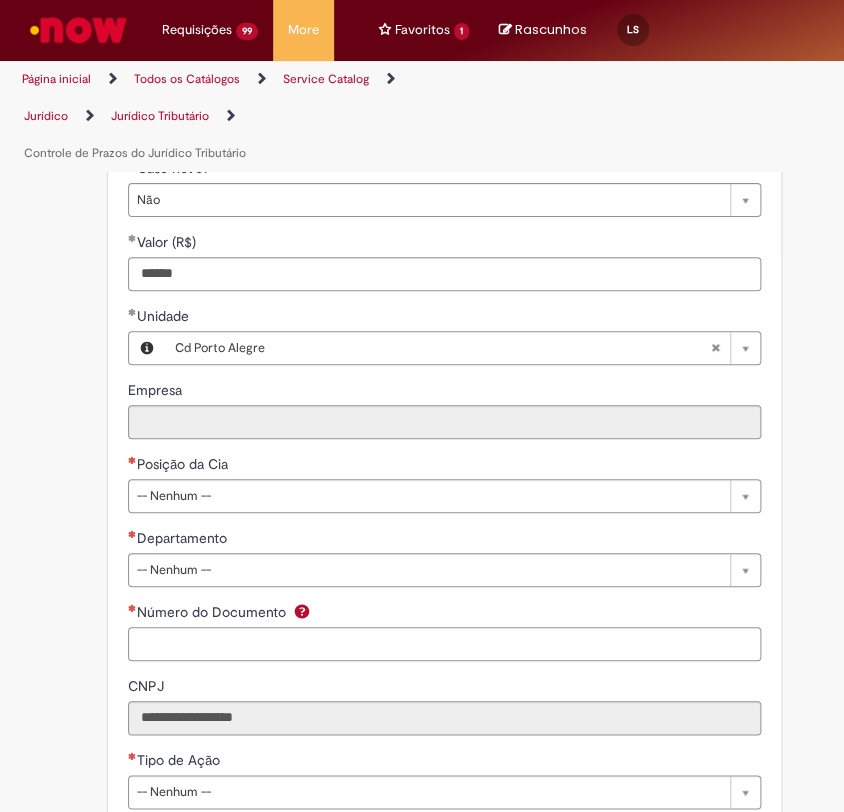 click on "Número do Documento" at bounding box center (444, 644) 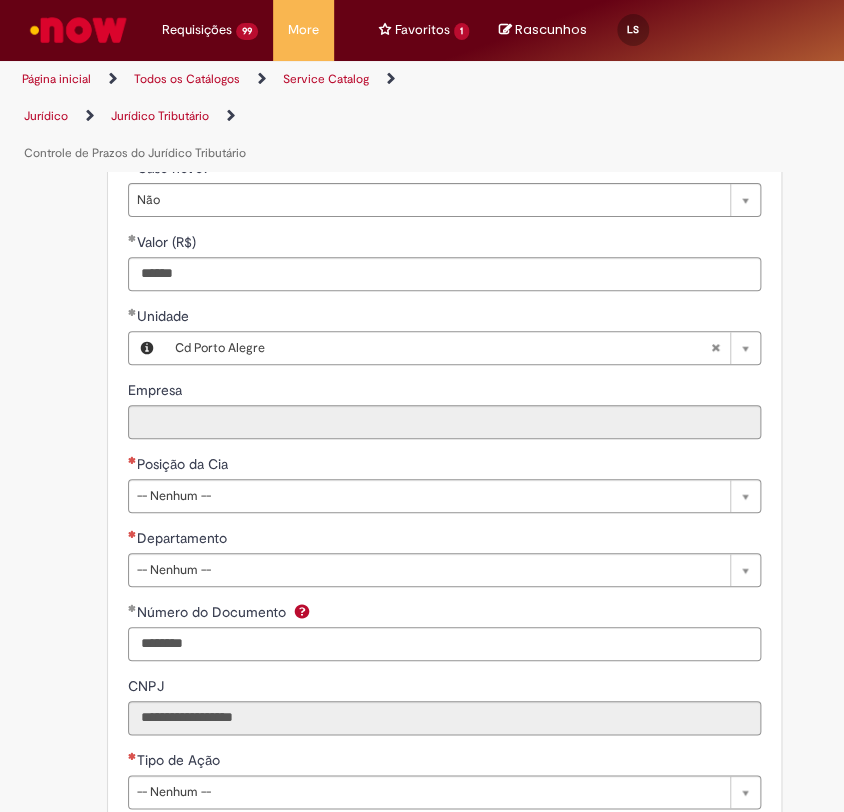 type on "********" 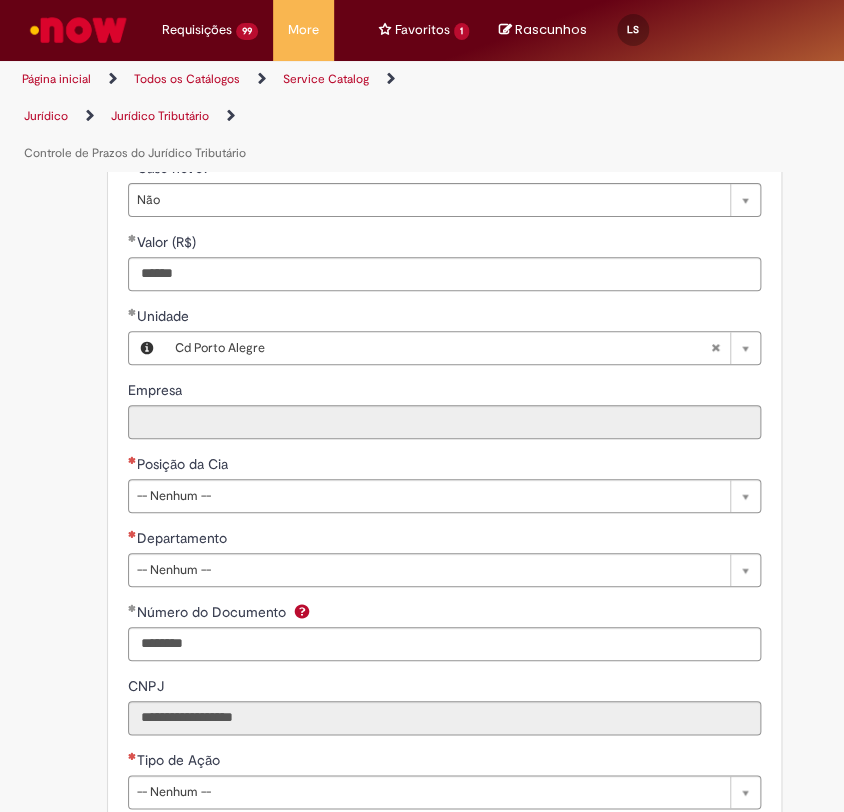 click on "**********" at bounding box center (444, 594) 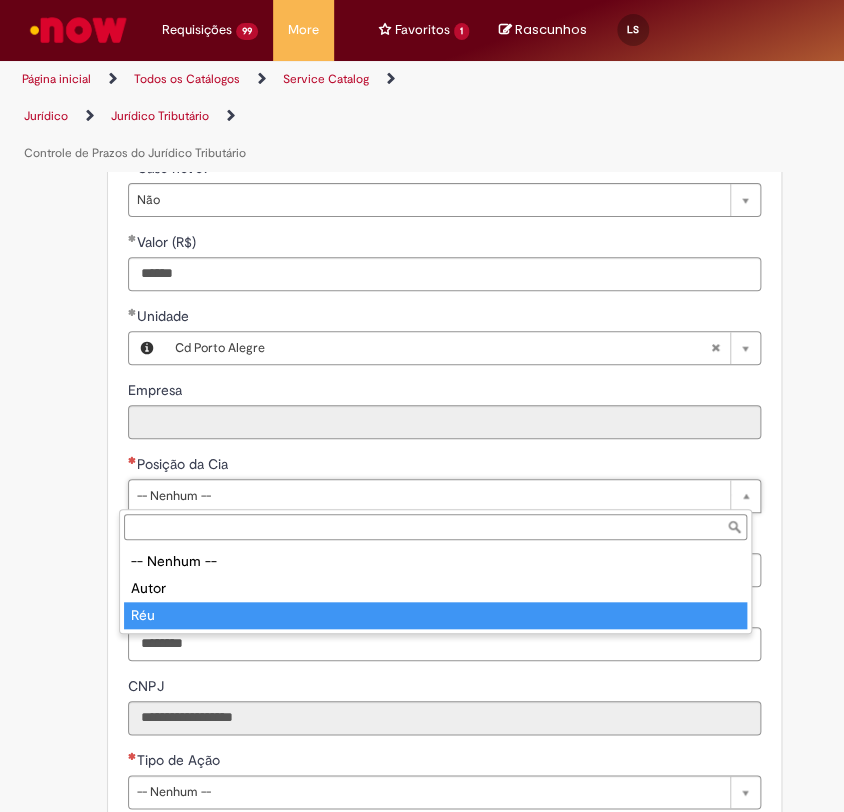 type on "***" 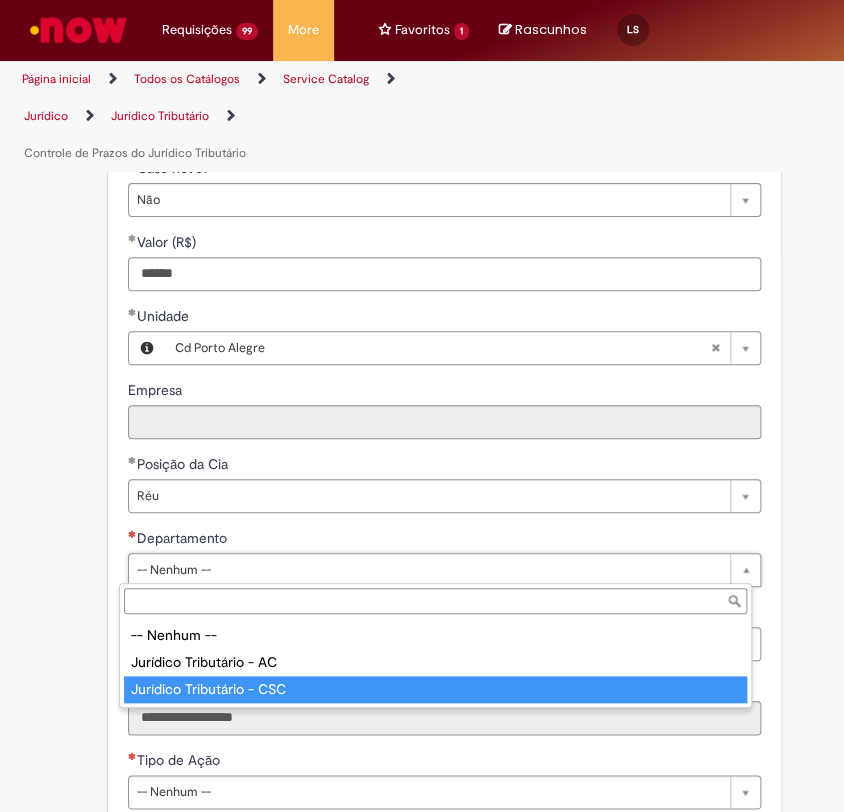 type on "**********" 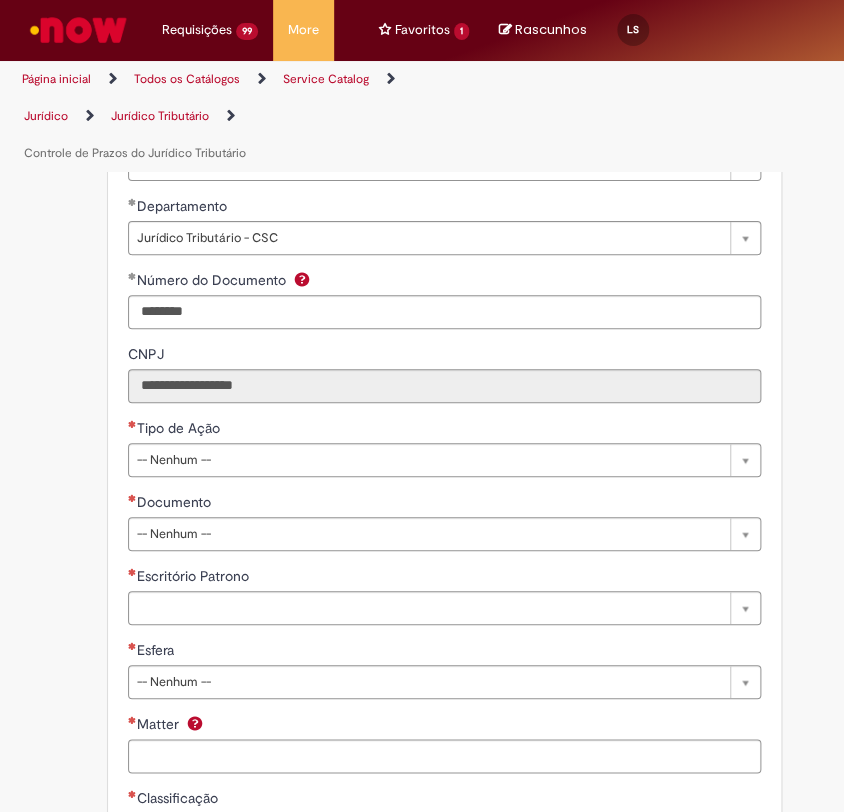 scroll, scrollTop: 1333, scrollLeft: 0, axis: vertical 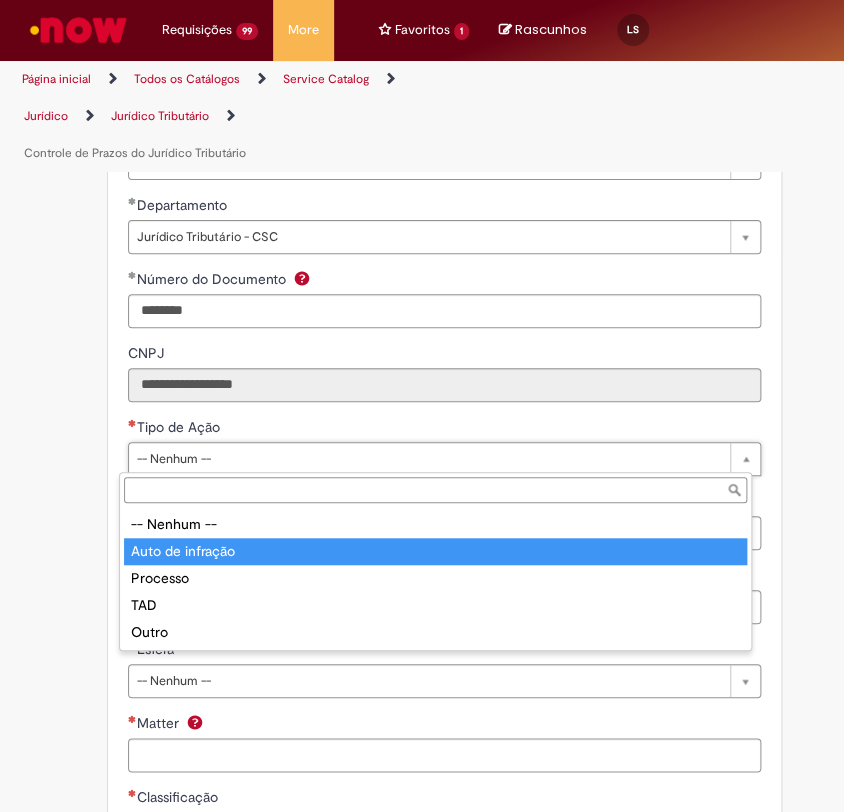 type on "**********" 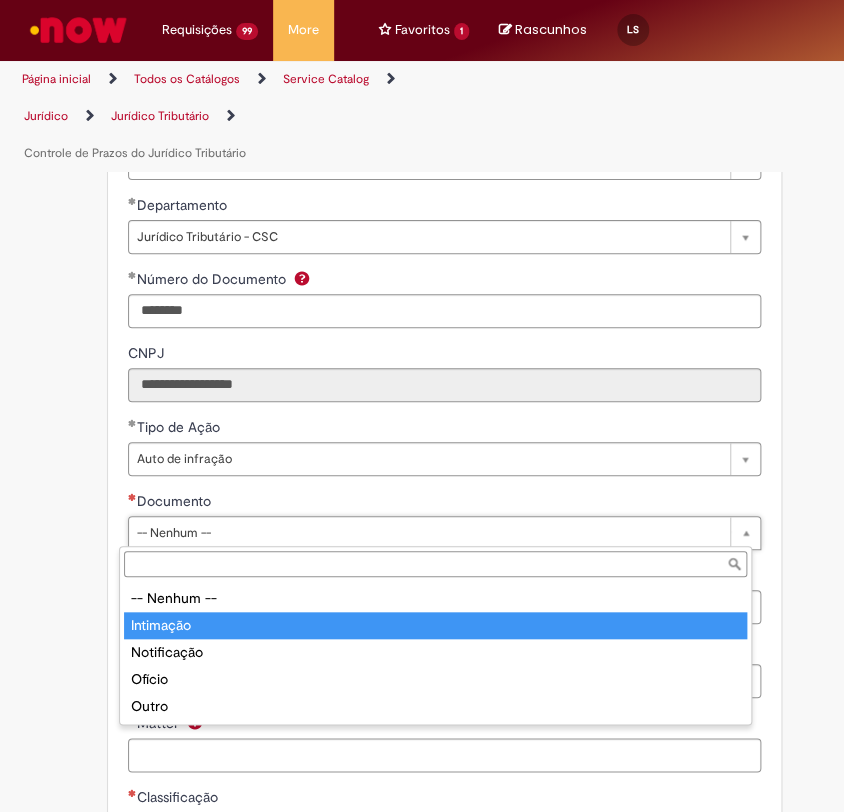 type on "*********" 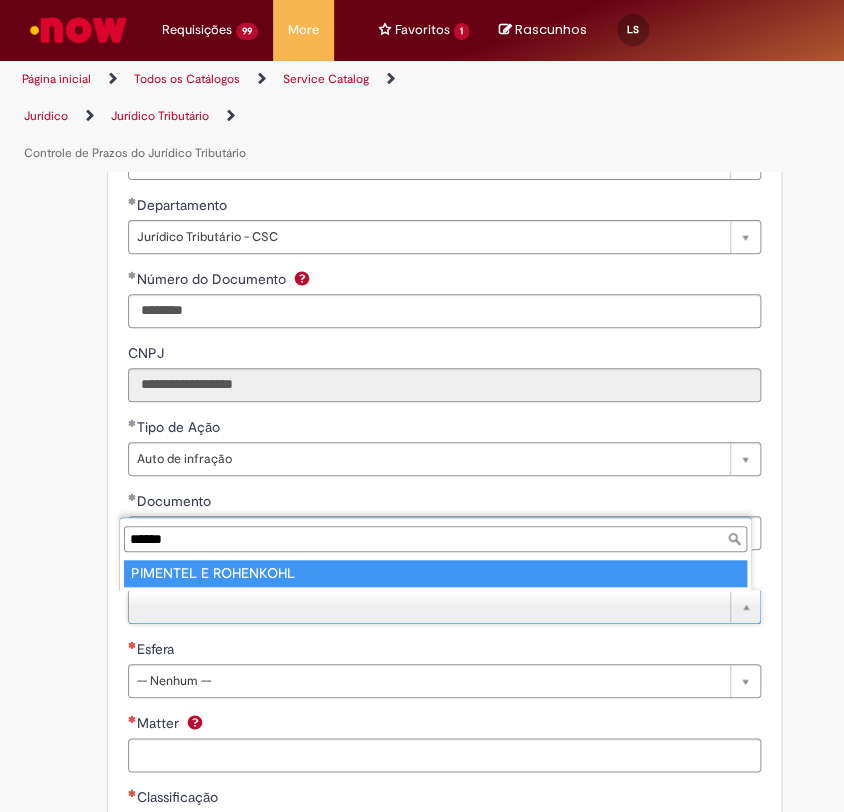 type on "******" 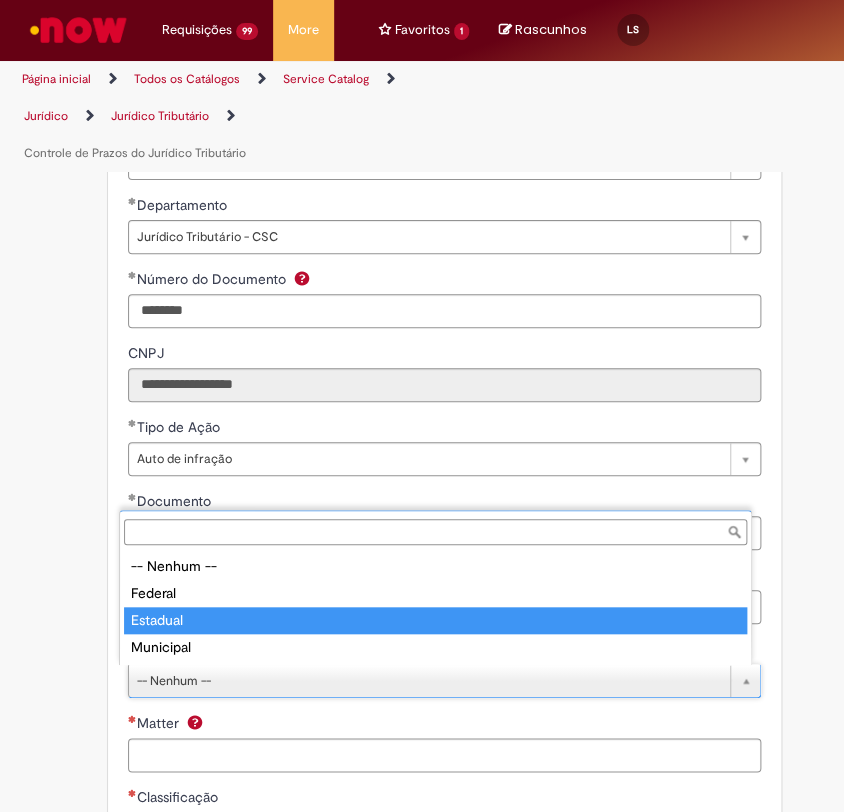 type on "********" 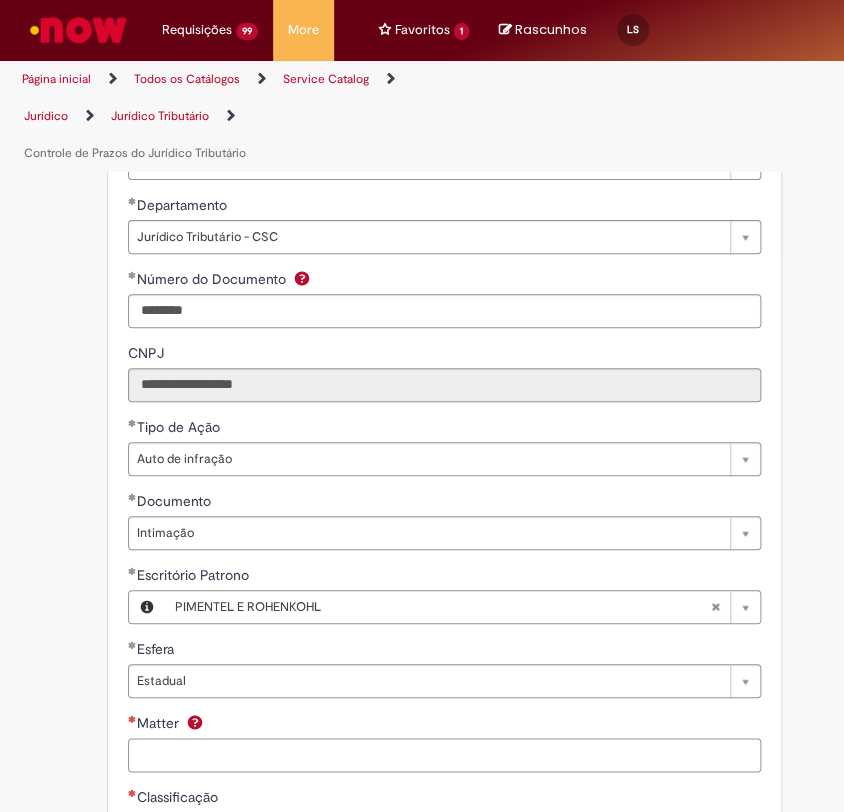 click on "Matter" at bounding box center (444, 755) 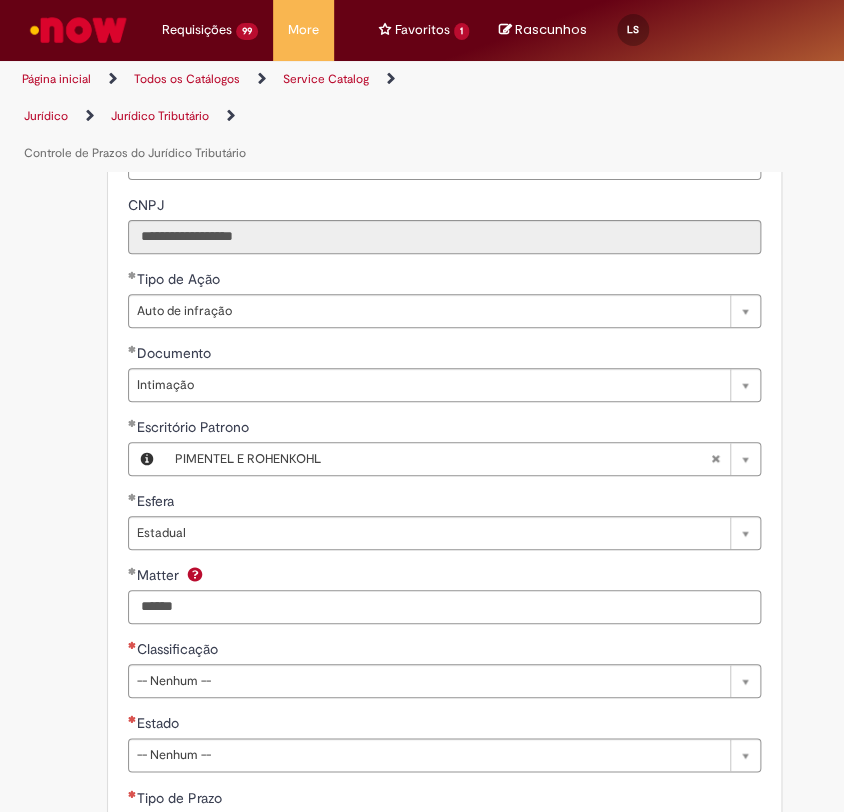 scroll, scrollTop: 1555, scrollLeft: 0, axis: vertical 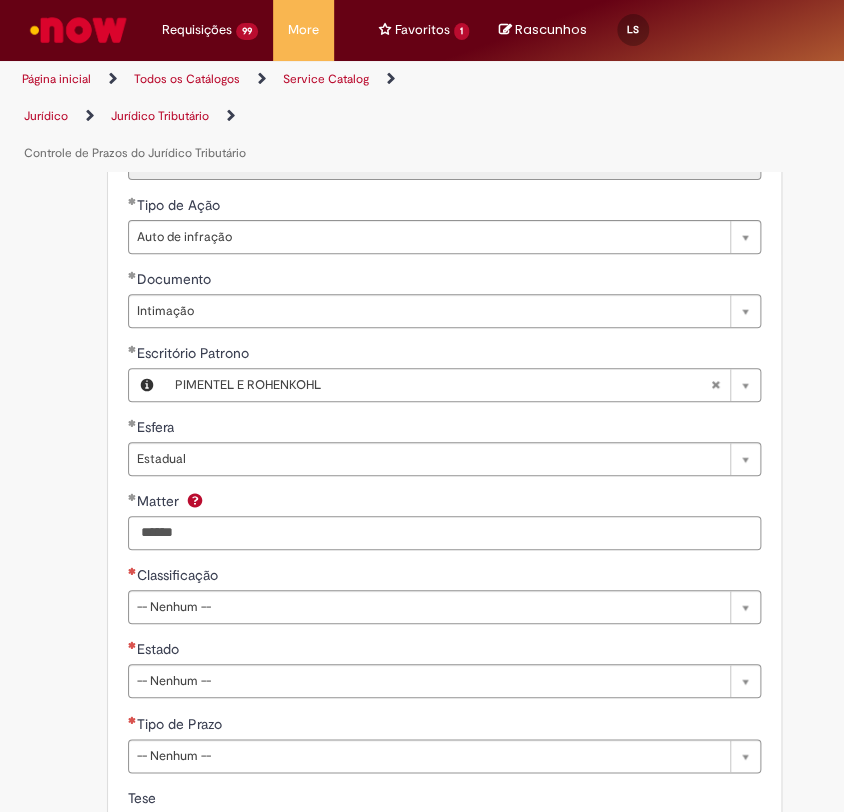 type on "******" 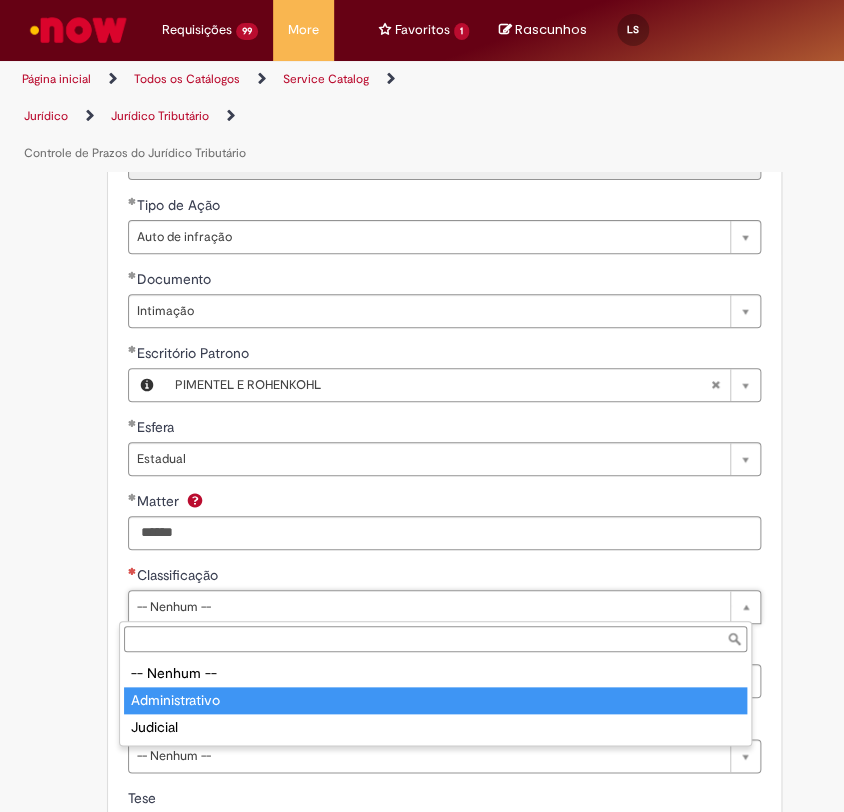 type on "**********" 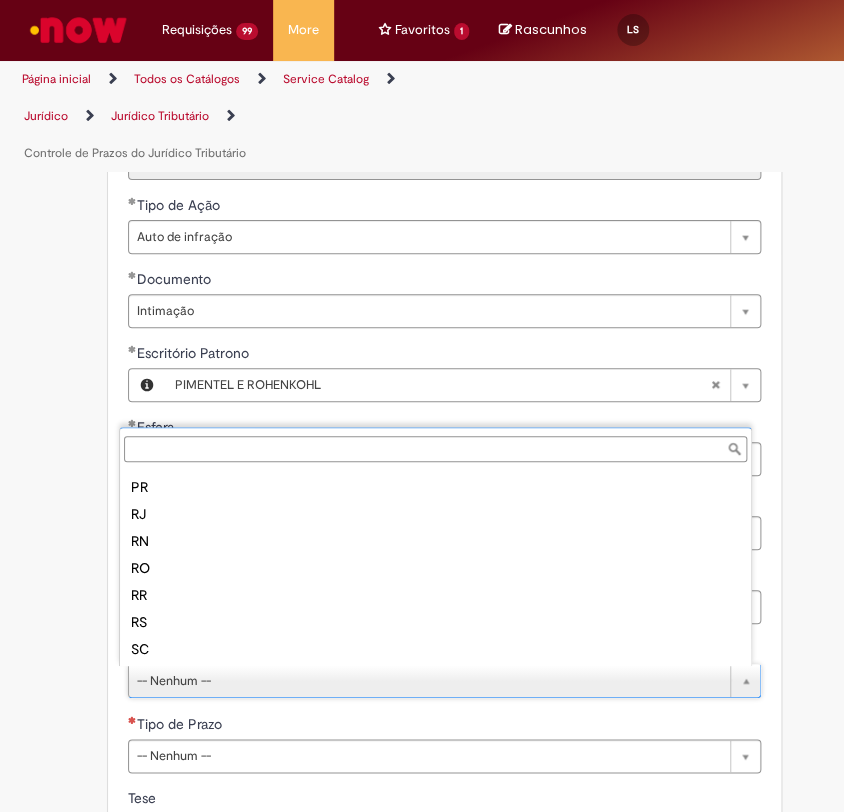 scroll, scrollTop: 564, scrollLeft: 0, axis: vertical 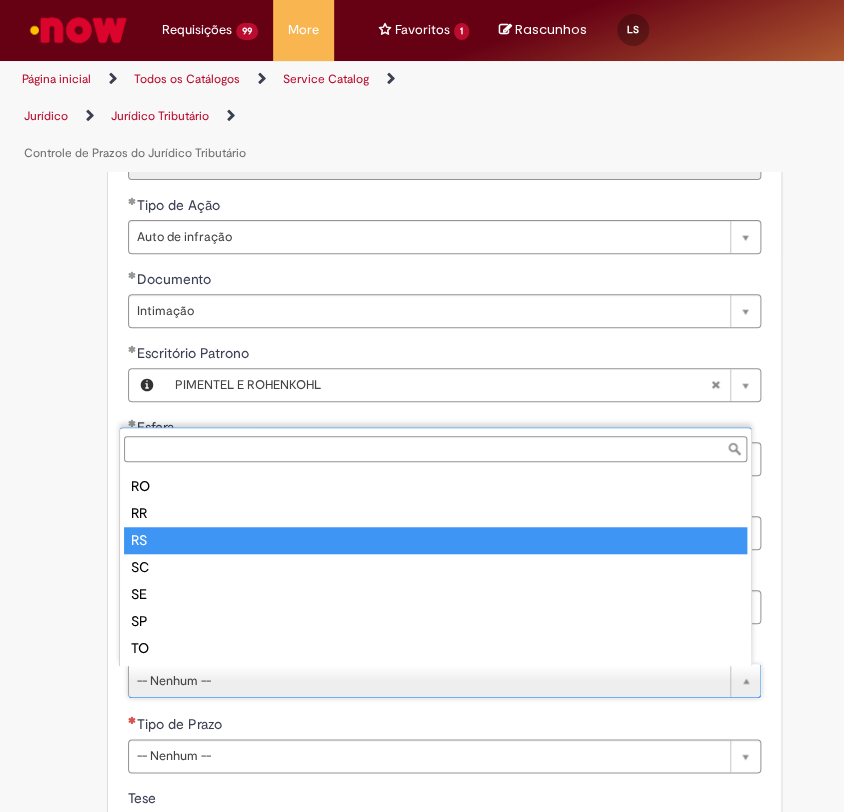 type on "**" 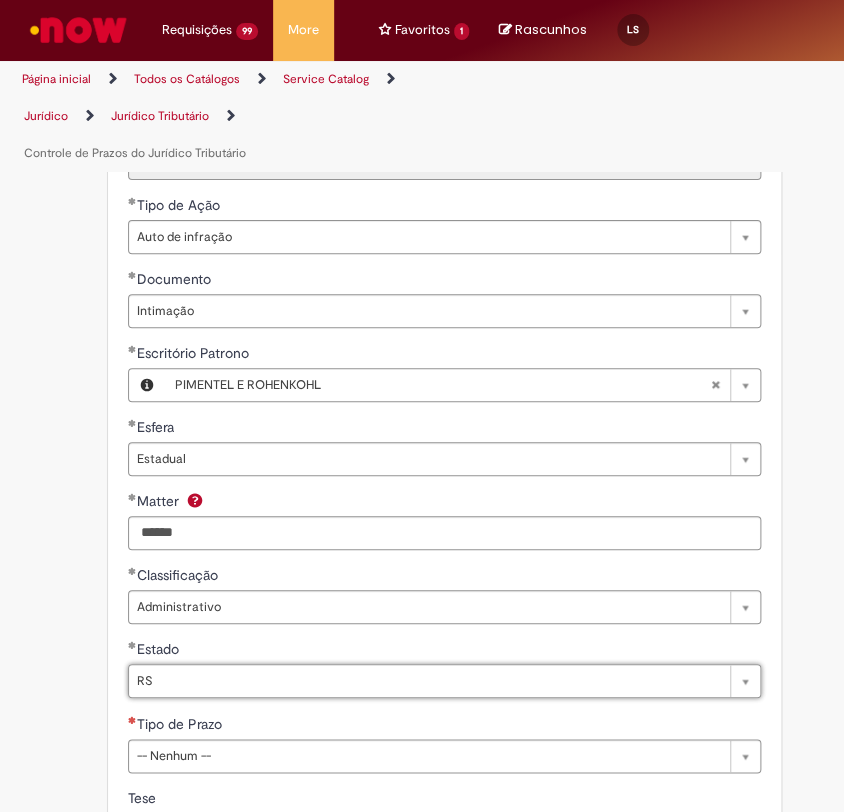 type on "**********" 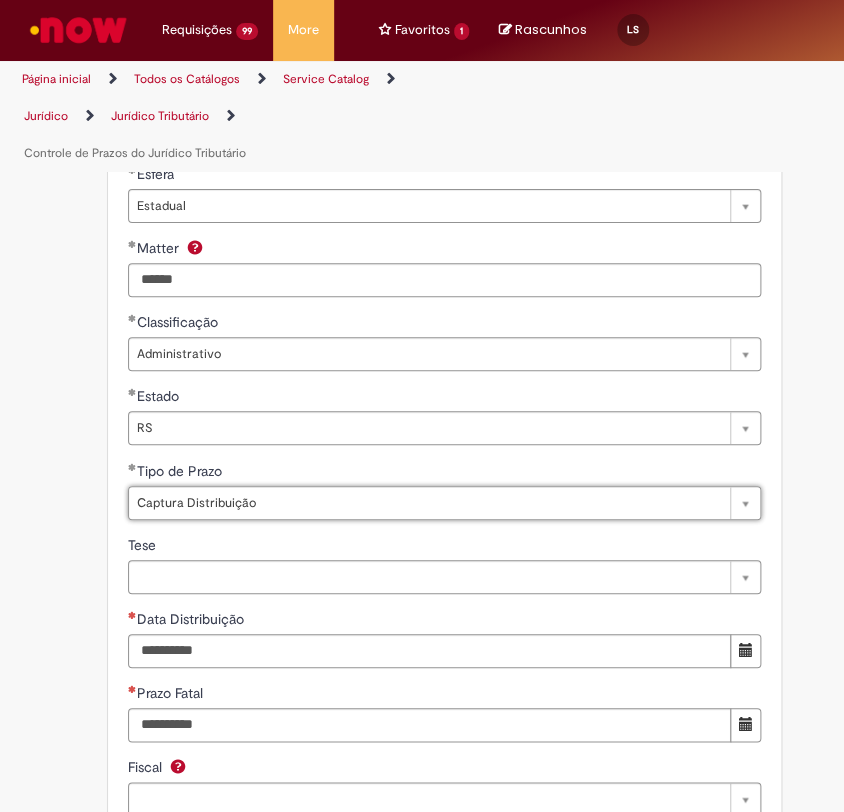 scroll, scrollTop: 1888, scrollLeft: 0, axis: vertical 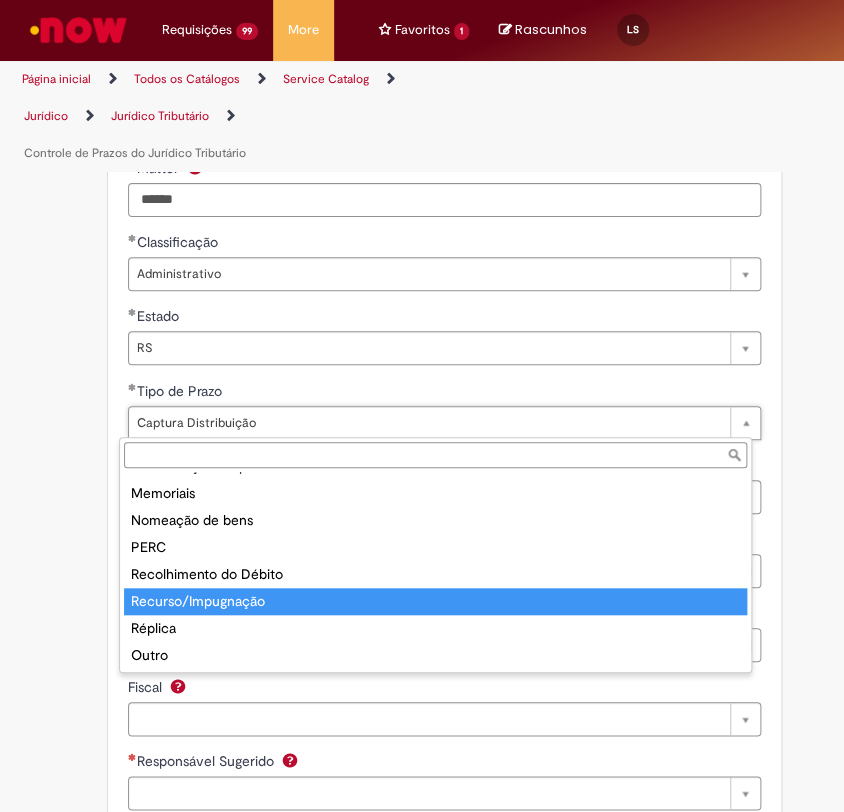 type on "**********" 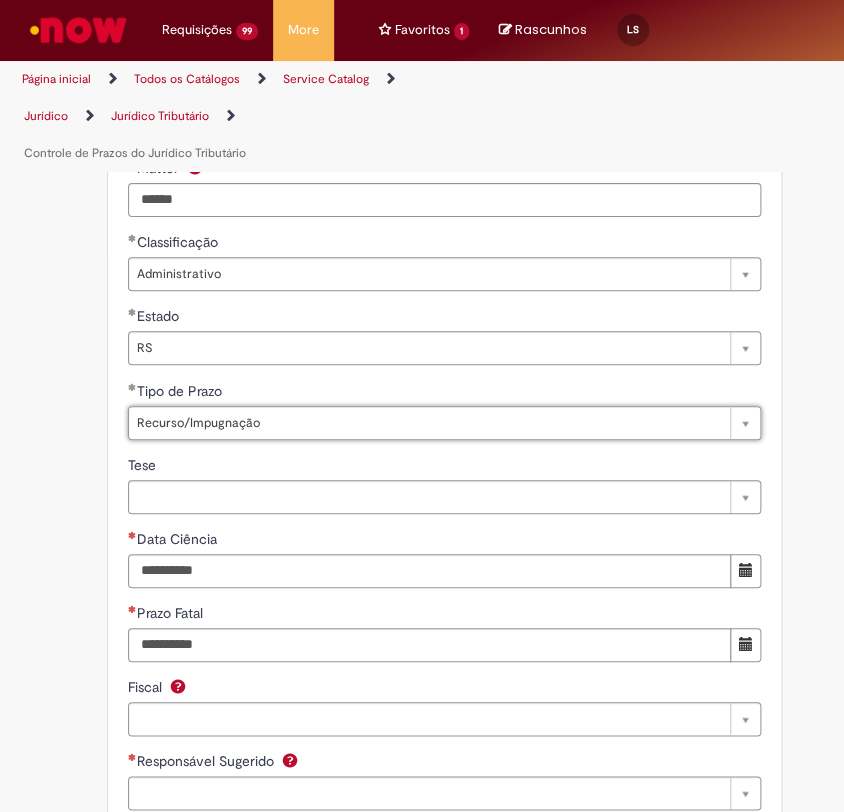 scroll, scrollTop: 0, scrollLeft: 127, axis: horizontal 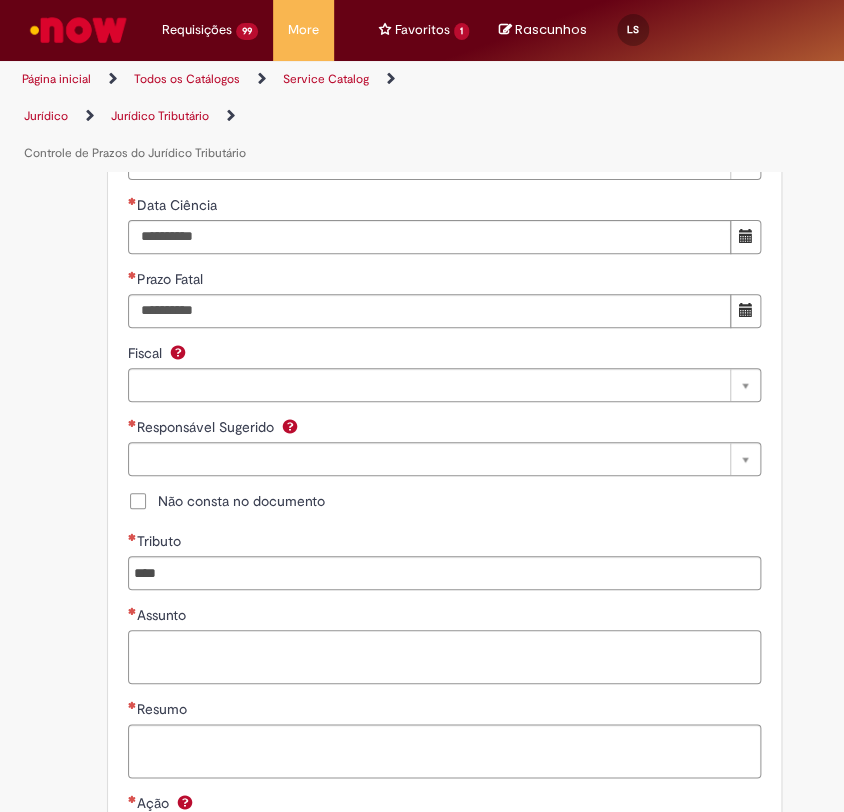 click on "Assunto" at bounding box center [444, 657] 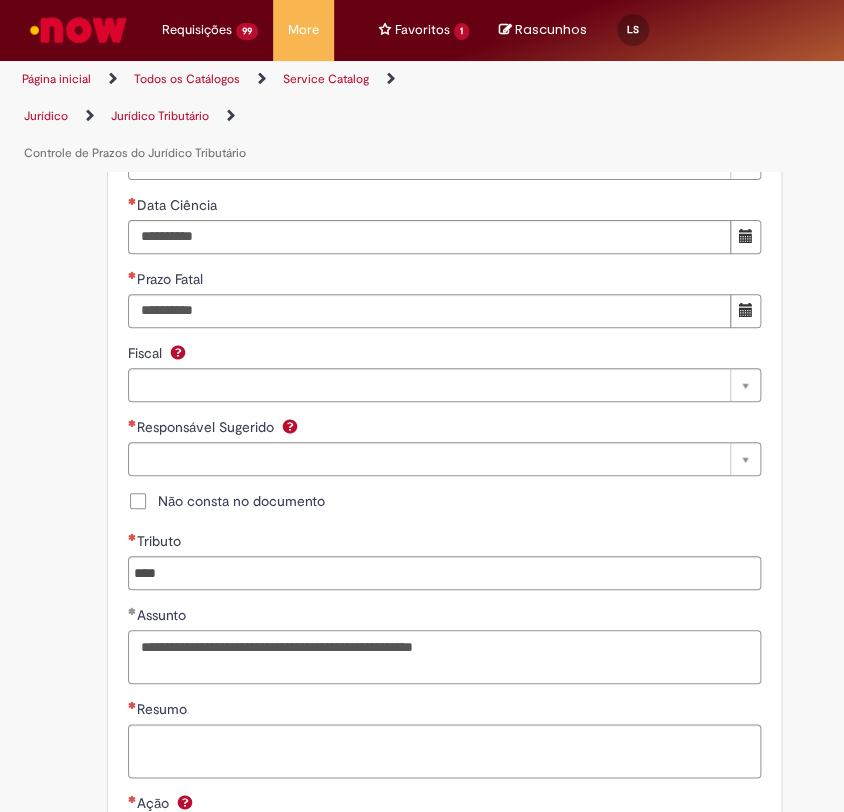 type on "**********" 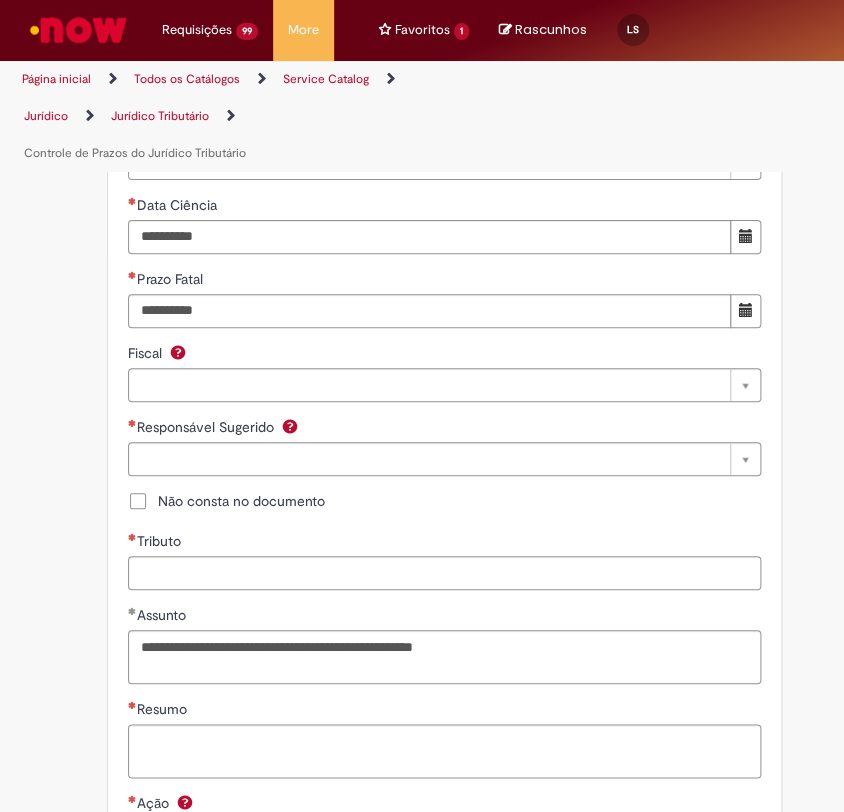 click on "Tributo" at bounding box center [444, 573] 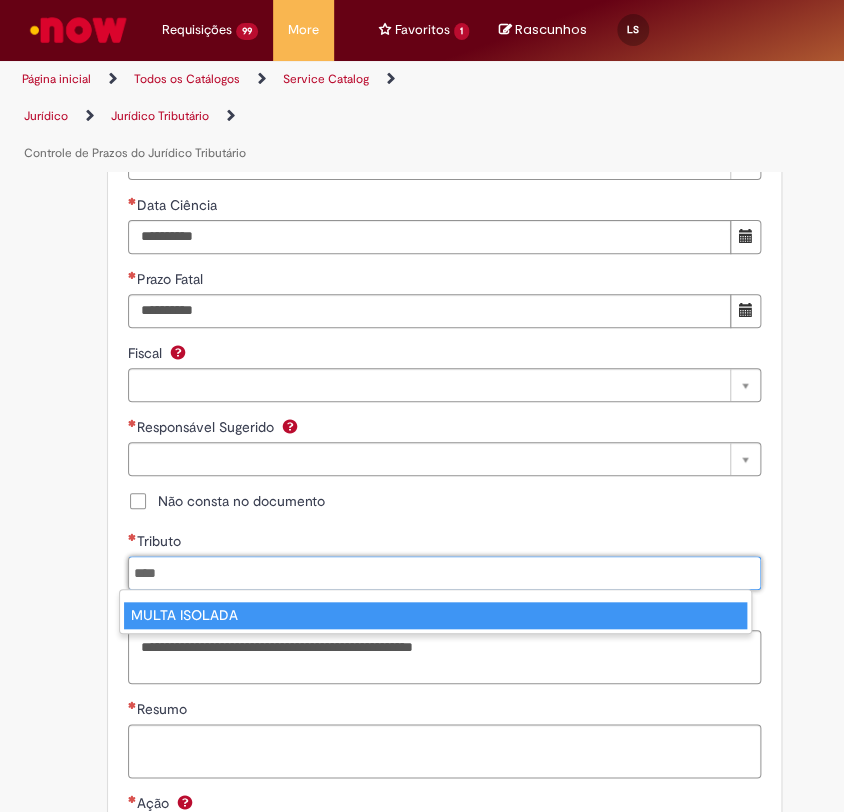 type on "****" 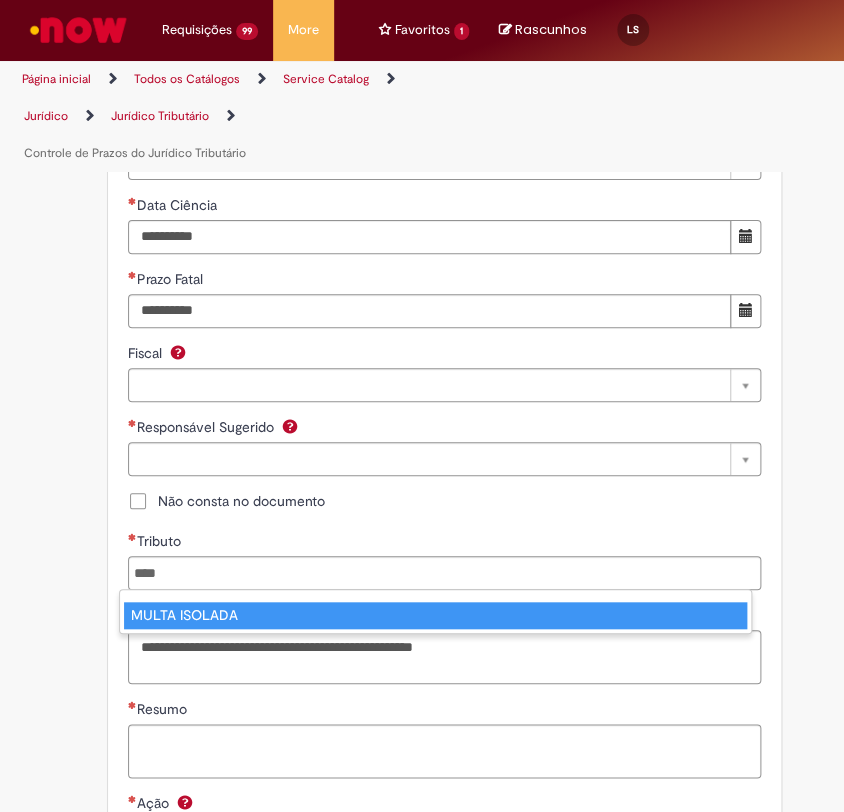 type 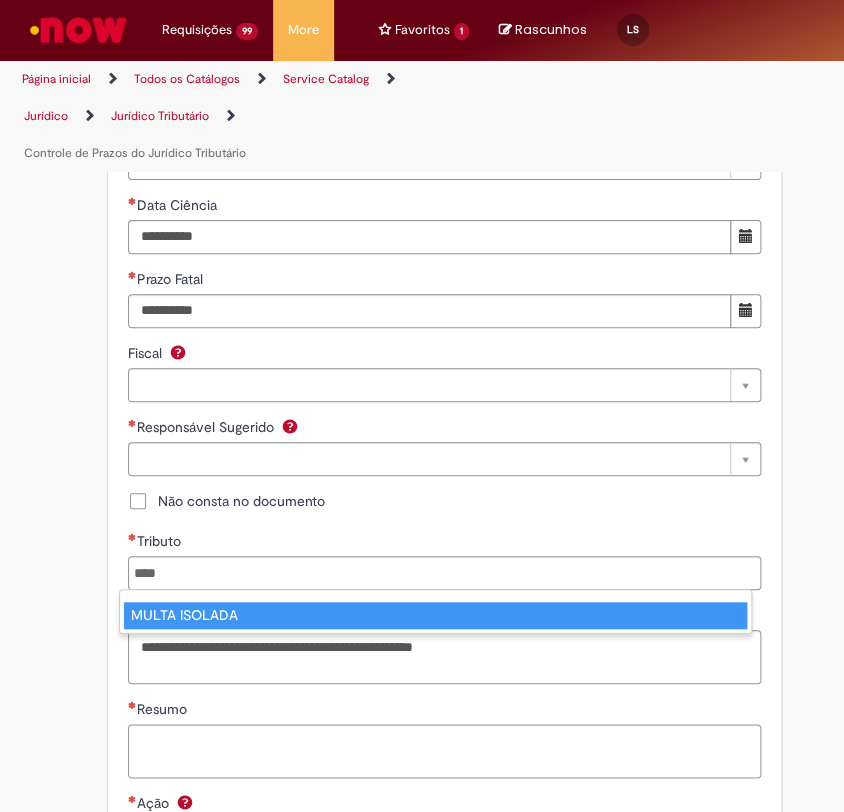 type on "**********" 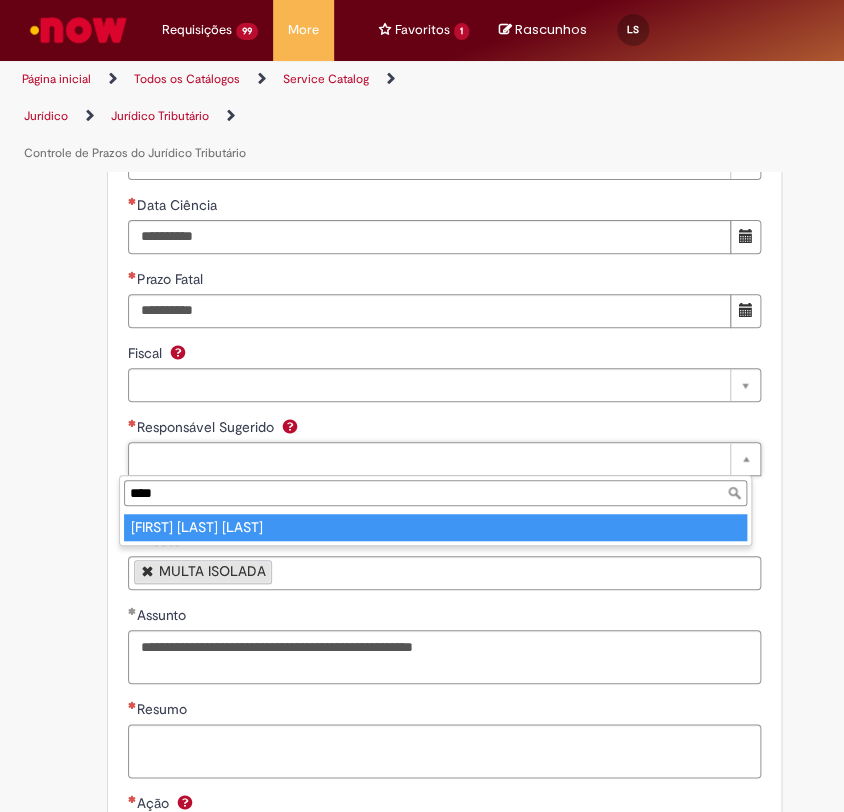 type on "****" 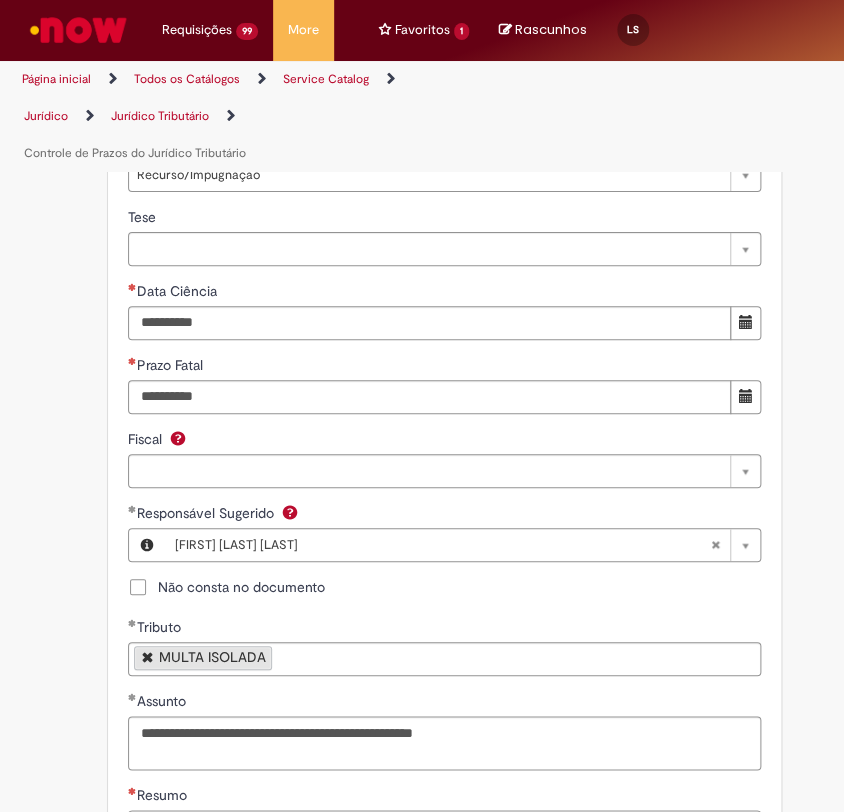 scroll, scrollTop: 2111, scrollLeft: 0, axis: vertical 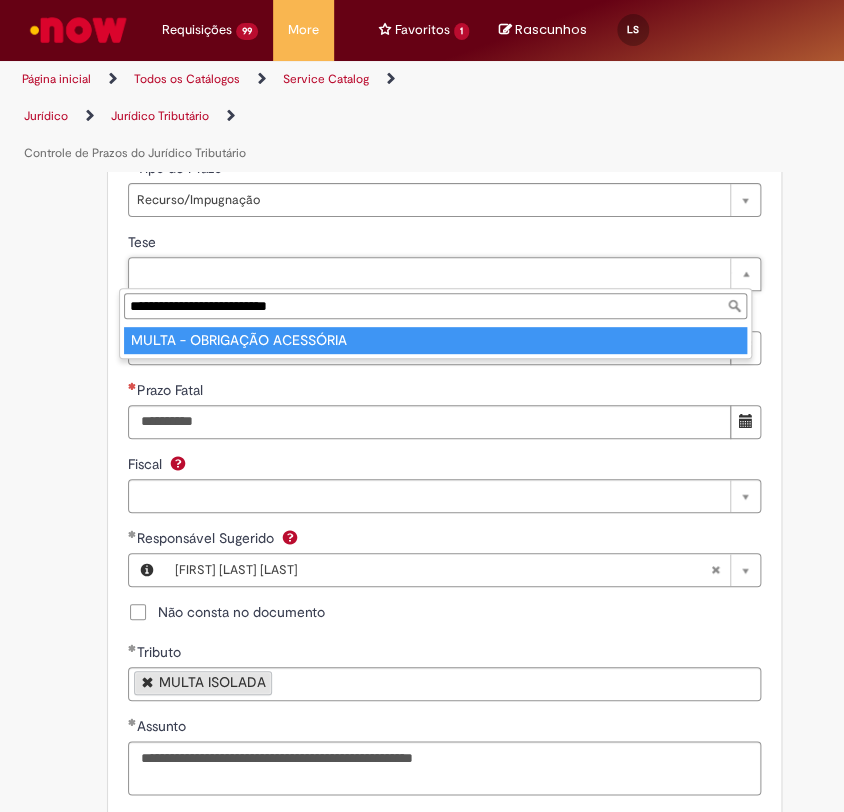 type on "**********" 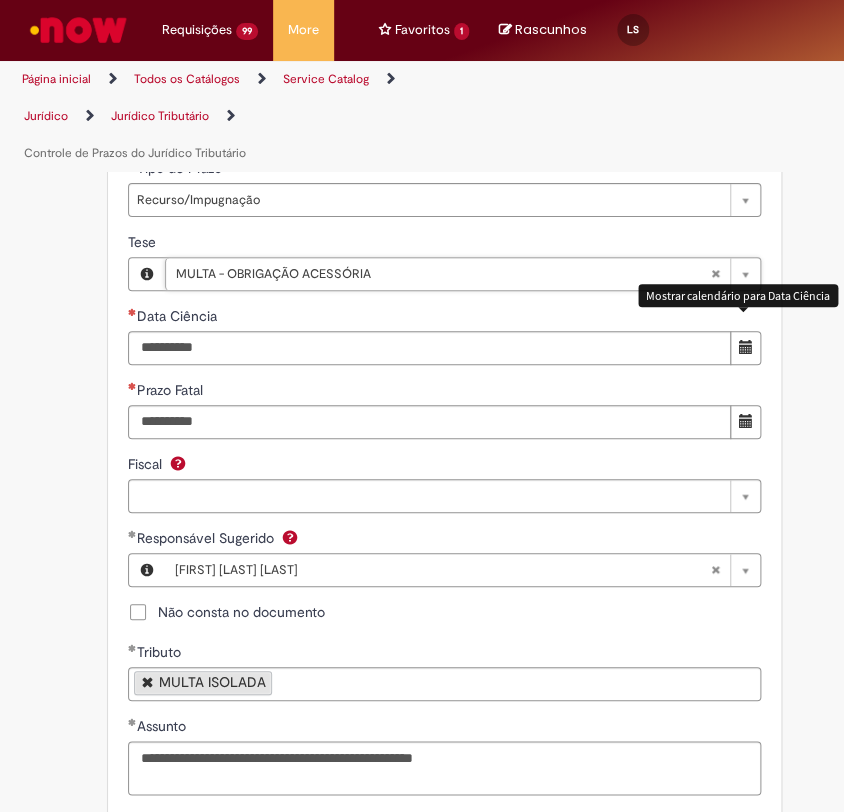 click at bounding box center [745, 348] 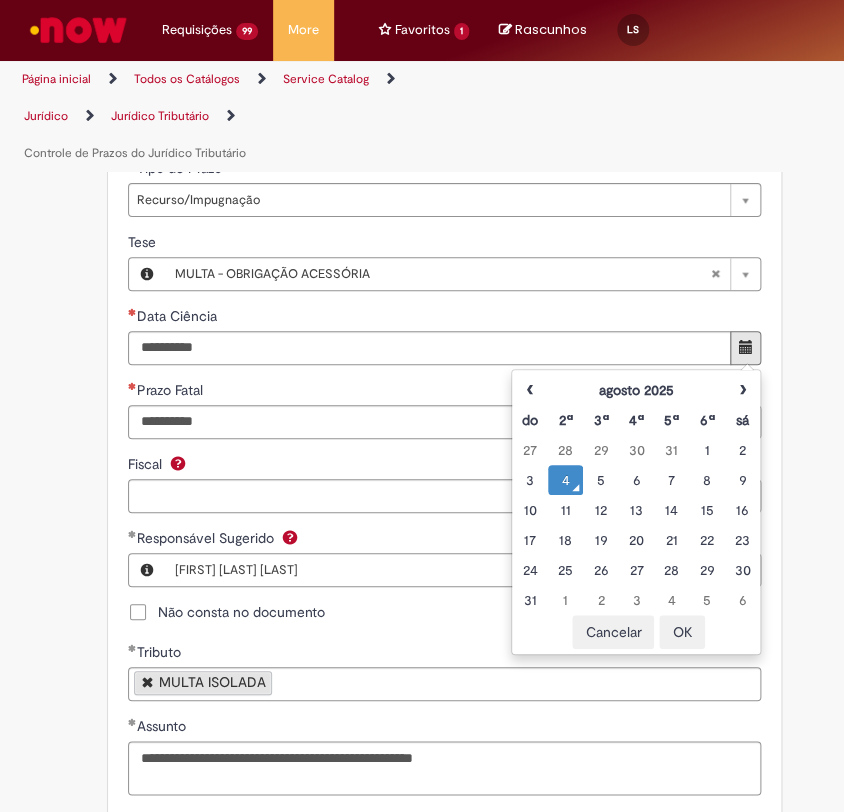 click on "OK" at bounding box center (682, 632) 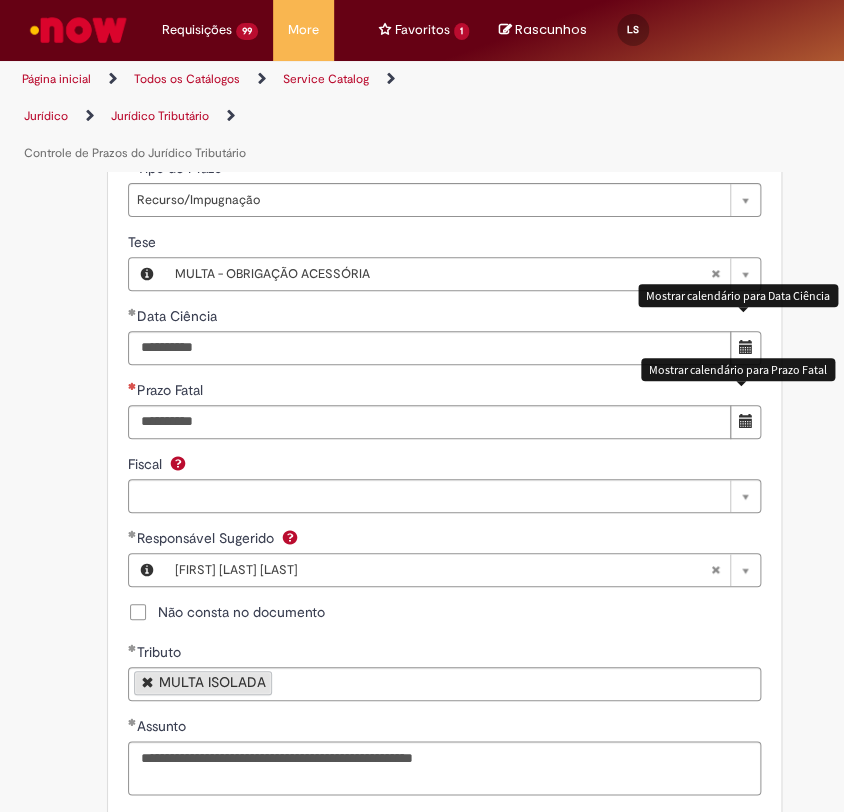 click at bounding box center (746, 421) 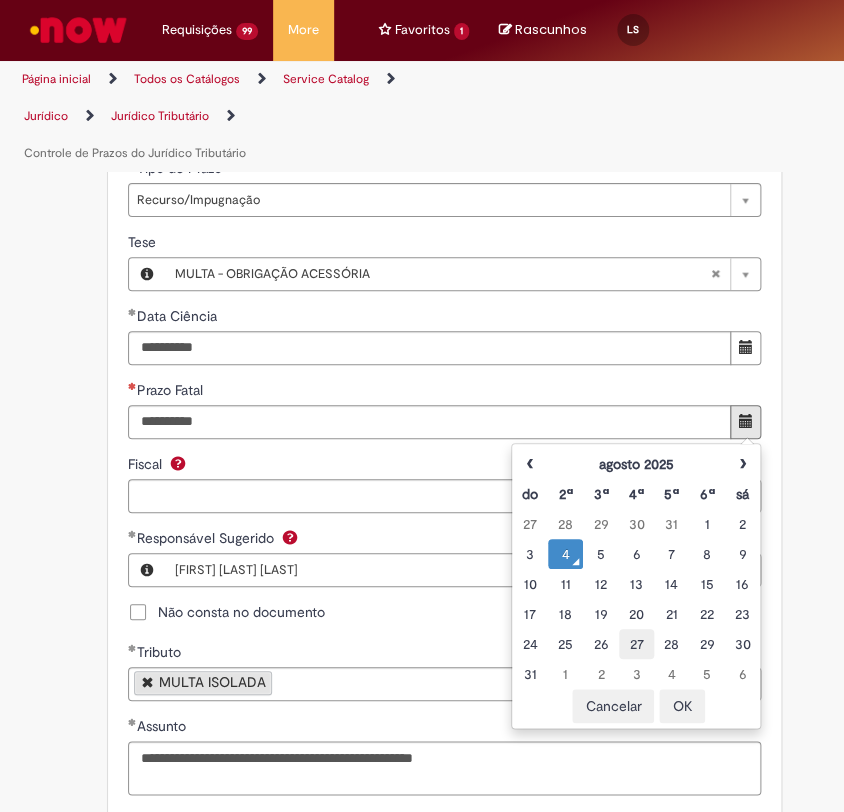 click on "27" at bounding box center (636, 644) 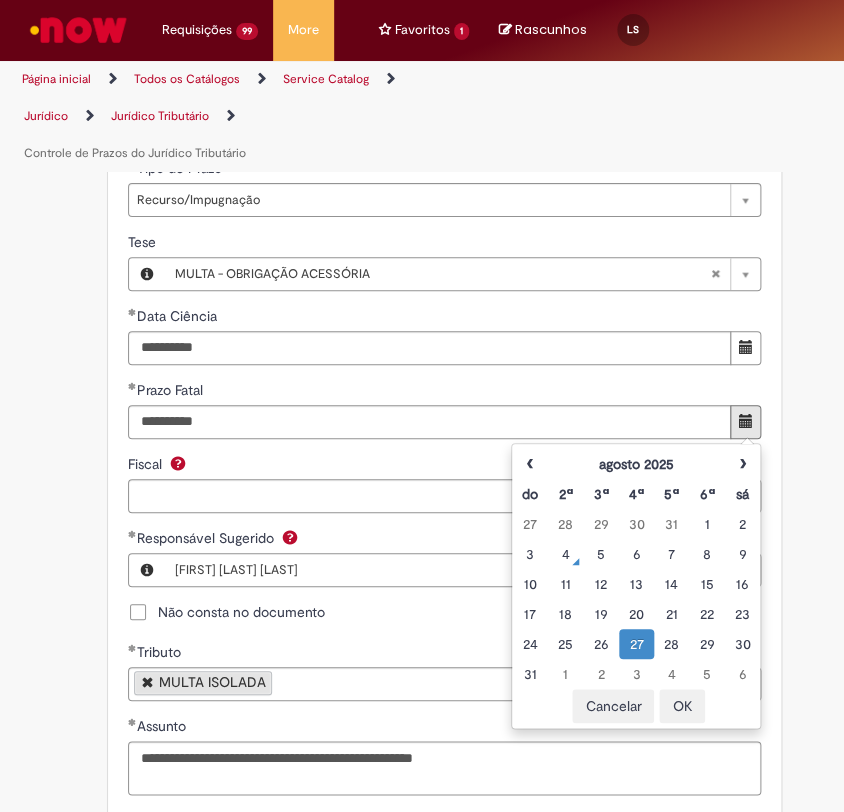 click on "OK" at bounding box center [682, 706] 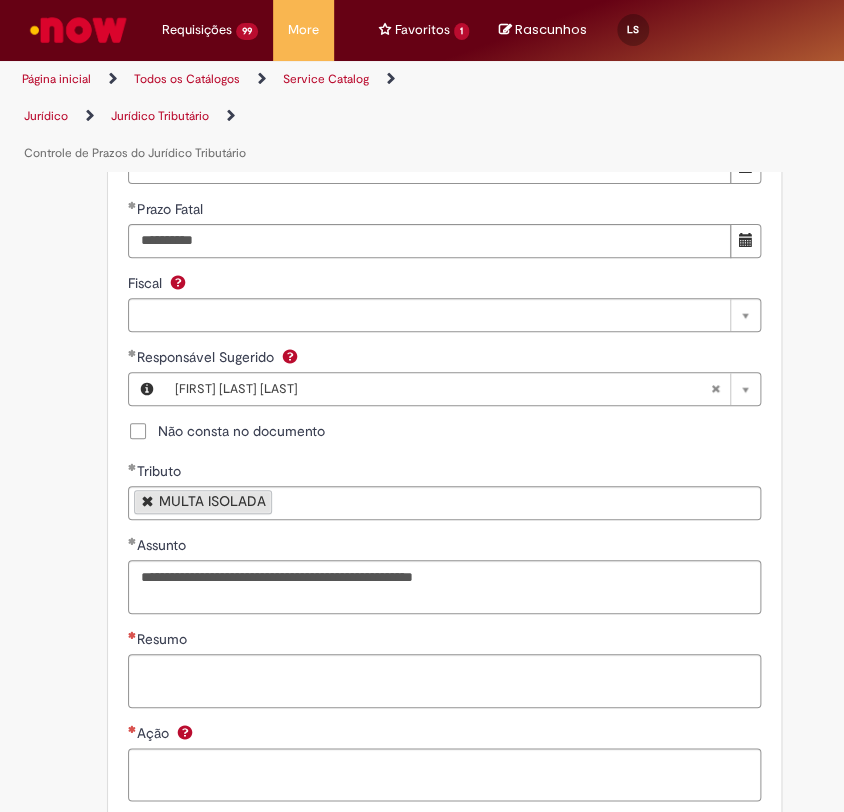 scroll, scrollTop: 2333, scrollLeft: 0, axis: vertical 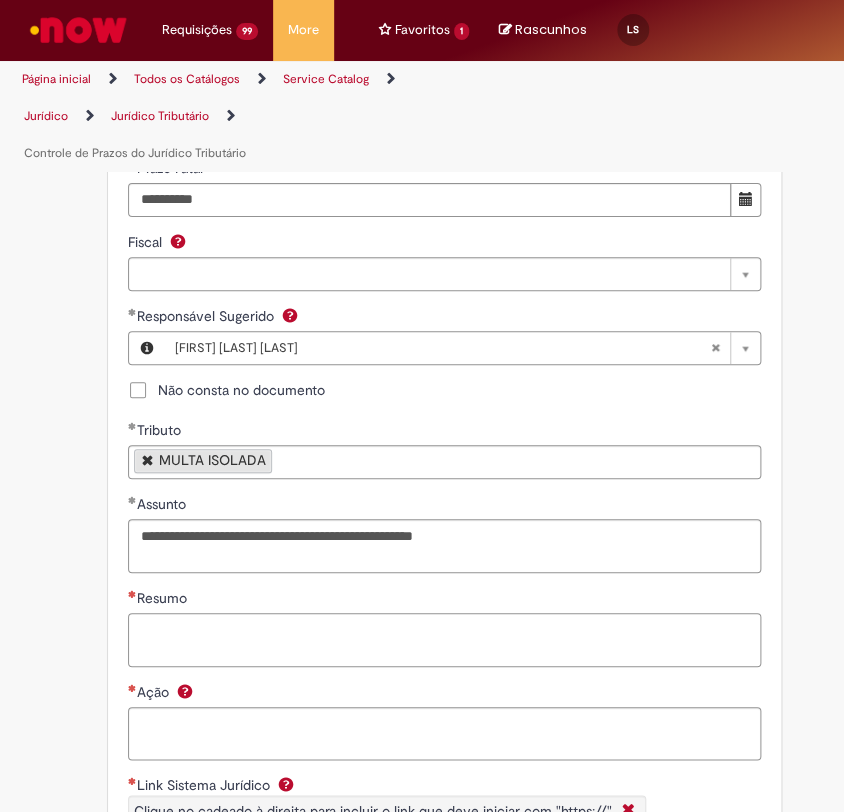click on "Resumo" at bounding box center (444, 640) 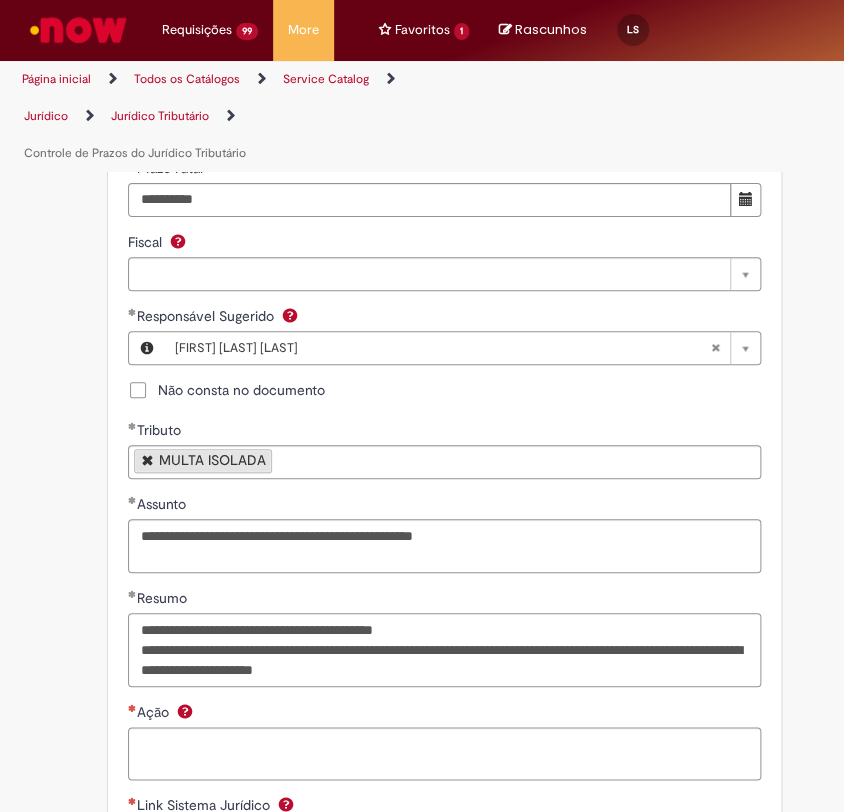 type on "**********" 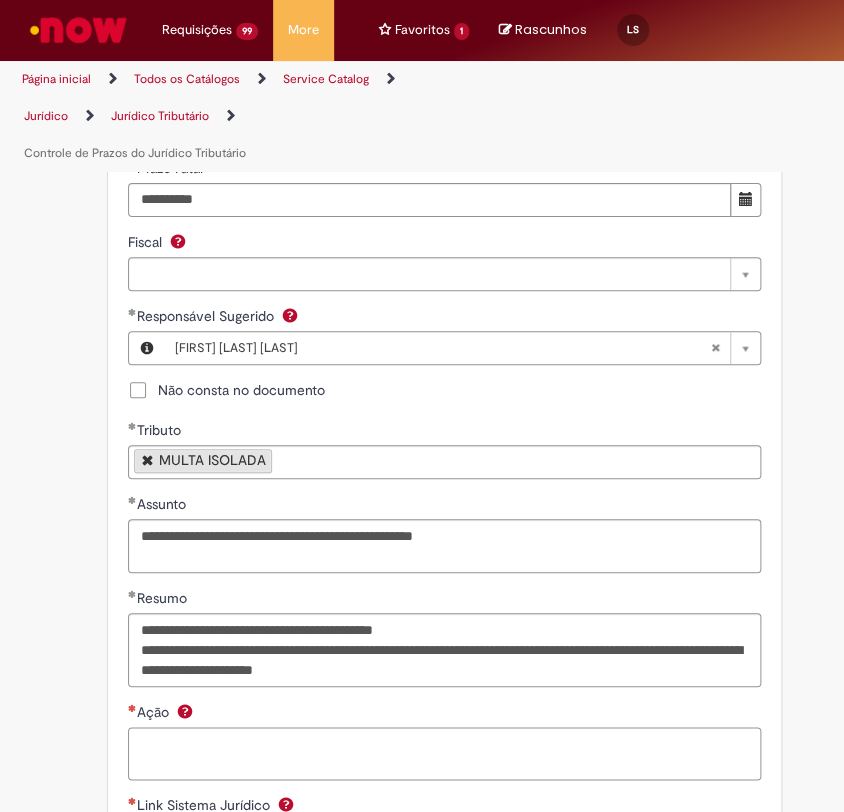 click on "Ação" at bounding box center (444, 754) 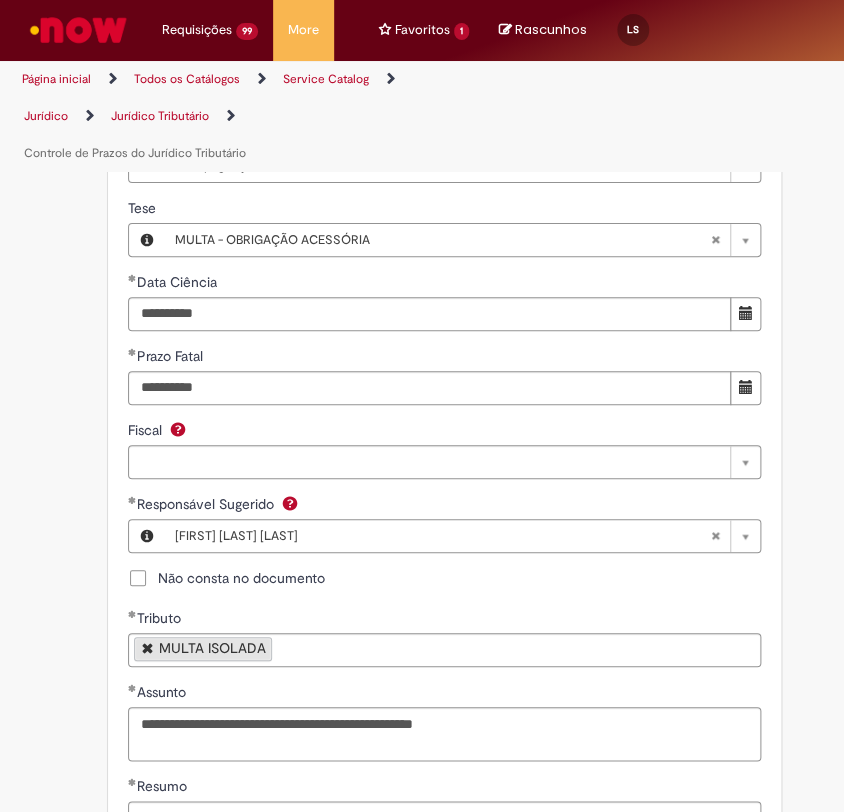 scroll, scrollTop: 2111, scrollLeft: 0, axis: vertical 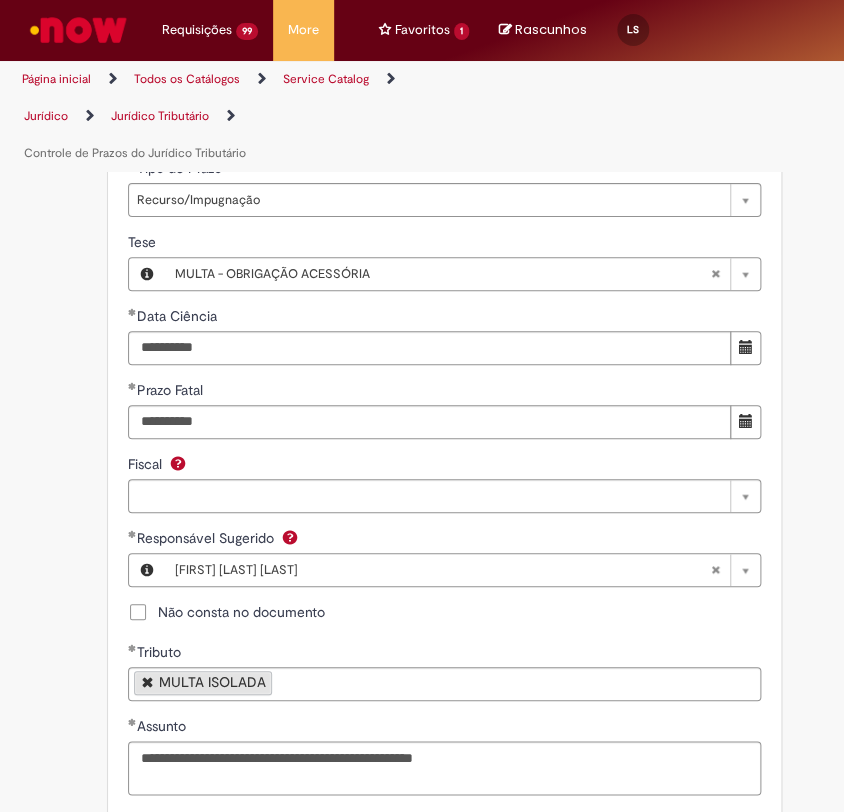 type on "**********" 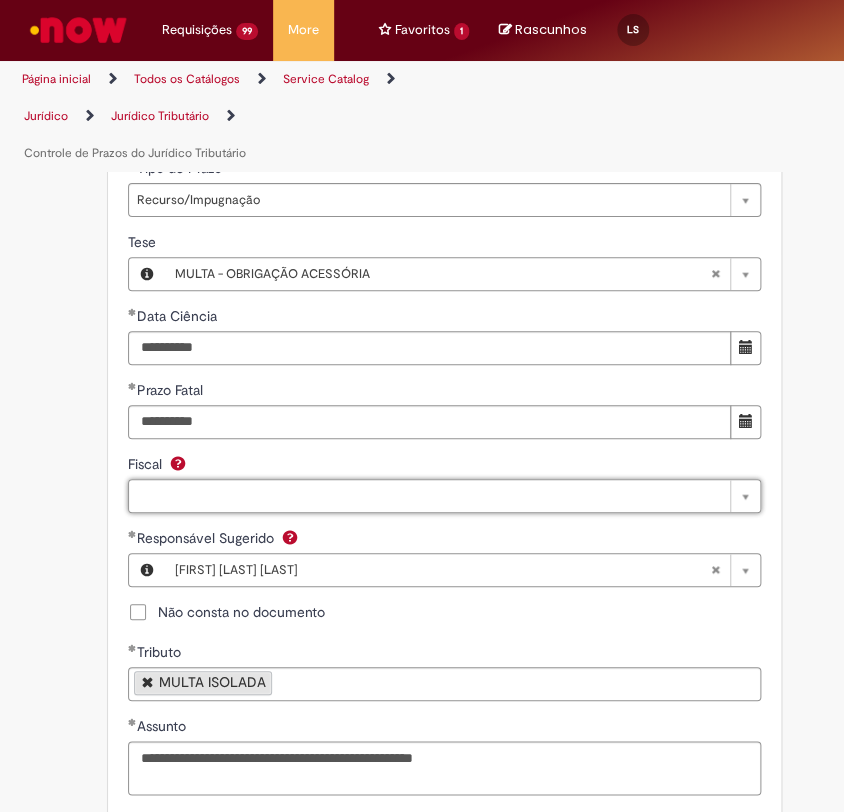 click on "Não consta no documento" at bounding box center (241, 612) 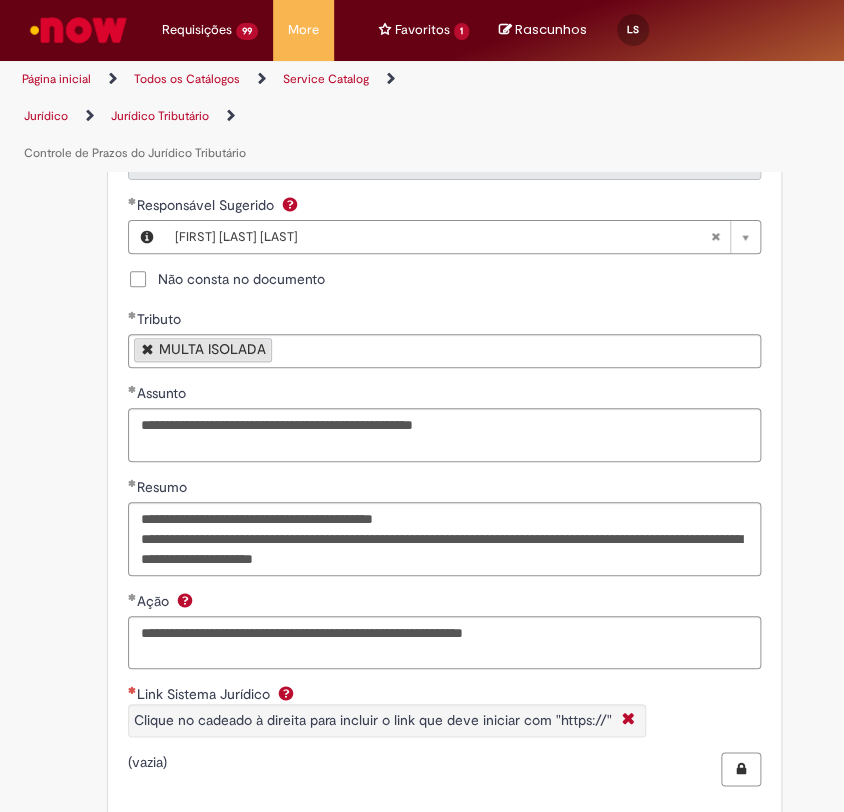scroll, scrollTop: 2555, scrollLeft: 0, axis: vertical 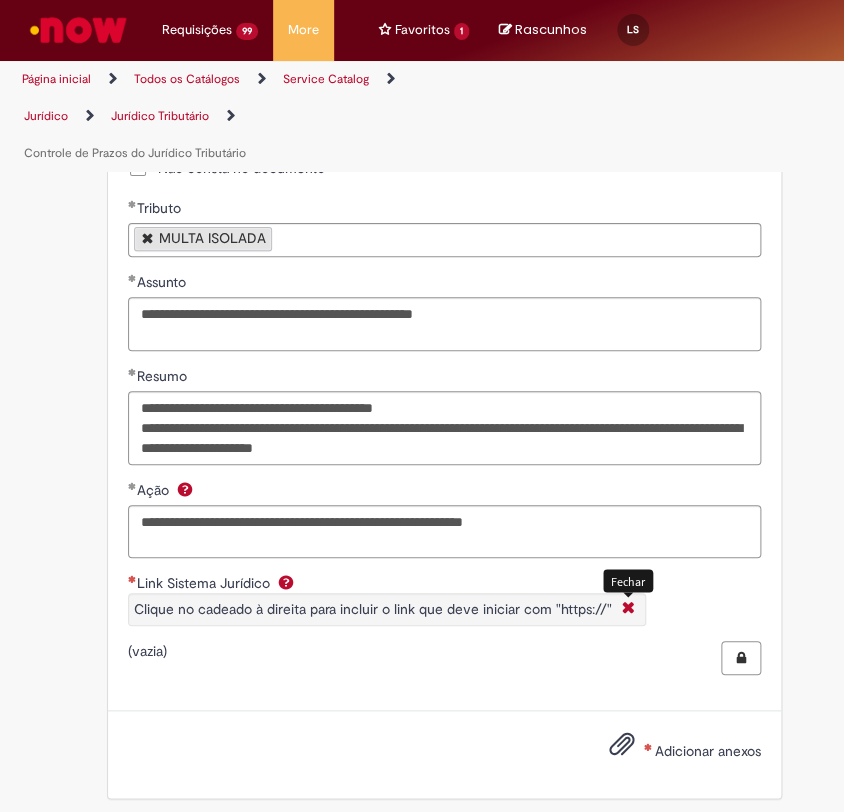 click at bounding box center [628, 609] 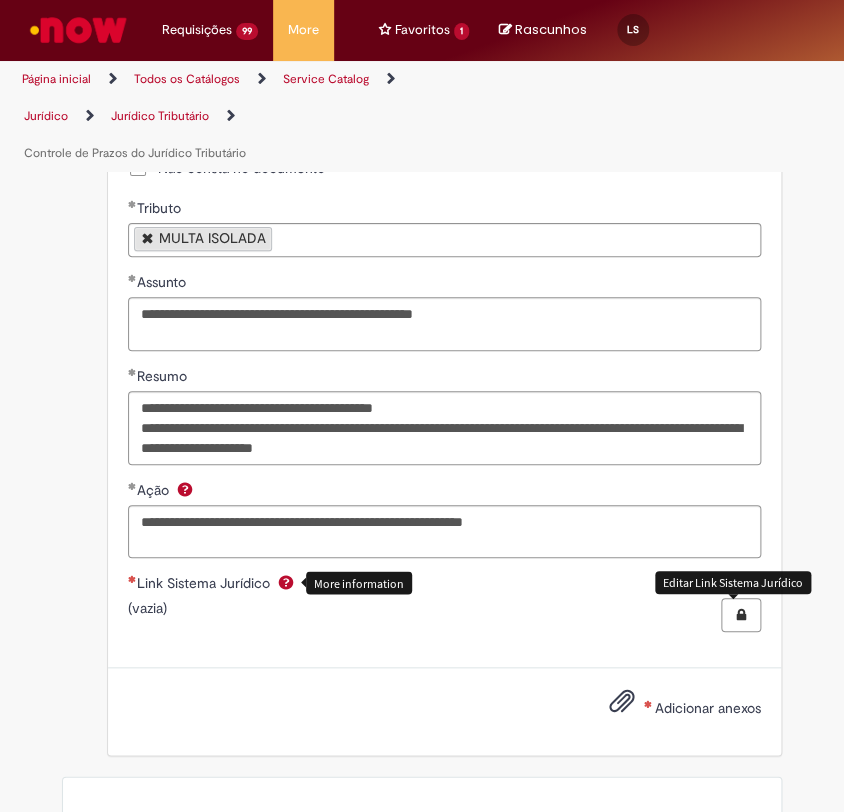 click at bounding box center (741, 615) 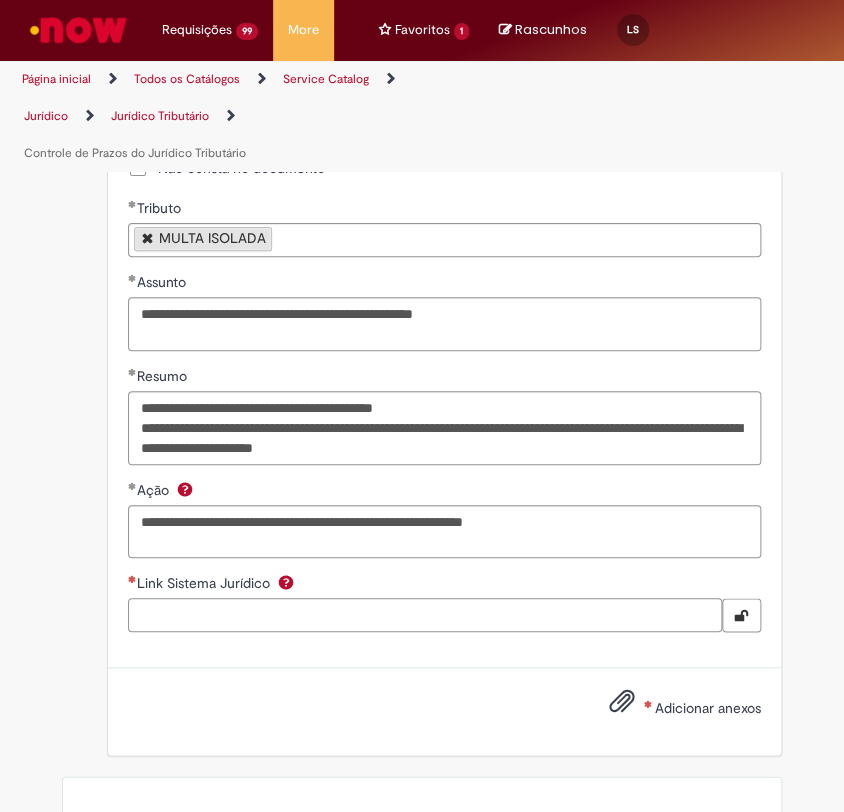 click on "Link Sistema Jurídico" at bounding box center [425, 615] 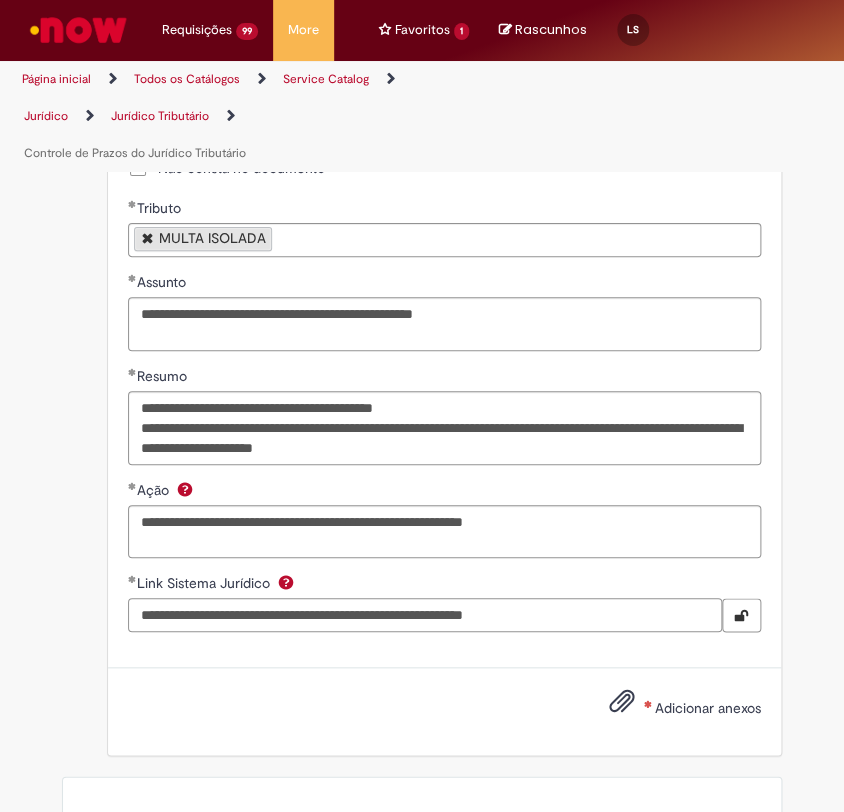 drag, startPoint x: 597, startPoint y: 630, endPoint x: 17, endPoint y: 609, distance: 580.38007 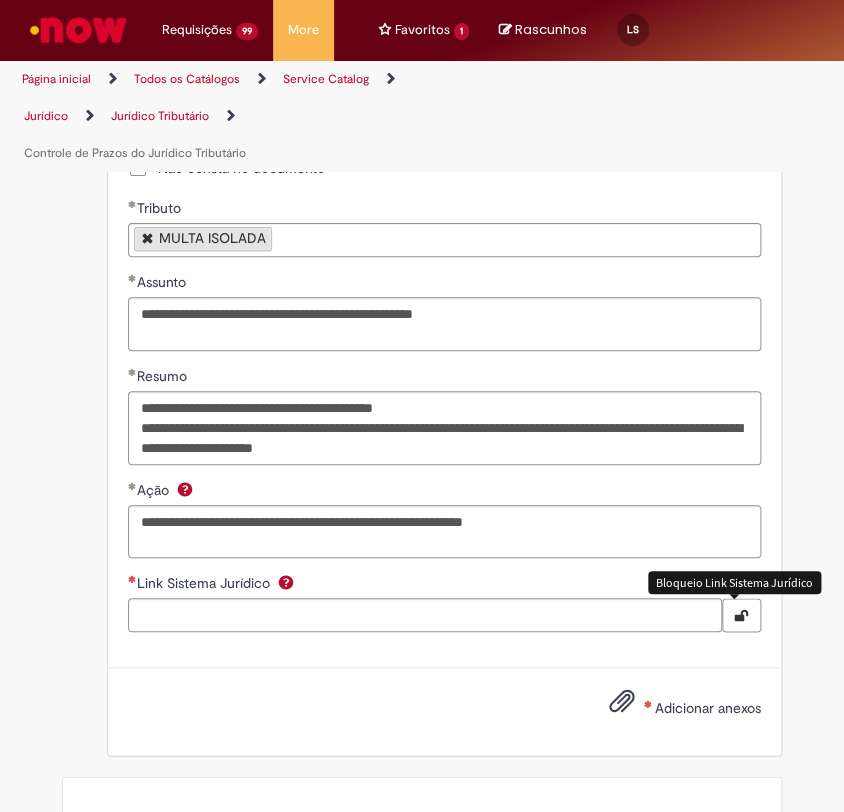 drag, startPoint x: 735, startPoint y: 612, endPoint x: 657, endPoint y: 613, distance: 78.00641 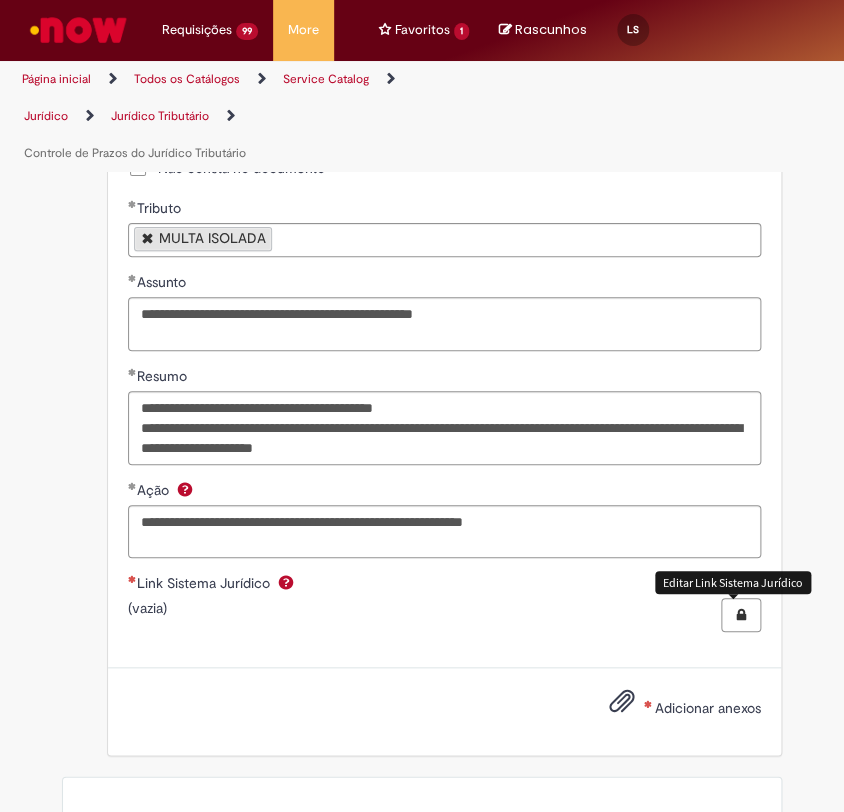 drag, startPoint x: 736, startPoint y: 622, endPoint x: 587, endPoint y: 613, distance: 149.27156 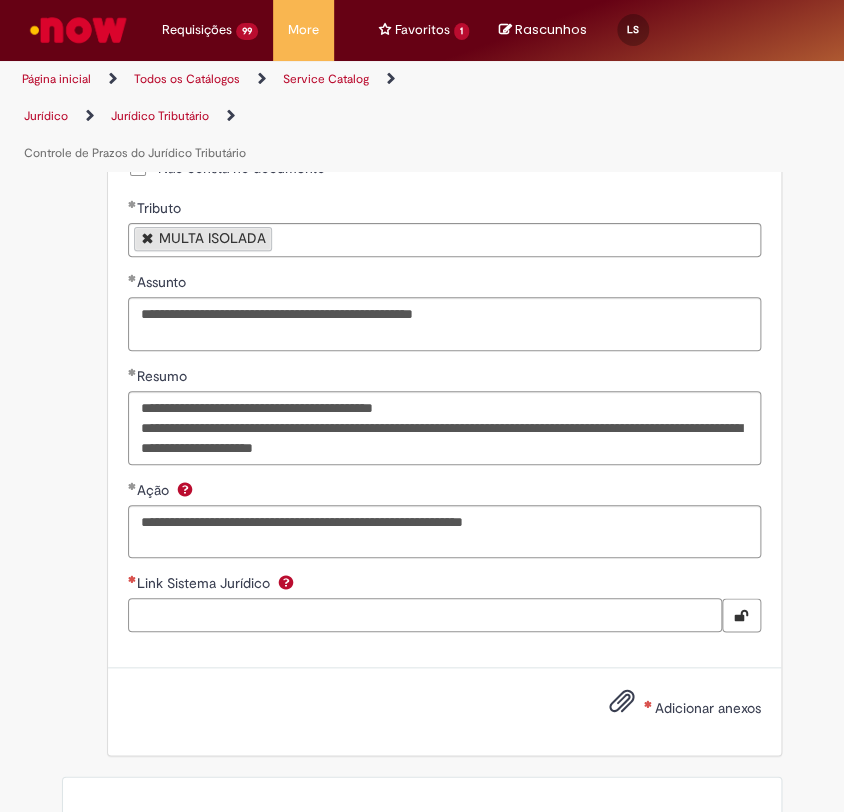click on "Link Sistema Jurídico" at bounding box center (425, 615) 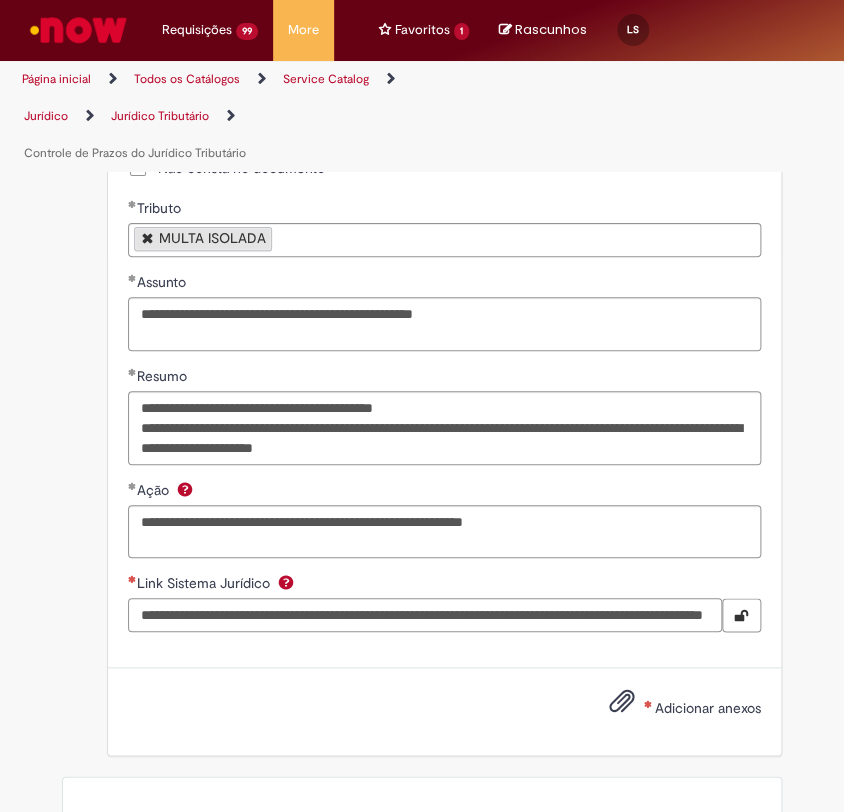 scroll, scrollTop: 0, scrollLeft: 245, axis: horizontal 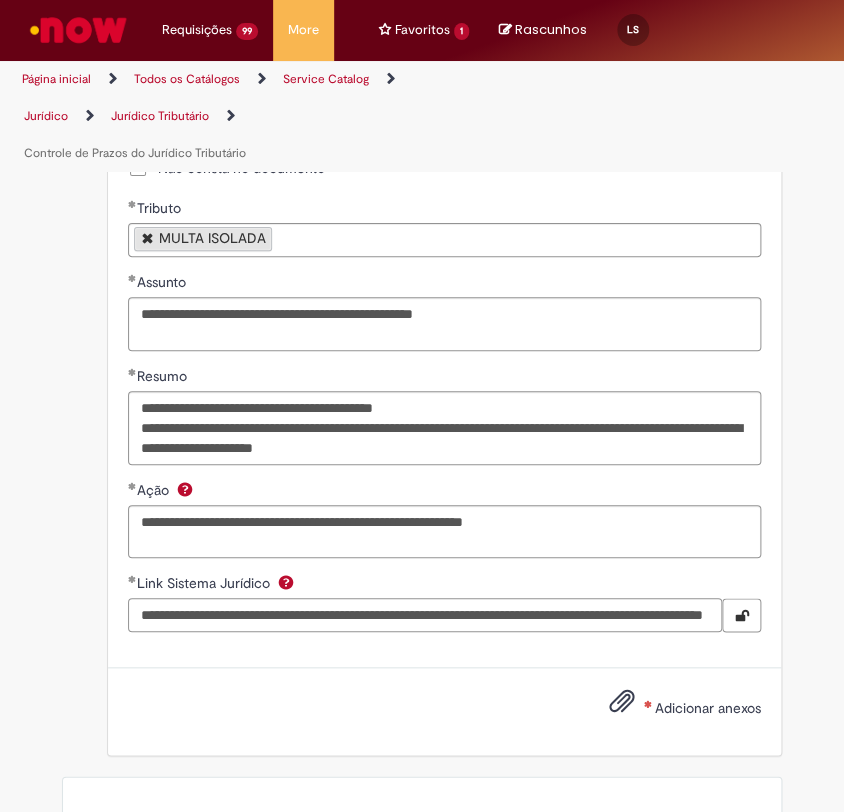 type on "**********" 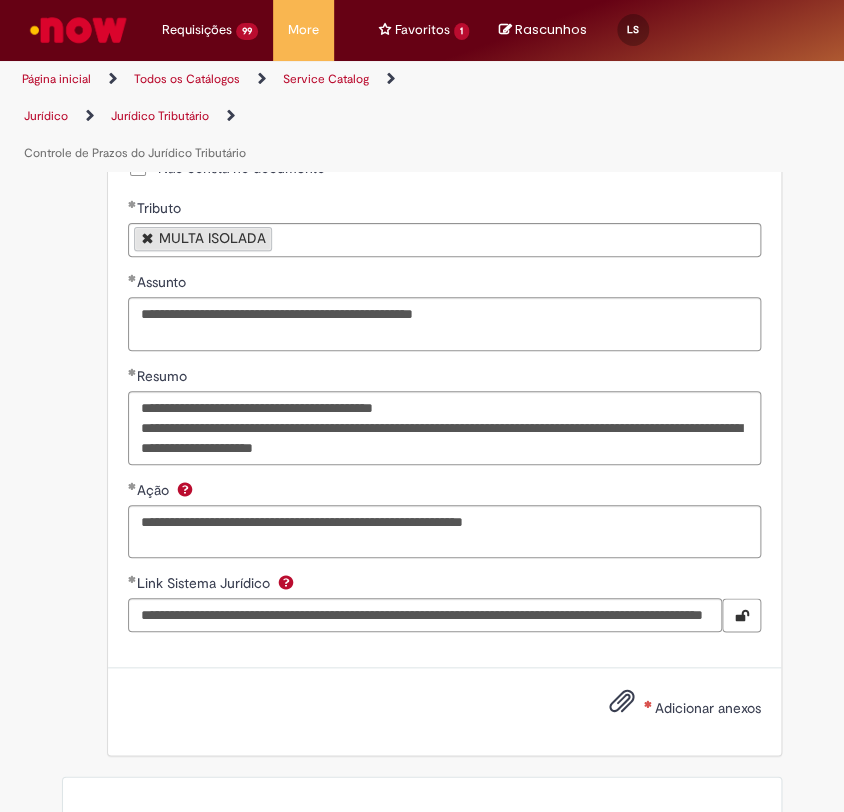 scroll, scrollTop: 0, scrollLeft: 0, axis: both 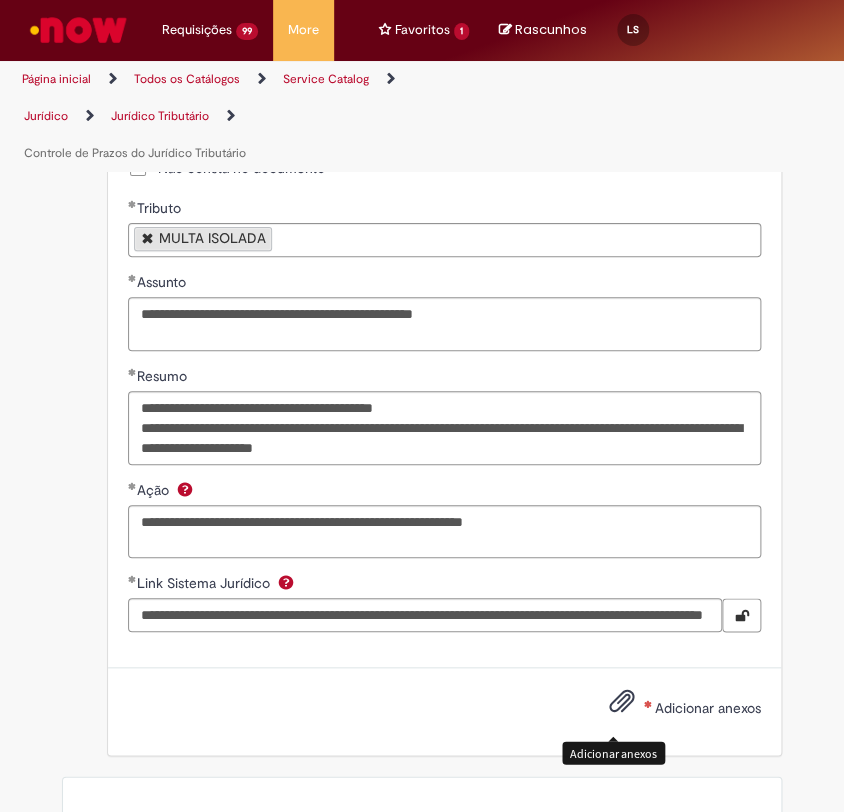 click at bounding box center (622, 702) 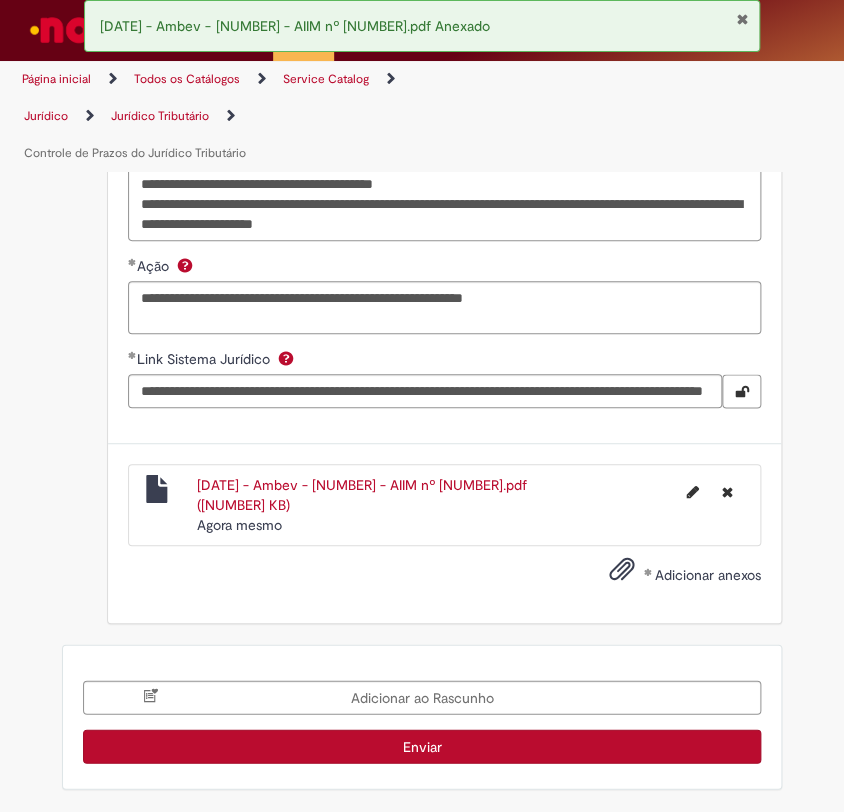 click on "Enviar" at bounding box center [422, 746] 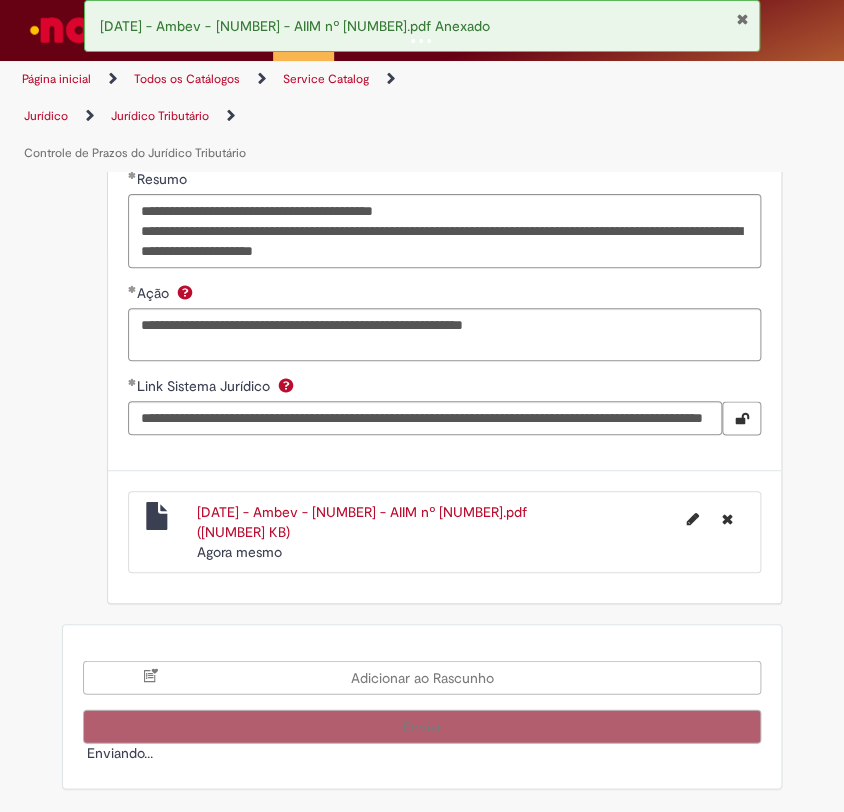 scroll, scrollTop: 2754, scrollLeft: 0, axis: vertical 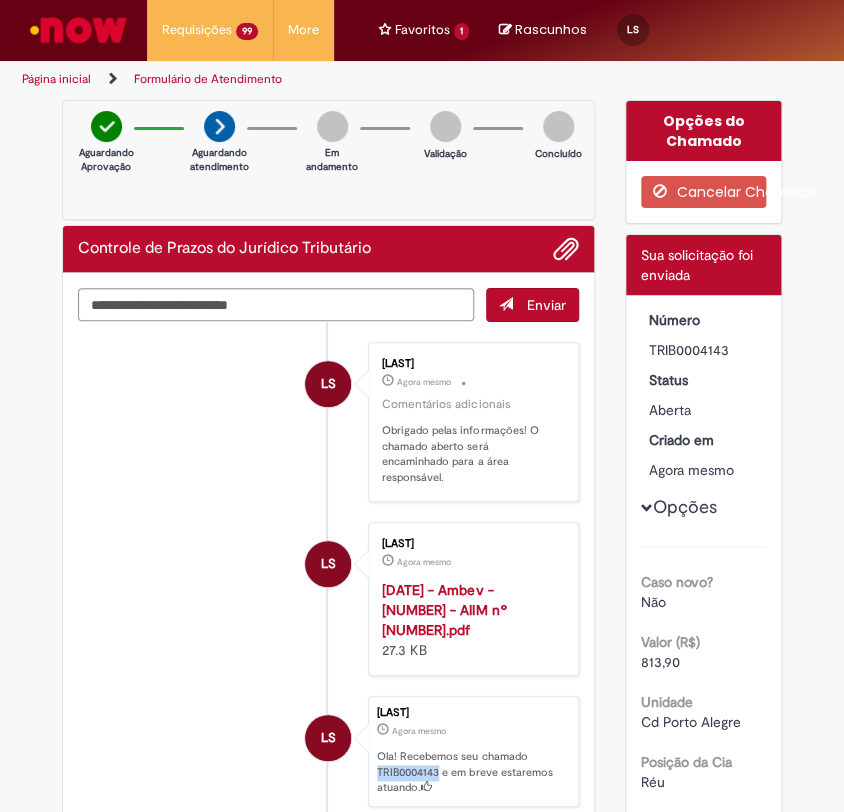 drag, startPoint x: 365, startPoint y: 758, endPoint x: 431, endPoint y: 763, distance: 66.189125 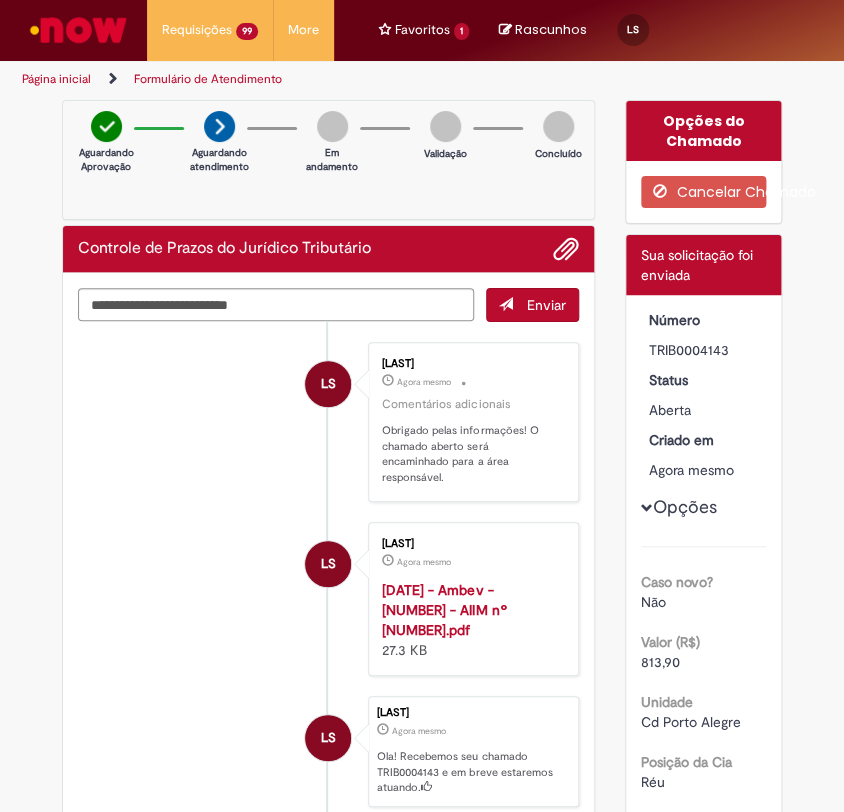 click on "LS
[LAST]
Agora mesmo Agora mesmo     Comentários adicionais
Obrigado pelas informações! O chamado aberto será encaminhado para a área responsável." at bounding box center [328, 422] 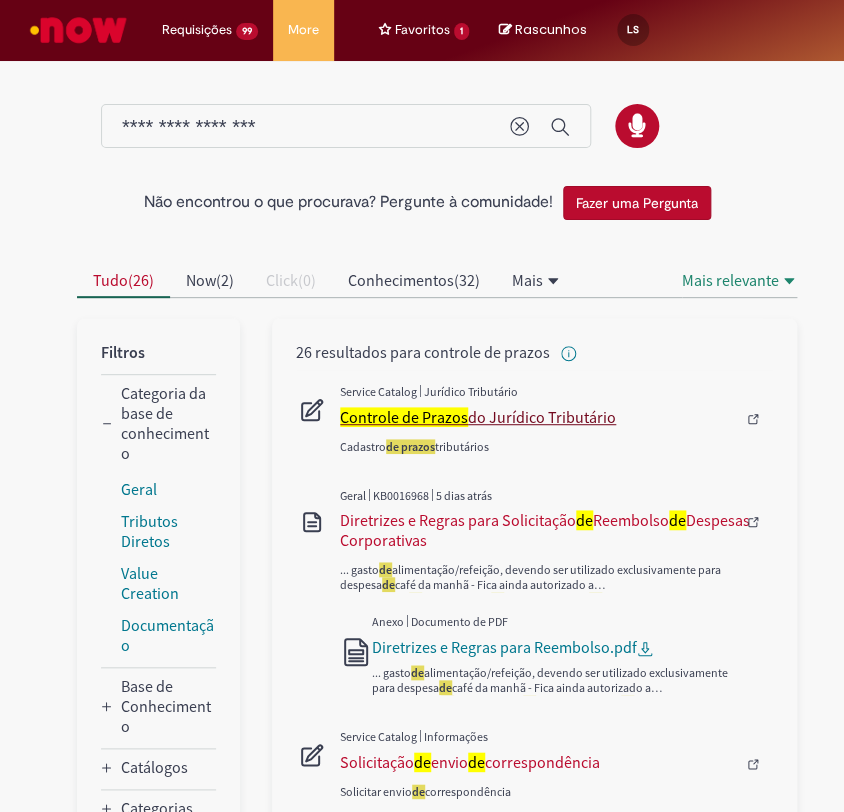 click on "Controle de Prazos  do Jurídico Tributário" at bounding box center (545, 417) 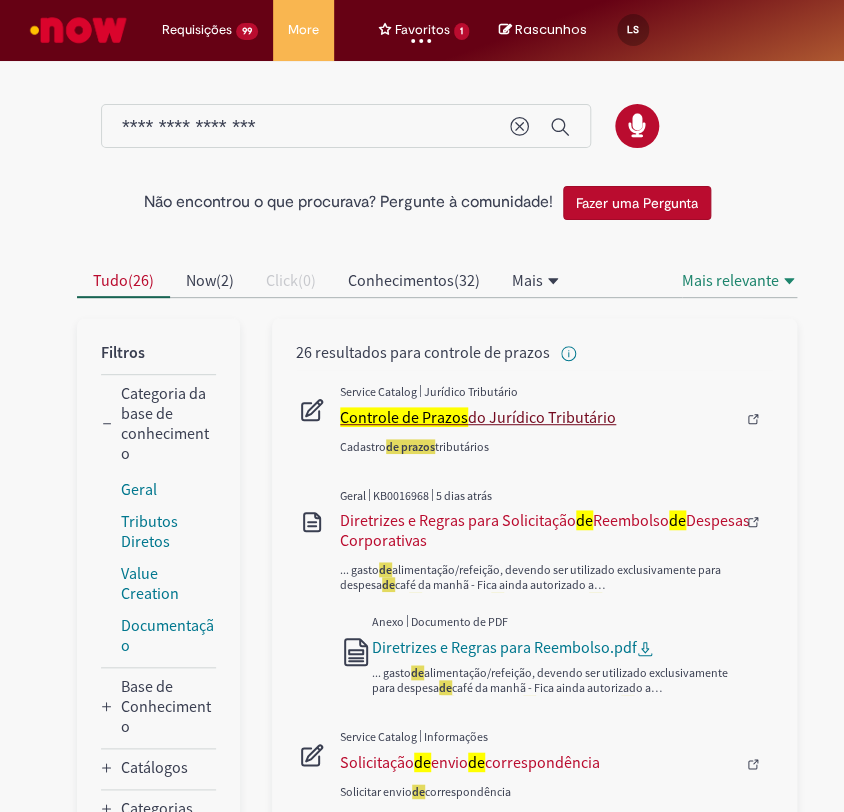 type 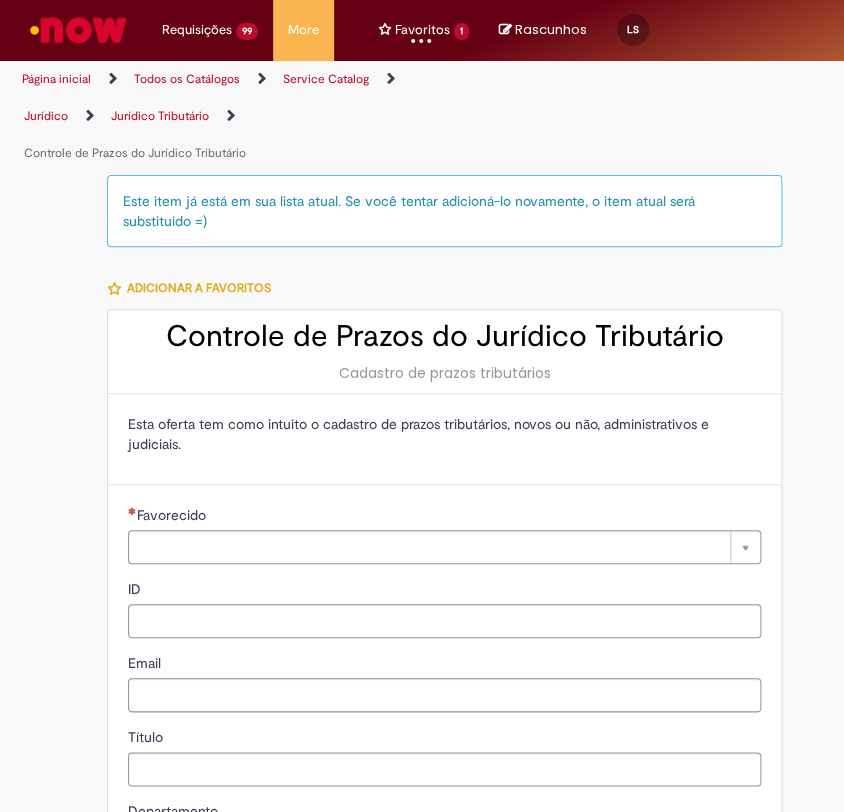 type on "**********" 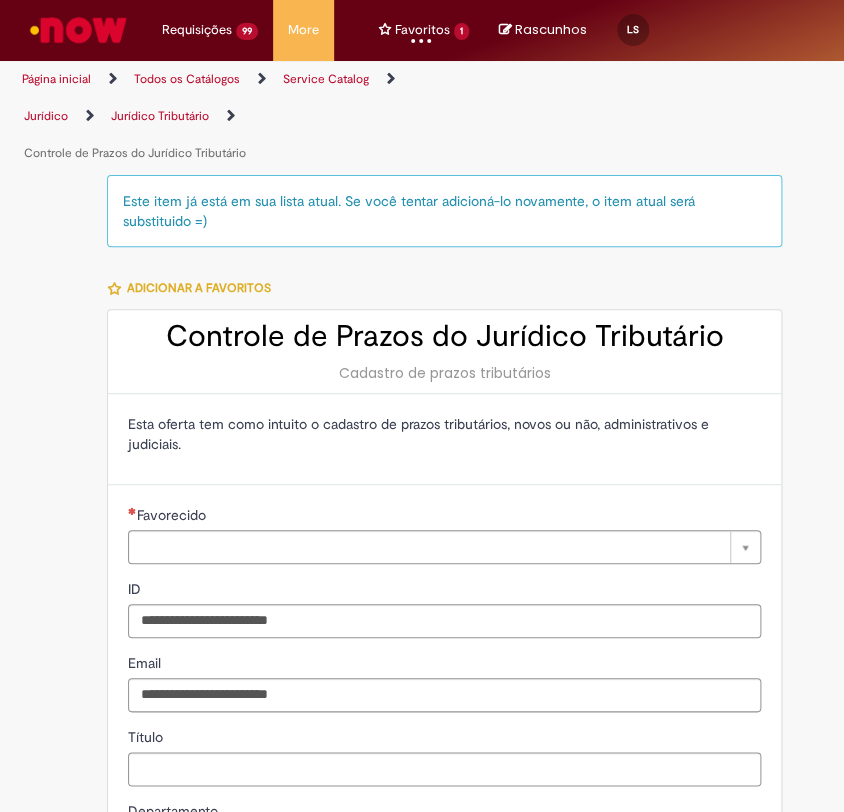 type on "**********" 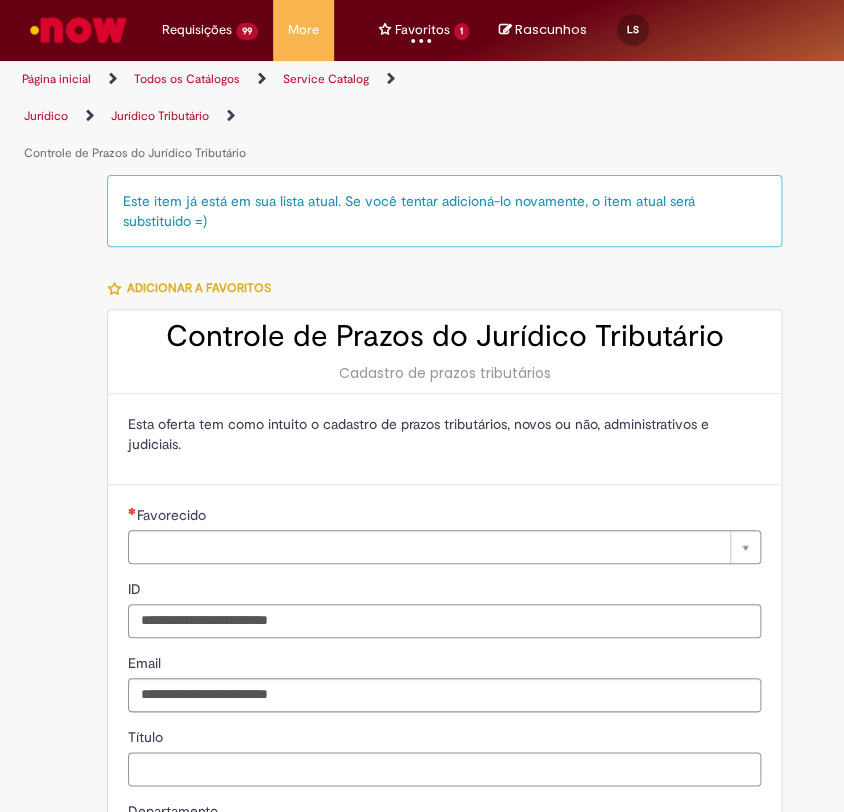 type on "**********" 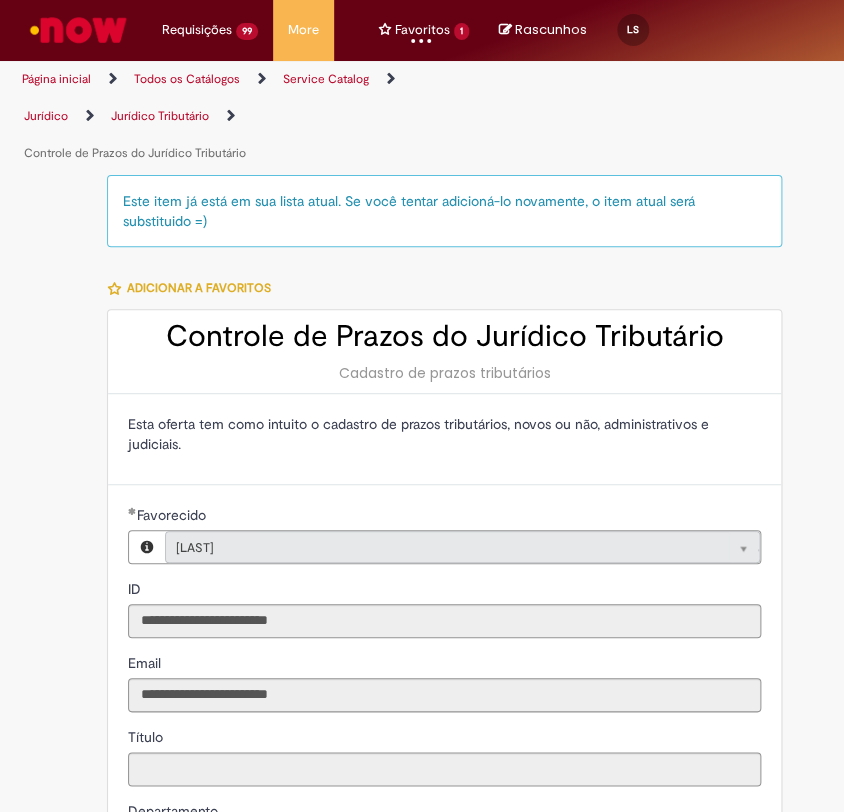type on "**********" 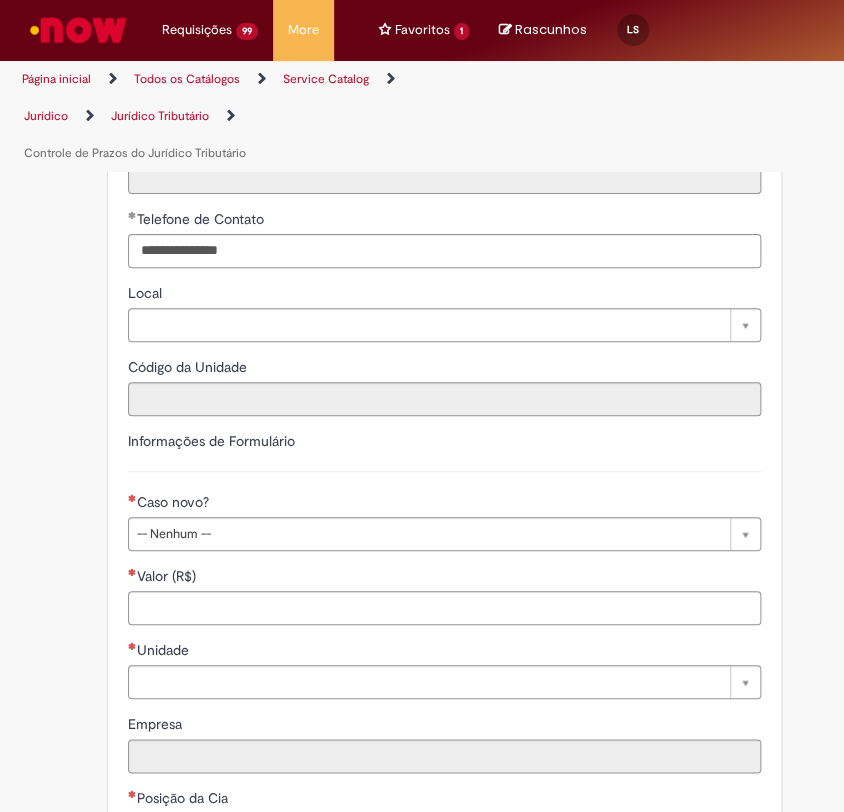 scroll, scrollTop: 777, scrollLeft: 0, axis: vertical 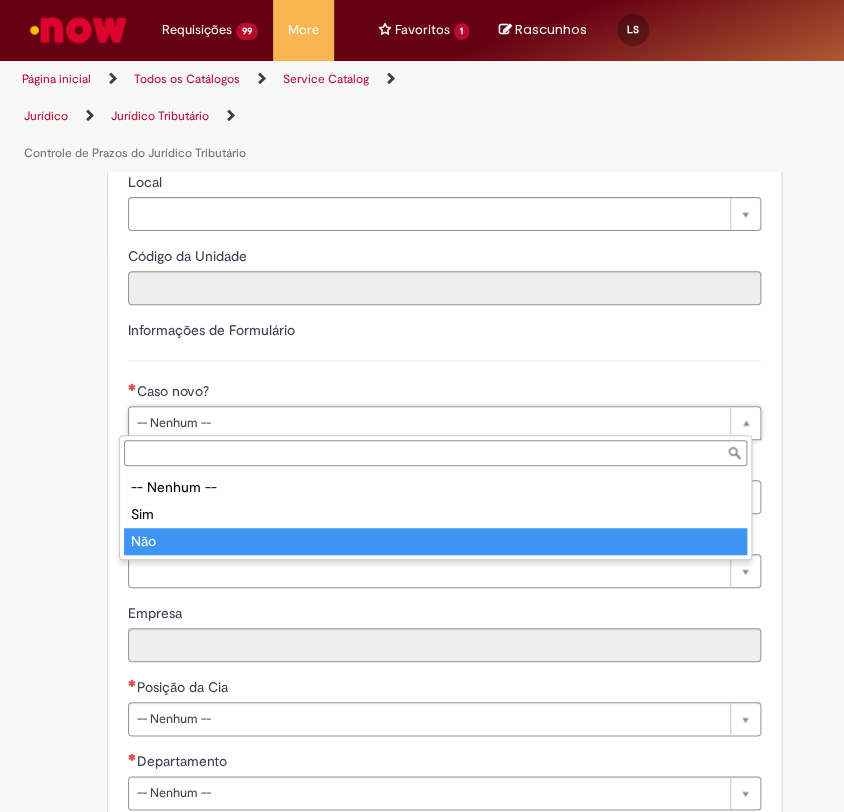 type on "***" 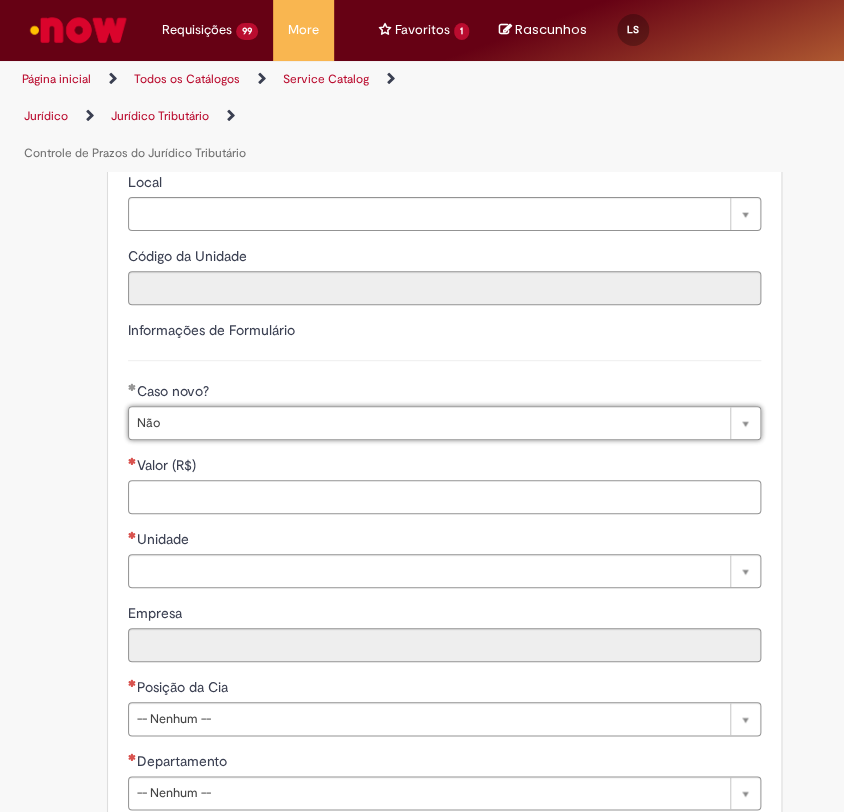 click on "Valor (R$)" at bounding box center [444, 497] 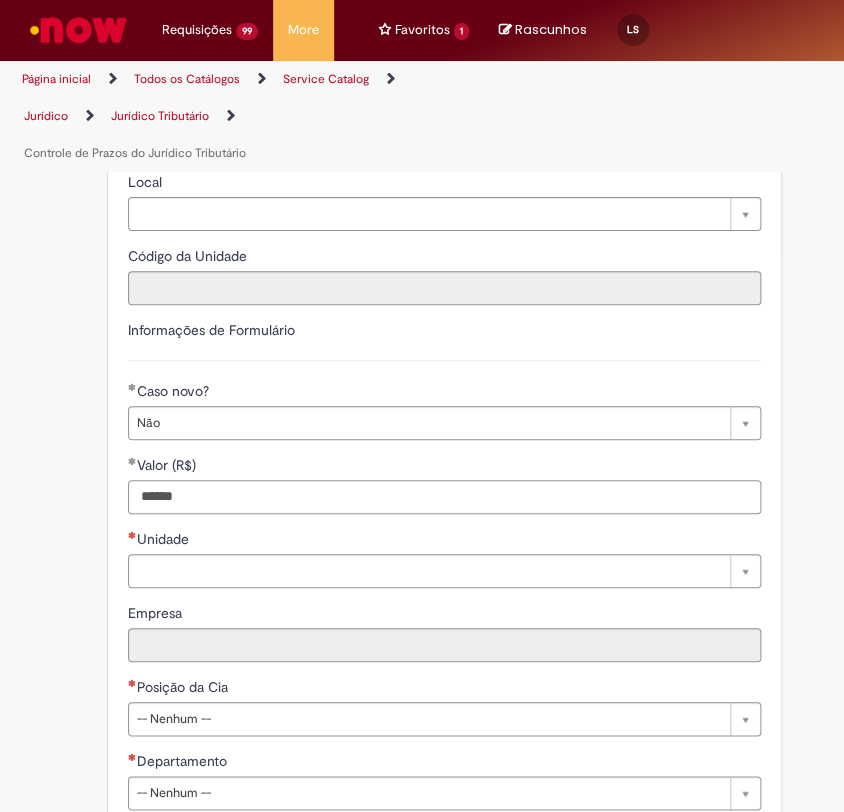 type on "******" 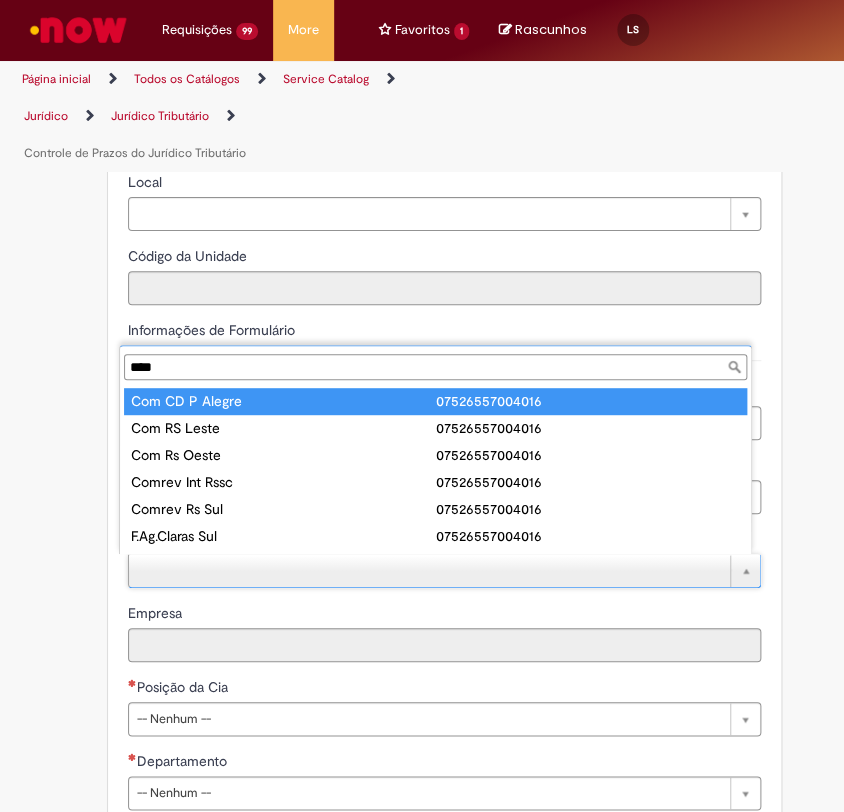 type on "****" 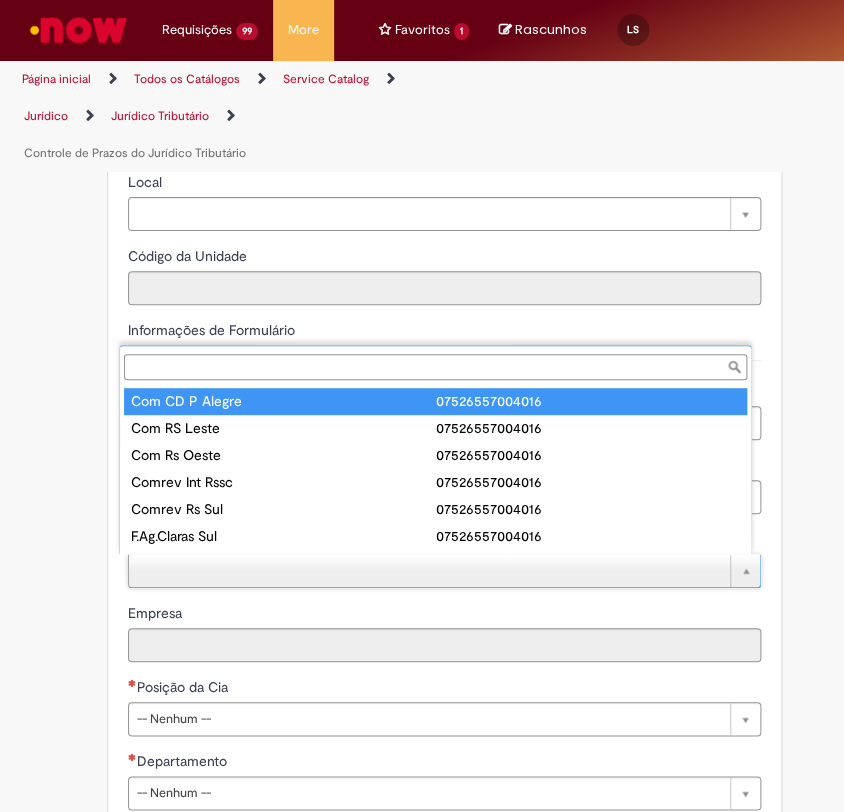 type on "**********" 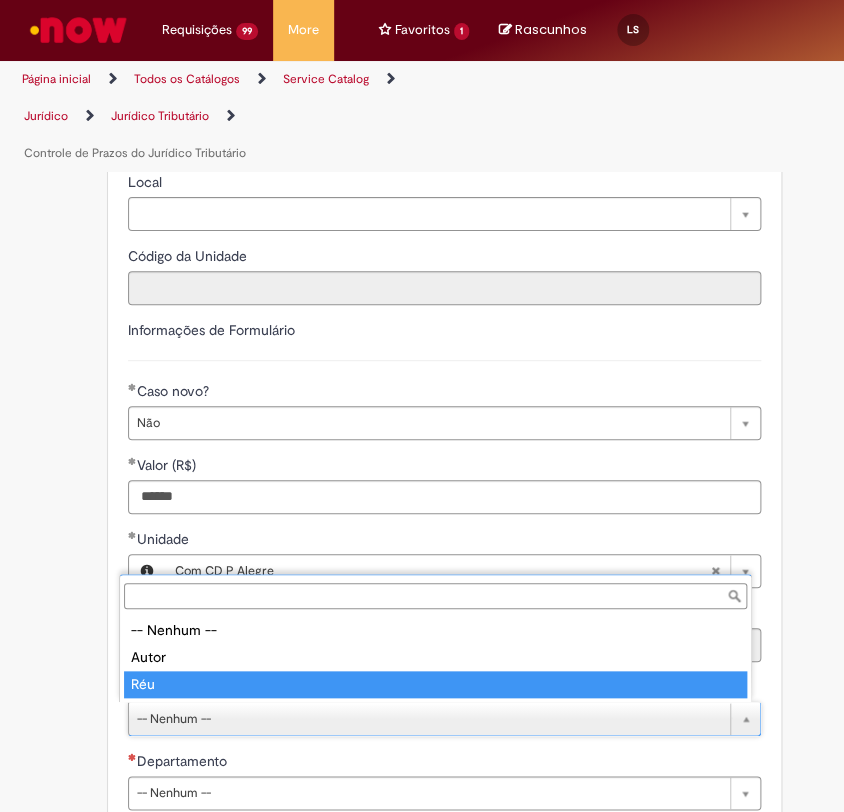 type on "***" 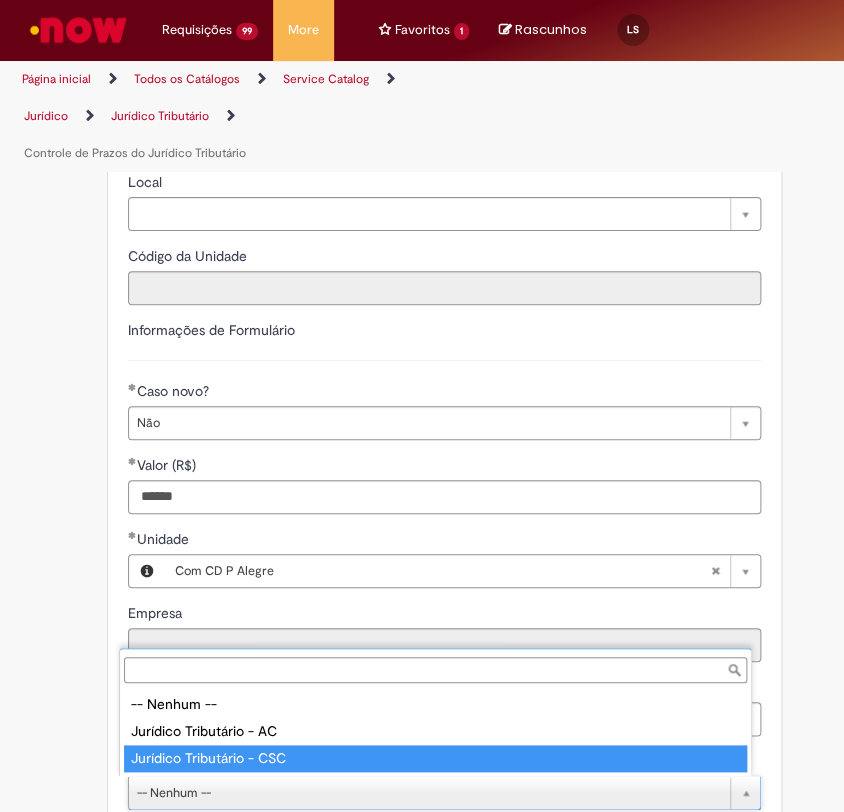 type on "**********" 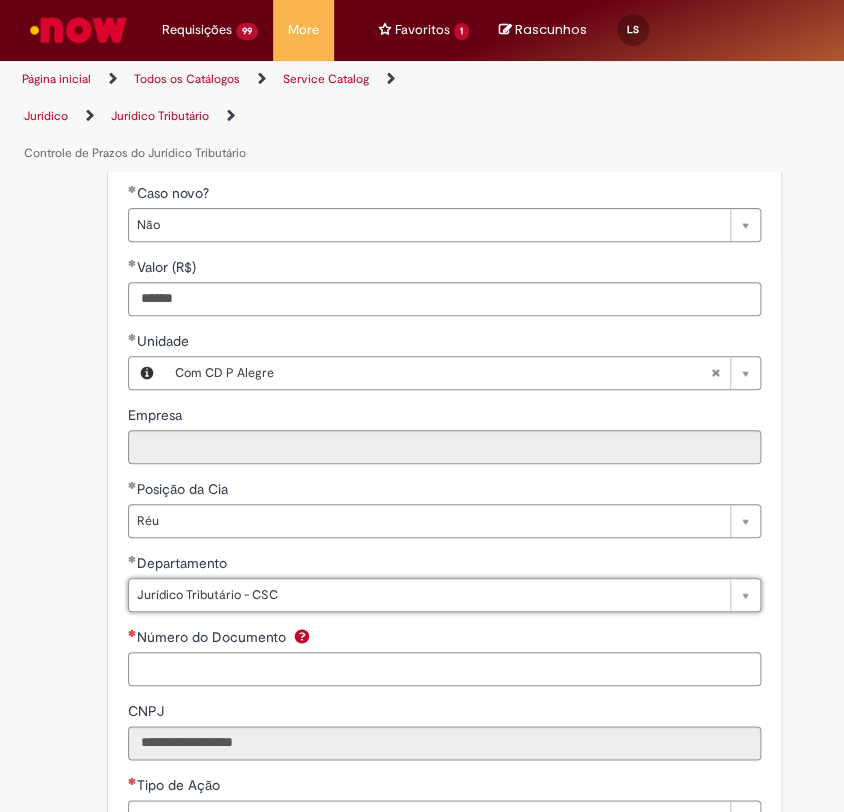 scroll, scrollTop: 1000, scrollLeft: 0, axis: vertical 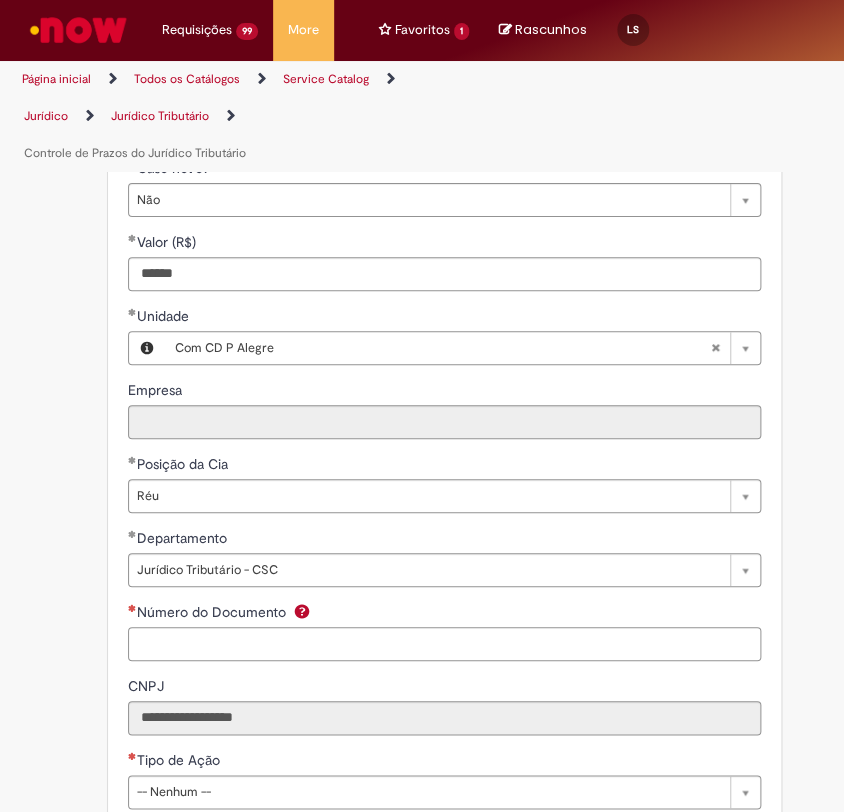 click on "Número do Documento" at bounding box center (444, 644) 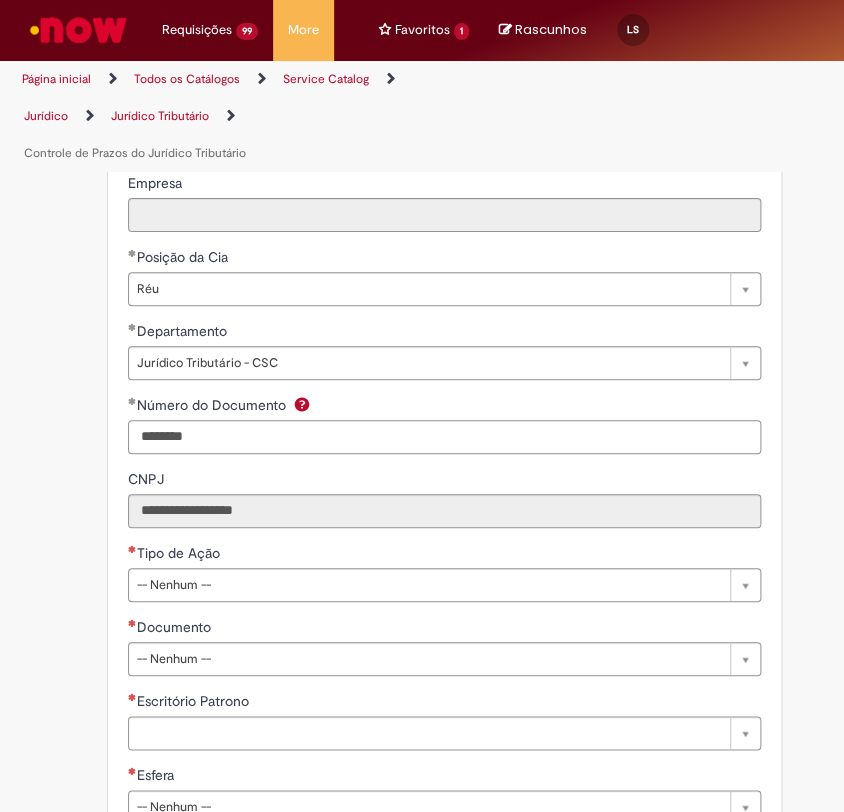 scroll, scrollTop: 1222, scrollLeft: 0, axis: vertical 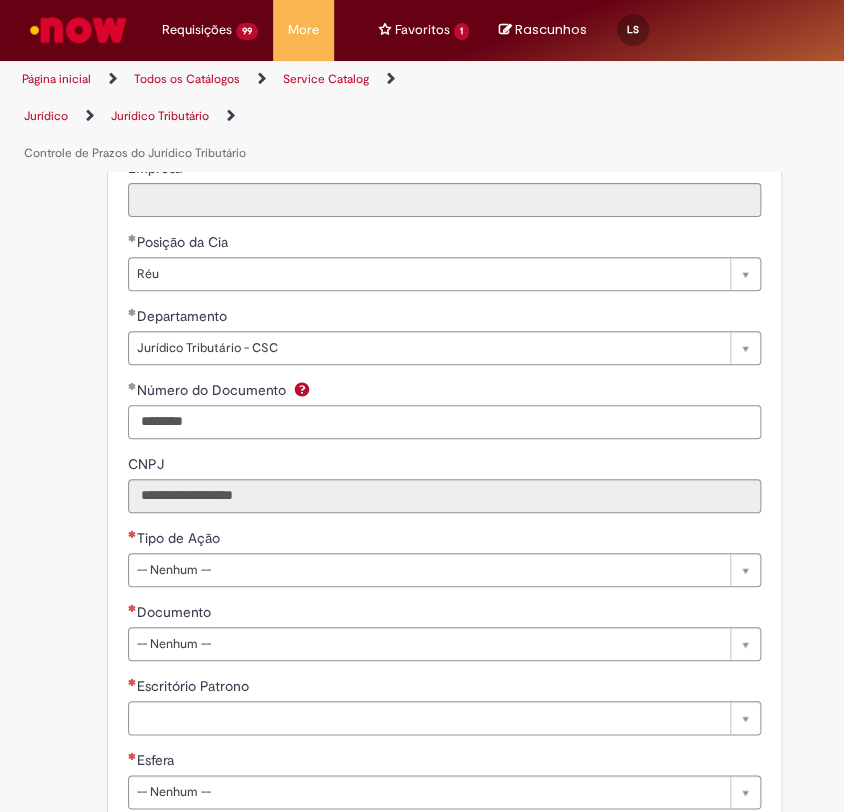 type on "********" 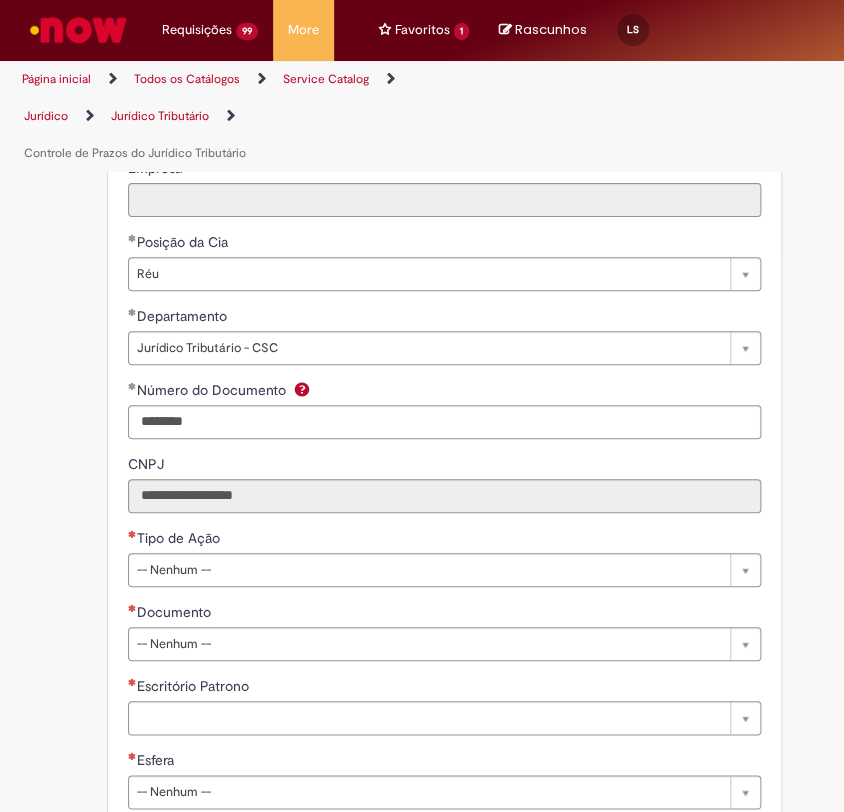 click on "Tipo de Ação" at bounding box center [176, 538] 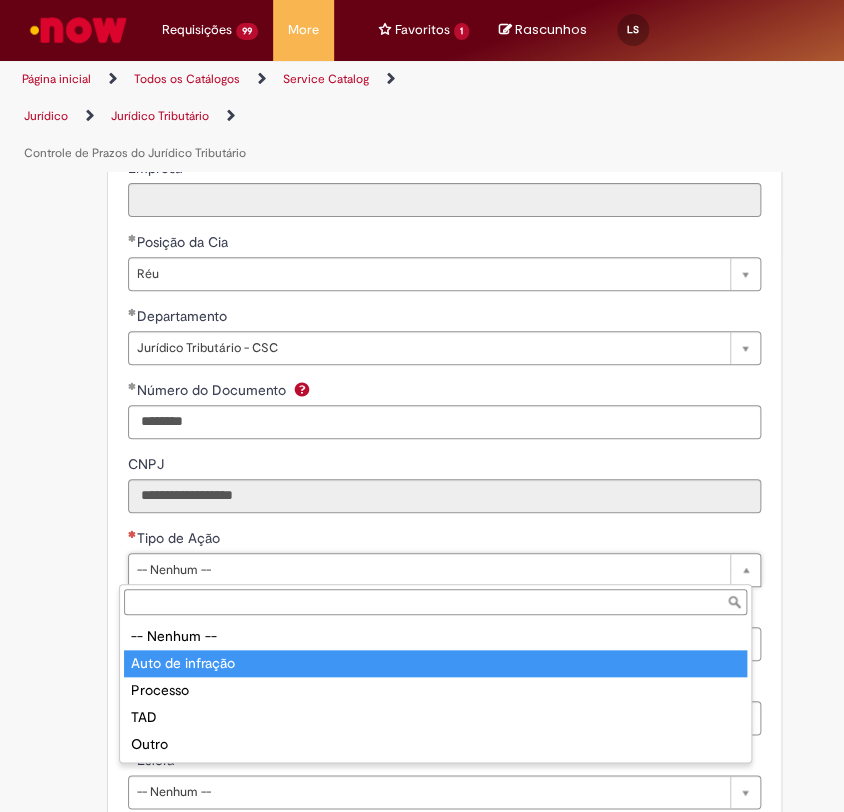 type on "**********" 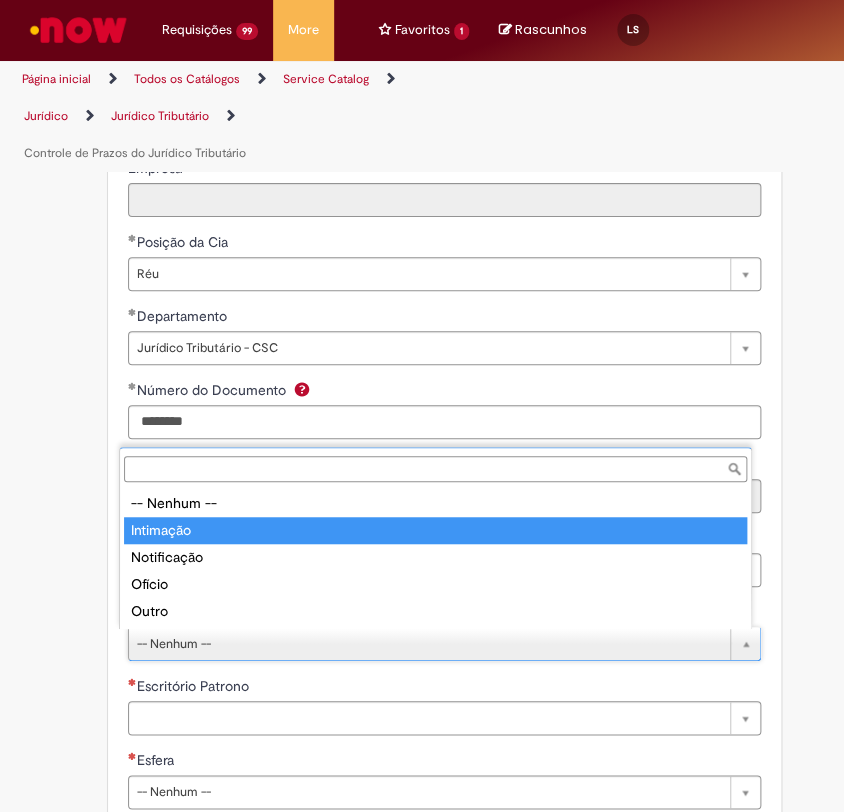 type on "*********" 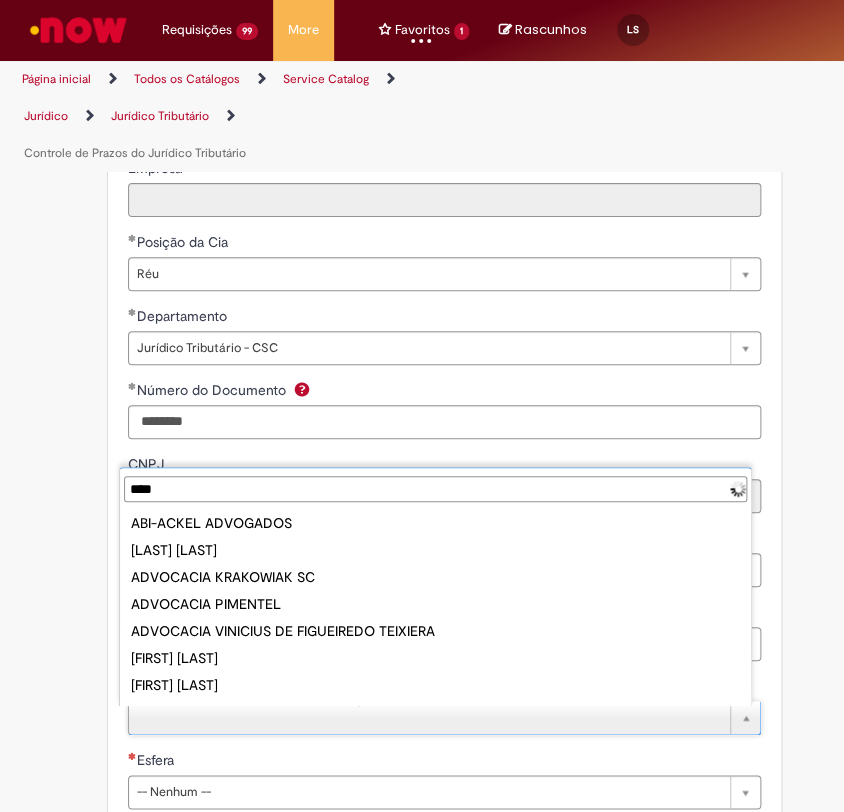 type on "*****" 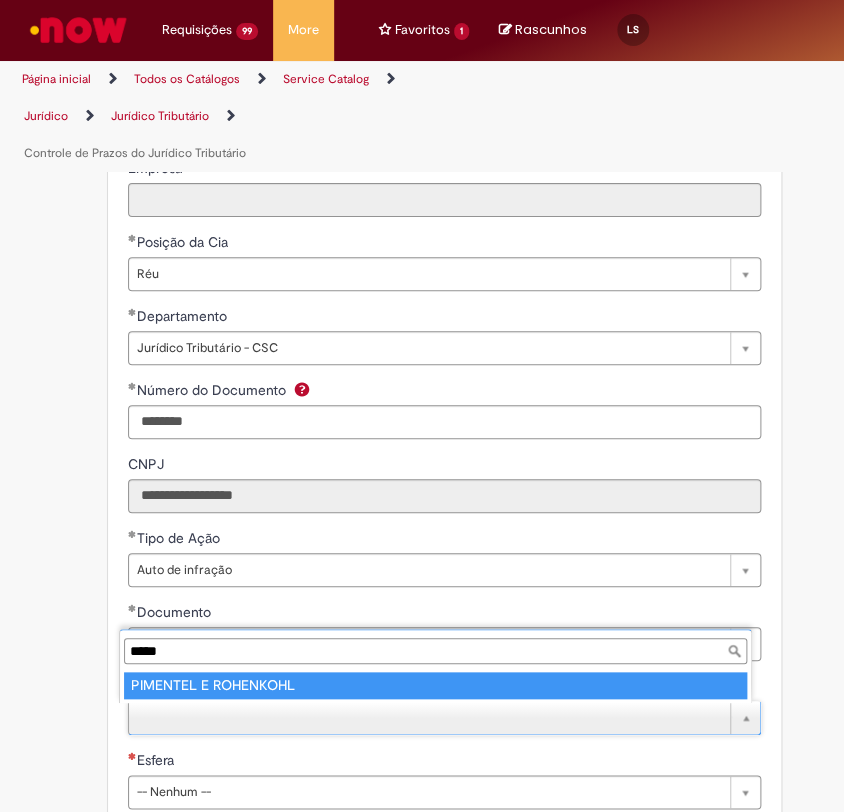 type on "**********" 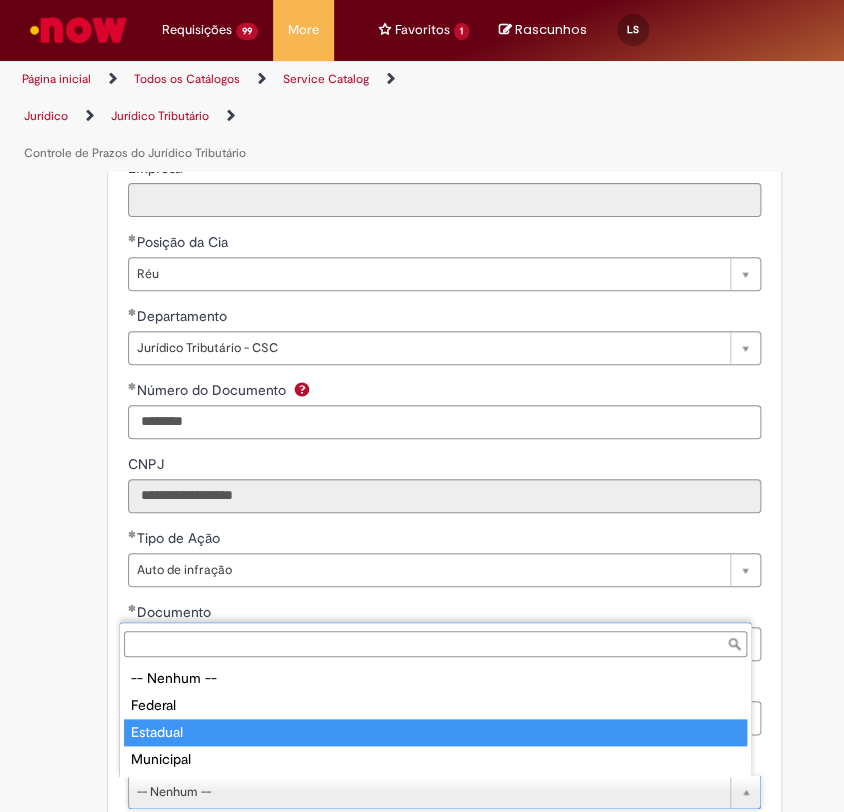 type on "********" 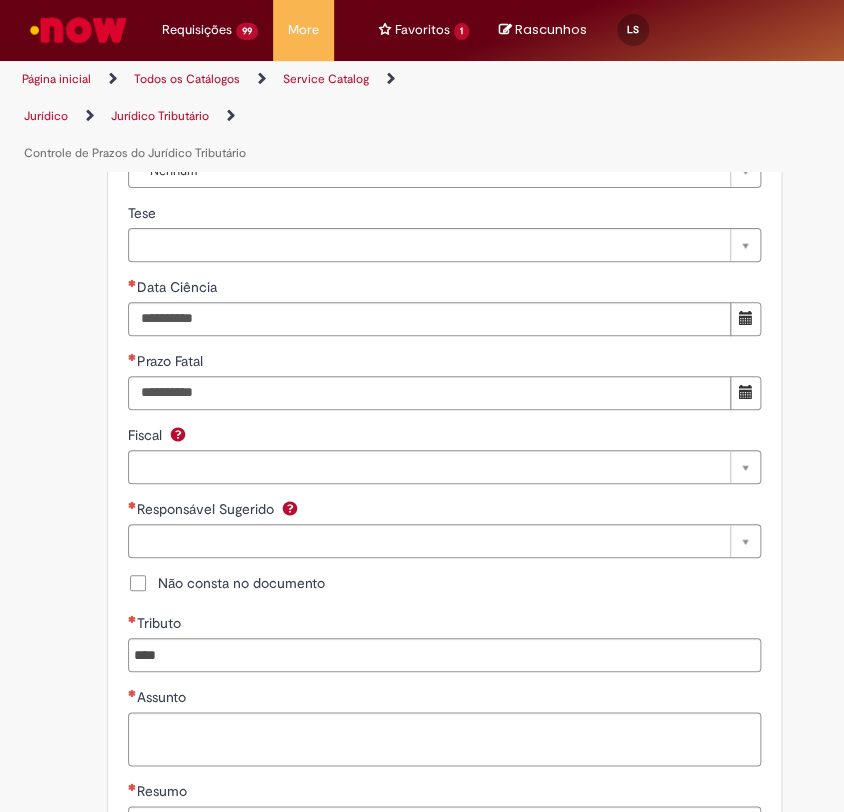 scroll, scrollTop: 2222, scrollLeft: 0, axis: vertical 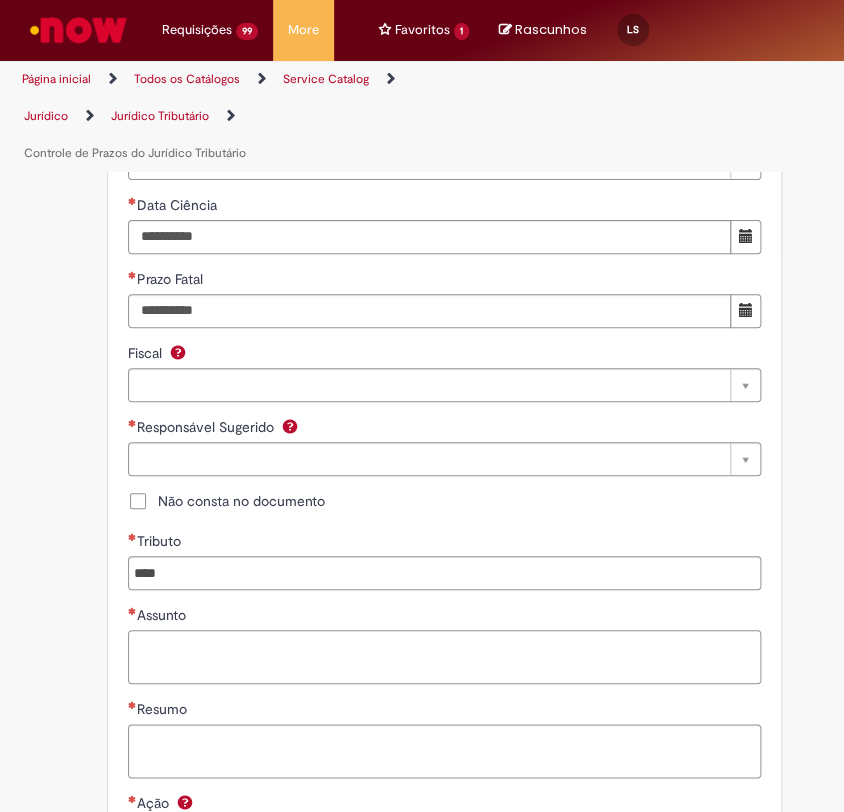 click on "Assunto" at bounding box center (444, 657) 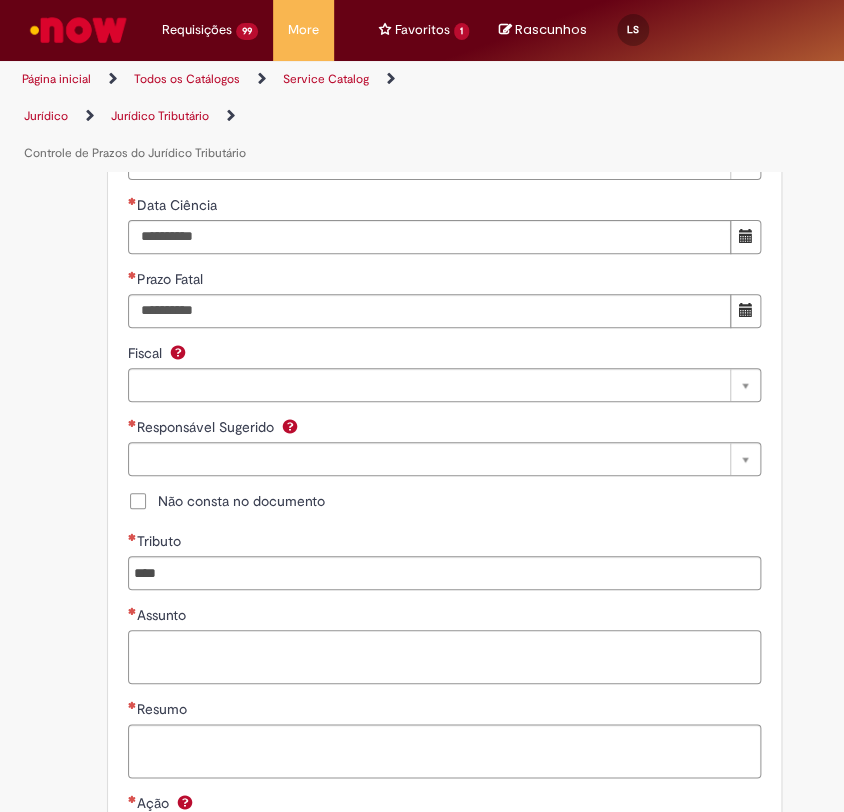 paste on "**********" 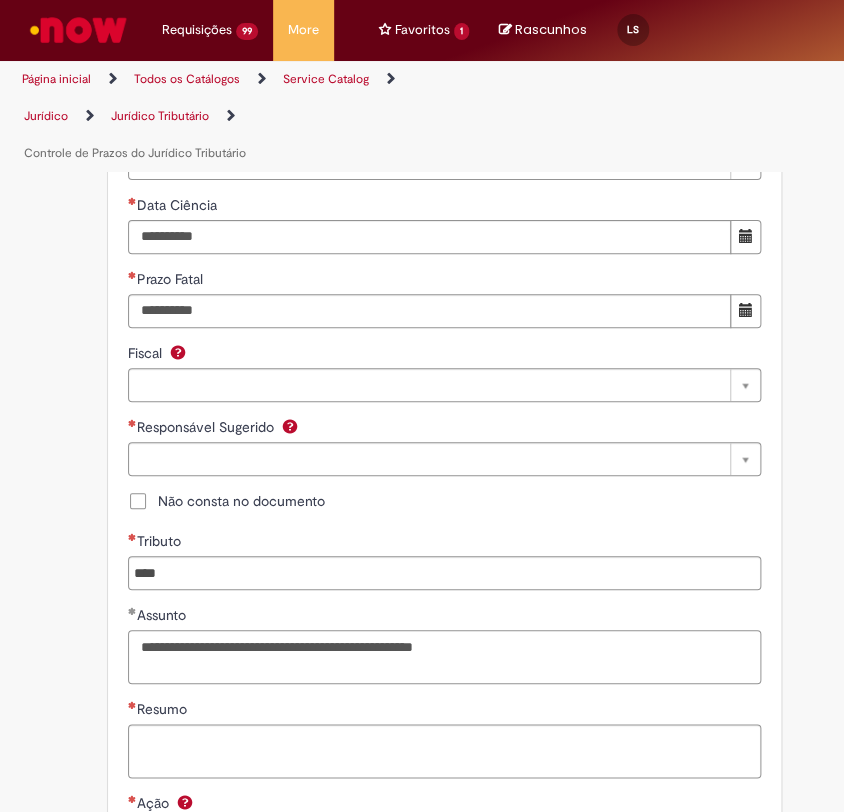 type on "**********" 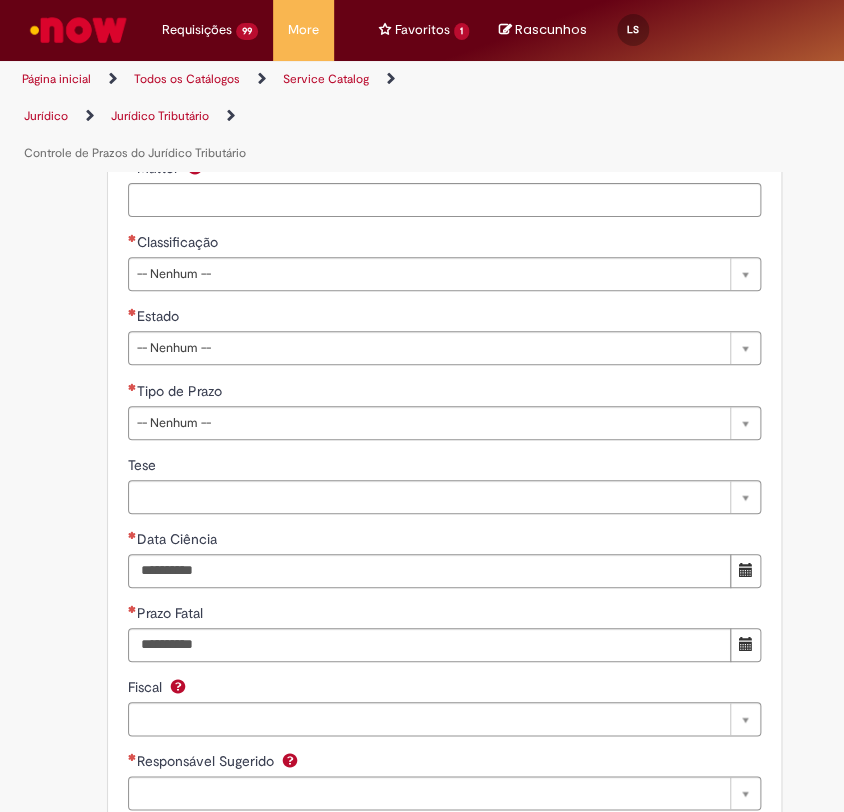 scroll, scrollTop: 1777, scrollLeft: 0, axis: vertical 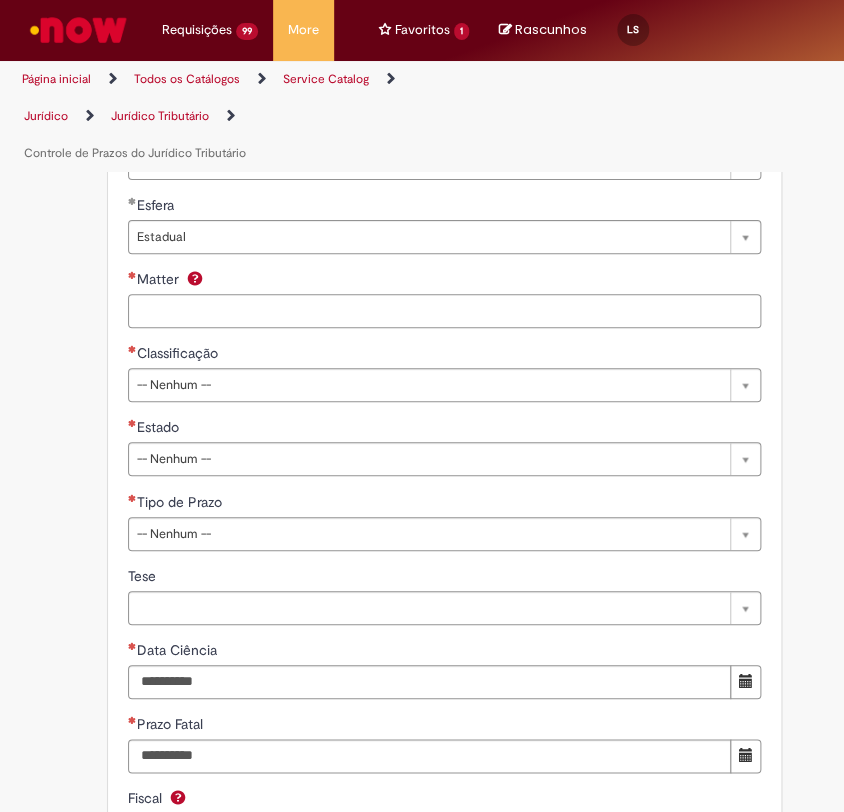 click on "Matter" at bounding box center (444, 311) 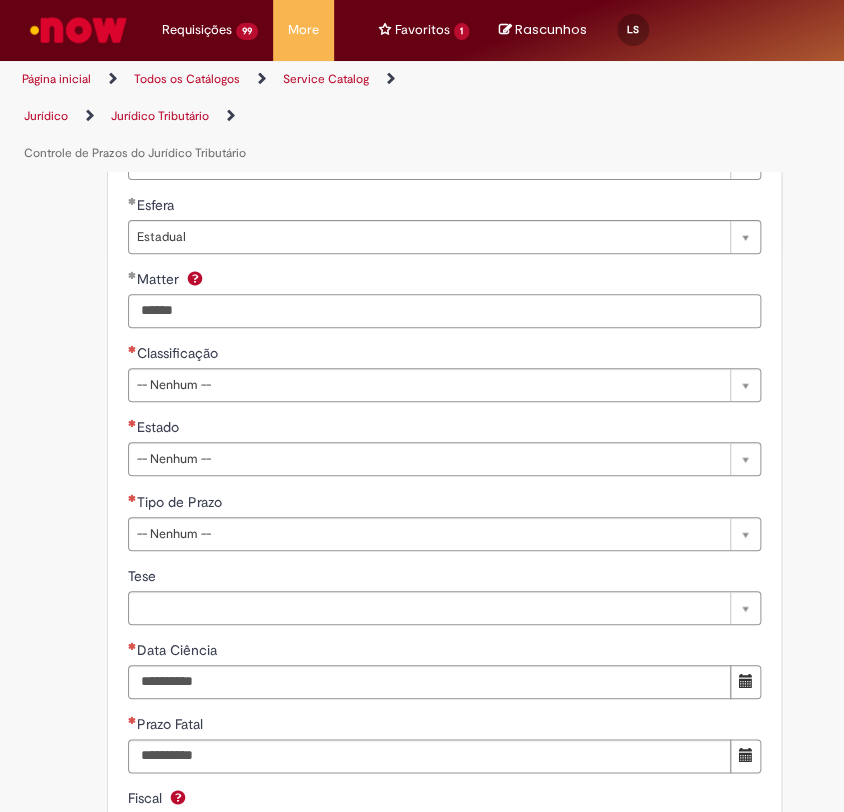 type on "******" 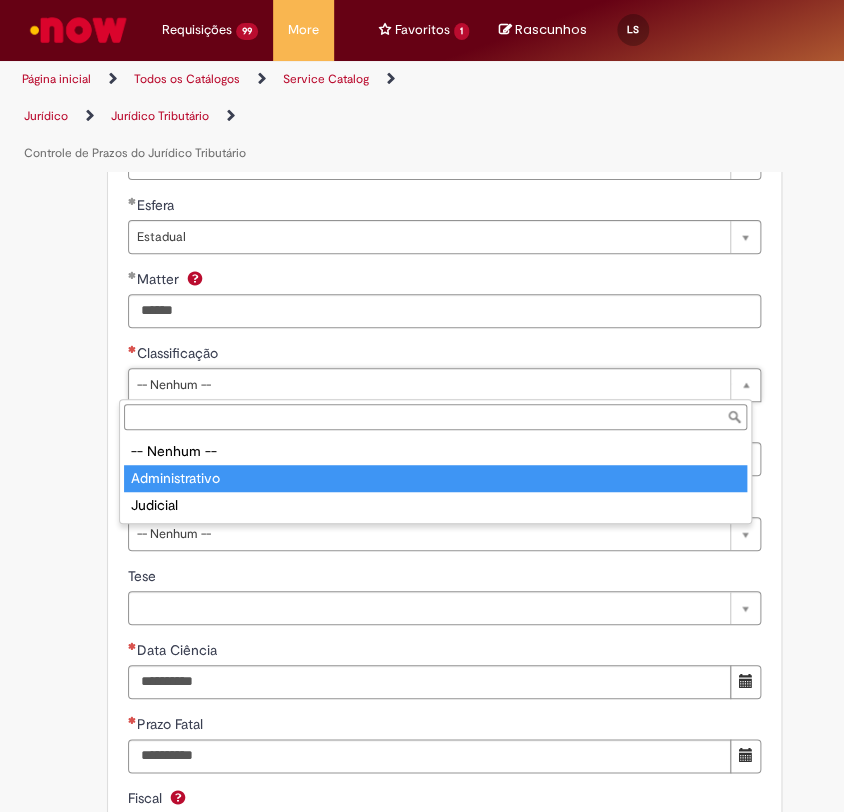 type on "**********" 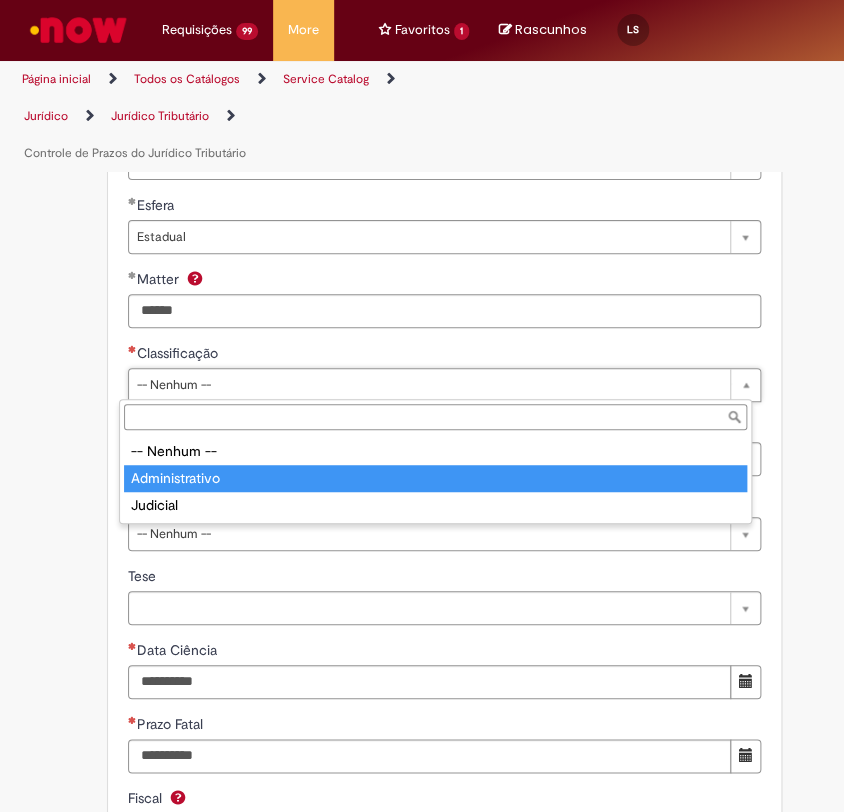select on "**********" 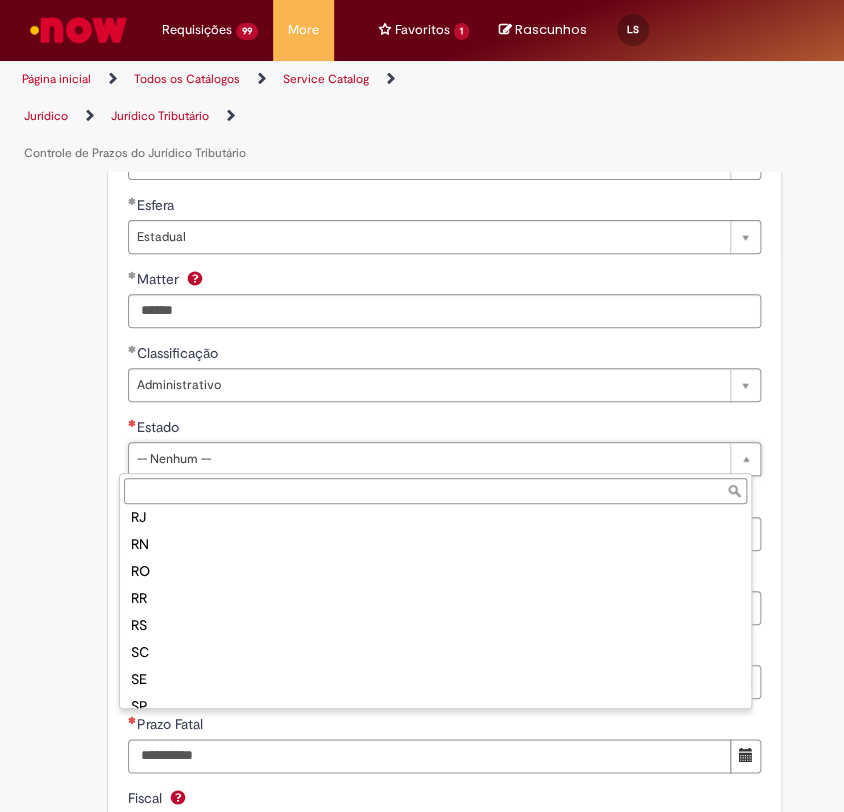 scroll, scrollTop: 564, scrollLeft: 0, axis: vertical 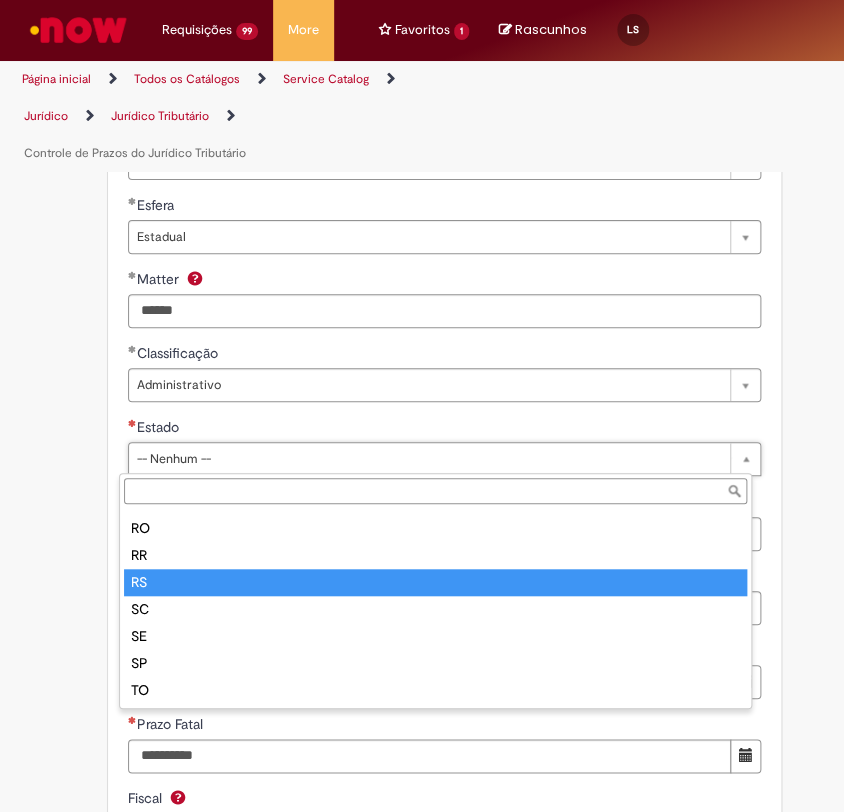 type on "**" 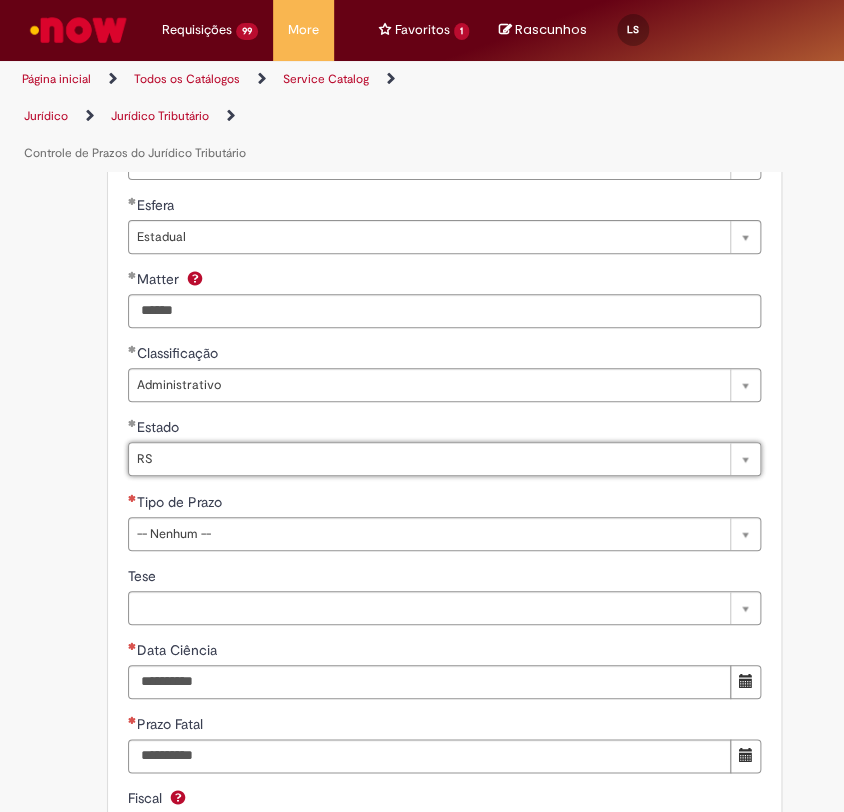 click on "Tipo de Prazo" at bounding box center (181, 502) 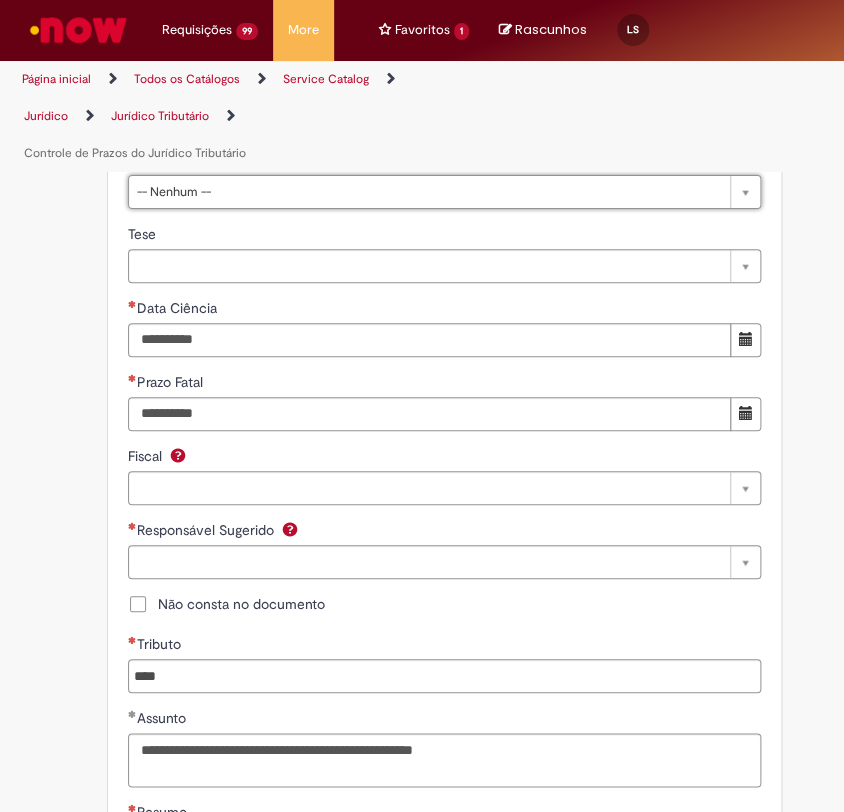scroll, scrollTop: 2000, scrollLeft: 0, axis: vertical 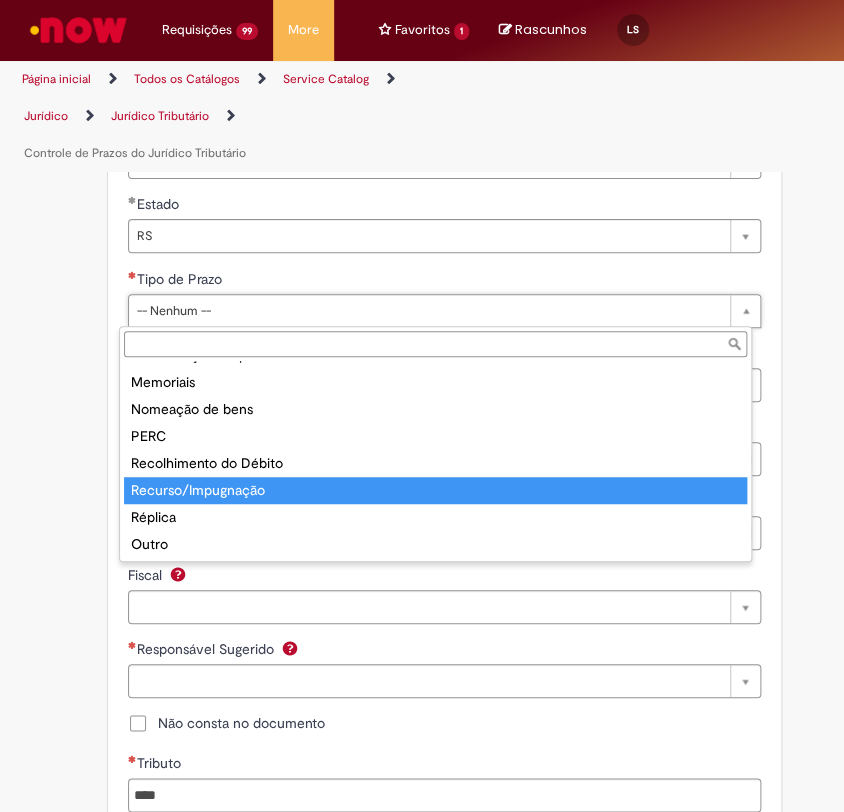 type on "**********" 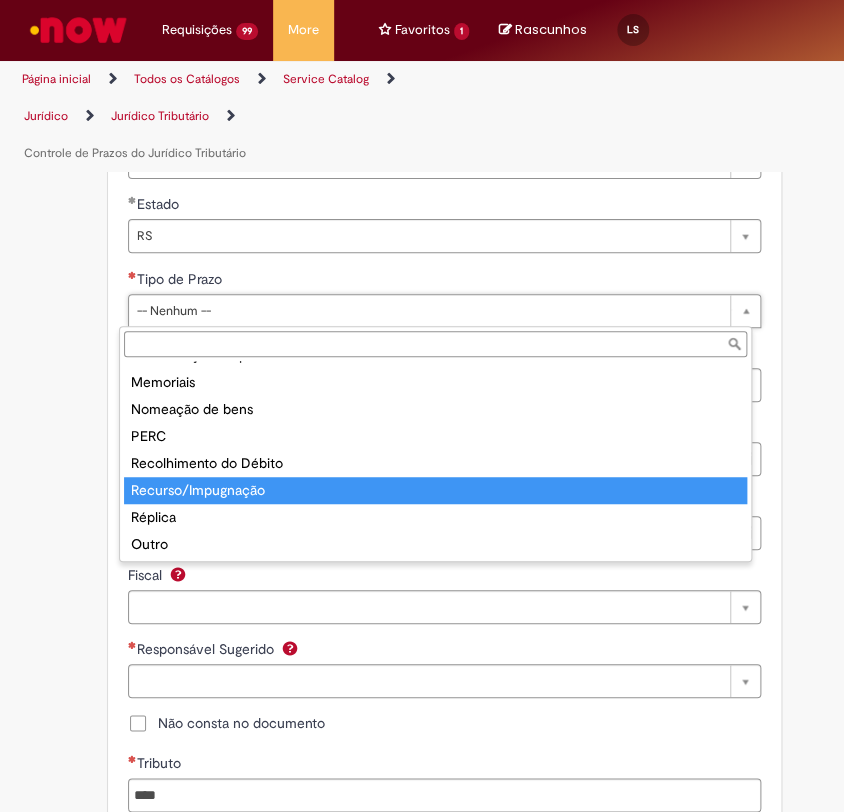 select on "**********" 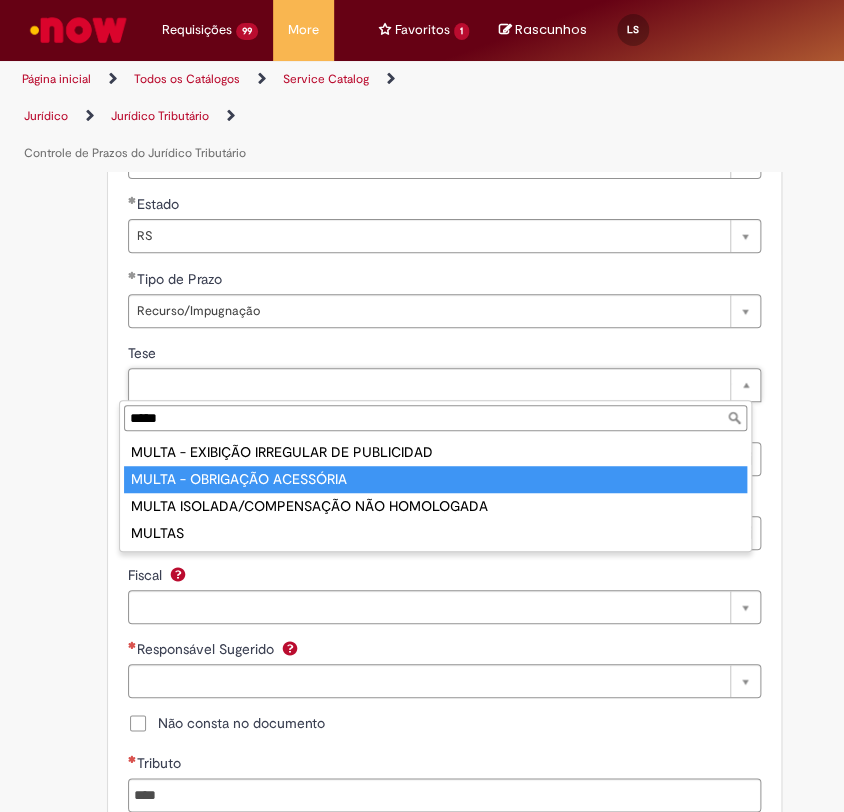type on "*****" 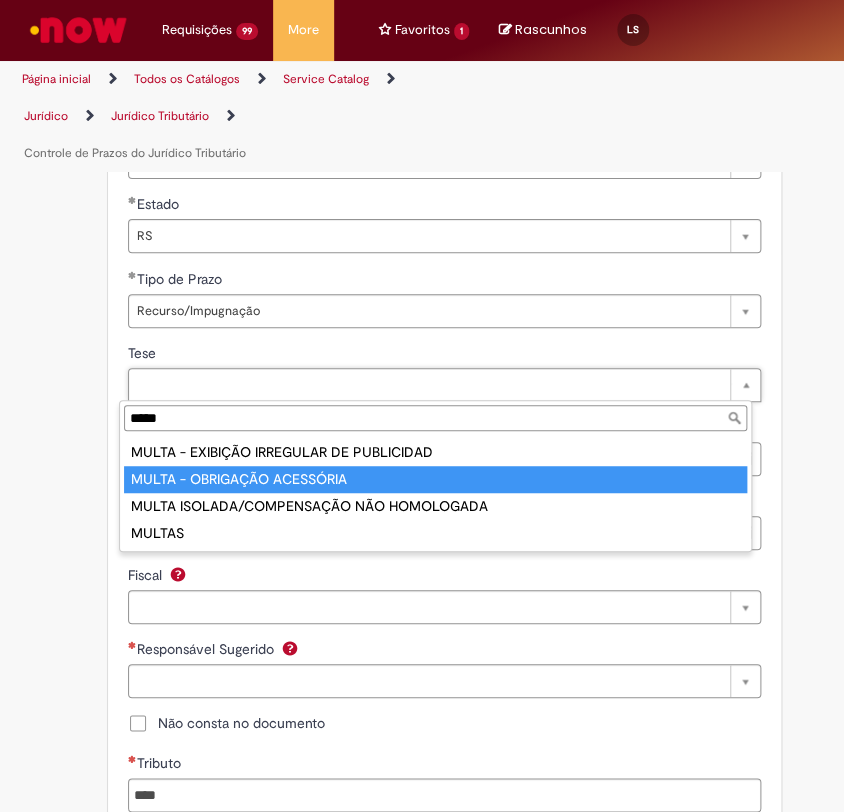 type on "**********" 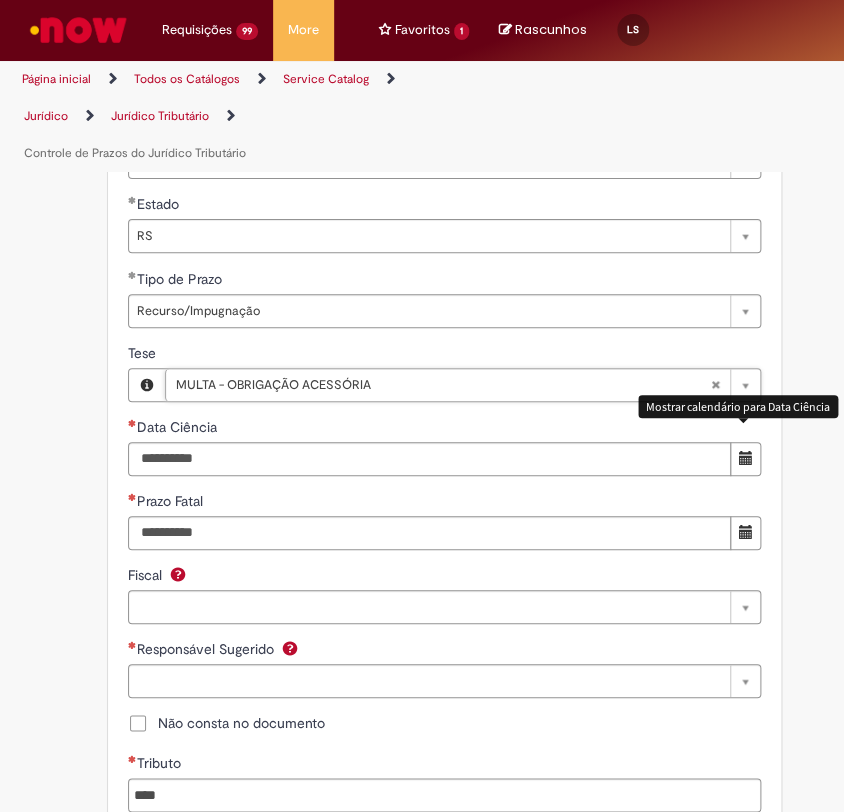 click at bounding box center [746, 458] 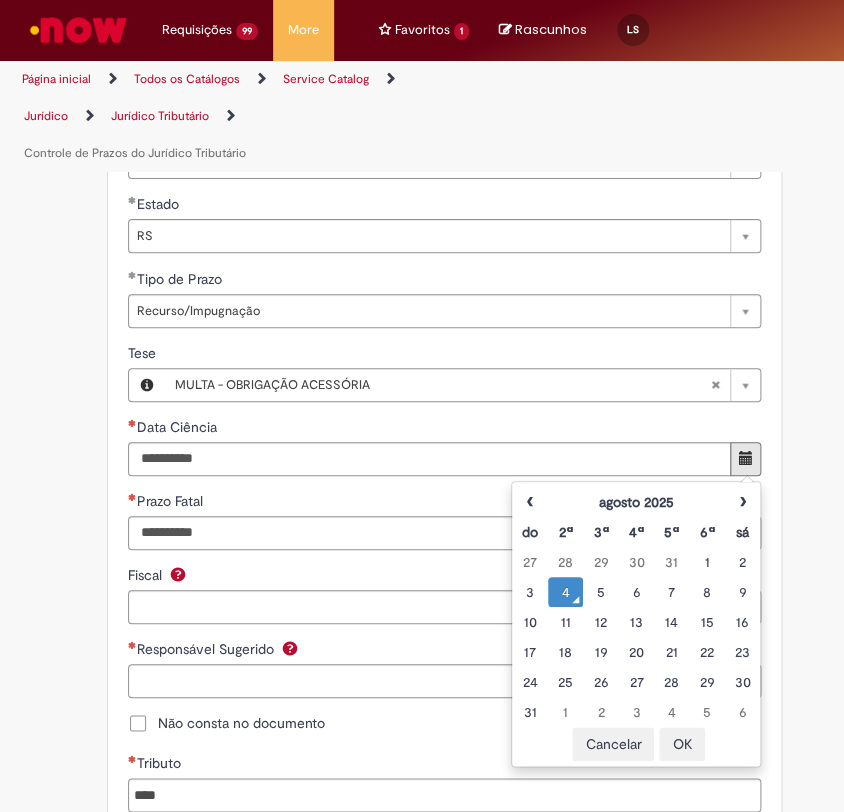 click on "OK" at bounding box center (682, 744) 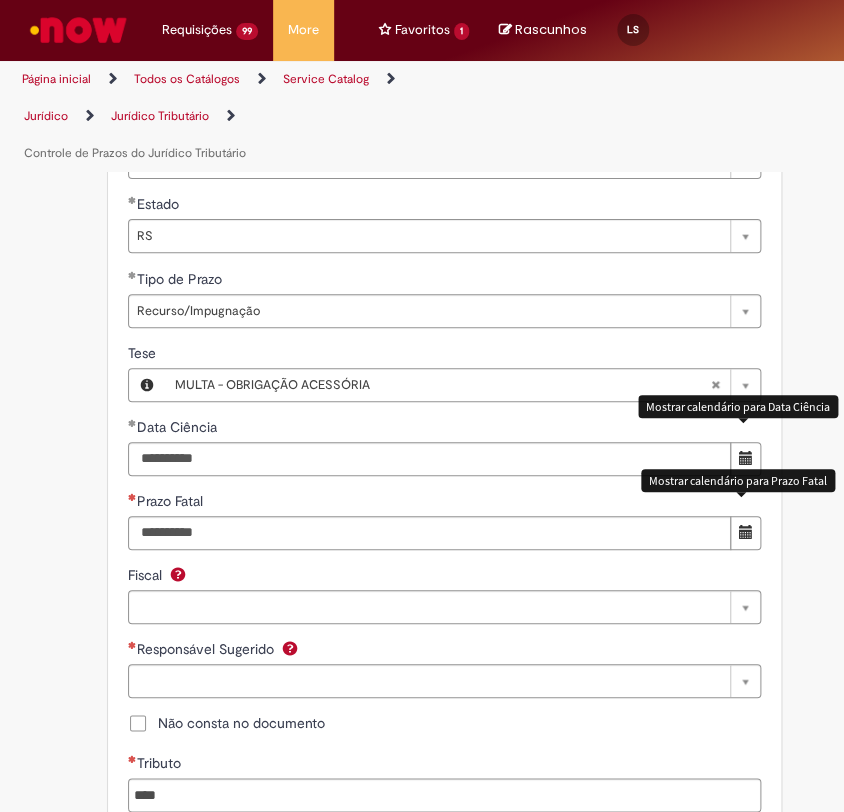 click at bounding box center (745, 533) 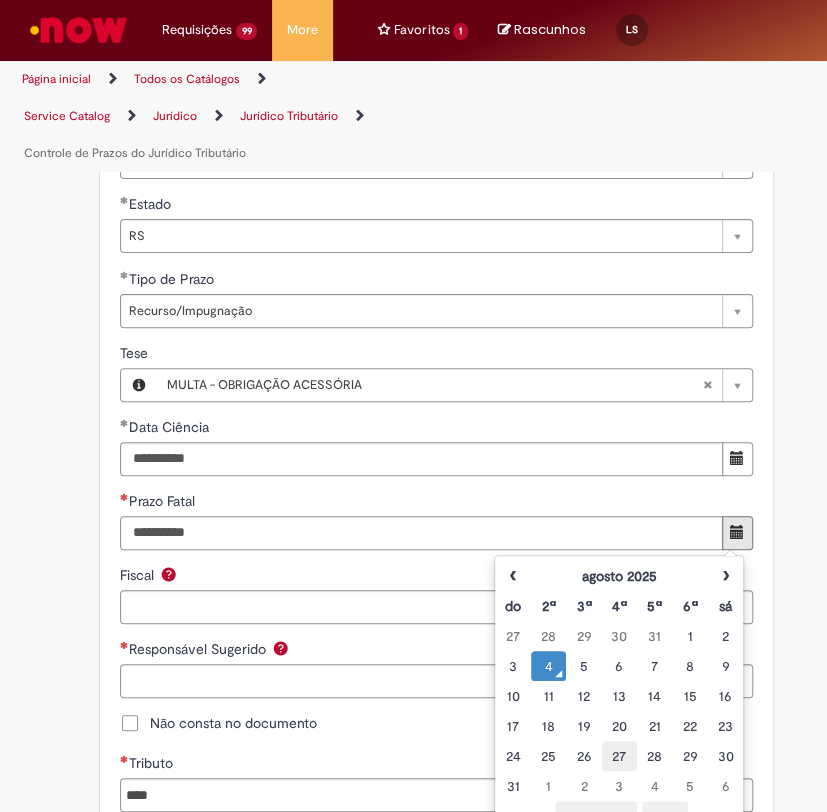 click on "27" at bounding box center (619, 756) 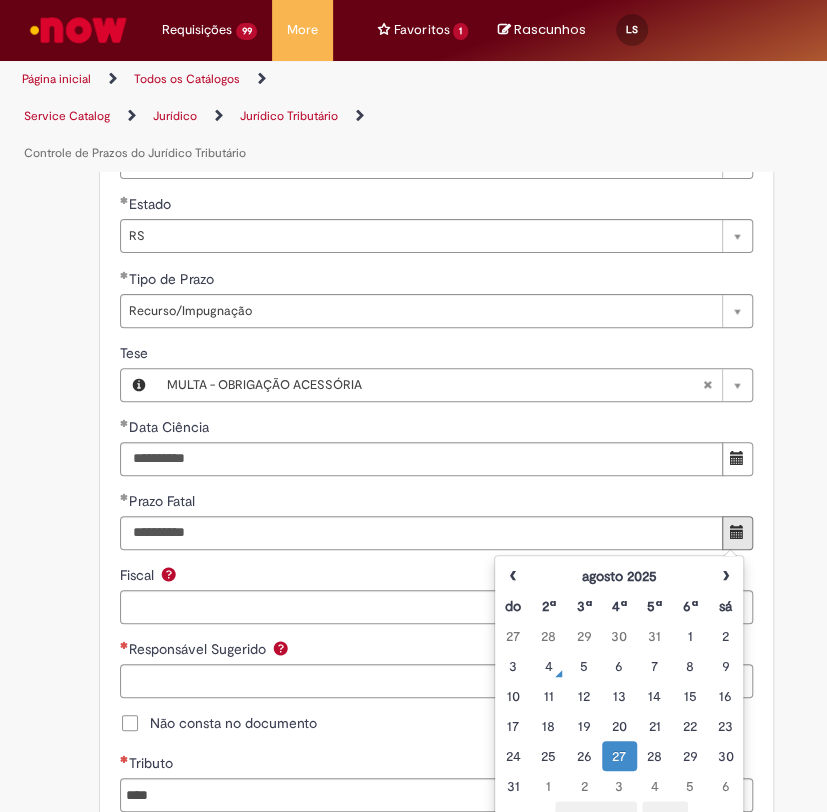 click on "OK" at bounding box center [665, 818] 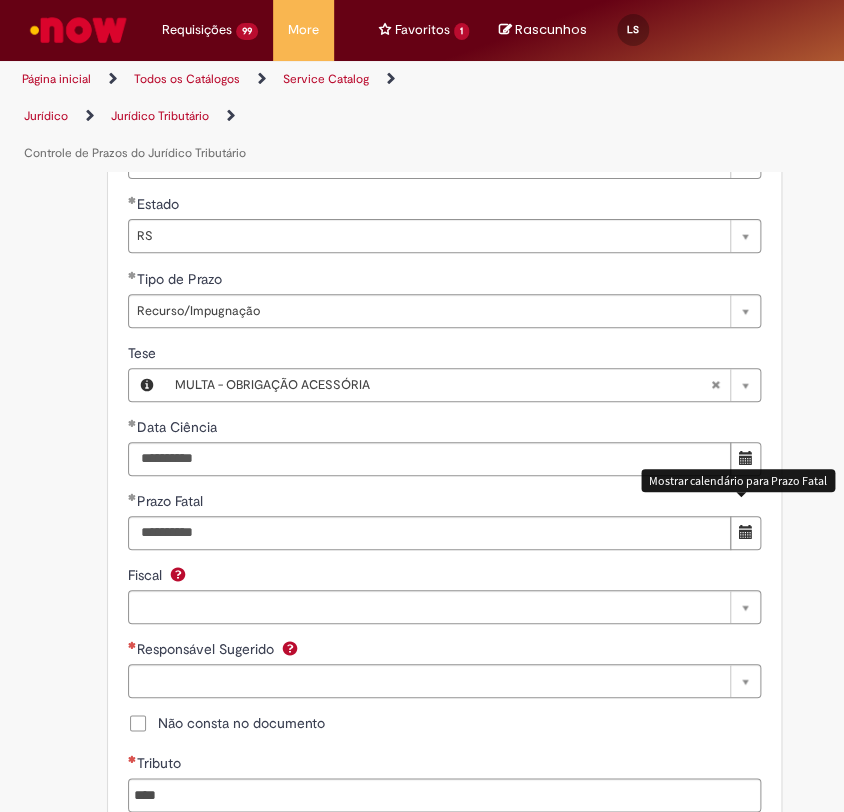 click on "Não consta no documento" at bounding box center (241, 723) 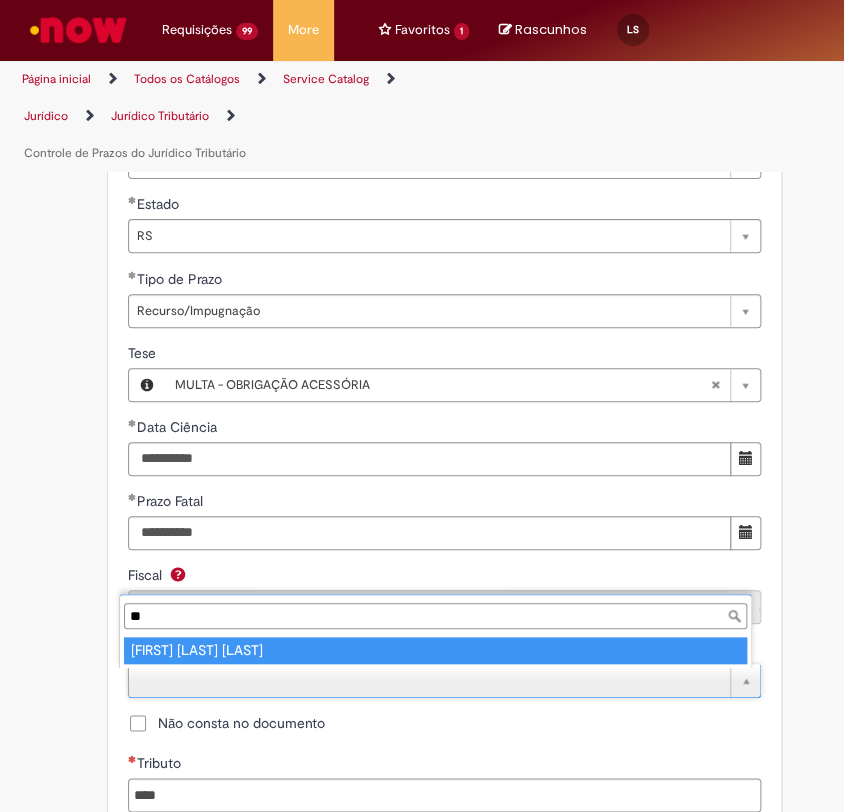 type on "**" 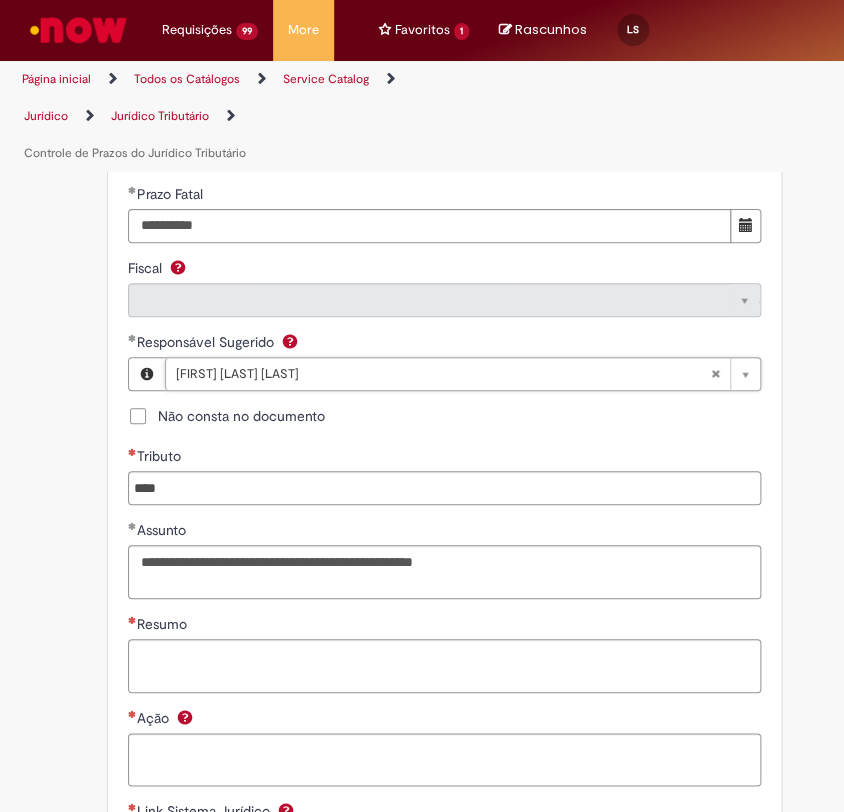 scroll, scrollTop: 2444, scrollLeft: 0, axis: vertical 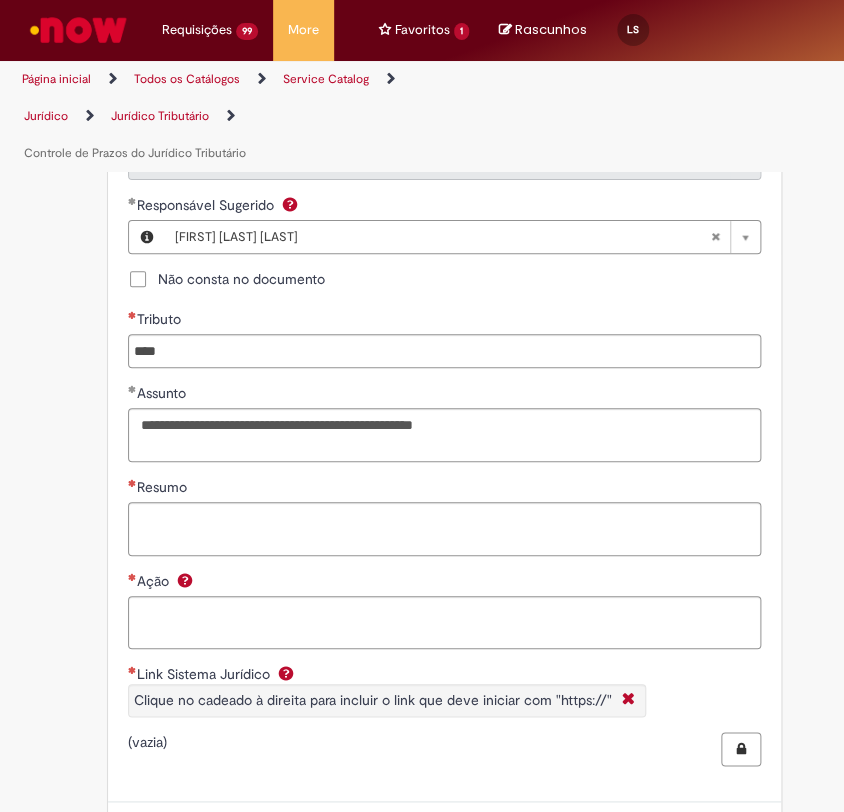 click on "**********" at bounding box center [444, 517] 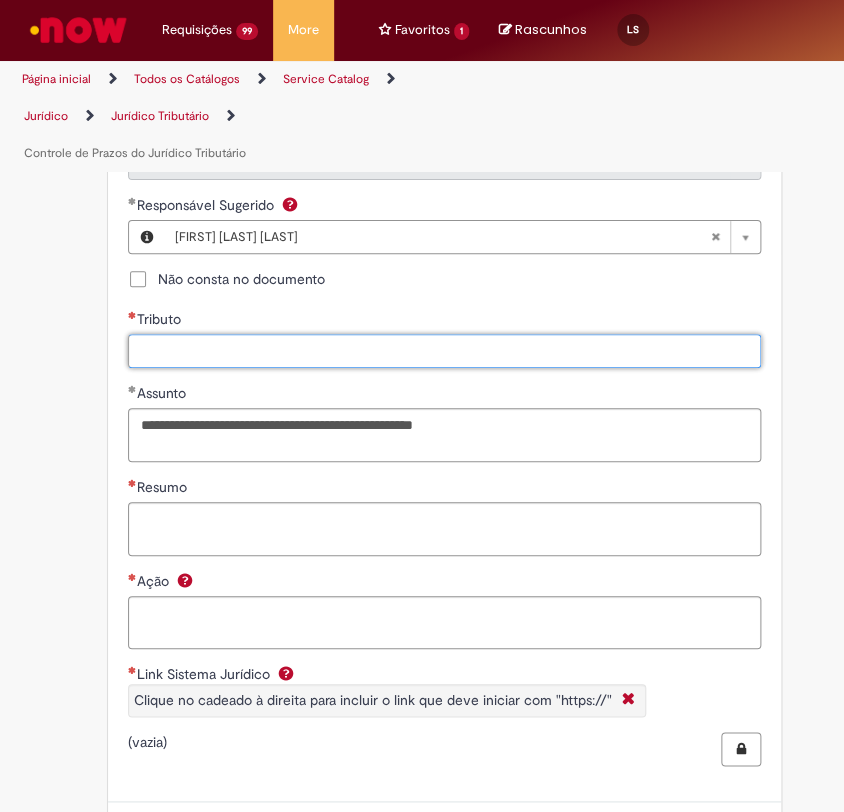 click on "Tributo" at bounding box center [444, 351] 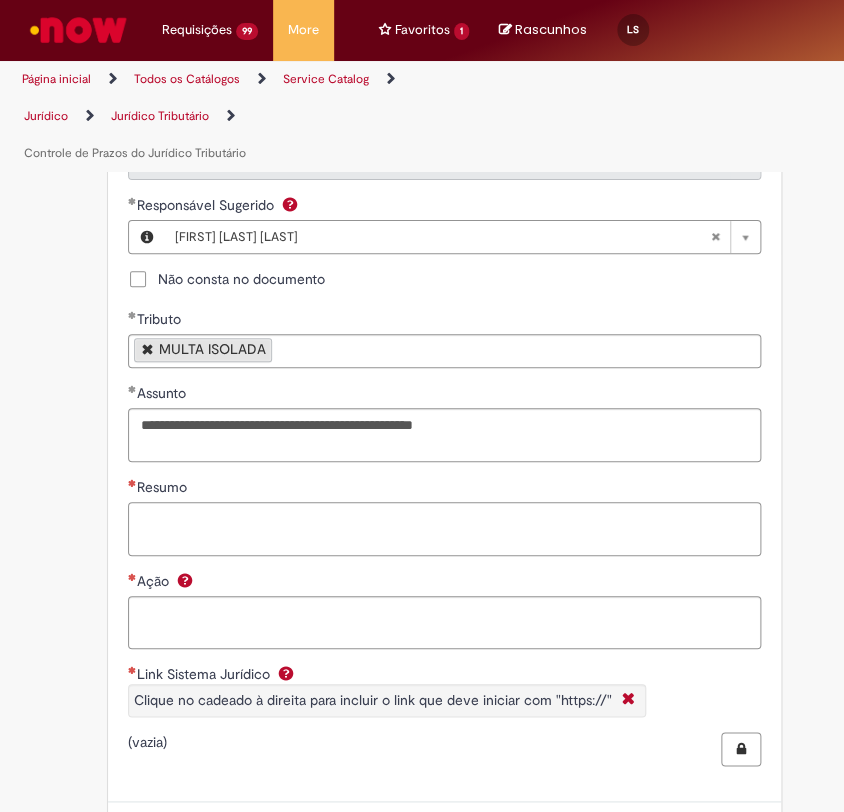 click on "Resumo" at bounding box center (444, 529) 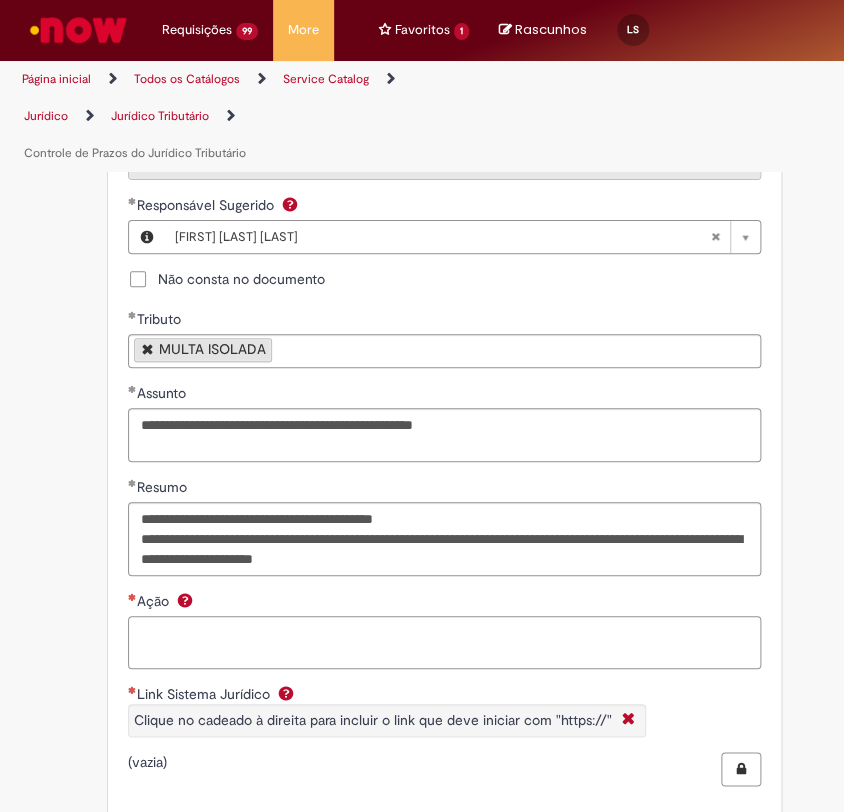 click on "Ação" at bounding box center [444, 643] 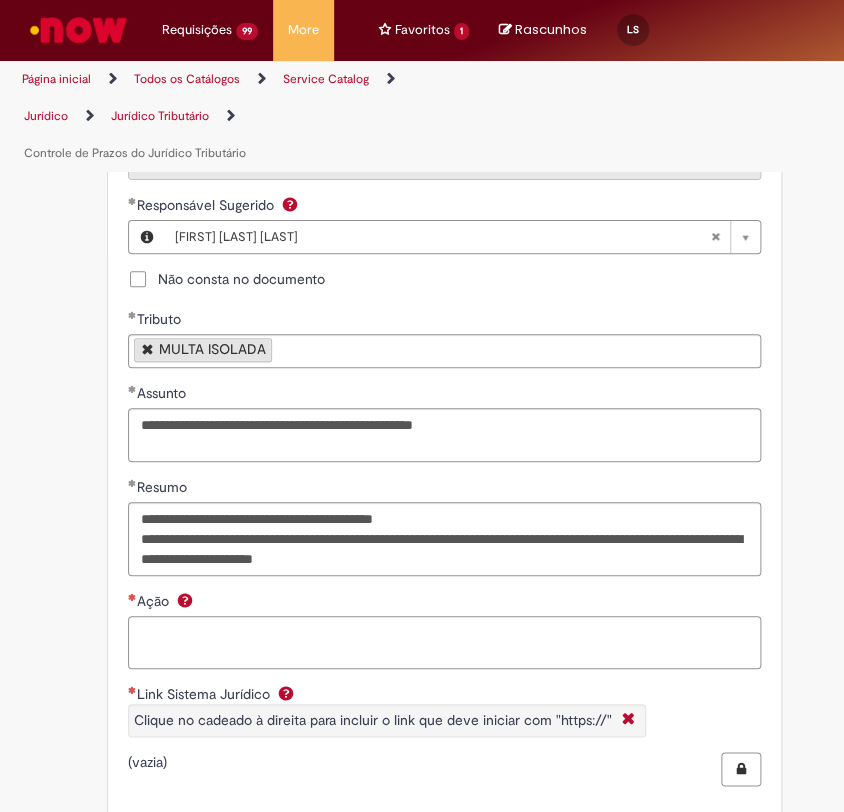 click on "Ação" at bounding box center [444, 643] 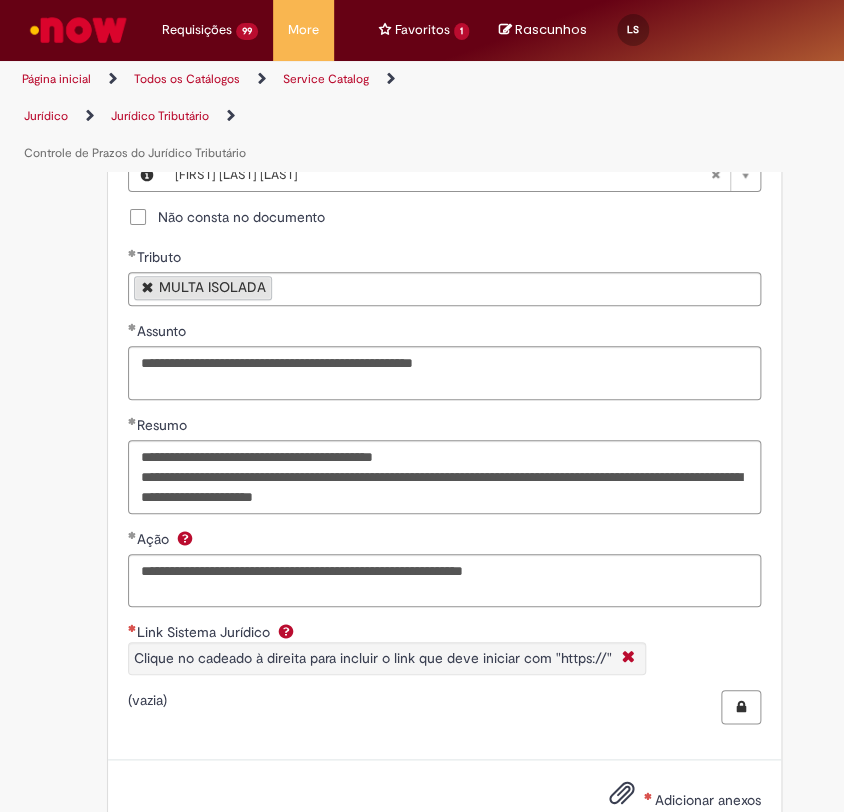 scroll, scrollTop: 2733, scrollLeft: 0, axis: vertical 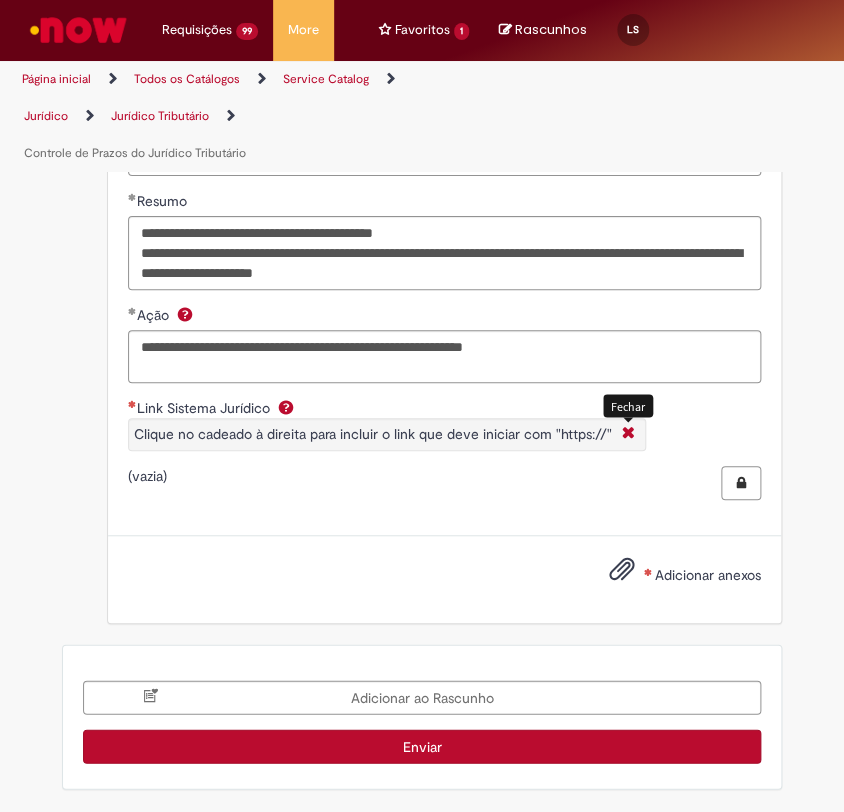 click at bounding box center (628, 434) 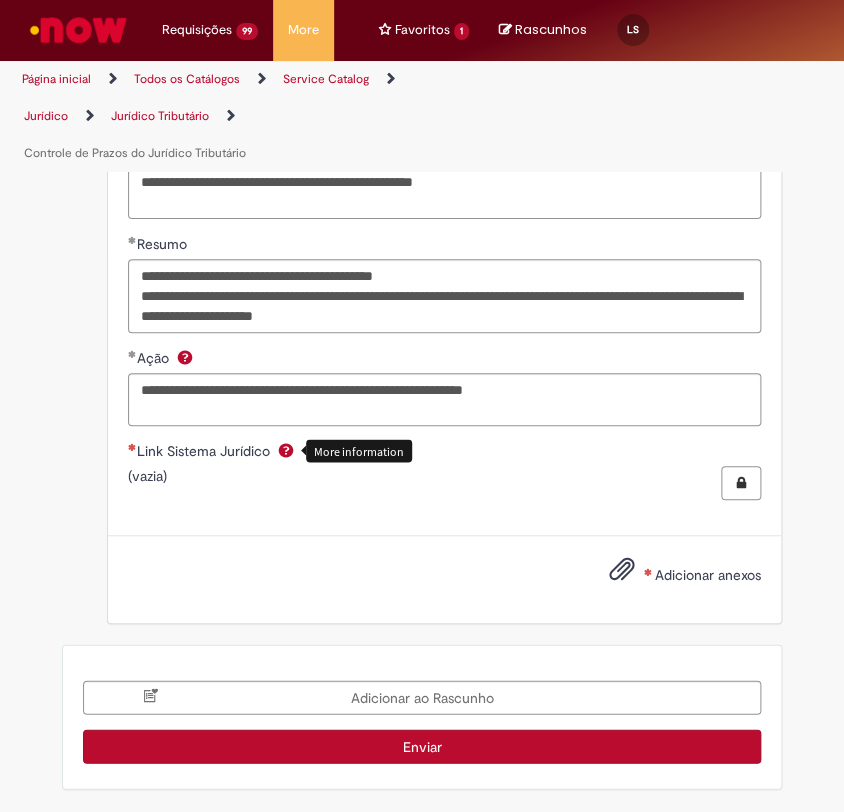 scroll, scrollTop: 2688, scrollLeft: 0, axis: vertical 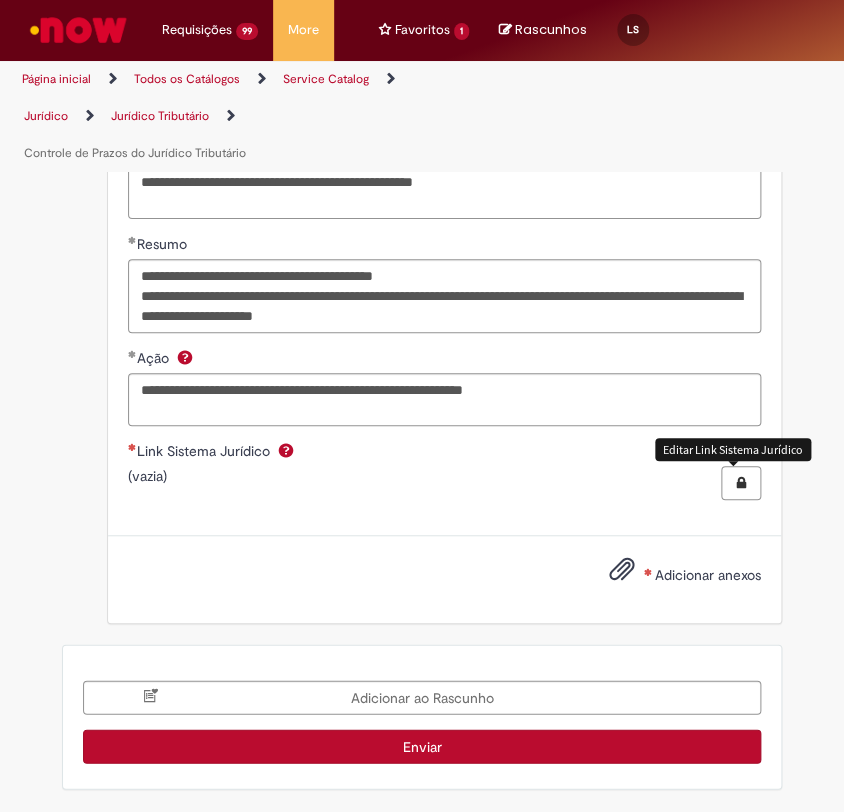 click at bounding box center (741, 483) 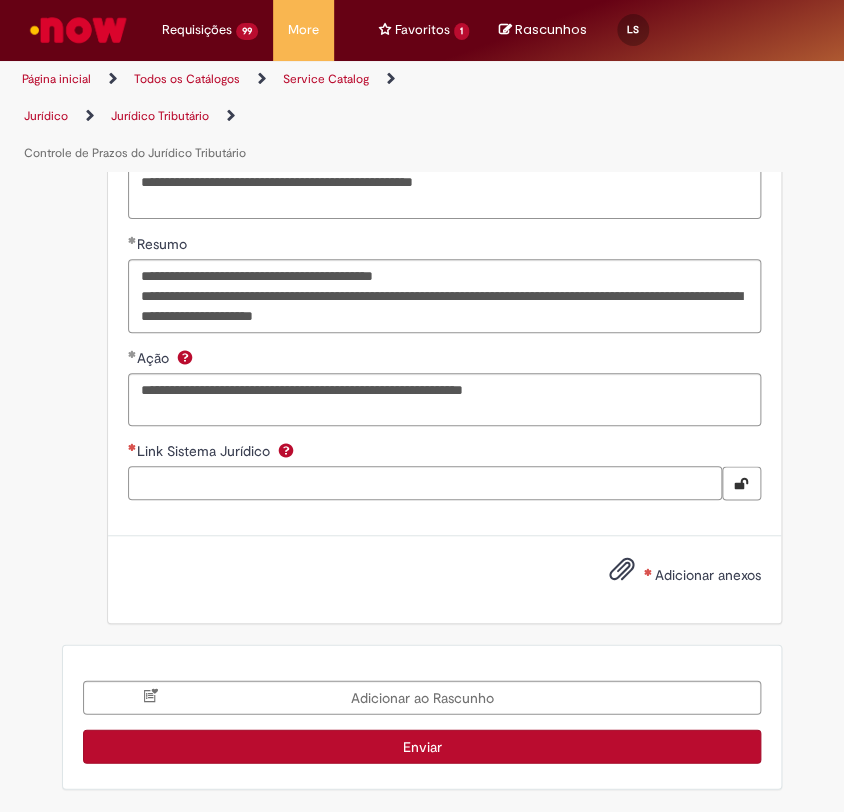 click on "Link Sistema Jurídico" at bounding box center (425, 483) 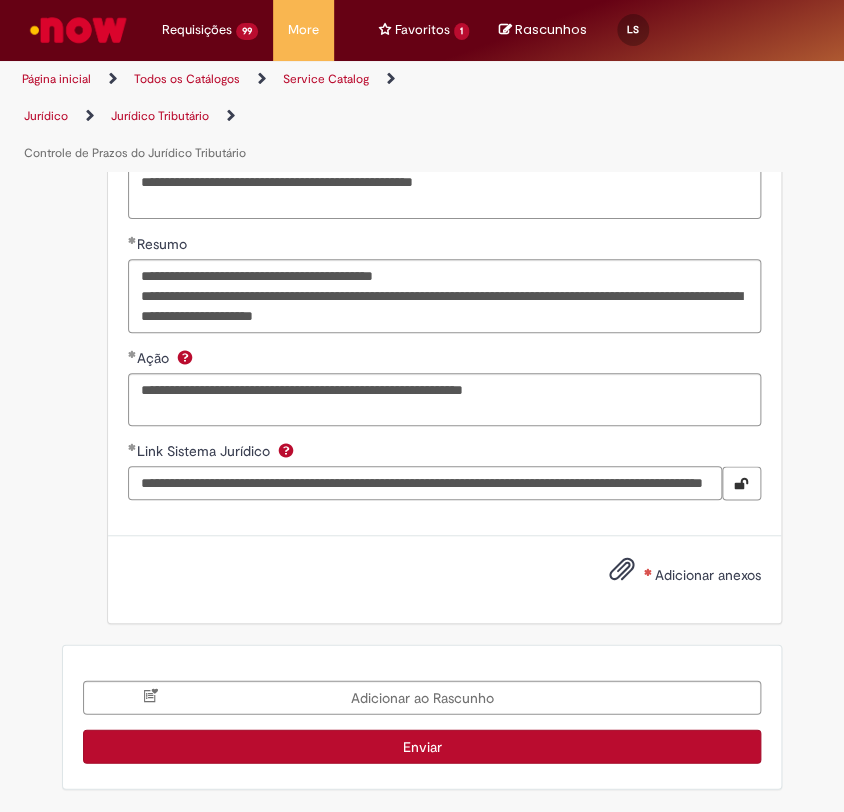 scroll, scrollTop: 0, scrollLeft: 246, axis: horizontal 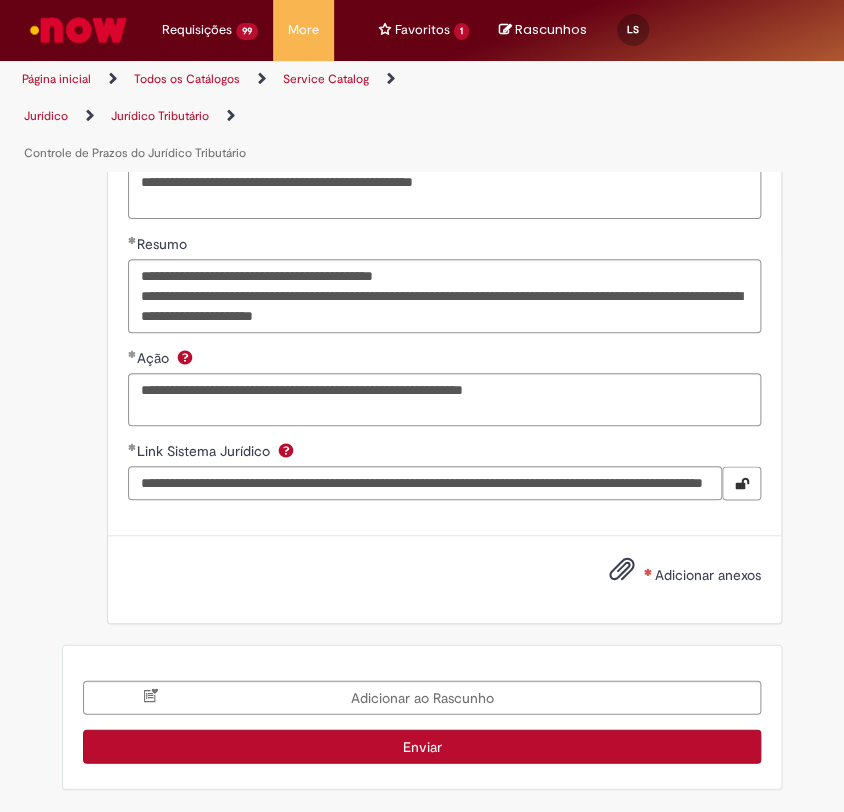 click on "Adicionar anexos" at bounding box center [708, 575] 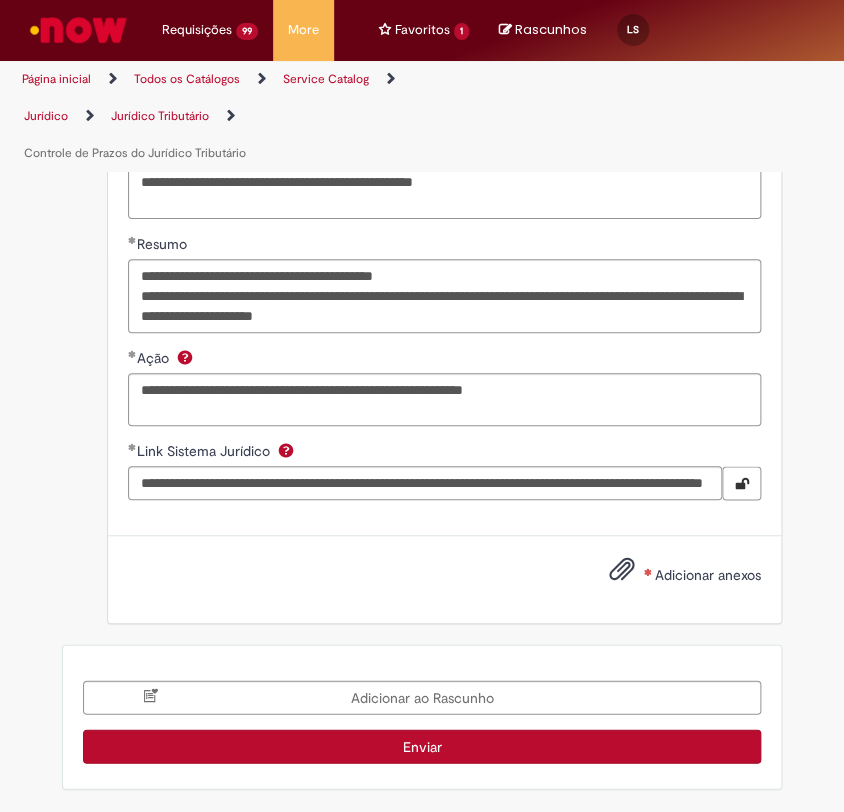 scroll, scrollTop: 0, scrollLeft: 0, axis: both 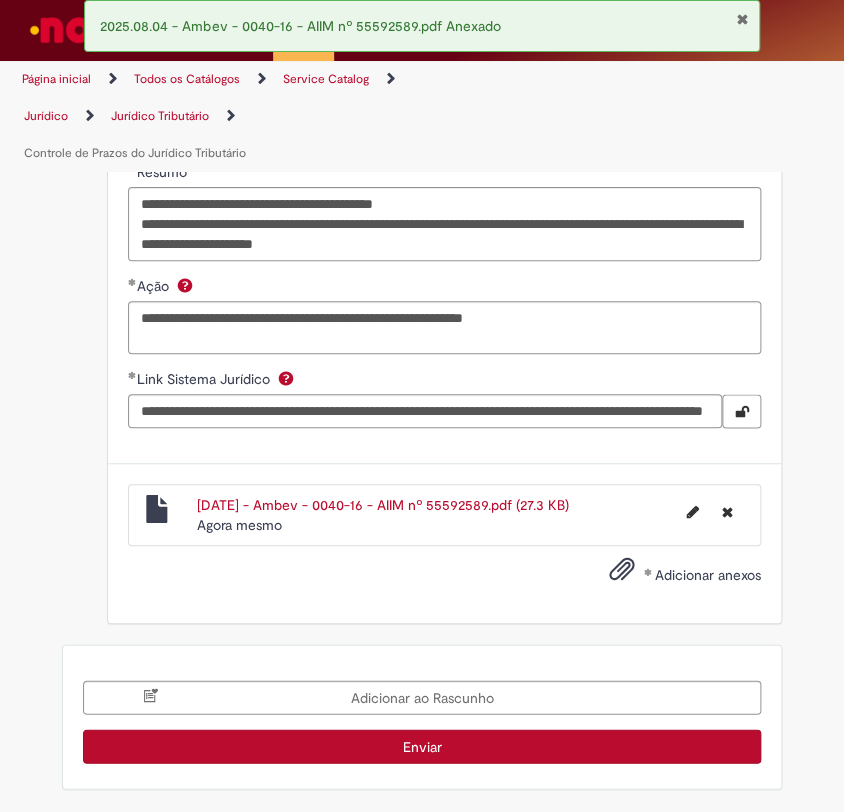 click on "Enviar" at bounding box center (422, 746) 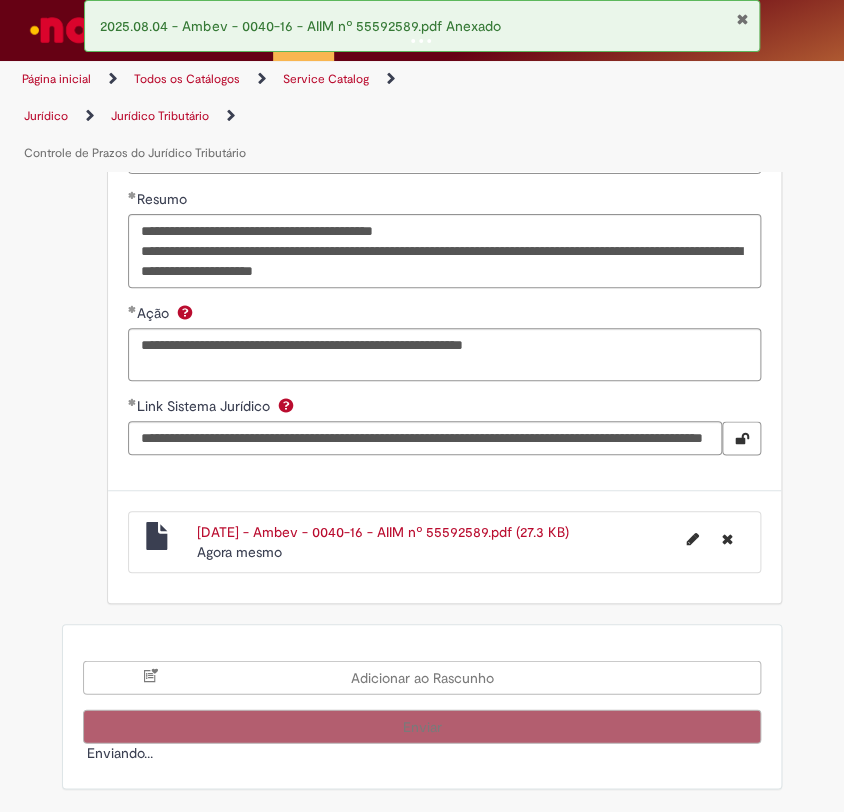 scroll, scrollTop: 2754, scrollLeft: 0, axis: vertical 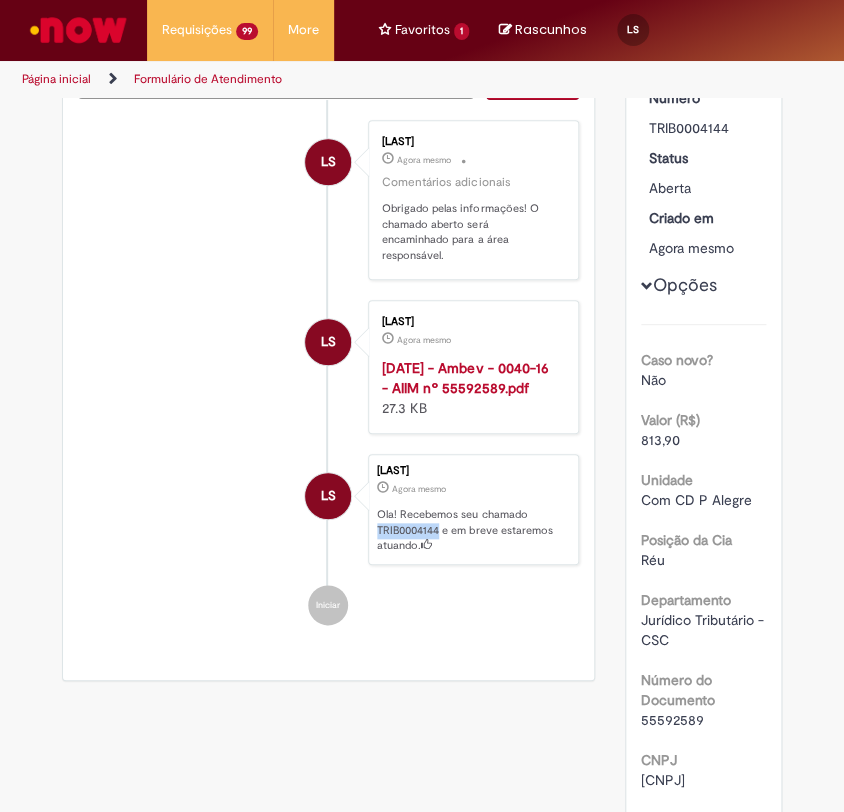 drag, startPoint x: 368, startPoint y: 533, endPoint x: 430, endPoint y: 534, distance: 62.008064 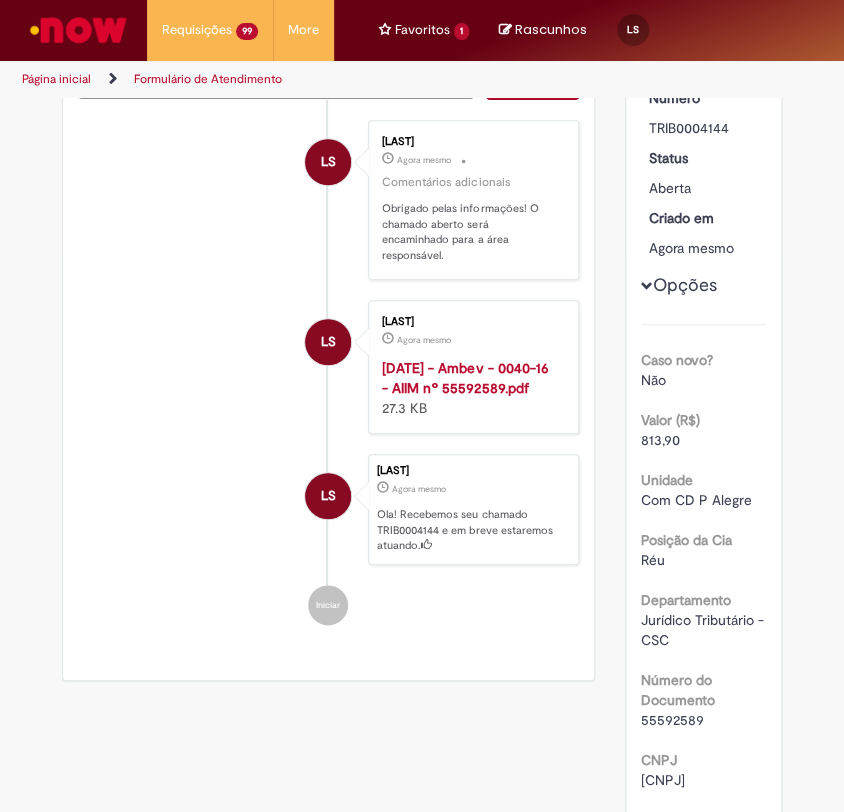 click on "LS
[LAST]
Agora mesmo Agora mesmo
[DATE] - Ambev - 0040-16 - AIIM nº 55592589.pdf  27.3 KB" at bounding box center [328, 367] 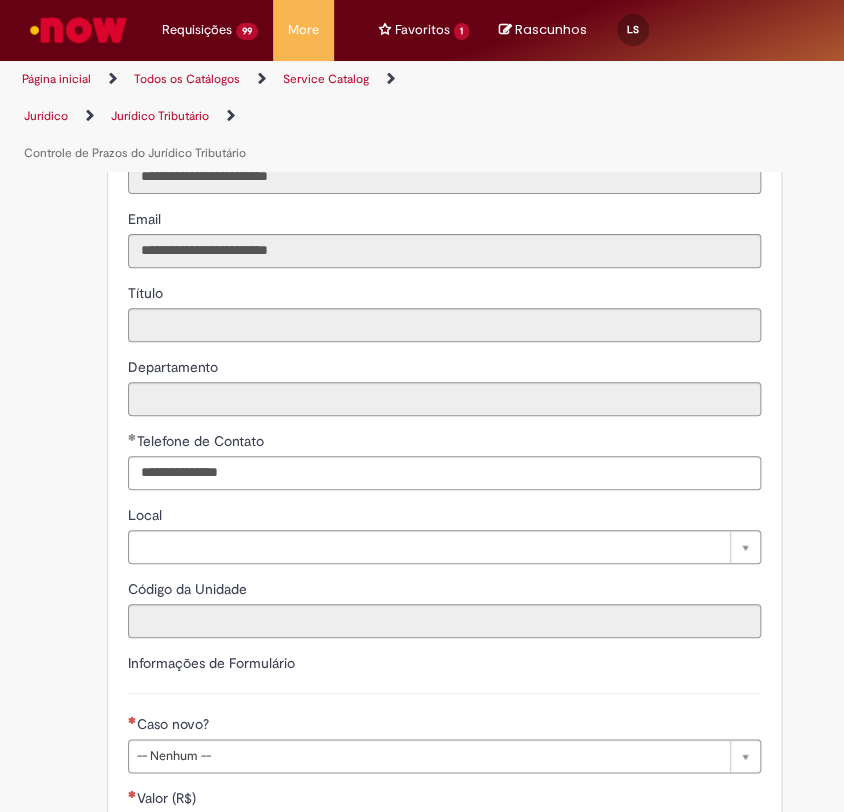 scroll, scrollTop: 888, scrollLeft: 0, axis: vertical 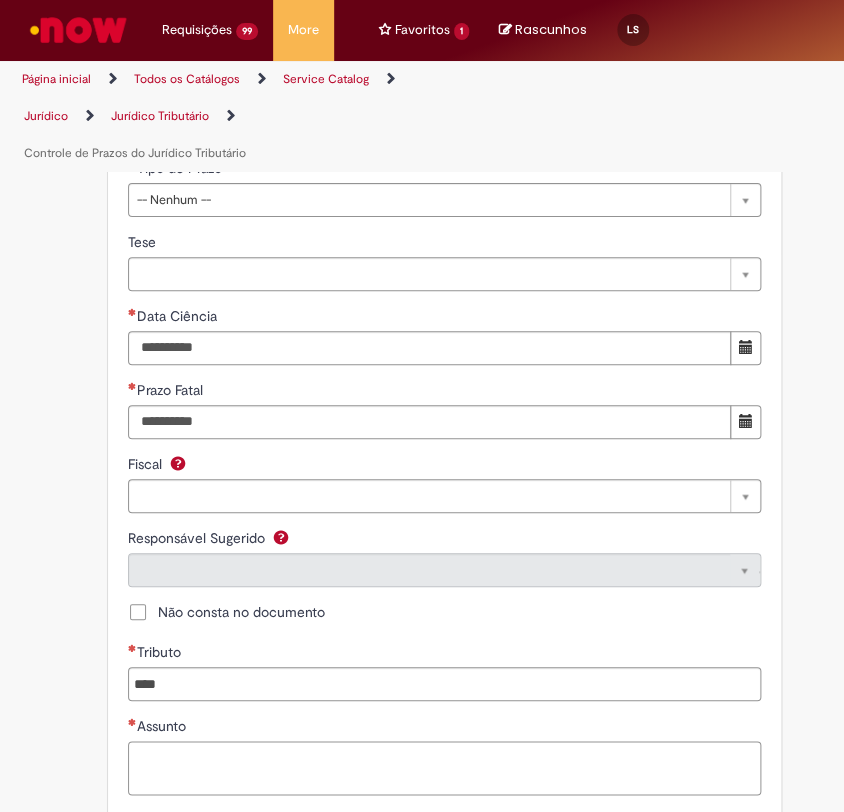 click on "Assunto" at bounding box center [444, 768] 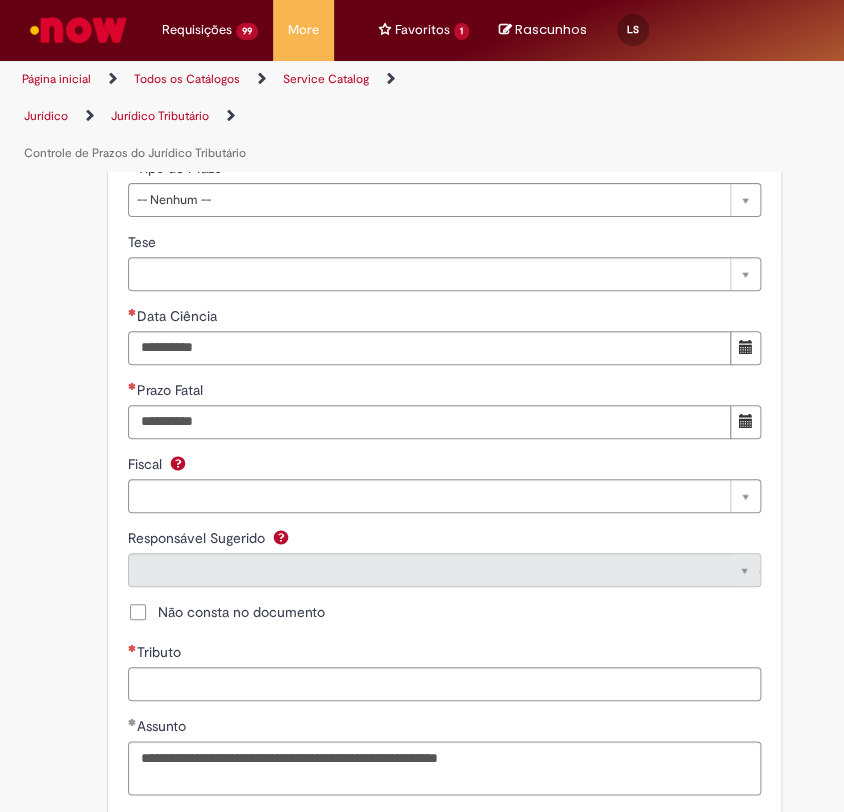 click on "Tributo" at bounding box center [444, 684] 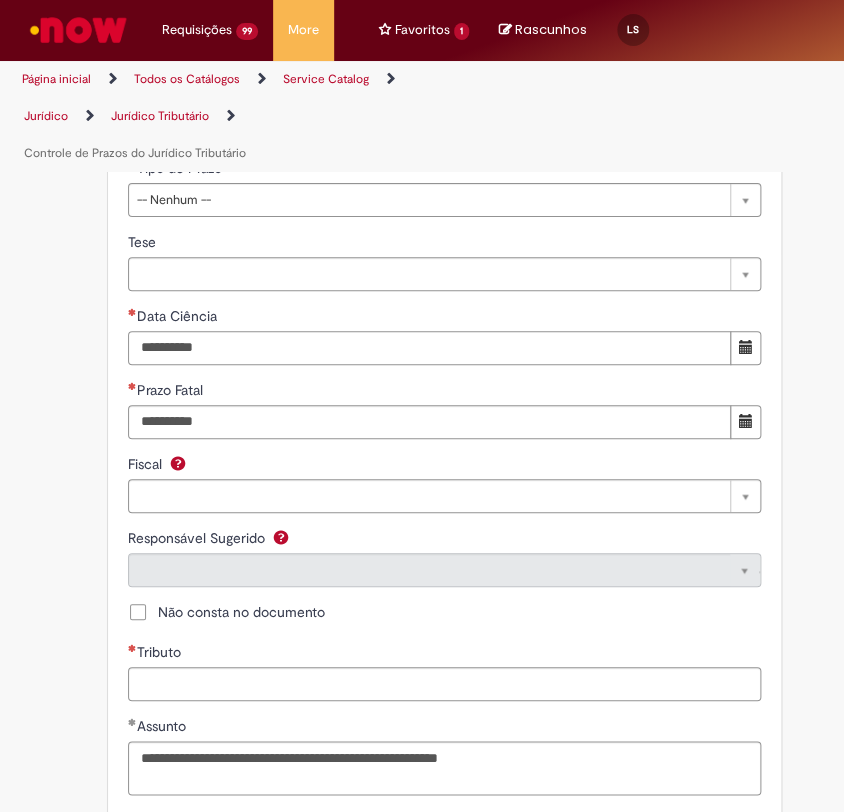 click on "Data Ciência" at bounding box center (429, 348) 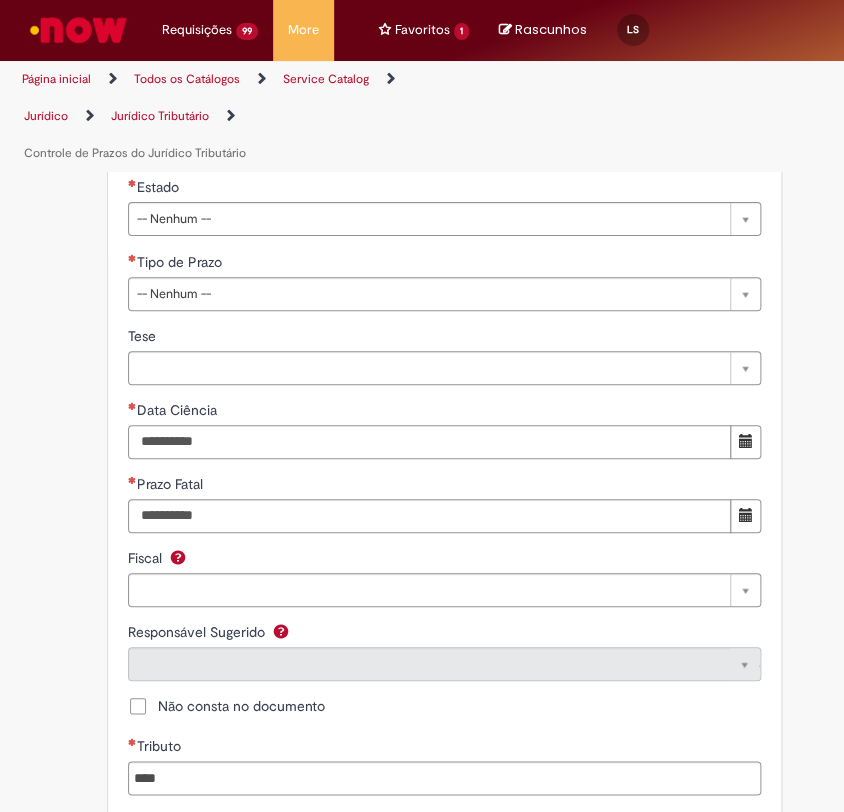 scroll, scrollTop: 1888, scrollLeft: 0, axis: vertical 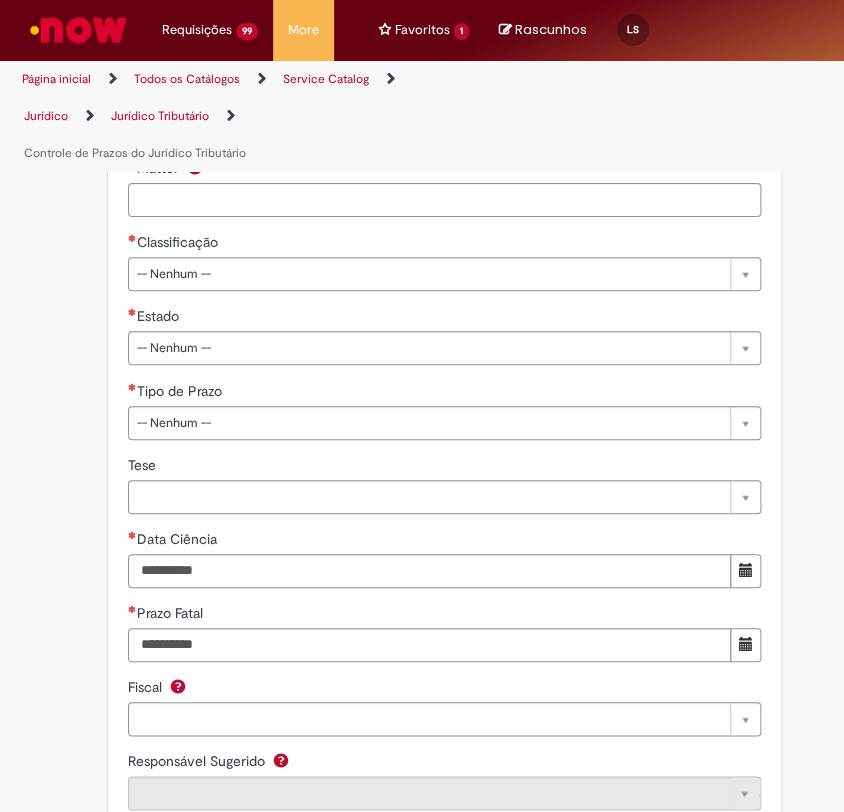 click on "**********" at bounding box center [422, -124] 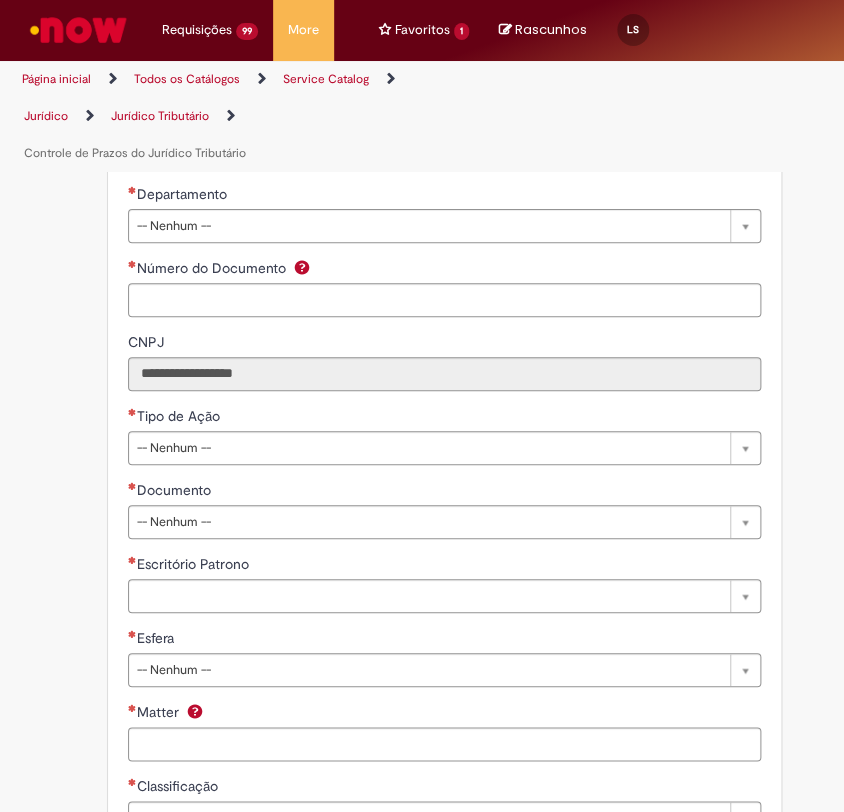 scroll, scrollTop: 1333, scrollLeft: 0, axis: vertical 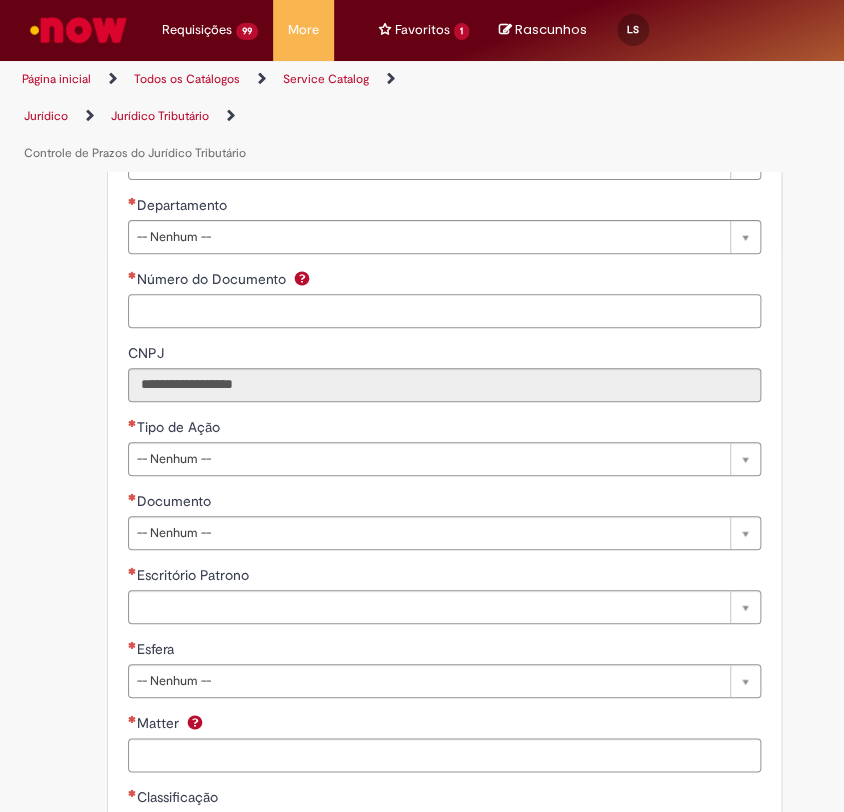click on "Número do Documento" at bounding box center (444, 311) 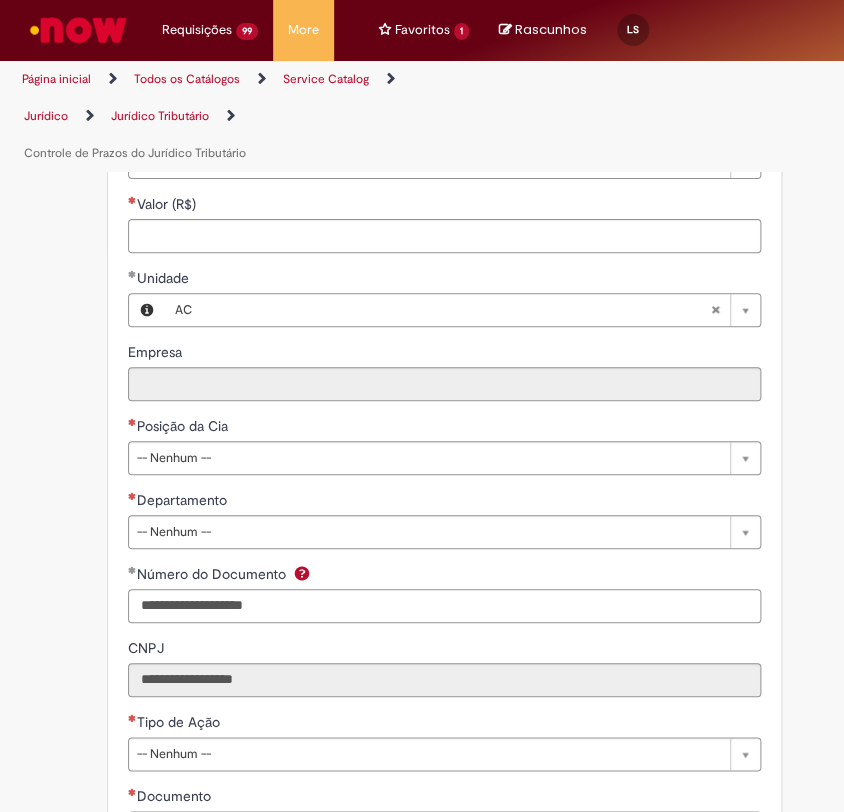 scroll, scrollTop: 1000, scrollLeft: 0, axis: vertical 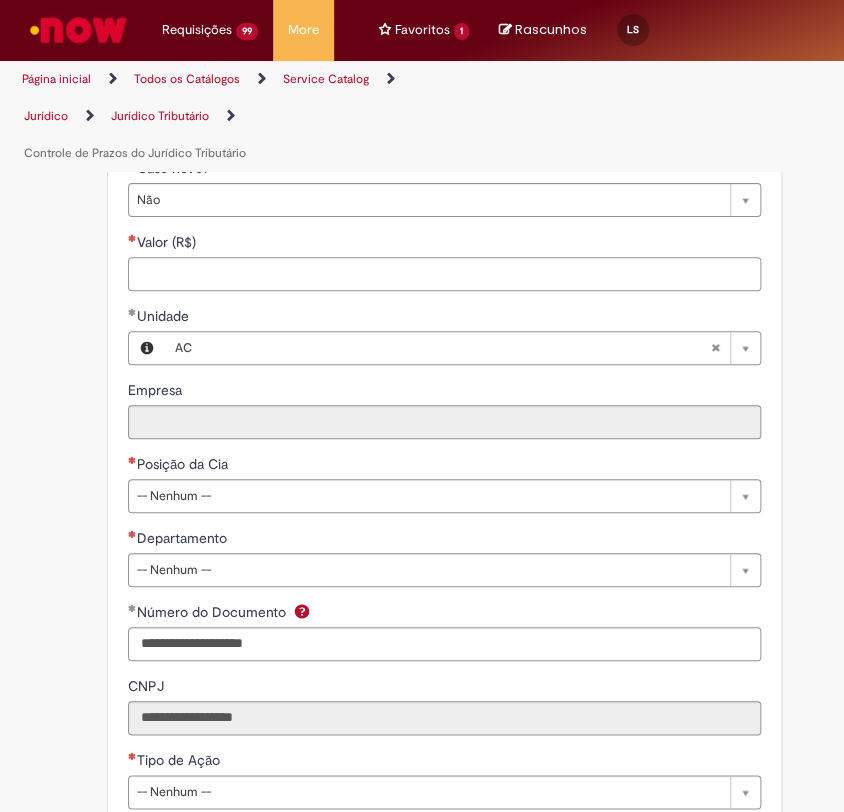 click on "Valor (R$)" at bounding box center (444, 274) 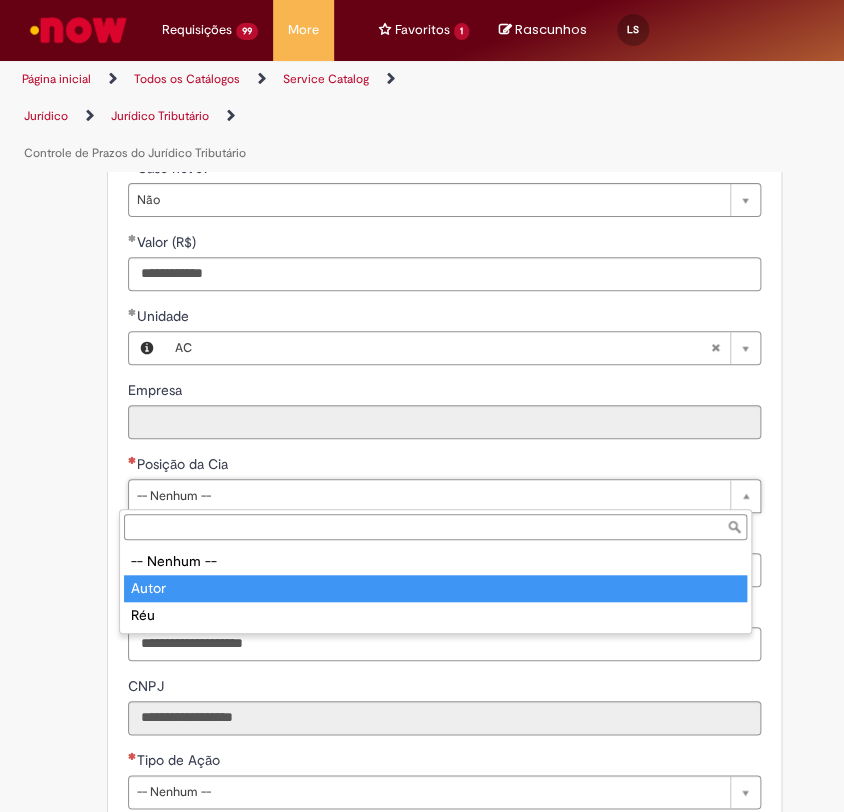 drag, startPoint x: 216, startPoint y: 590, endPoint x: 203, endPoint y: 611, distance: 24.698177 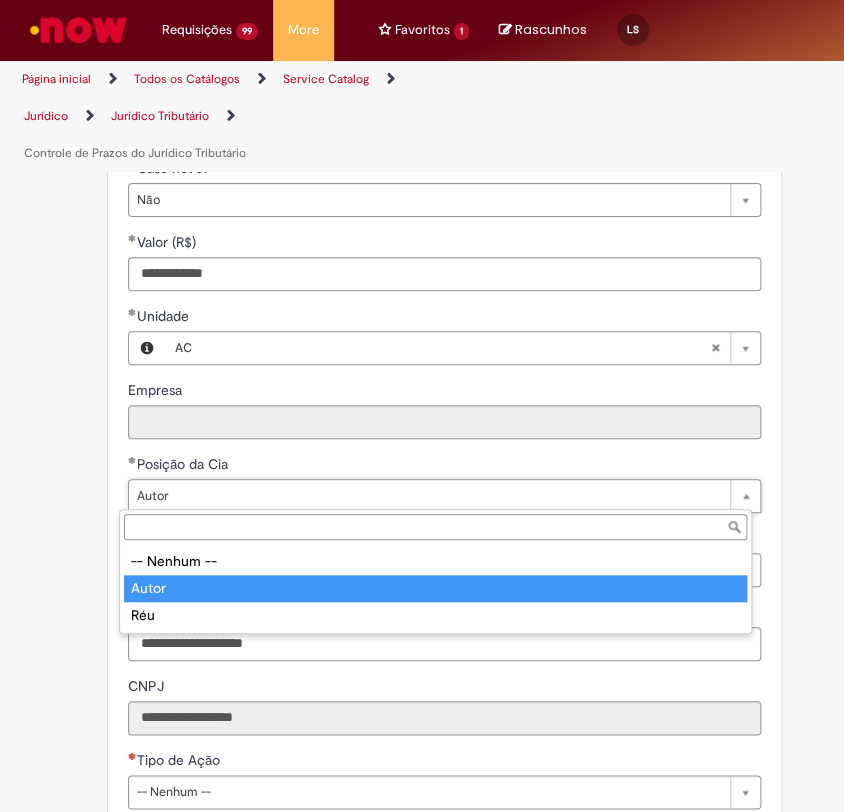 drag, startPoint x: 194, startPoint y: 493, endPoint x: 178, endPoint y: 526, distance: 36.67424 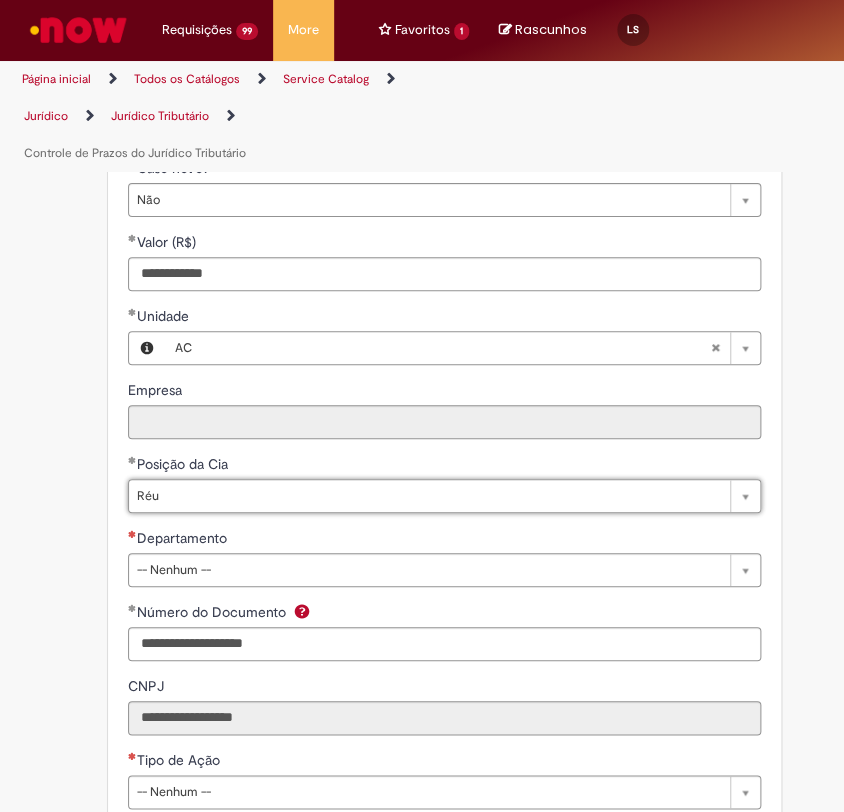 scroll, scrollTop: 0, scrollLeft: 22, axis: horizontal 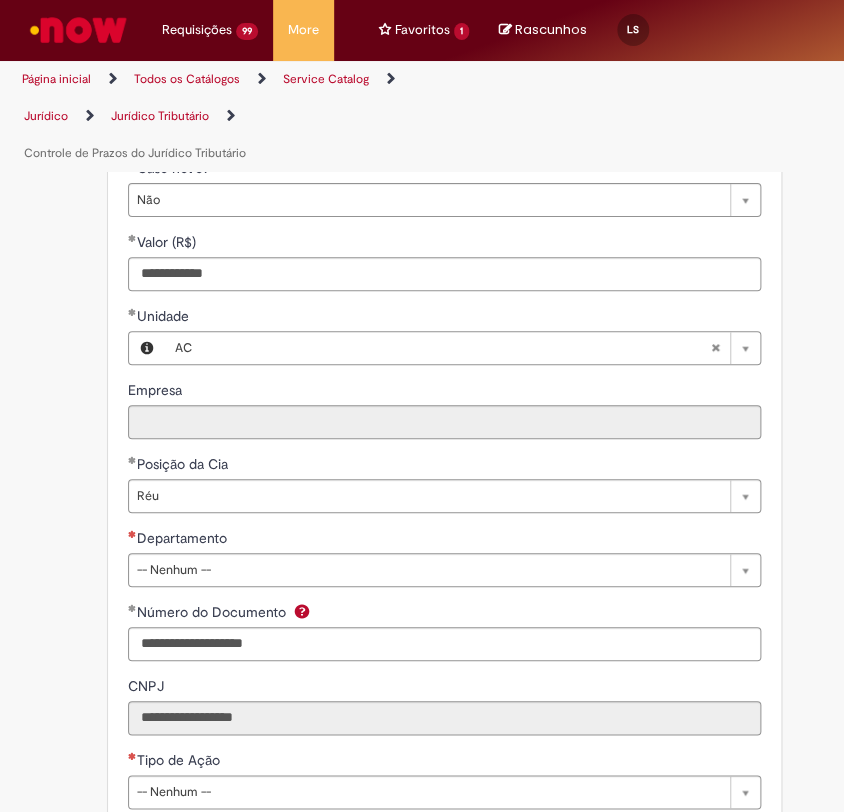click on "**********" at bounding box center [444, 594] 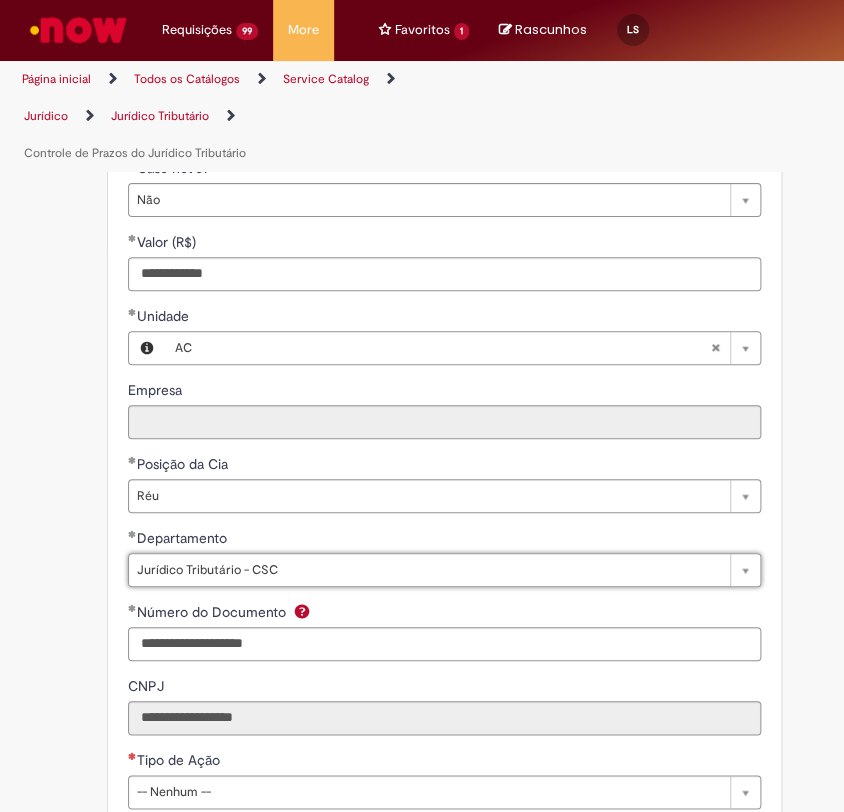 scroll, scrollTop: 1111, scrollLeft: 0, axis: vertical 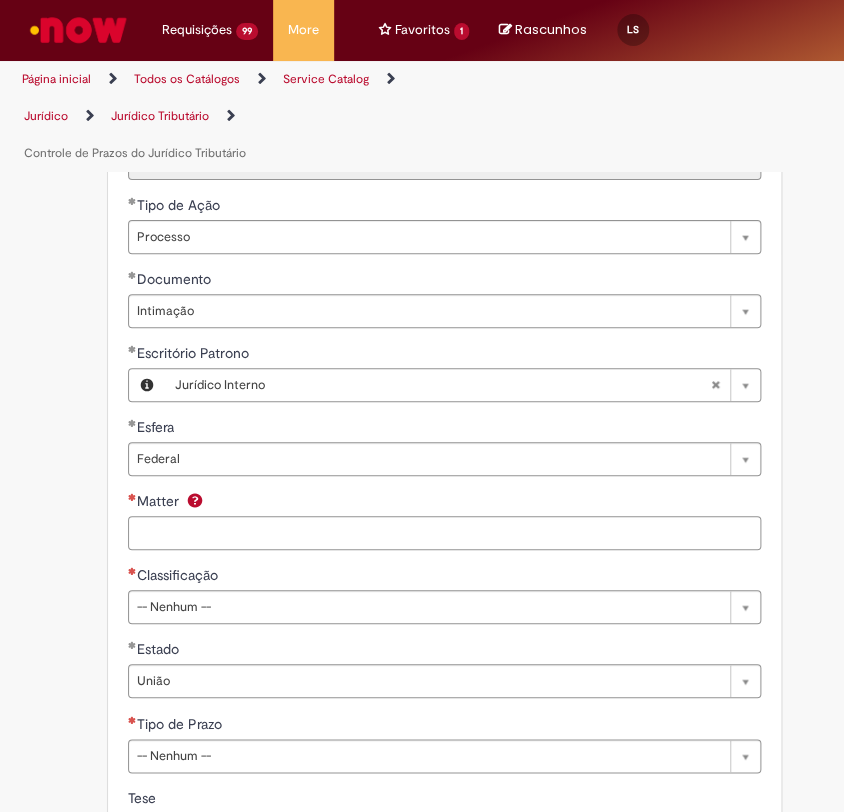 click on "Matter" at bounding box center (444, 533) 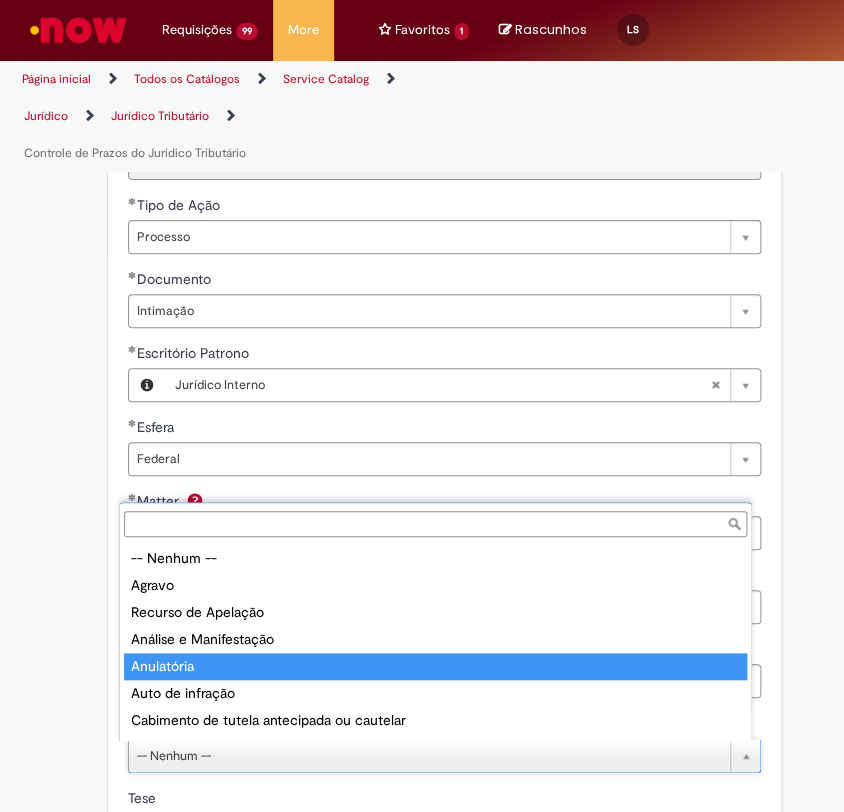 scroll, scrollTop: 536, scrollLeft: 0, axis: vertical 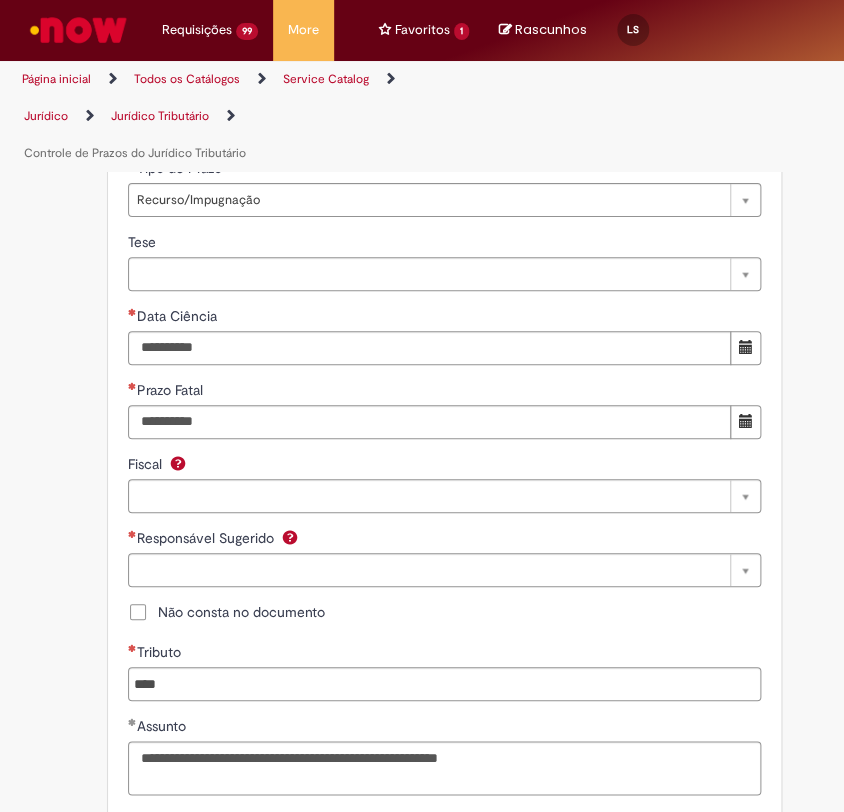 click on "Não consta no documento" at bounding box center (241, 612) 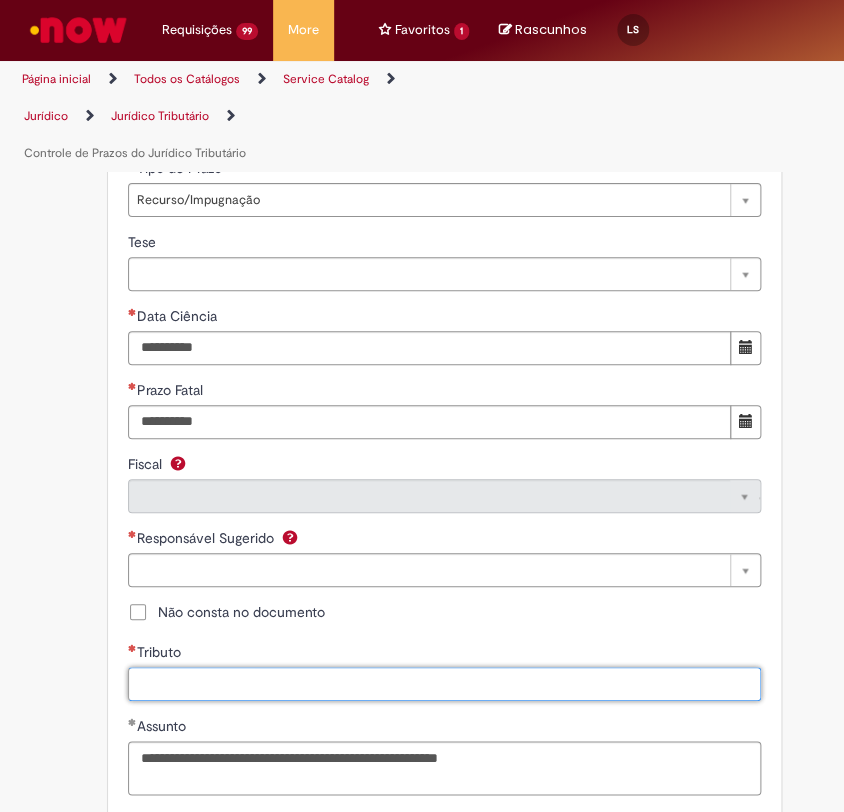 click on "Tributo" at bounding box center (444, 684) 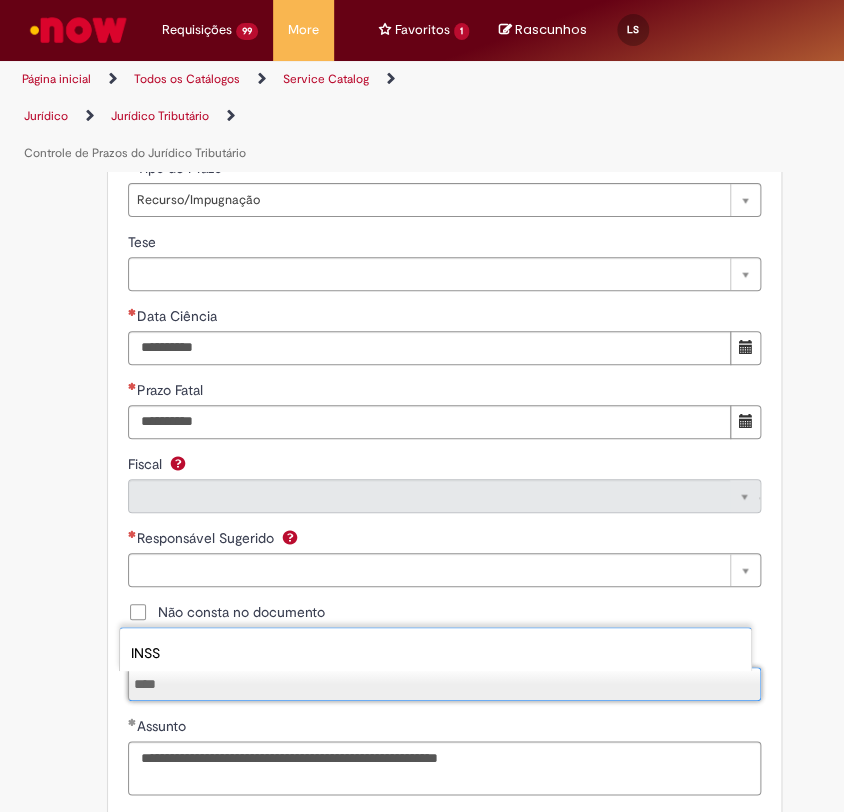click on "INSS" at bounding box center (435, 653) 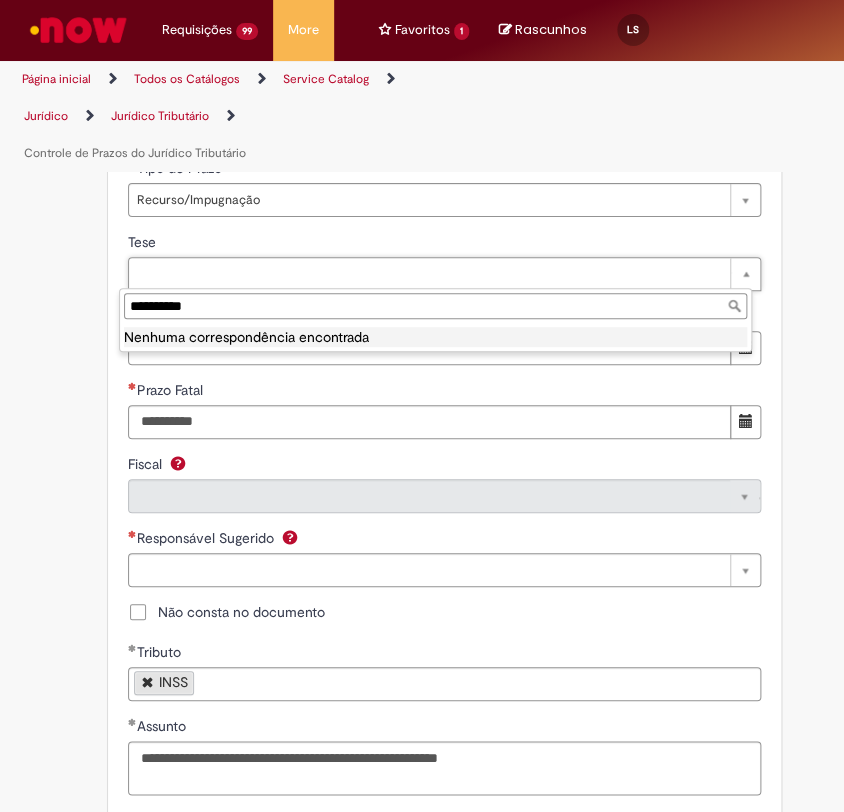 click on "**********" at bounding box center [435, 306] 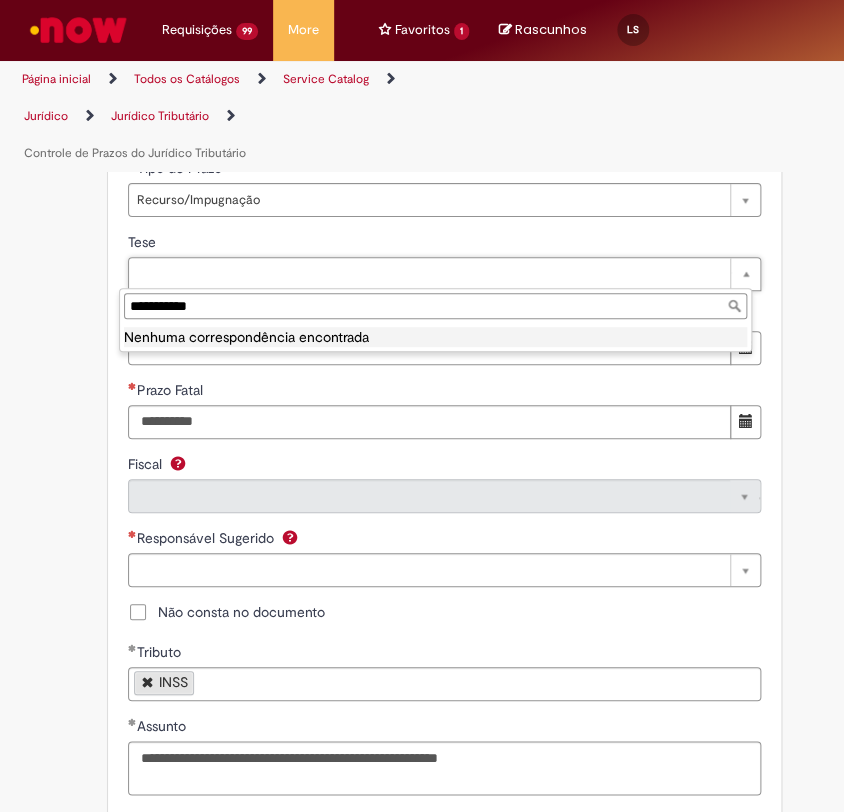 drag, startPoint x: 231, startPoint y: 301, endPoint x: -5, endPoint y: 302, distance: 236.00212 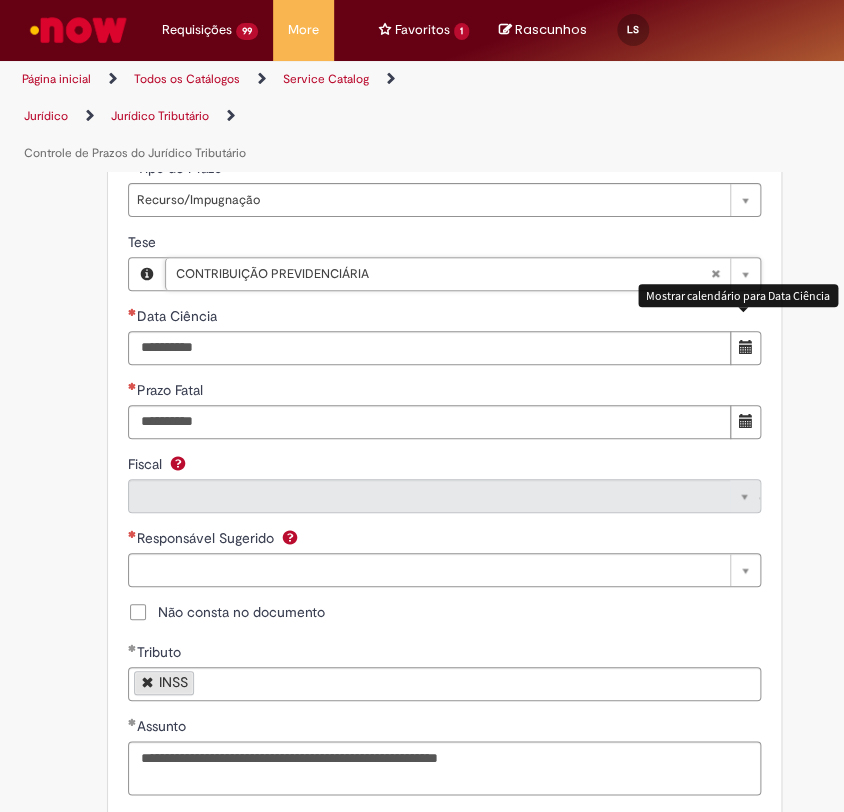 click at bounding box center [746, 347] 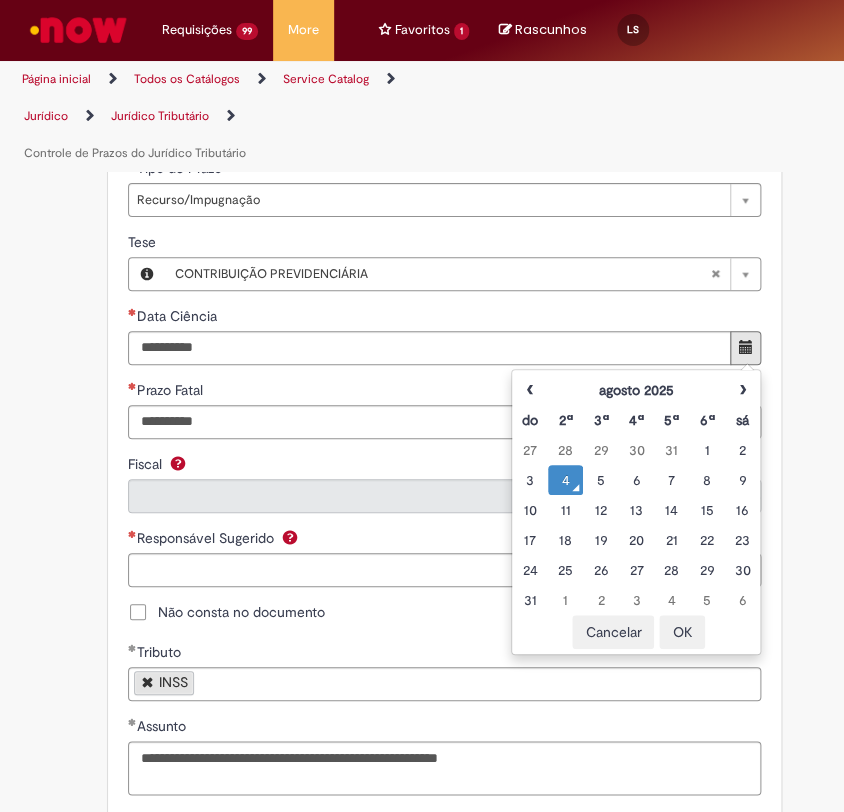 click on "OK" at bounding box center (682, 632) 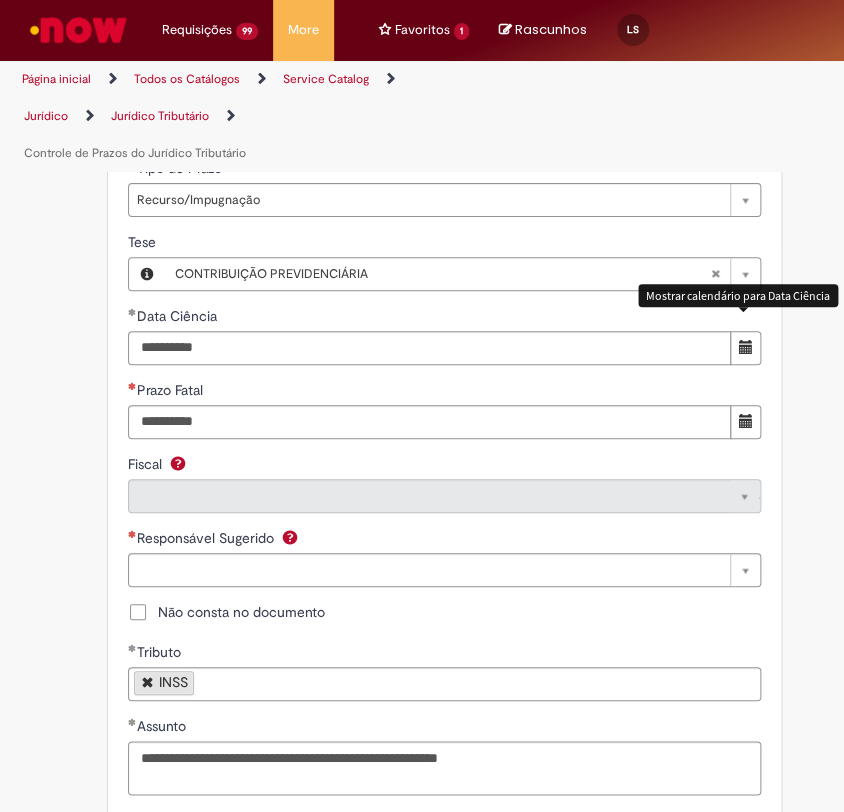 click at bounding box center [746, 421] 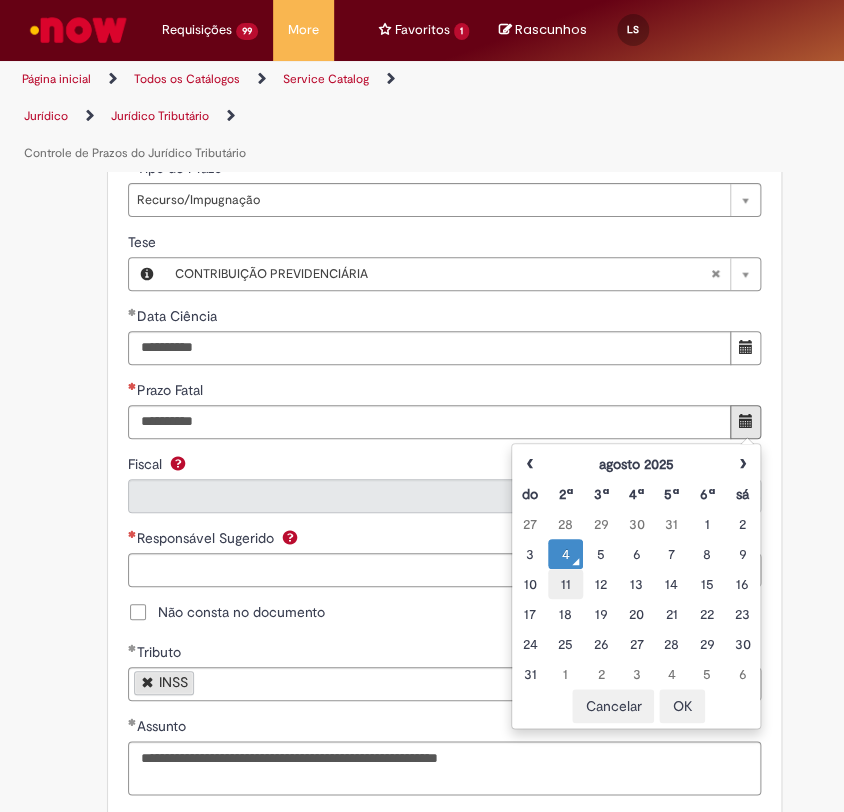 click on "11" at bounding box center [565, 584] 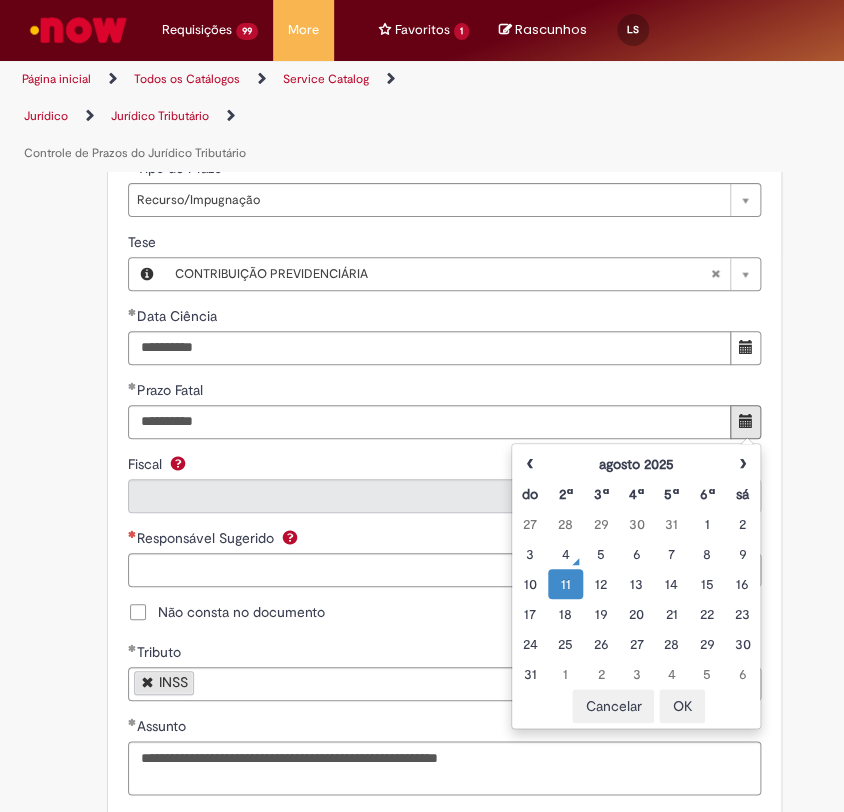 click on "OK" at bounding box center [682, 706] 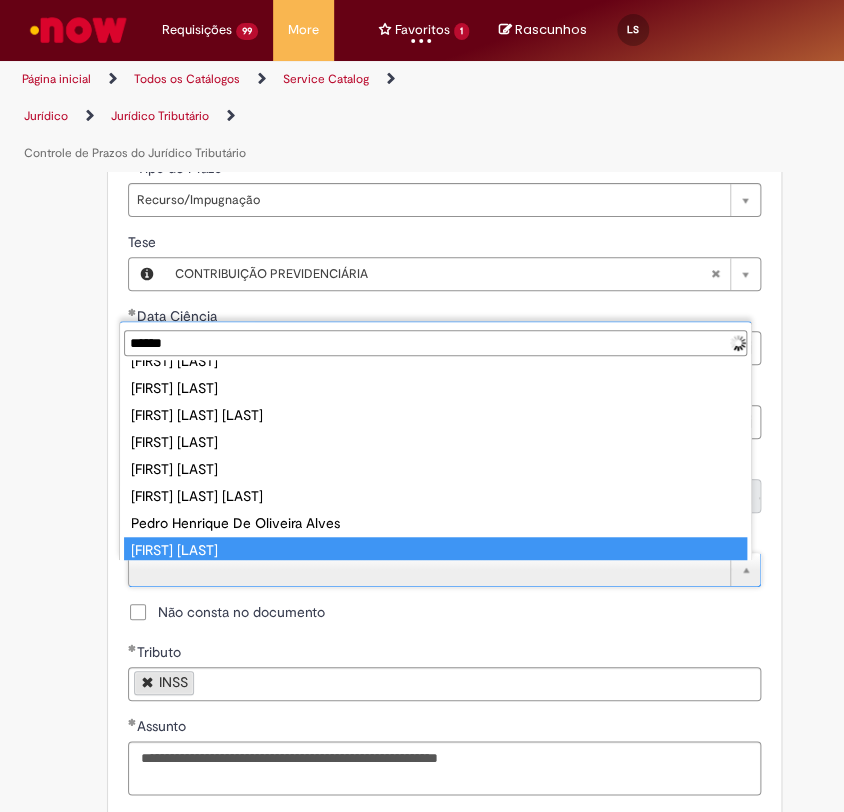 scroll, scrollTop: 0, scrollLeft: 0, axis: both 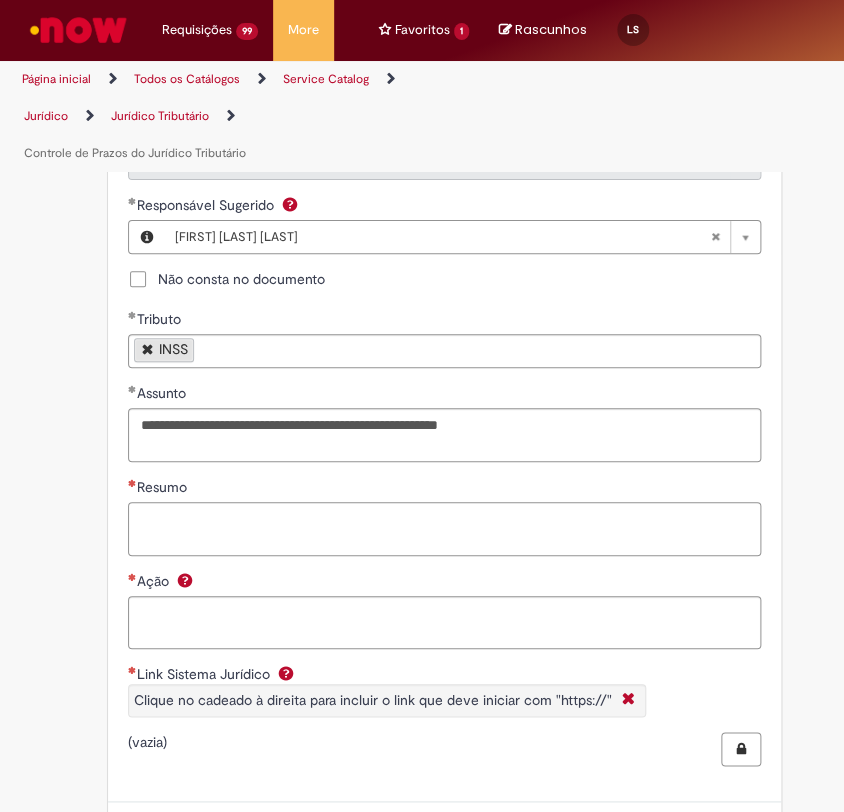 click on "Resumo" at bounding box center [444, 529] 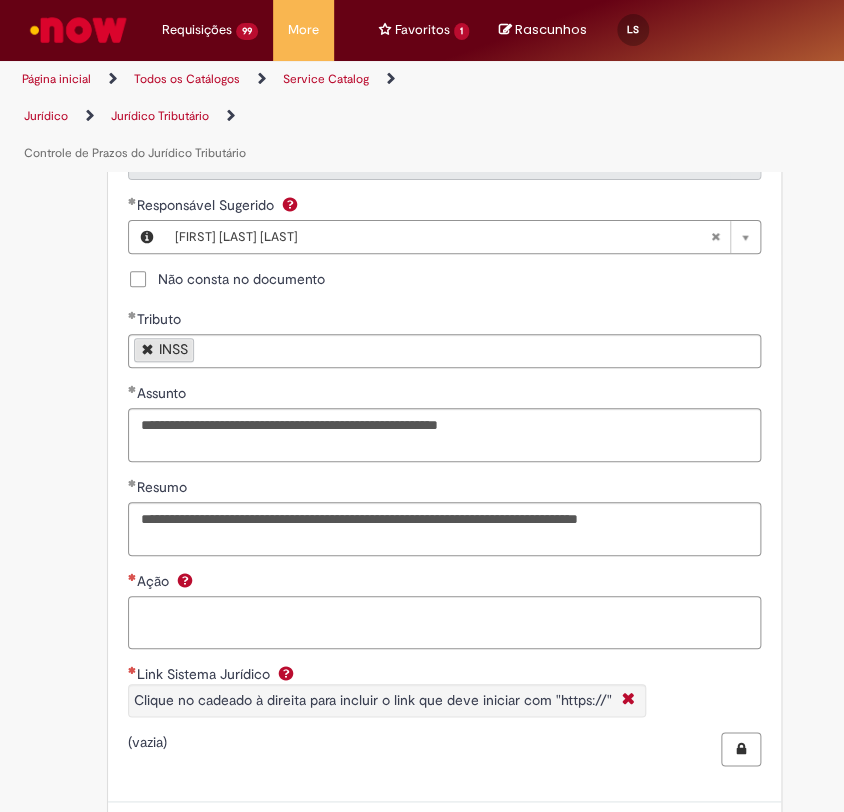 click on "Ação" at bounding box center [444, 623] 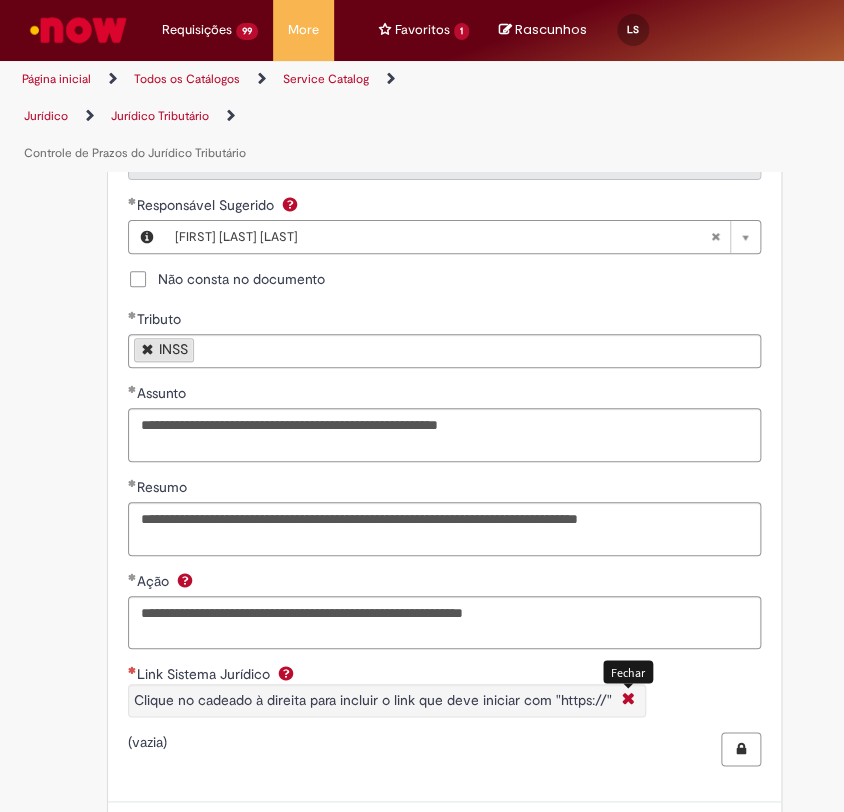 click at bounding box center (628, 700) 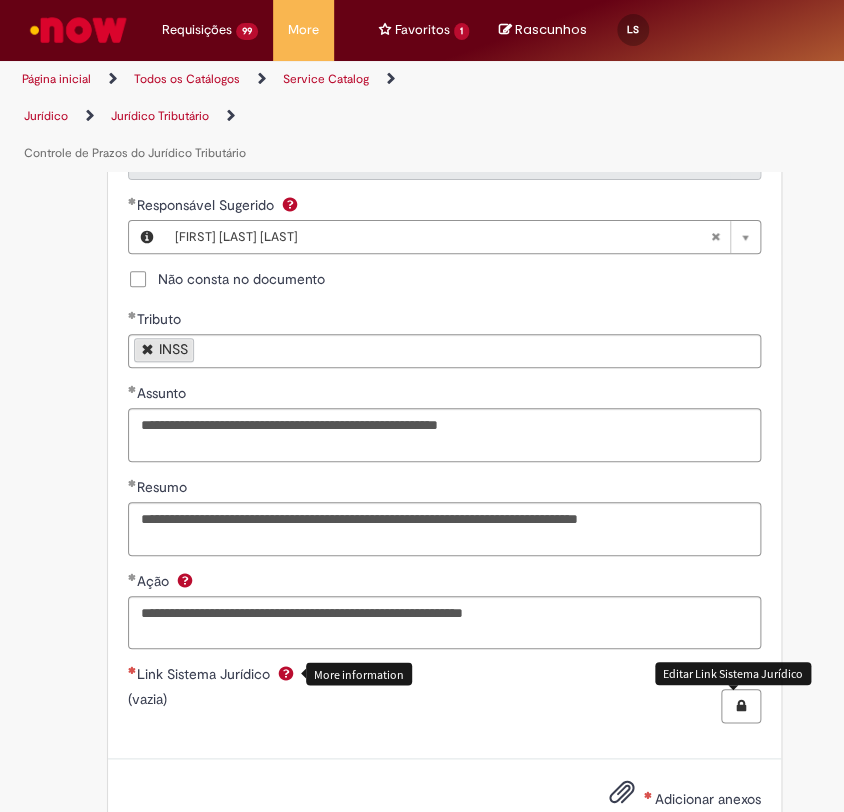 click at bounding box center (741, 706) 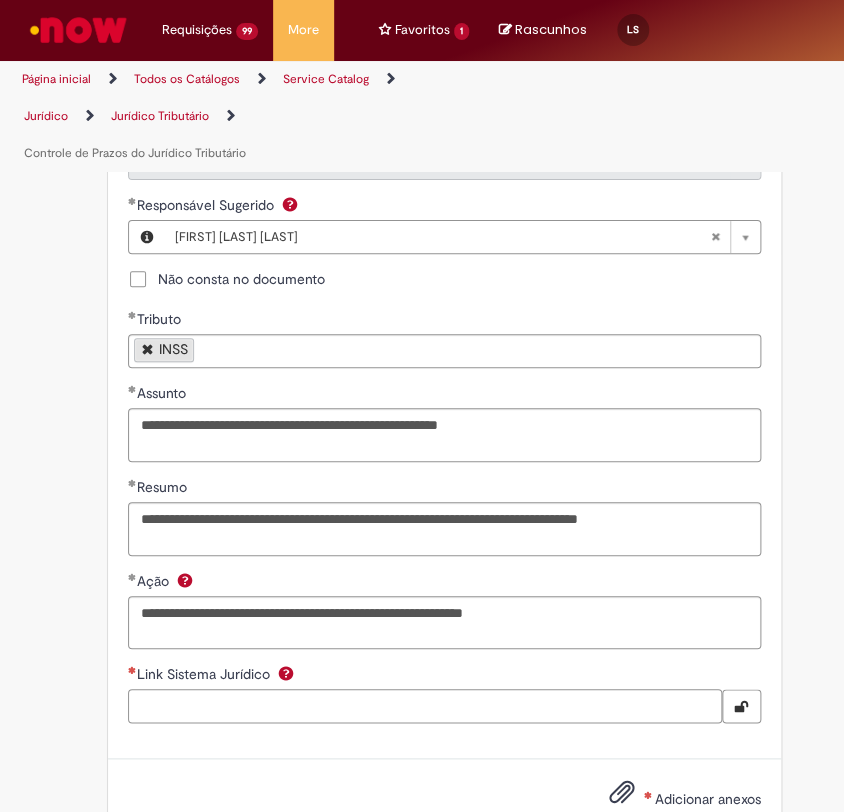 click on "Link Sistema Jurídico" at bounding box center [425, 706] 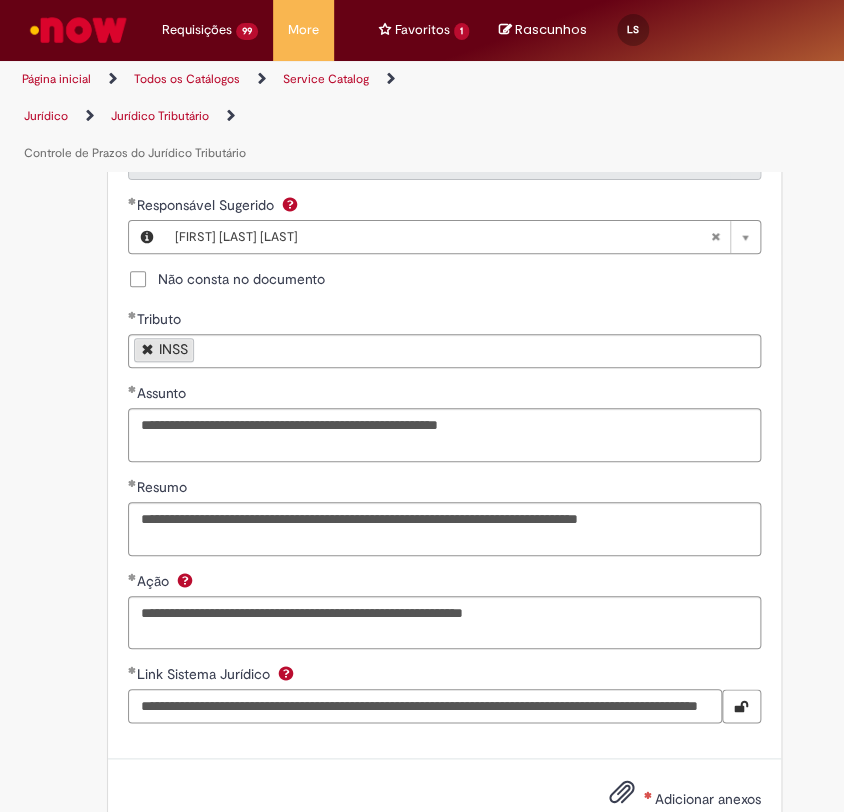 scroll, scrollTop: 0, scrollLeft: 245, axis: horizontal 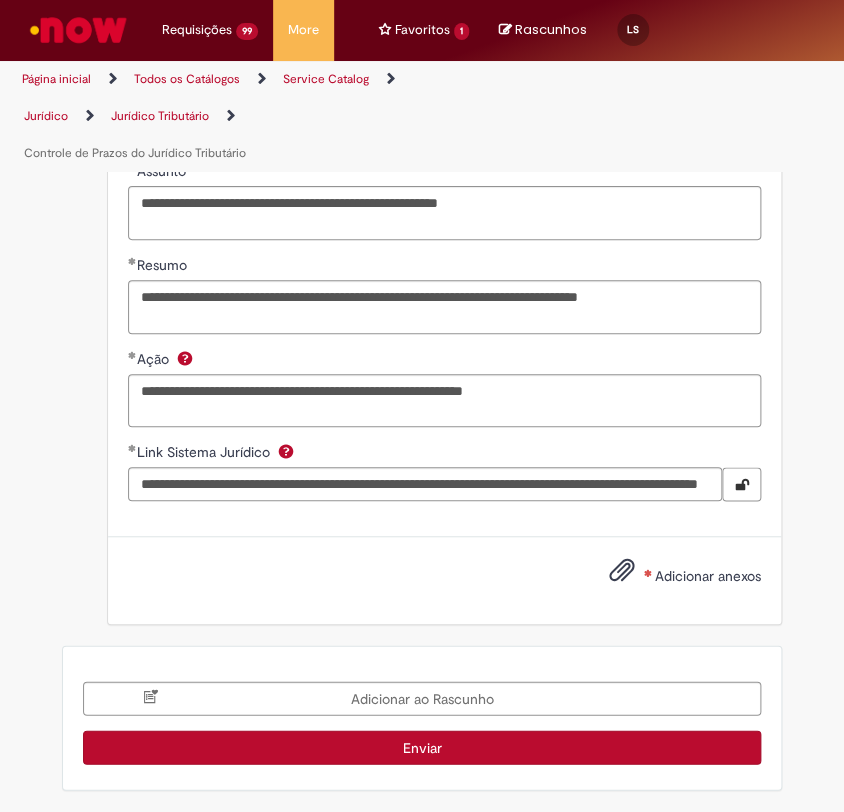 click on "Adicionar anexos" at bounding box center (708, 576) 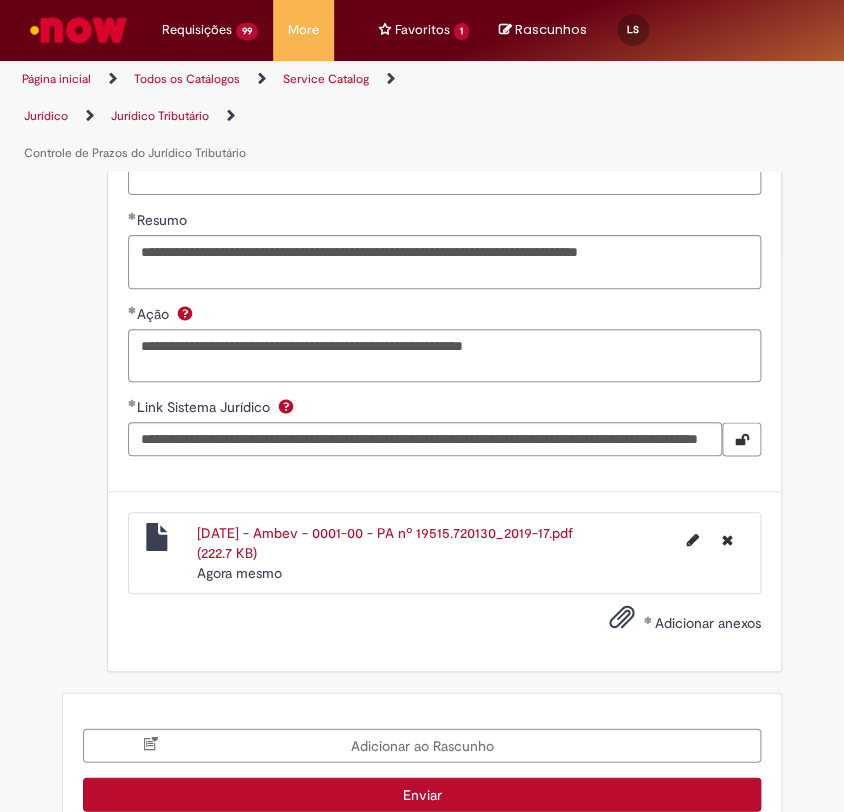 scroll, scrollTop: 2760, scrollLeft: 0, axis: vertical 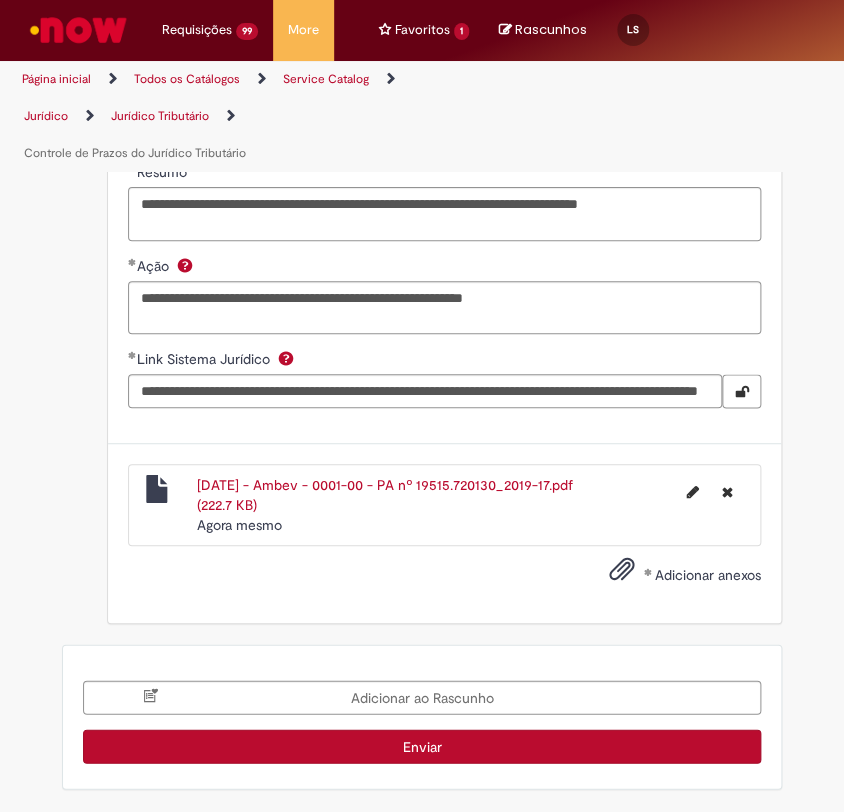 click on "Enviar" at bounding box center (422, 746) 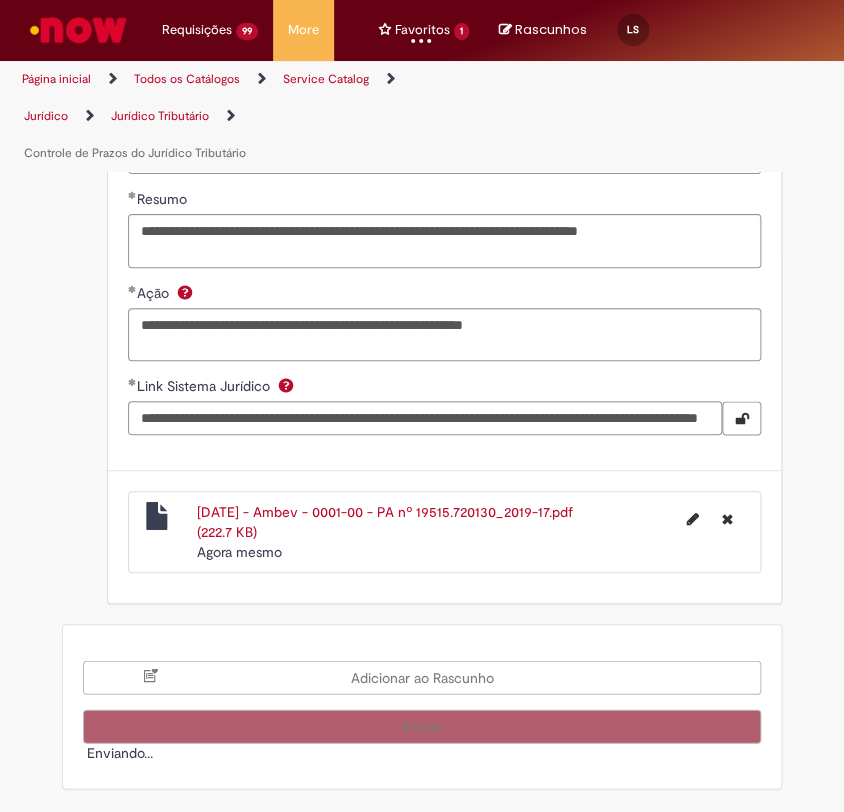 scroll, scrollTop: 2735, scrollLeft: 0, axis: vertical 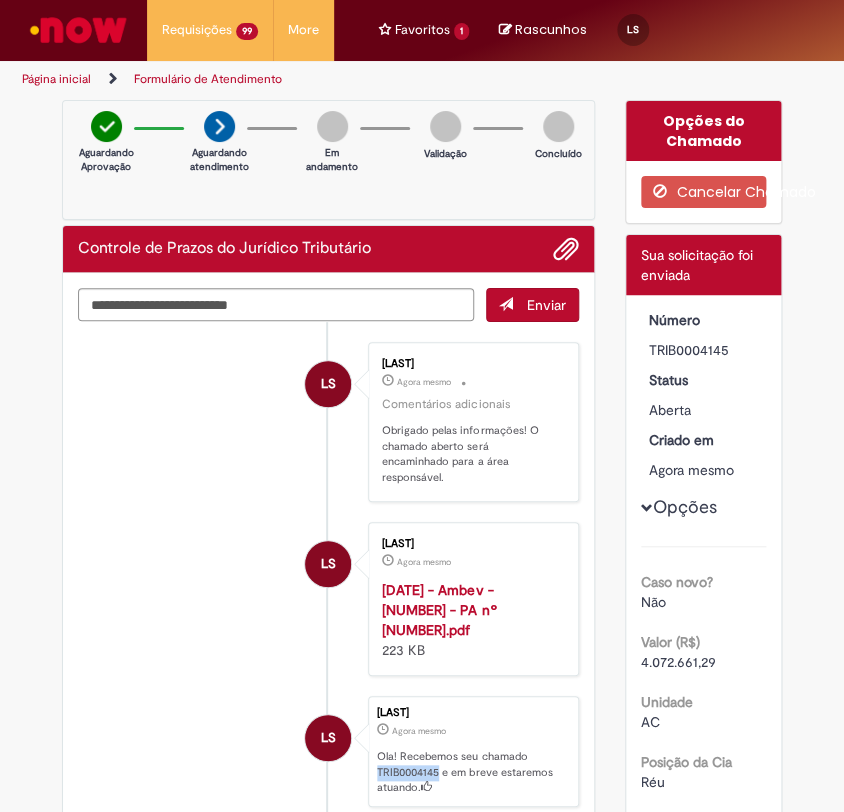drag, startPoint x: 364, startPoint y: 754, endPoint x: 433, endPoint y: 756, distance: 69.02898 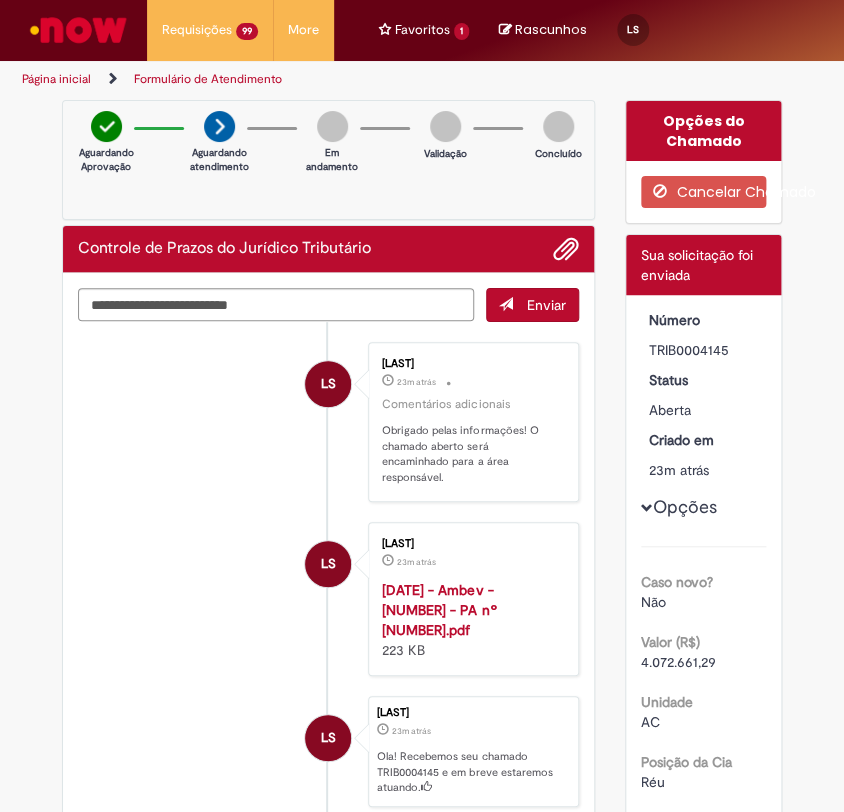 click on "LS
[FIRST] [LAST]
23m atrás 23 minutos atrás     Comentários adicionais
Obrigado pelas informações! O chamado aberto será encaminhado para a área responsável." at bounding box center [328, 422] 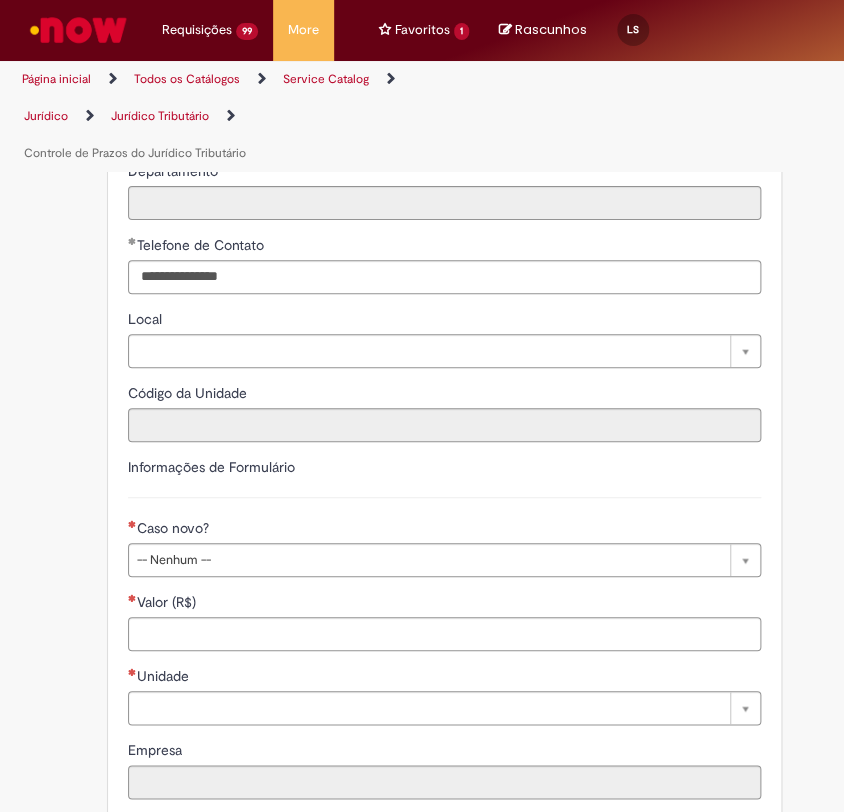 scroll, scrollTop: 777, scrollLeft: 0, axis: vertical 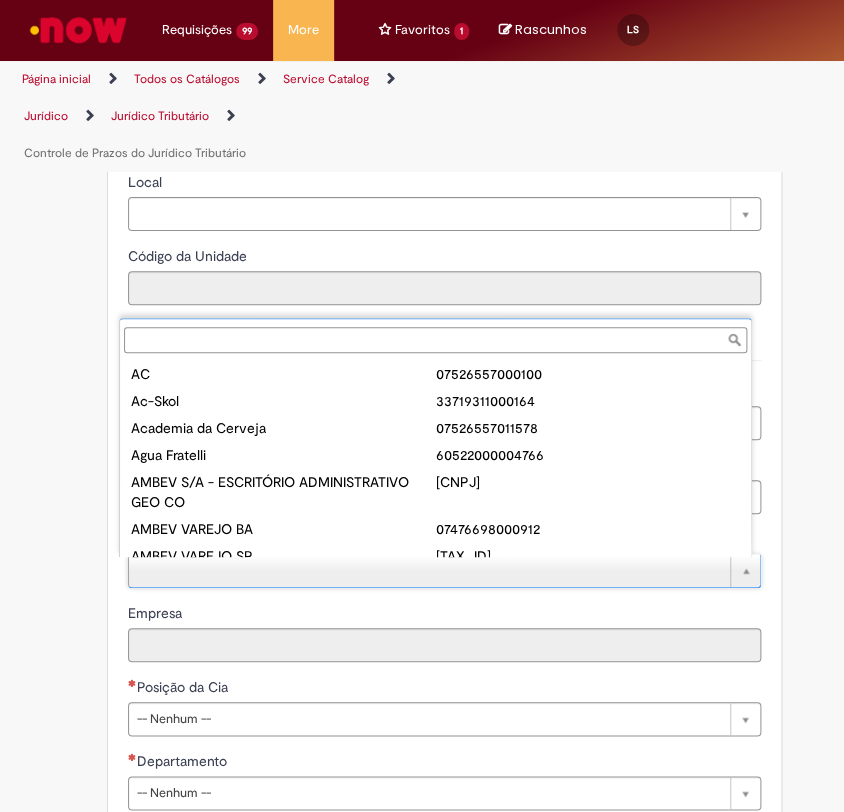 click on "Unidade" at bounding box center [435, 340] 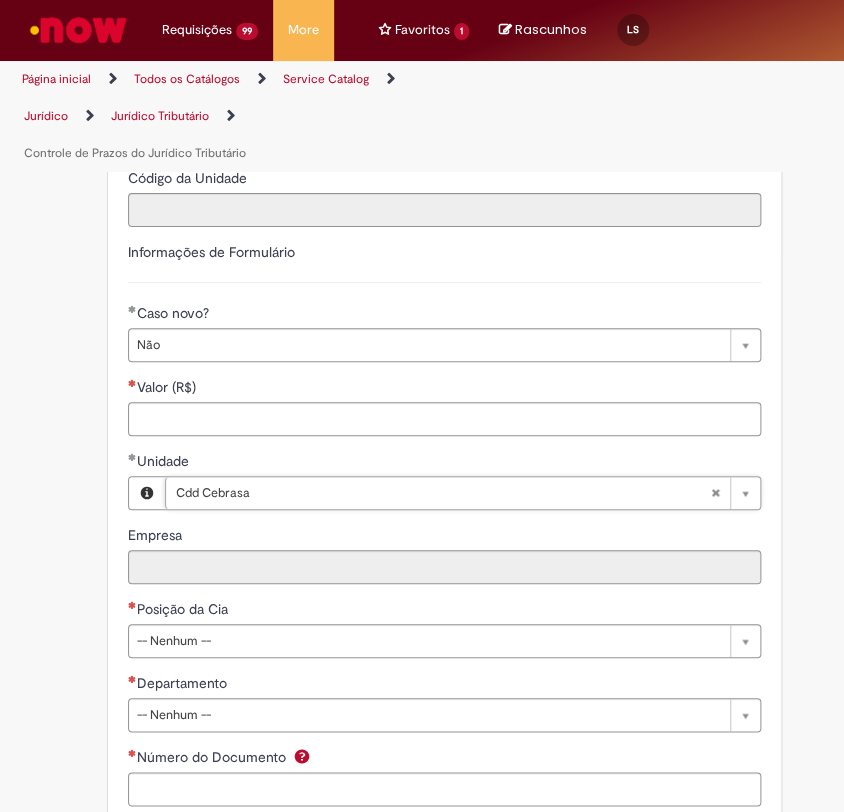 scroll, scrollTop: 888, scrollLeft: 0, axis: vertical 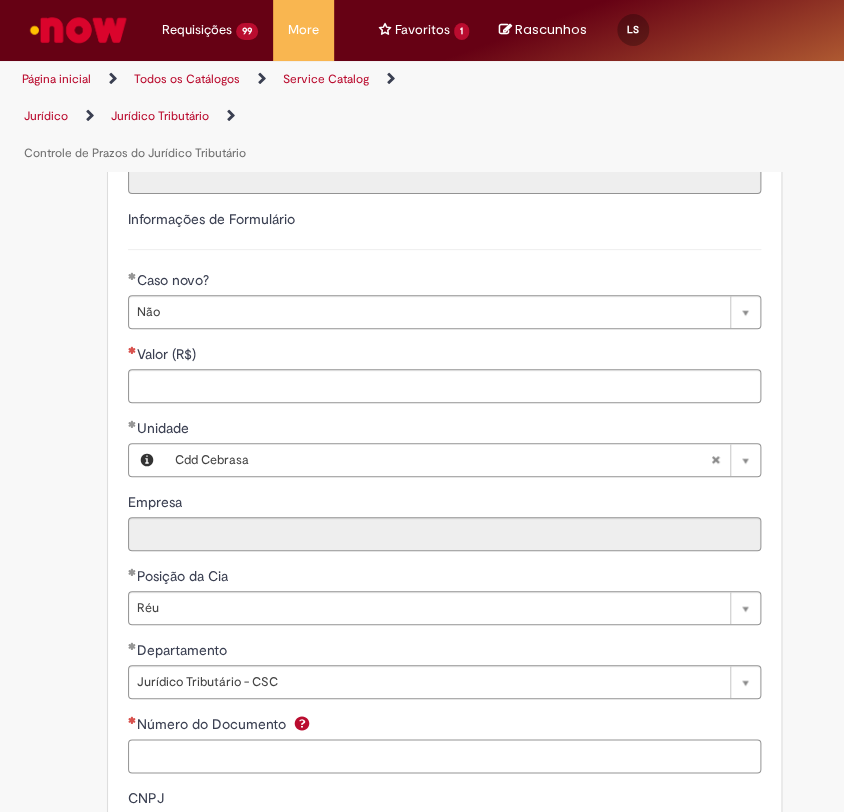 click on "Número do Documento" at bounding box center (444, 756) 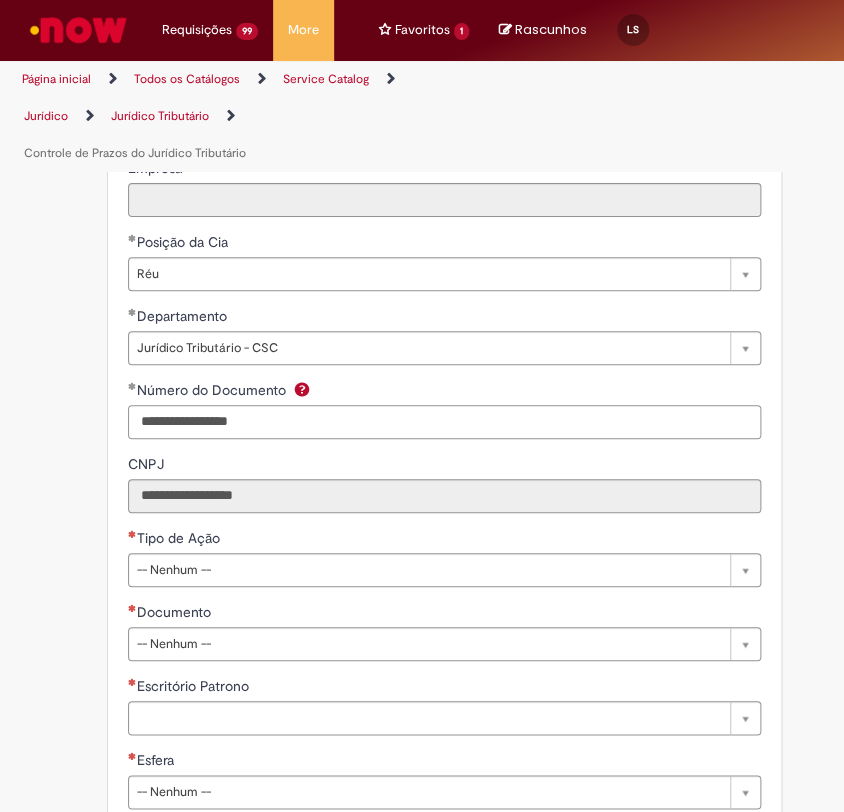 scroll, scrollTop: 1333, scrollLeft: 0, axis: vertical 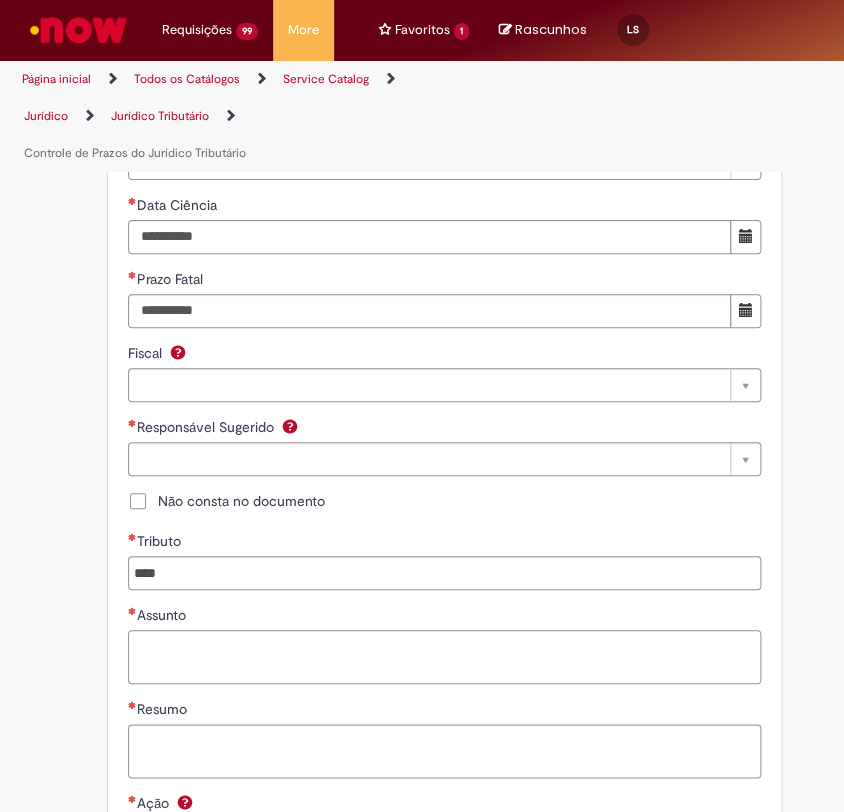 click on "Assunto" at bounding box center [444, 657] 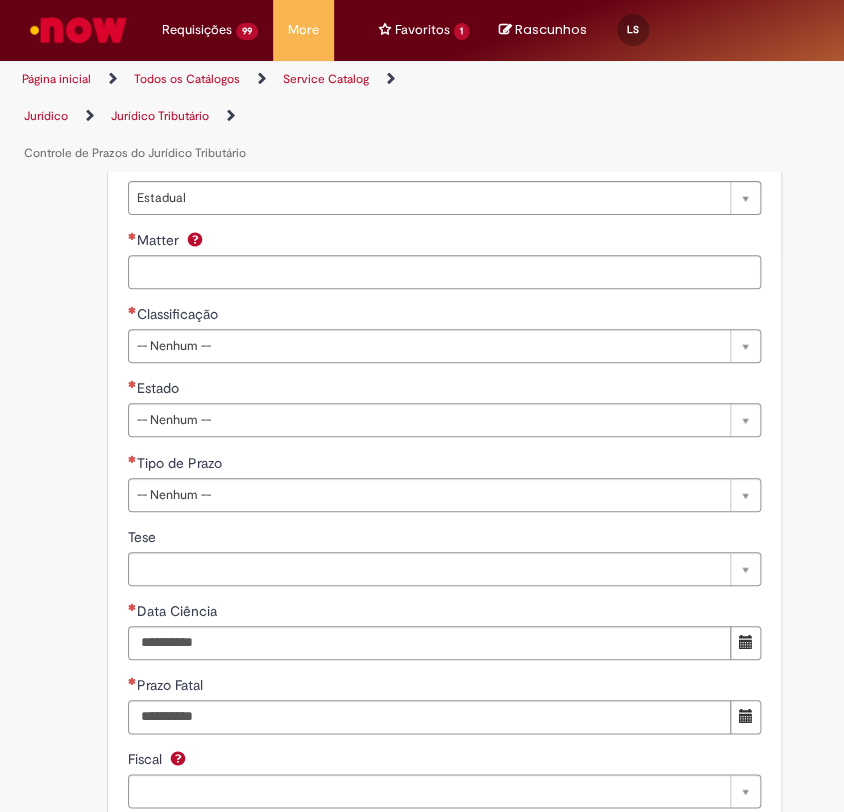 scroll, scrollTop: 1777, scrollLeft: 0, axis: vertical 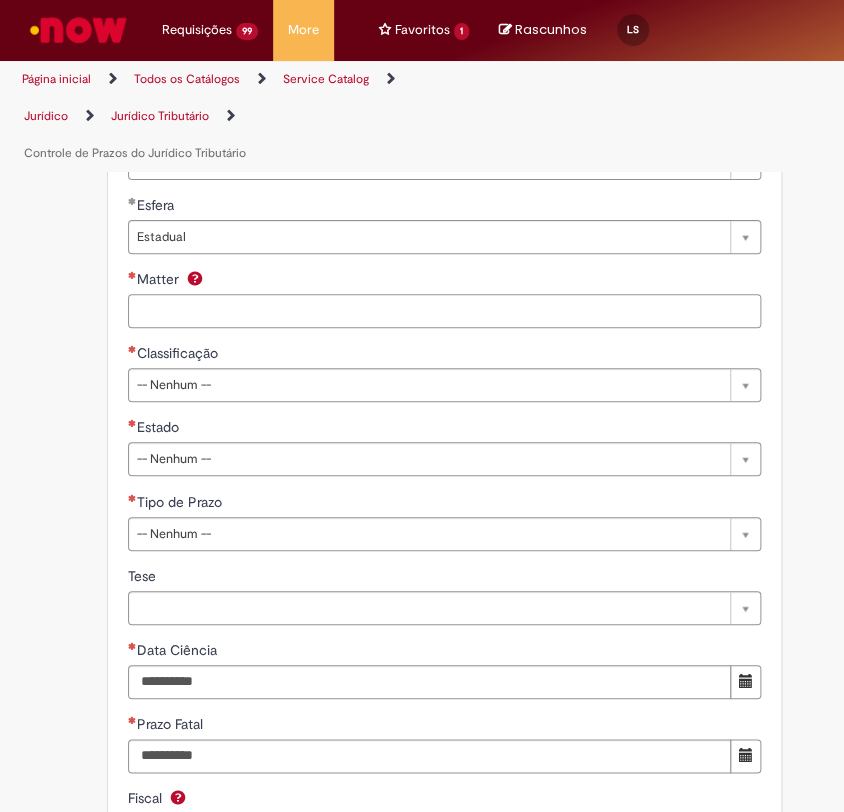 click on "Matter" at bounding box center [444, 311] 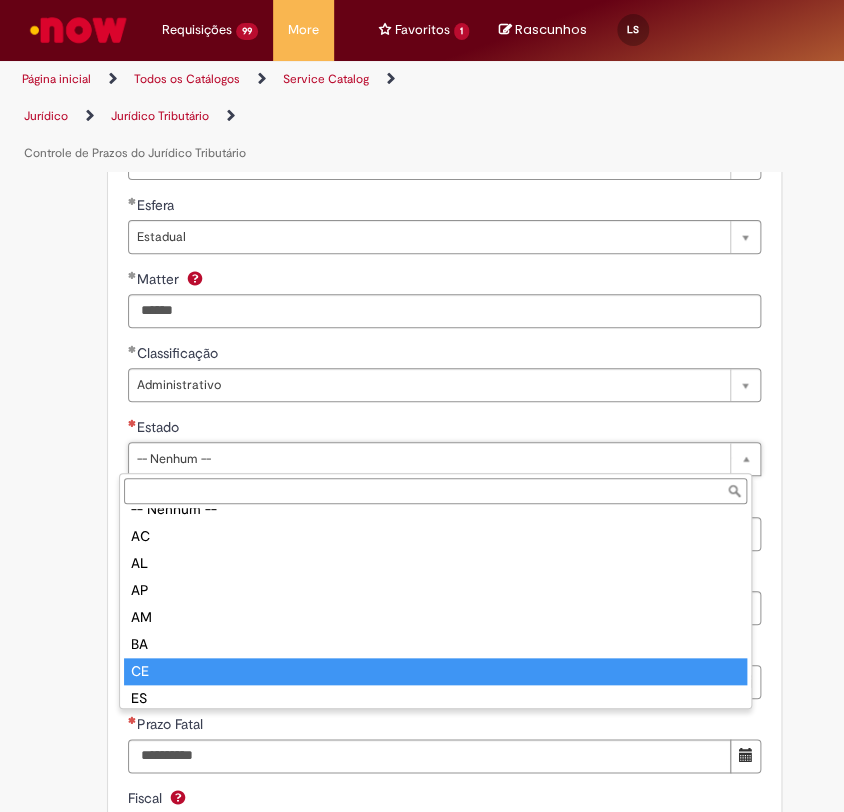scroll, scrollTop: 349, scrollLeft: 0, axis: vertical 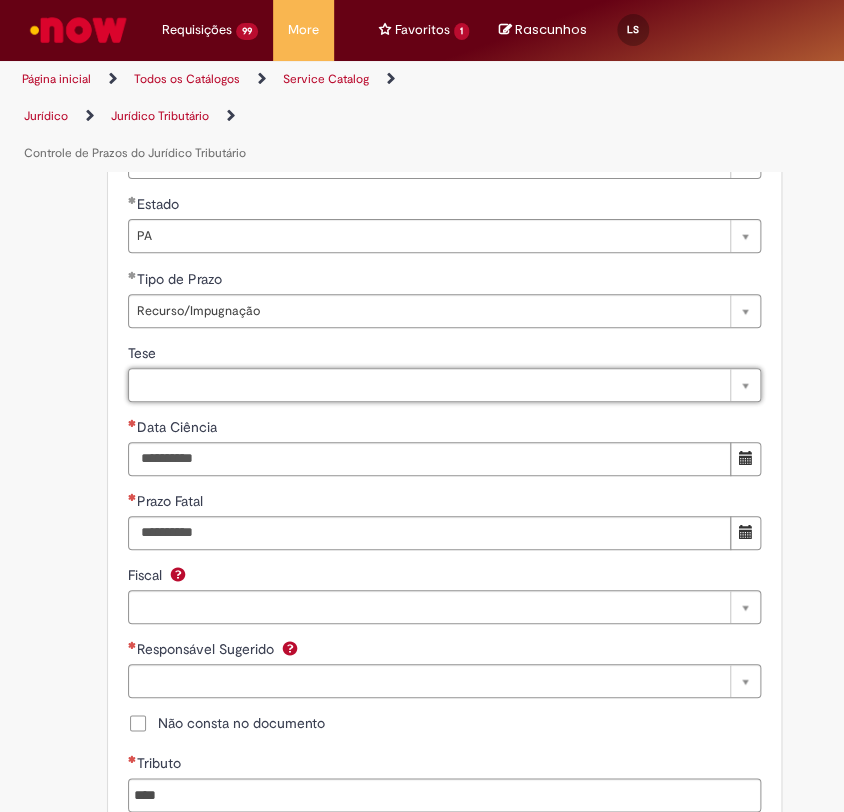click on "Tributo" at bounding box center (444, 765) 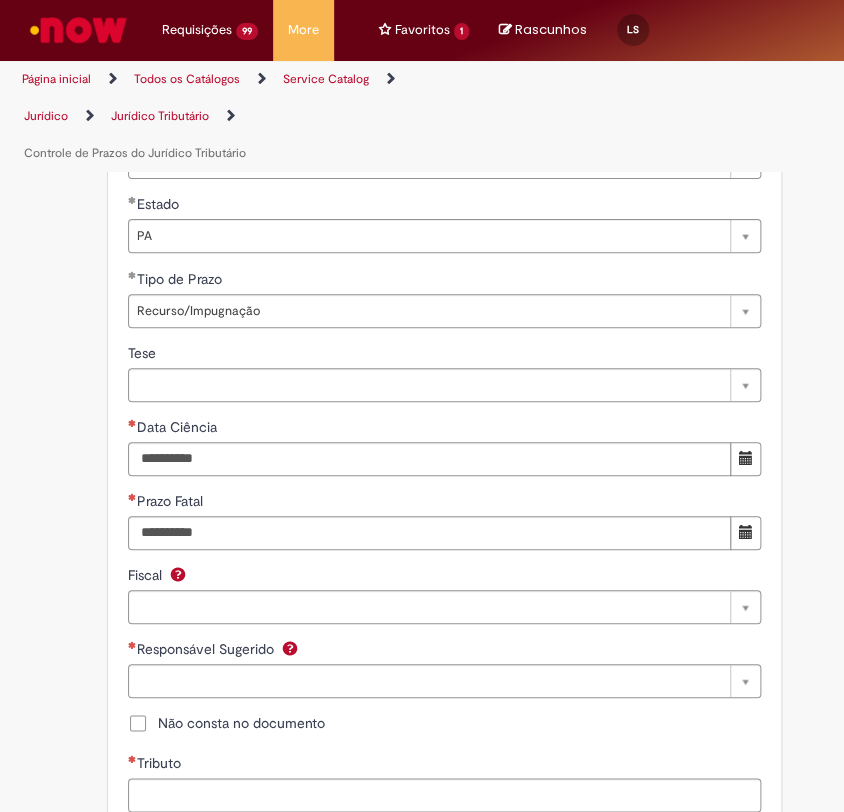 click on "Tributo" at bounding box center [444, 795] 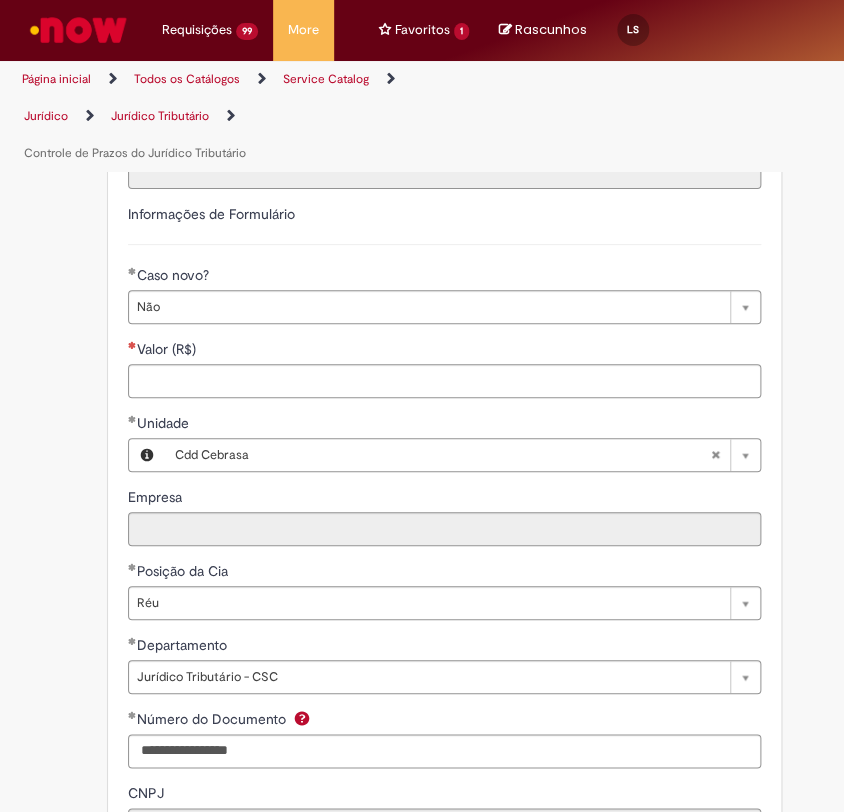 scroll, scrollTop: 889, scrollLeft: 0, axis: vertical 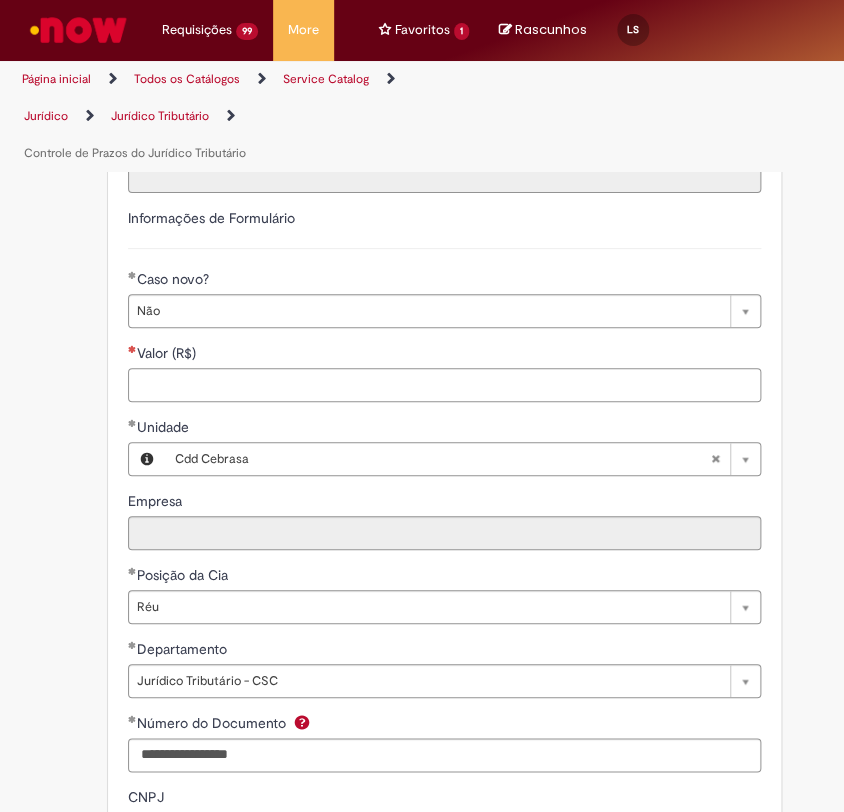 click on "Valor (R$)" at bounding box center [444, 385] 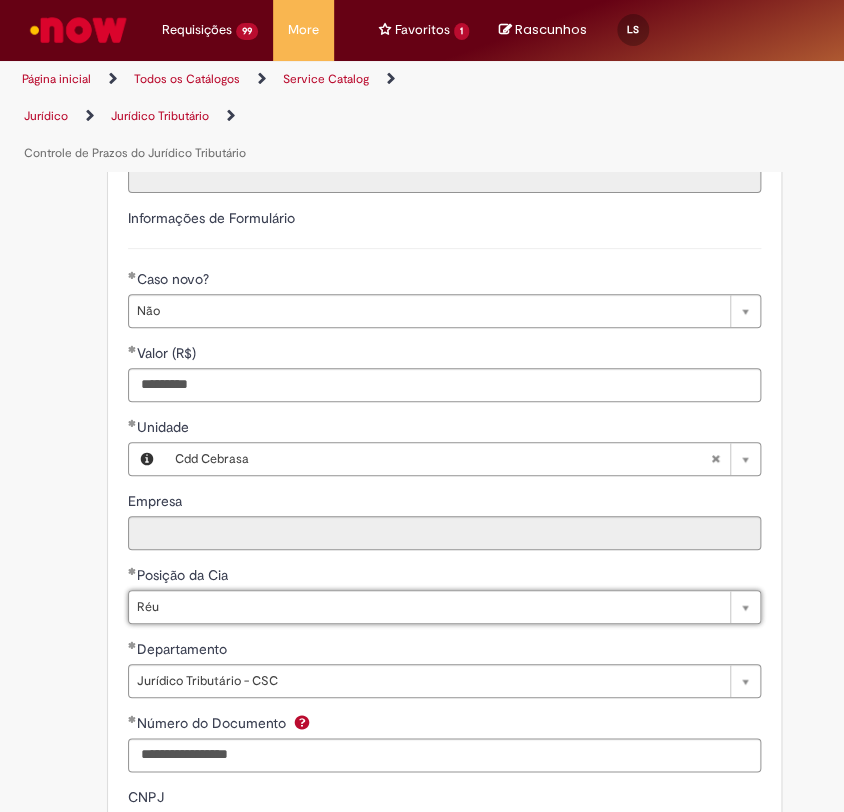 scroll, scrollTop: 0, scrollLeft: 0, axis: both 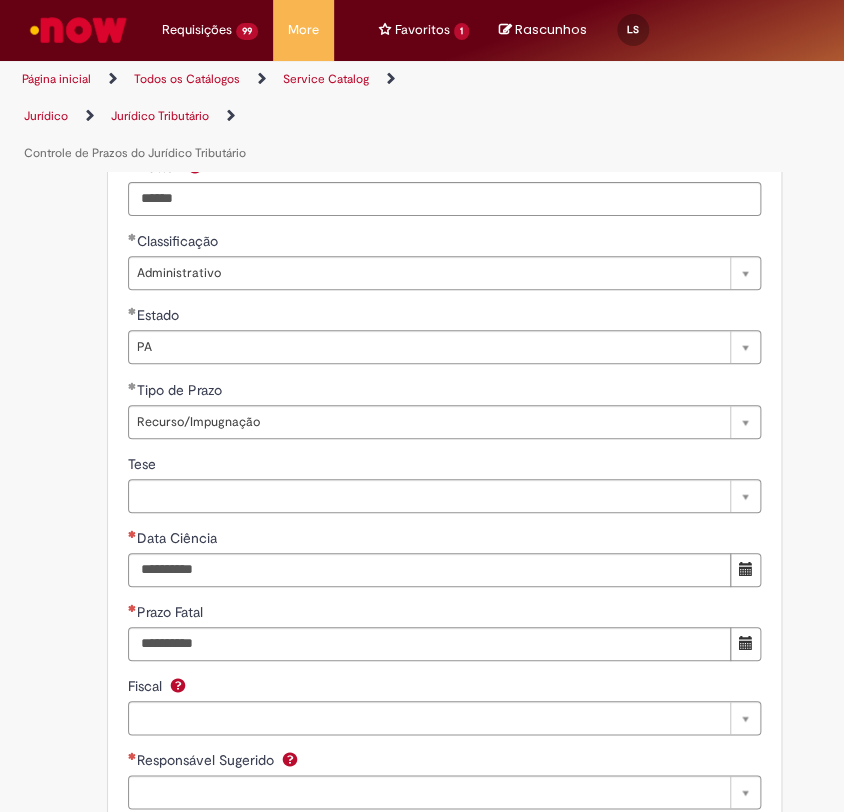 drag, startPoint x: 171, startPoint y: 718, endPoint x: 193, endPoint y: 731, distance: 25.553865 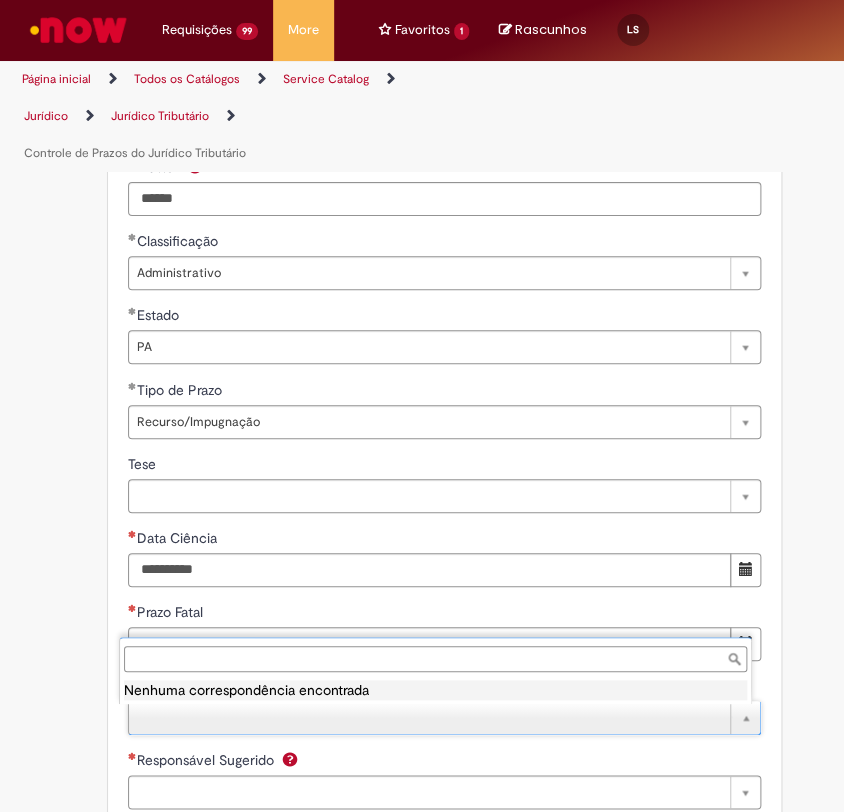 drag, startPoint x: 64, startPoint y: 633, endPoint x: 80, endPoint y: 646, distance: 20.615528 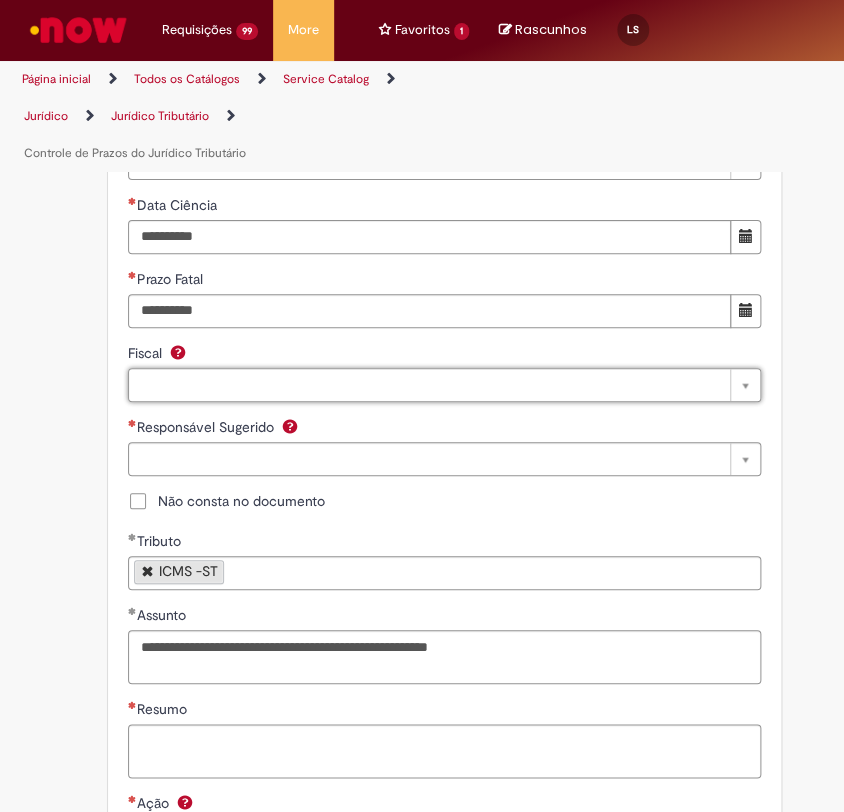 scroll, scrollTop: 2223, scrollLeft: 0, axis: vertical 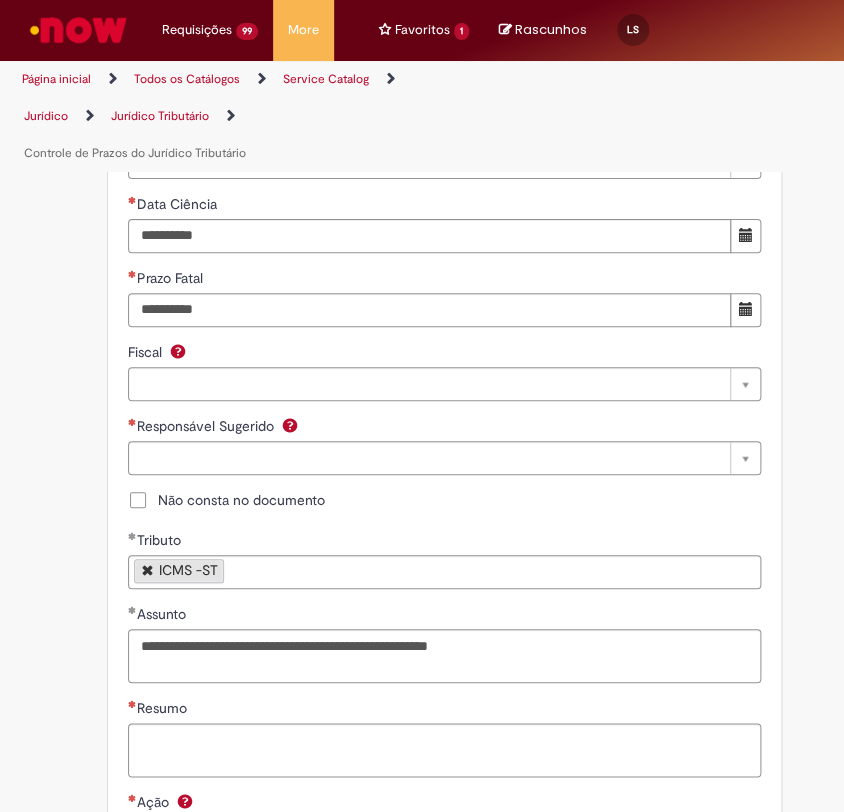 click on "Não consta no documento" at bounding box center [226, 500] 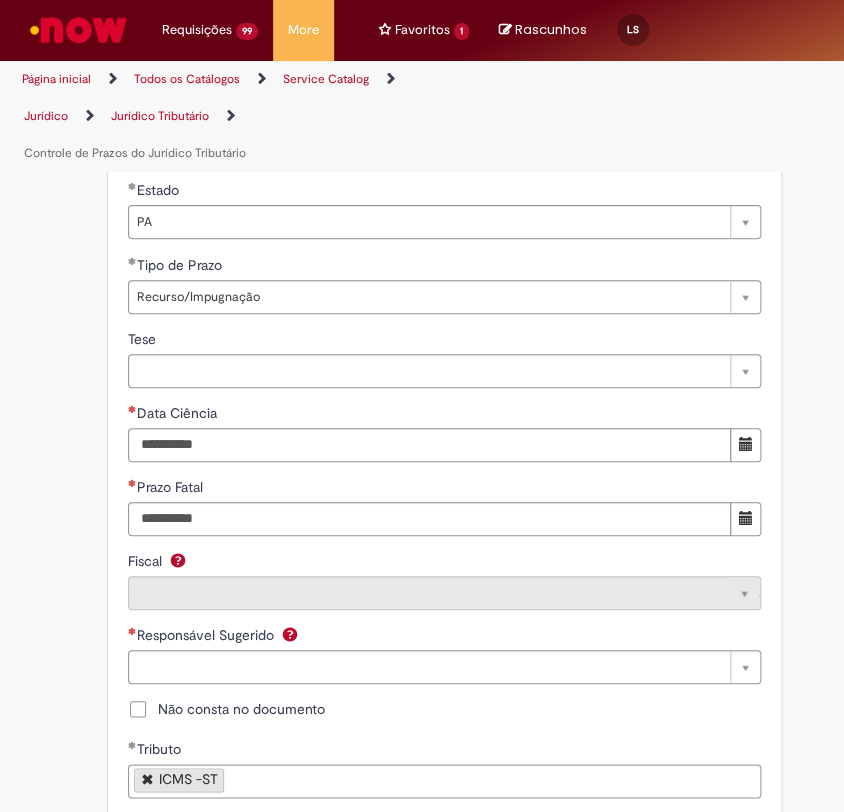 scroll, scrollTop: 2000, scrollLeft: 0, axis: vertical 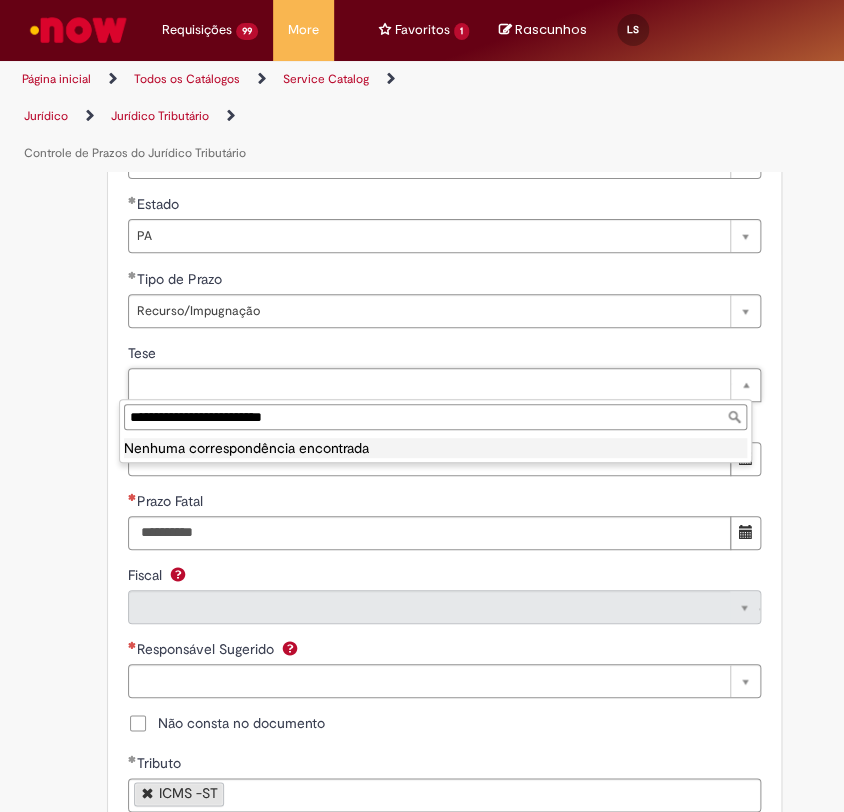 click on "**********" at bounding box center [435, 417] 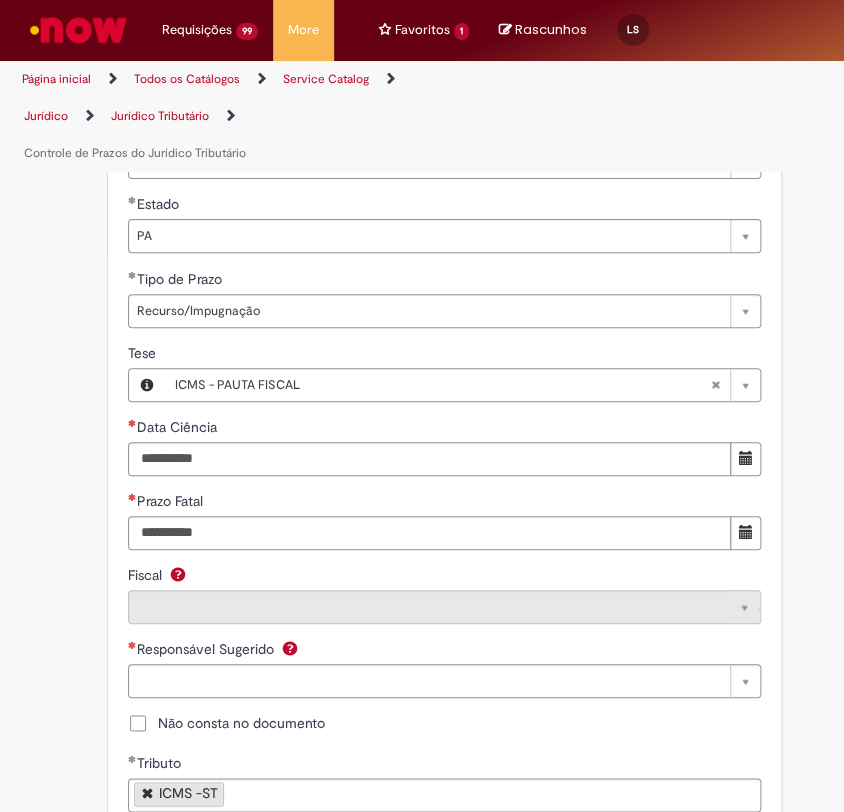 scroll, scrollTop: 2223, scrollLeft: 0, axis: vertical 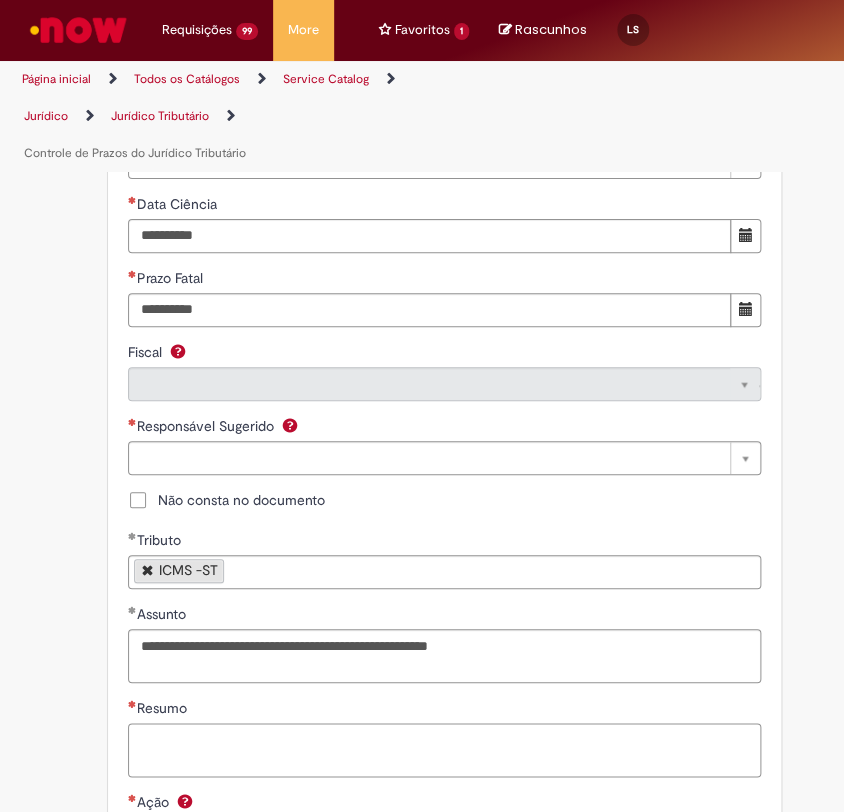 click on "Resumo" at bounding box center (444, 750) 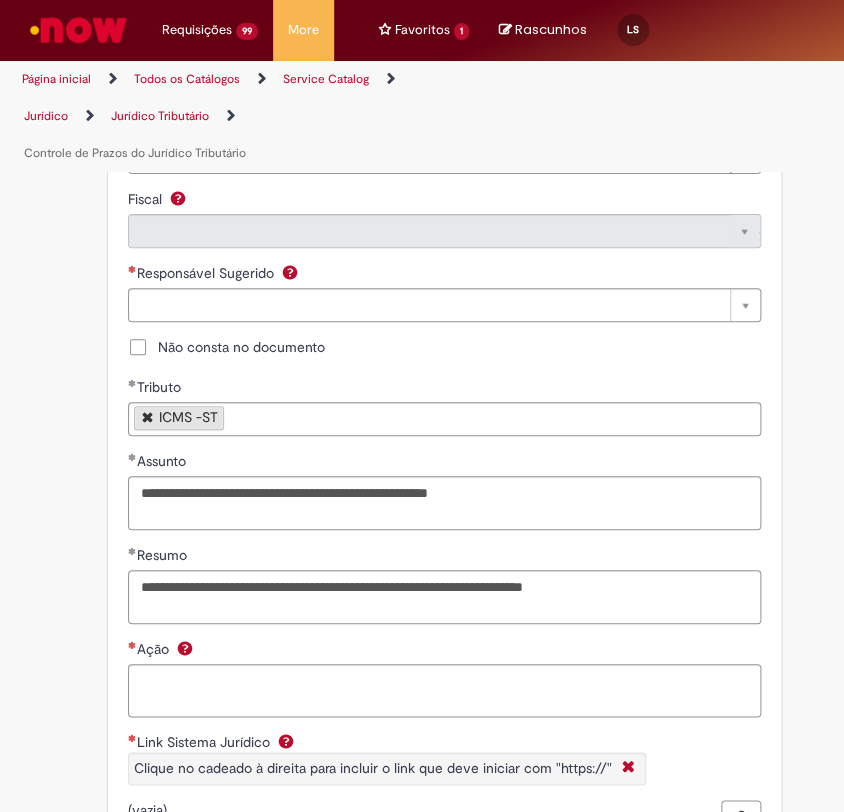scroll, scrollTop: 2556, scrollLeft: 0, axis: vertical 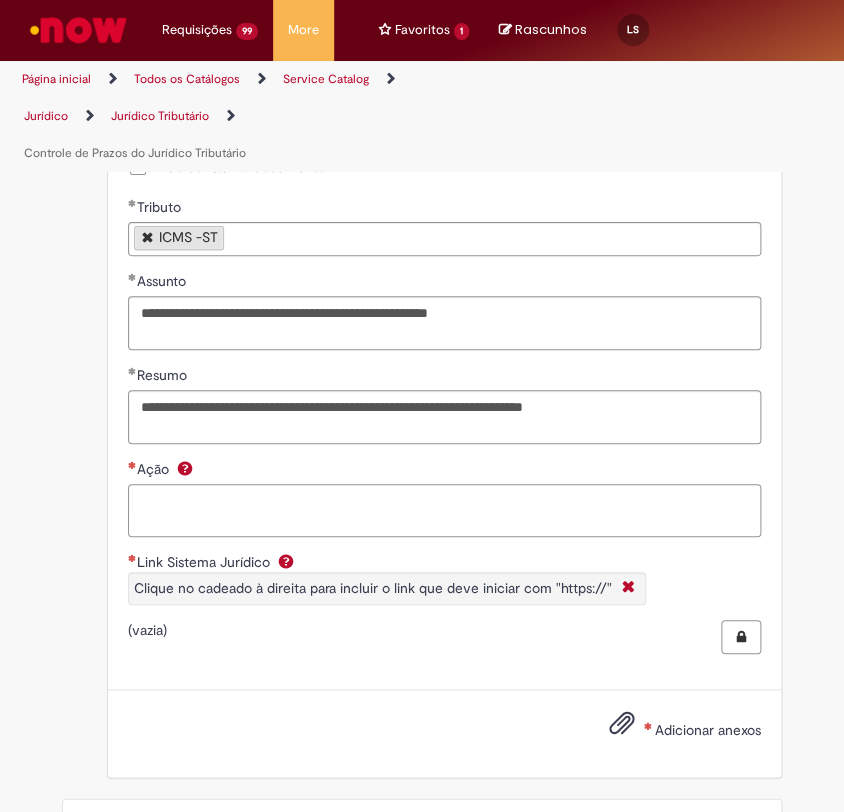 click on "Ação" at bounding box center (444, 511) 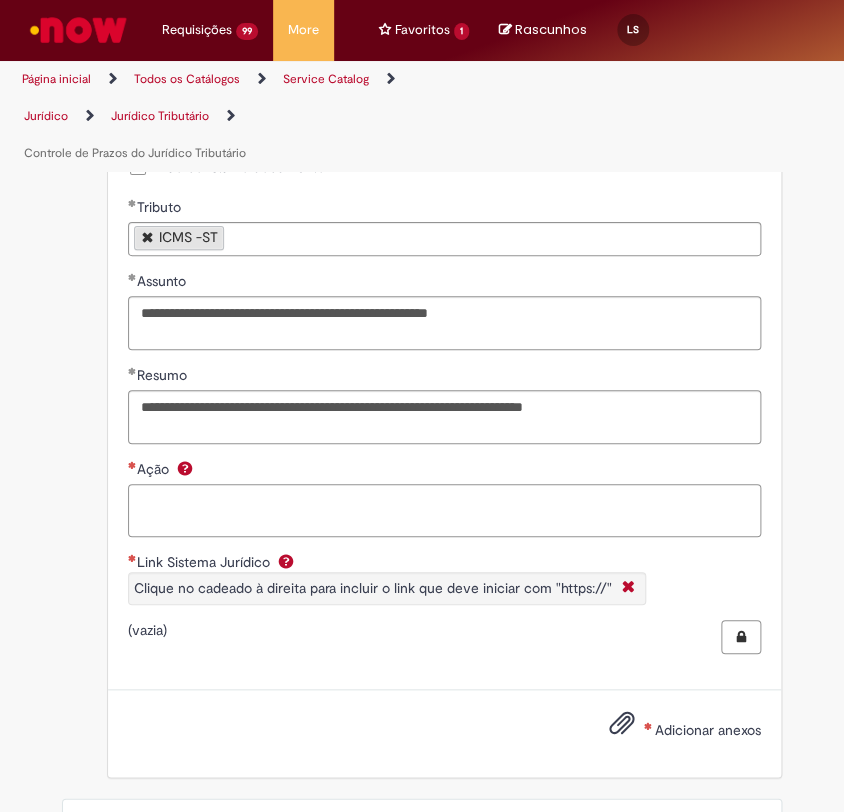 paste on "**********" 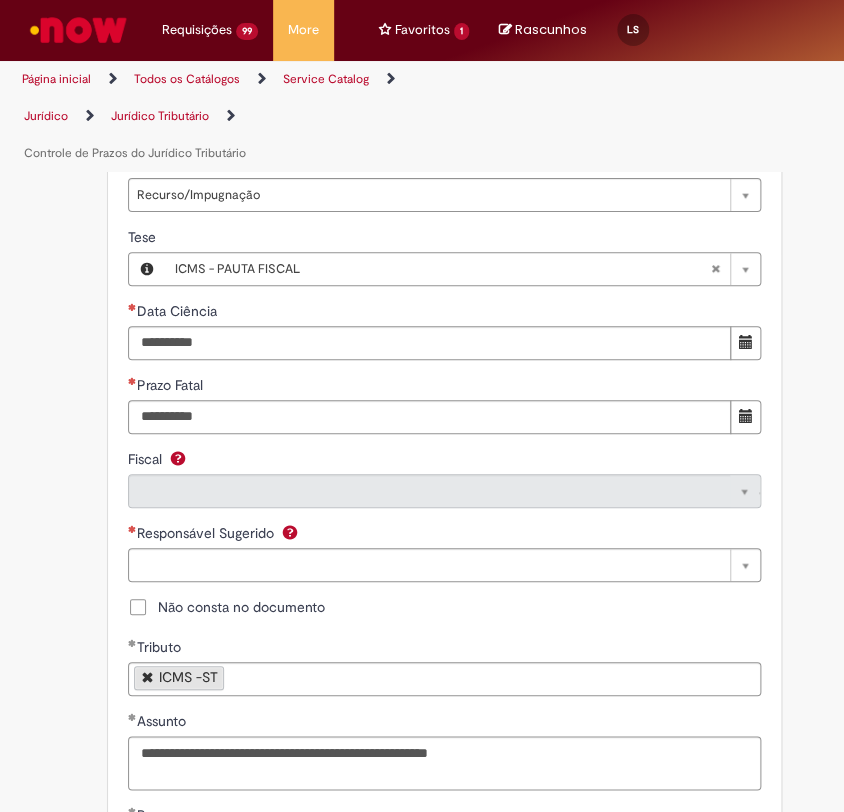 scroll, scrollTop: 2112, scrollLeft: 0, axis: vertical 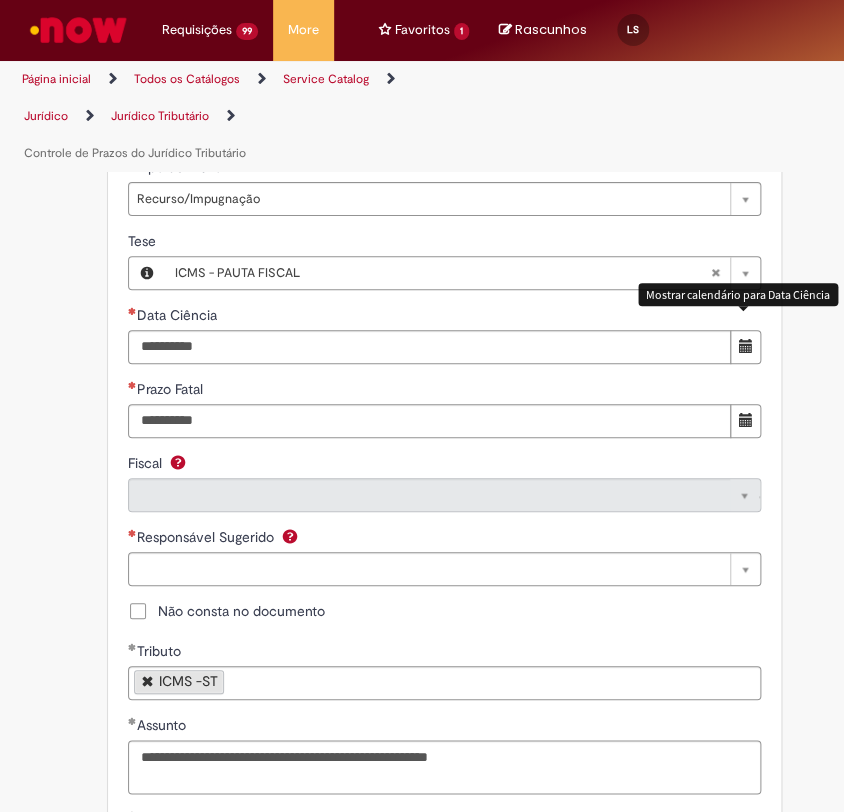 click at bounding box center (746, 346) 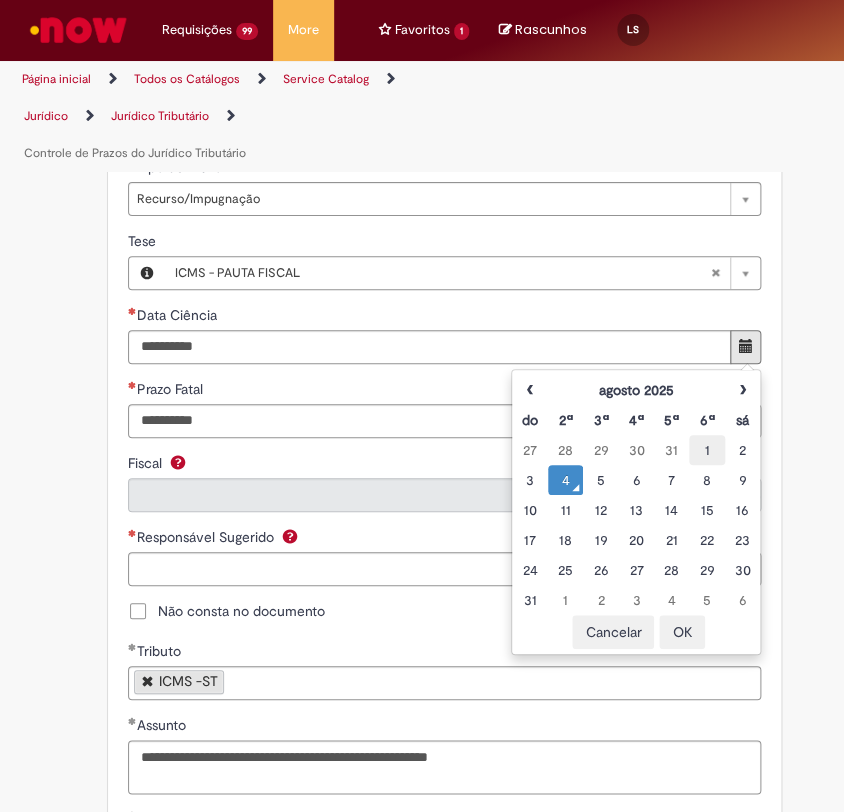 click on "1" at bounding box center [706, 450] 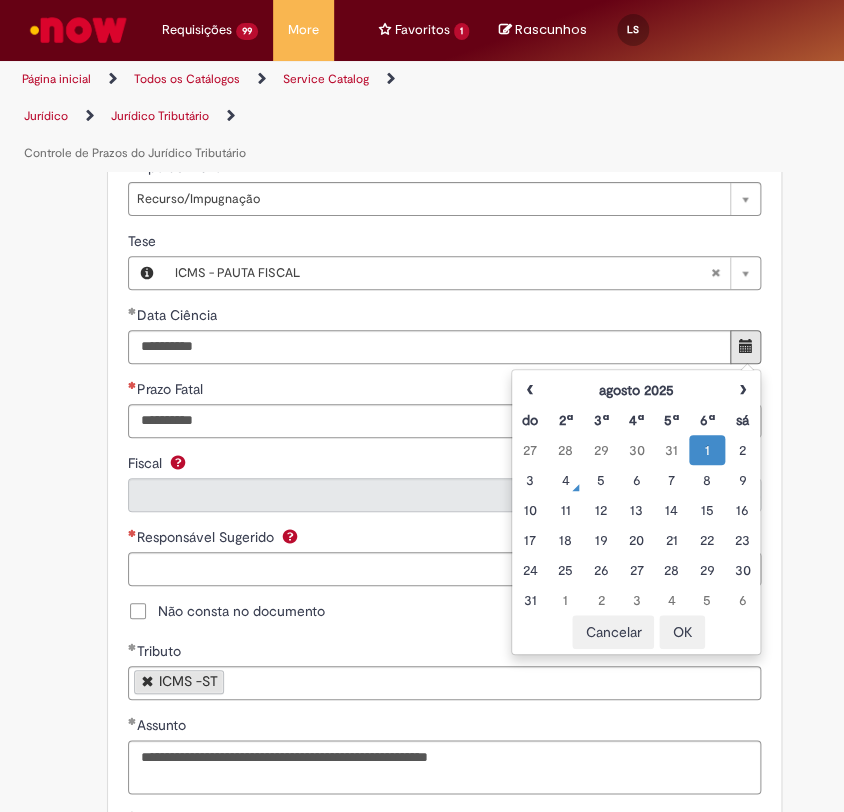 click on "OK" at bounding box center [682, 632] 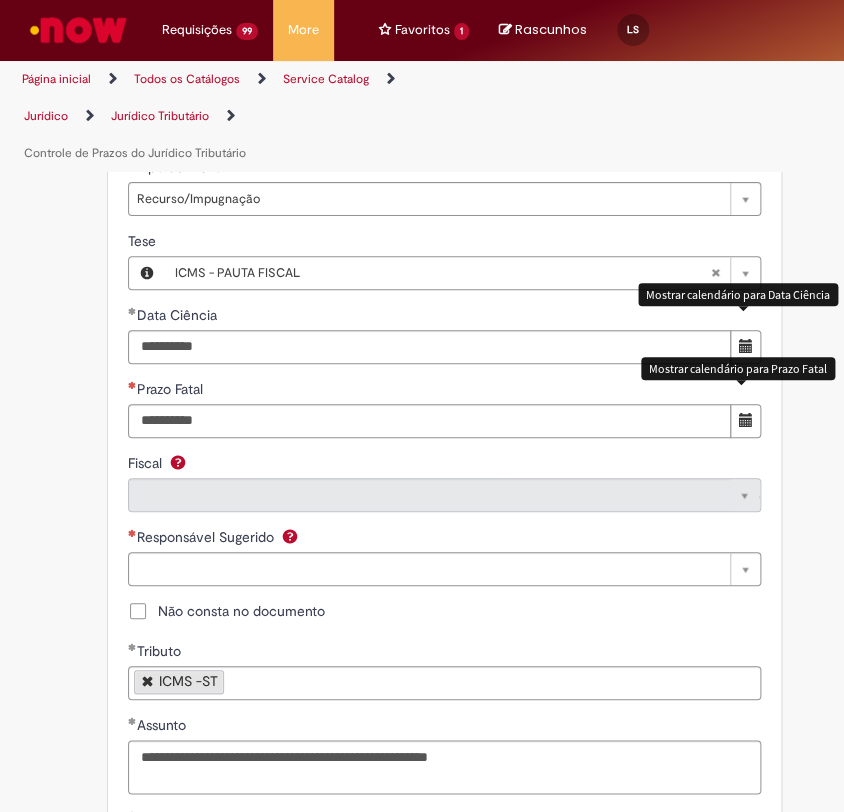 click at bounding box center [746, 420] 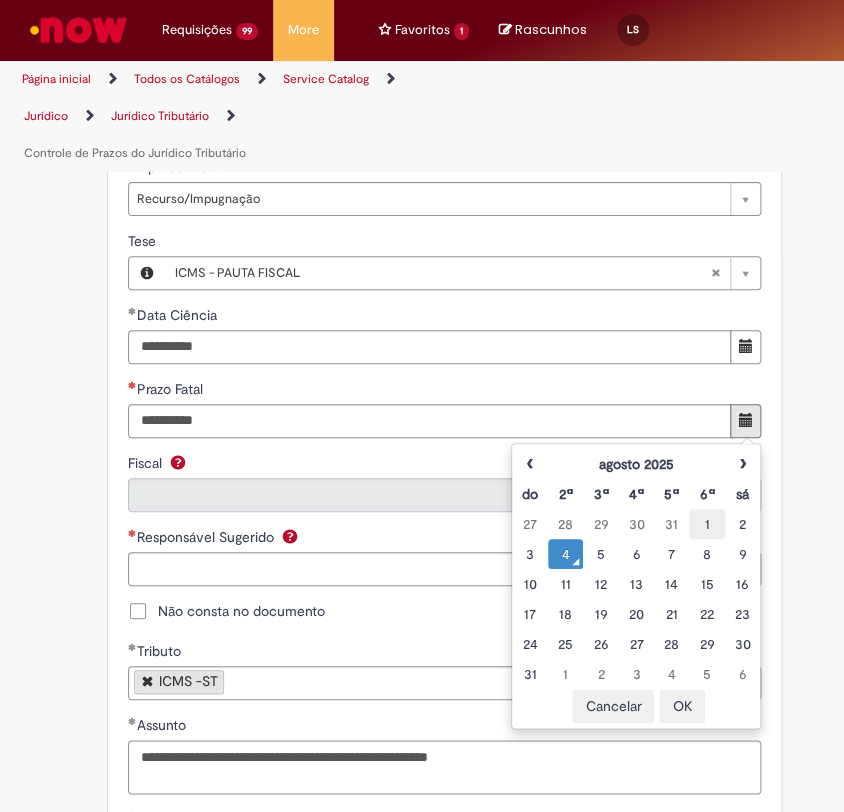 click on "1" at bounding box center [706, 524] 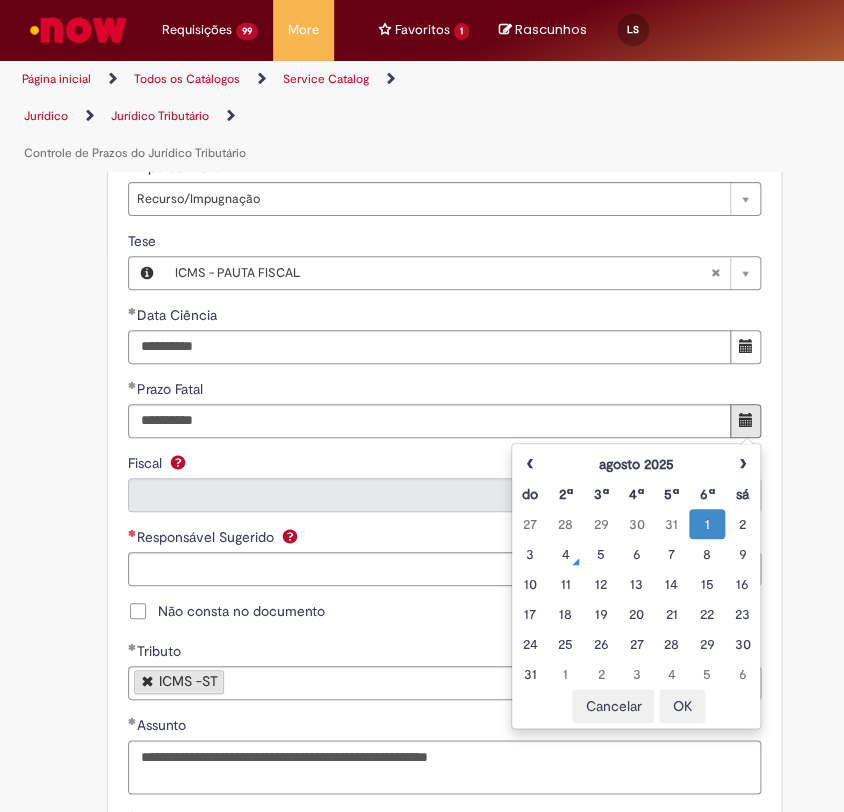 click on "OK" at bounding box center [682, 706] 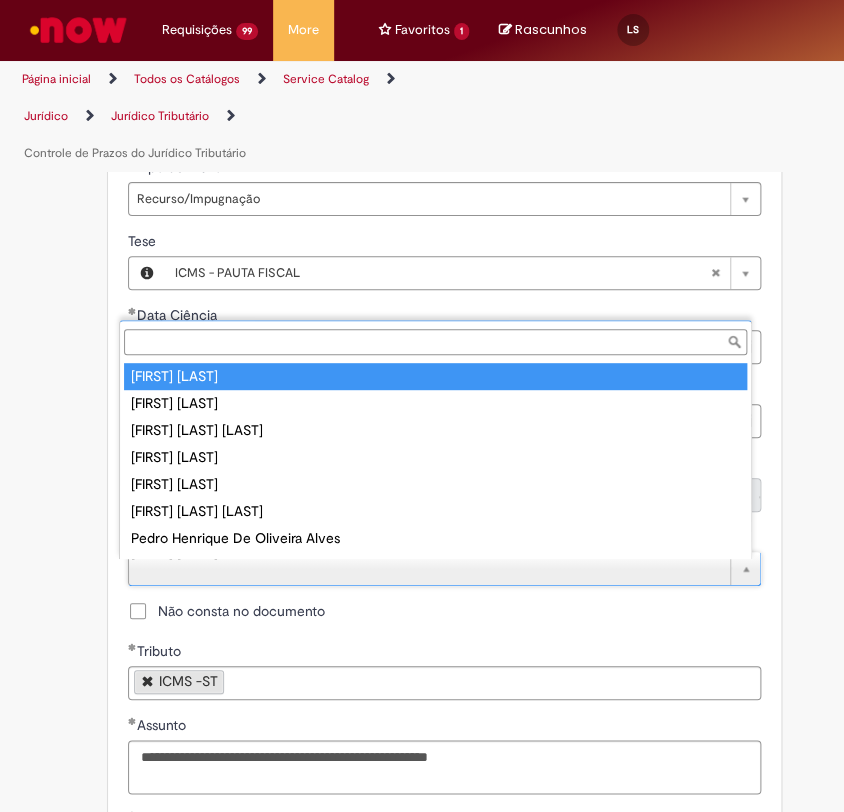 click on "Responsável Sugerido" at bounding box center [435, 342] 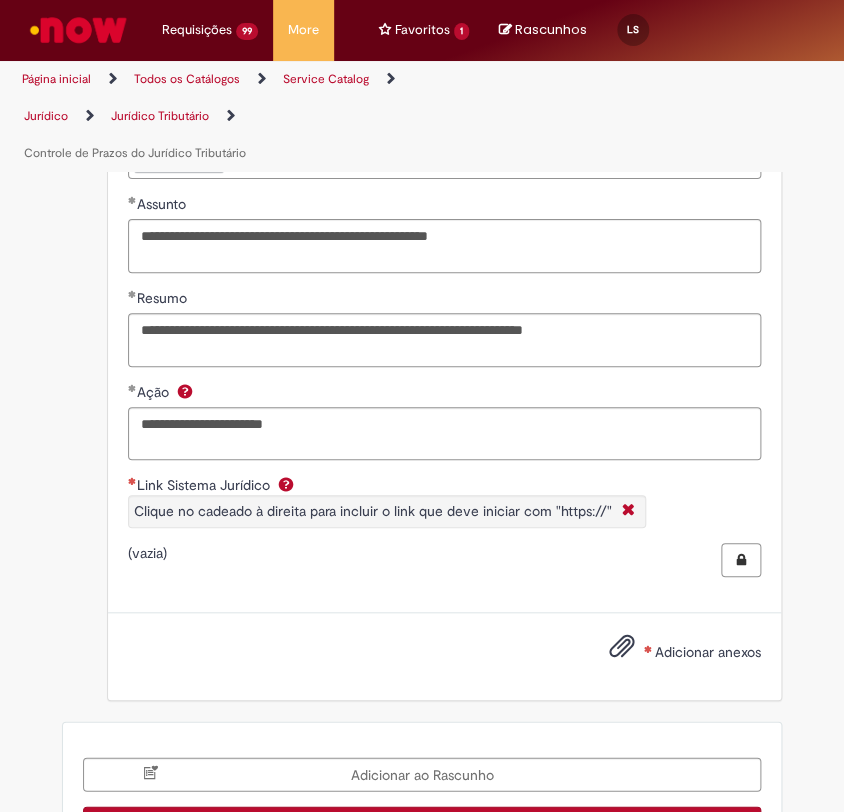 scroll, scrollTop: 2667, scrollLeft: 0, axis: vertical 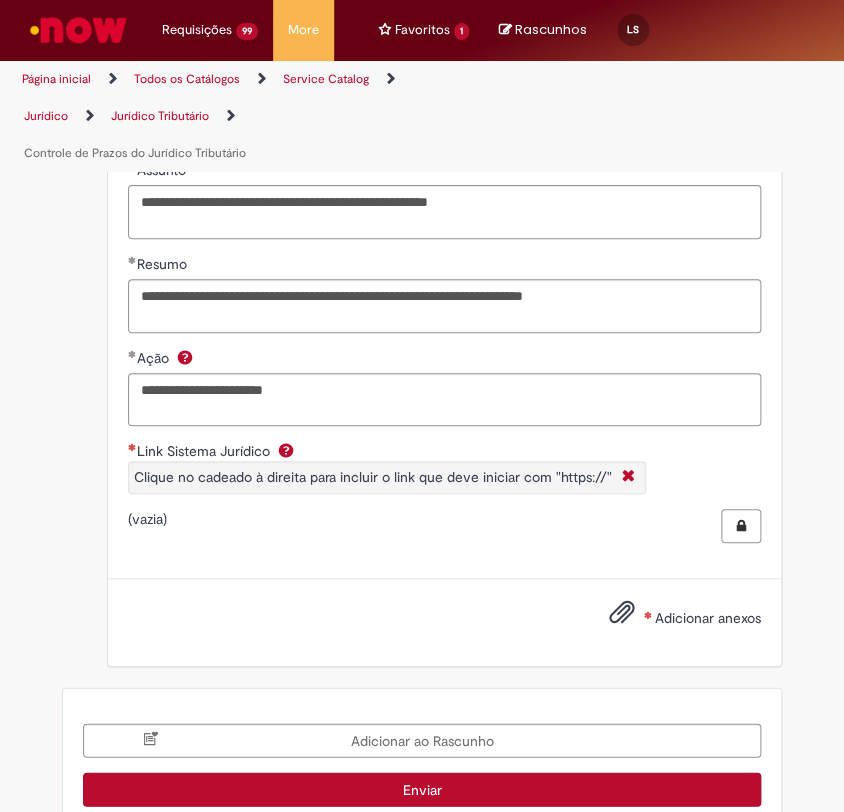 click at bounding box center [741, 526] 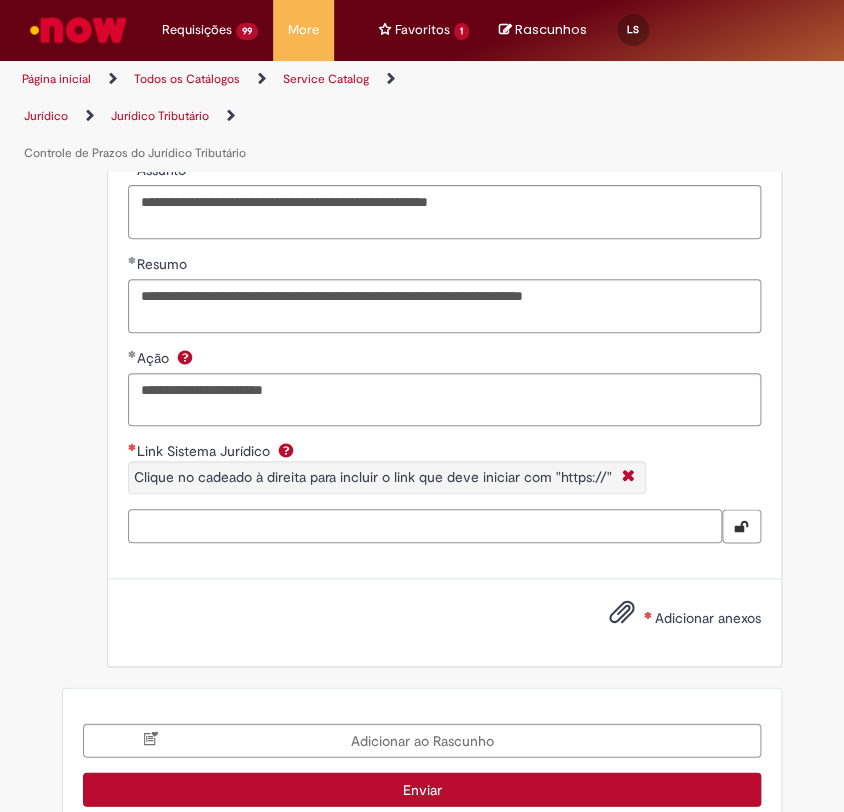 click on "Link Sistema Jurídico Clique no cadeado à direita para incluir o link que deve iniciar com "https://"" at bounding box center (425, 526) 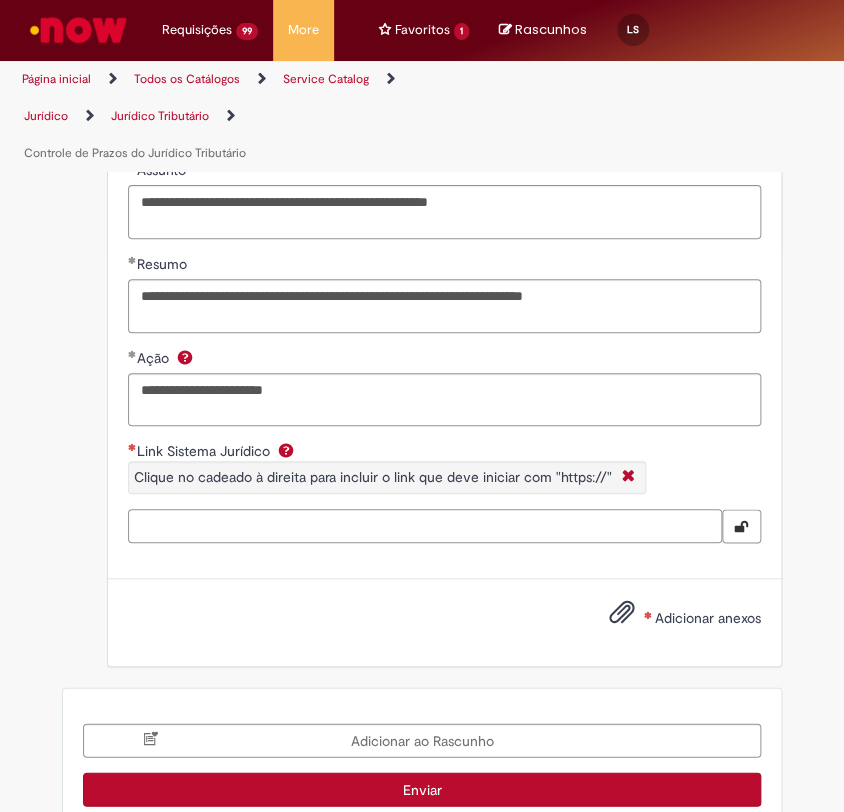 paste on "**********" 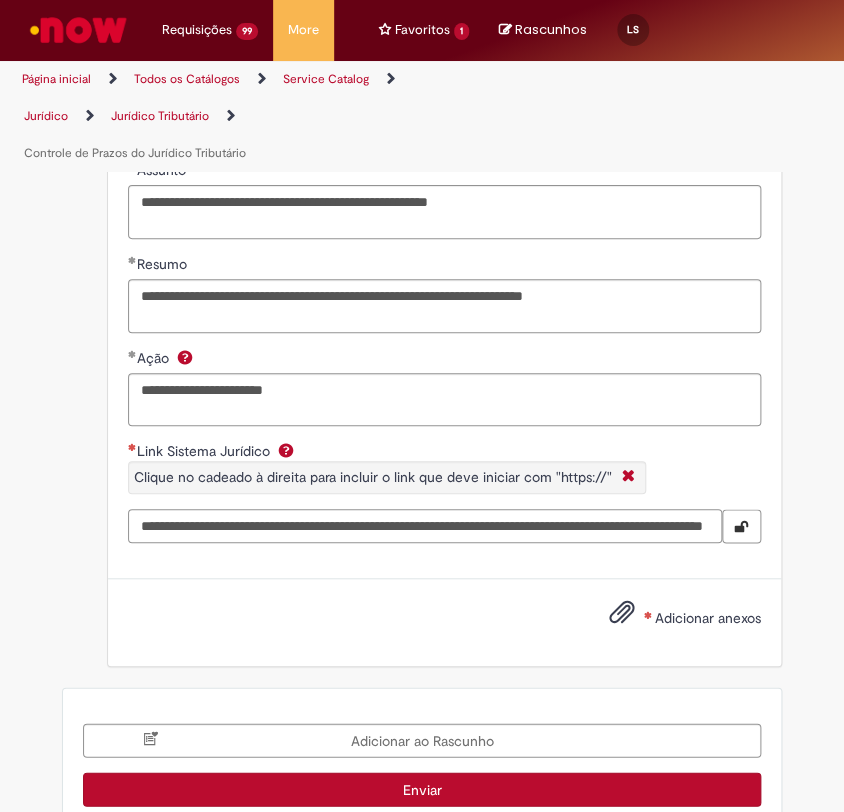 scroll, scrollTop: 0, scrollLeft: 248, axis: horizontal 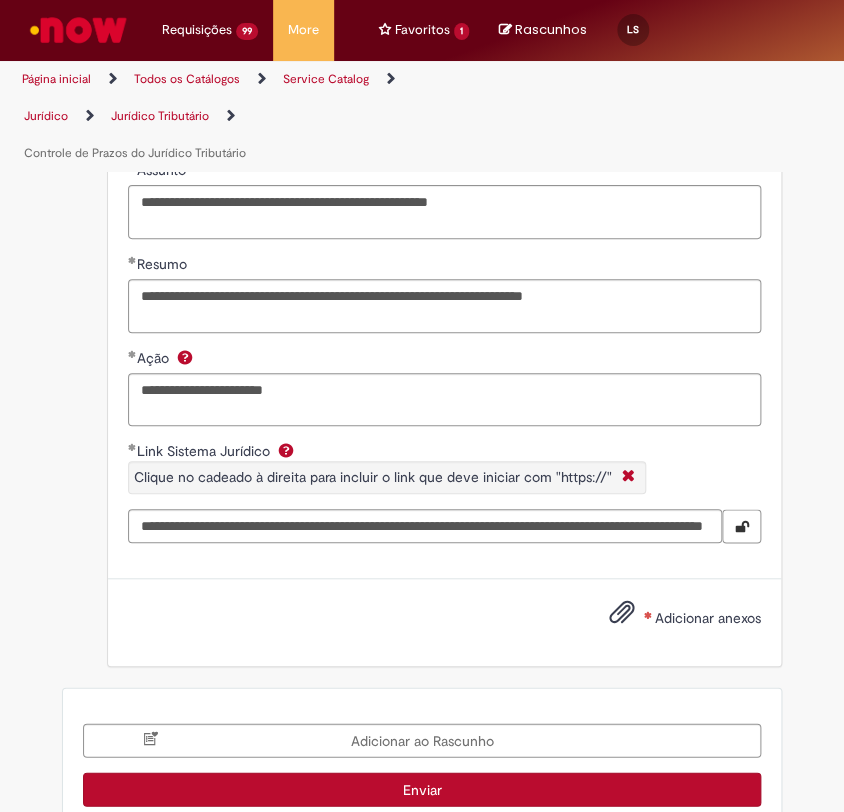click on "Adicionar anexos" at bounding box center [708, 618] 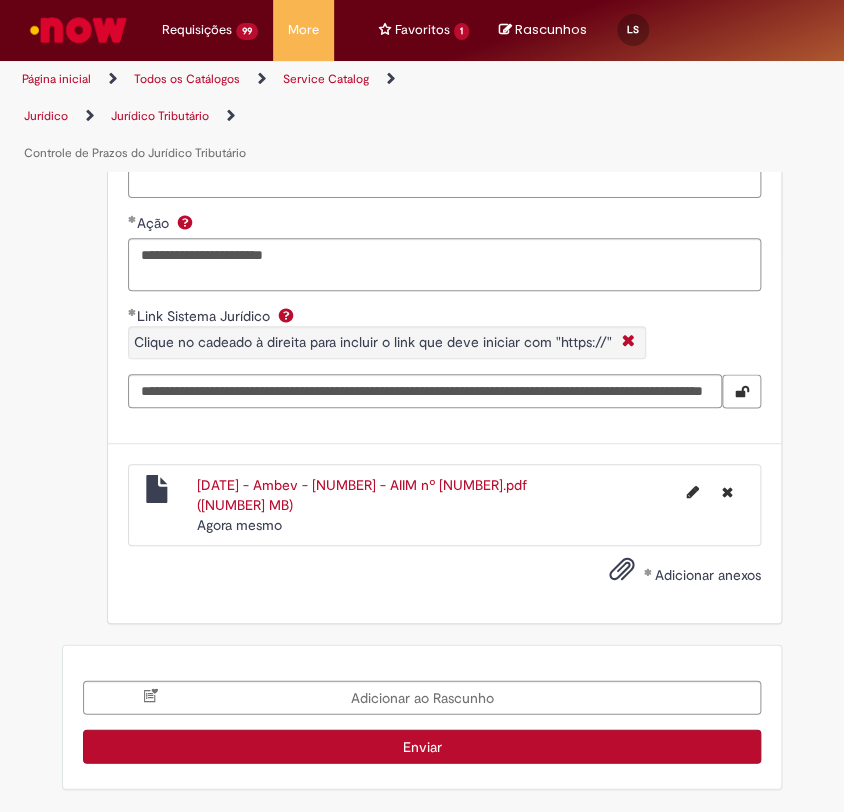 click on "Enviar" at bounding box center (422, 746) 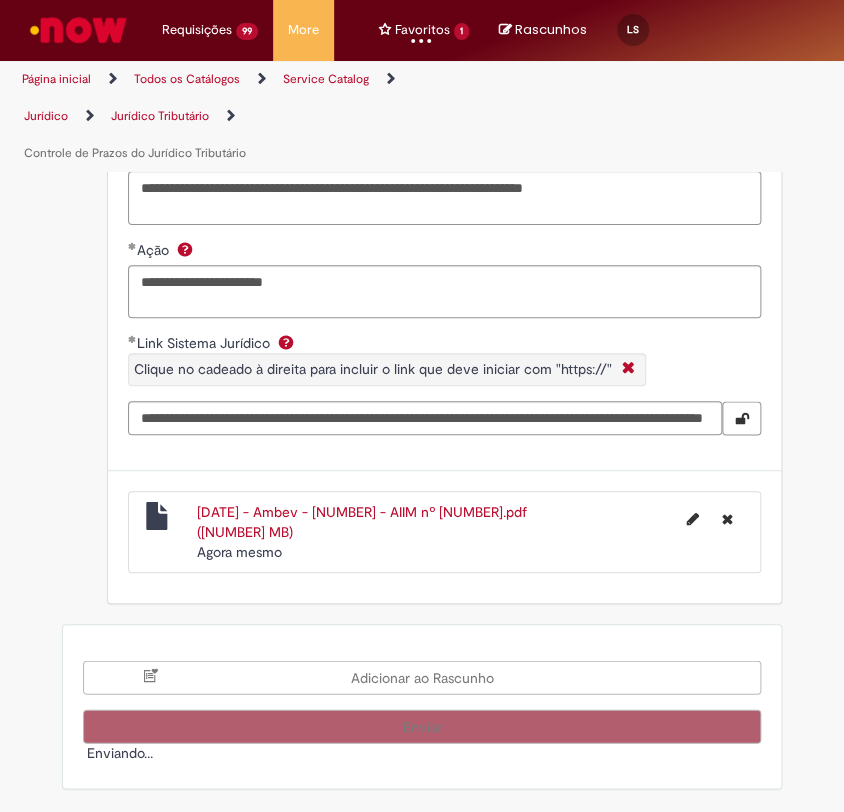 scroll, scrollTop: 2778, scrollLeft: 0, axis: vertical 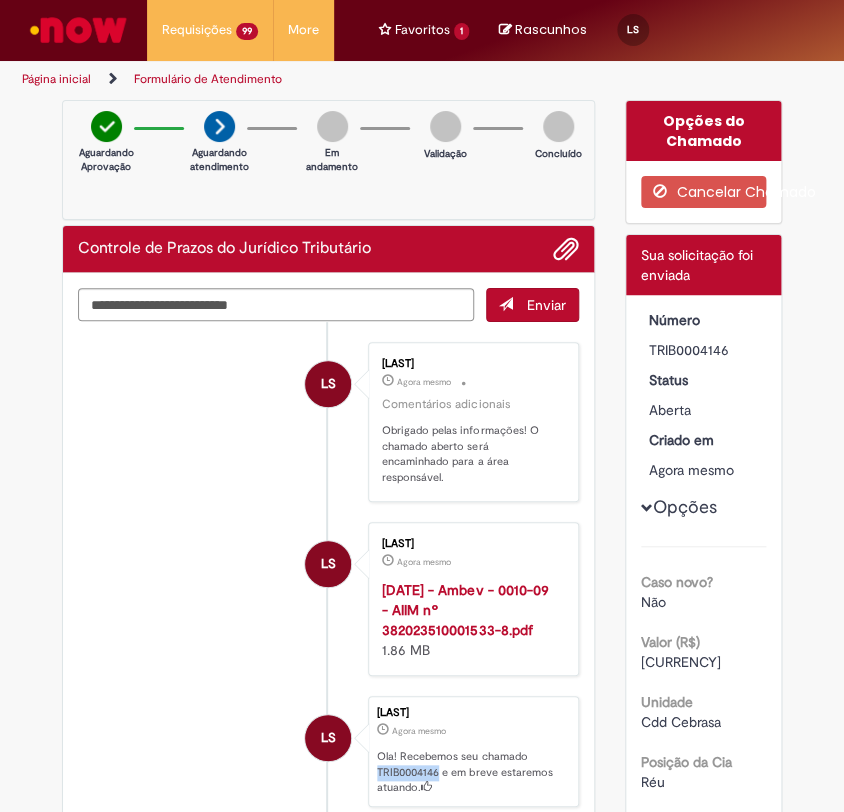 drag, startPoint x: 368, startPoint y: 756, endPoint x: 431, endPoint y: 758, distance: 63.03174 